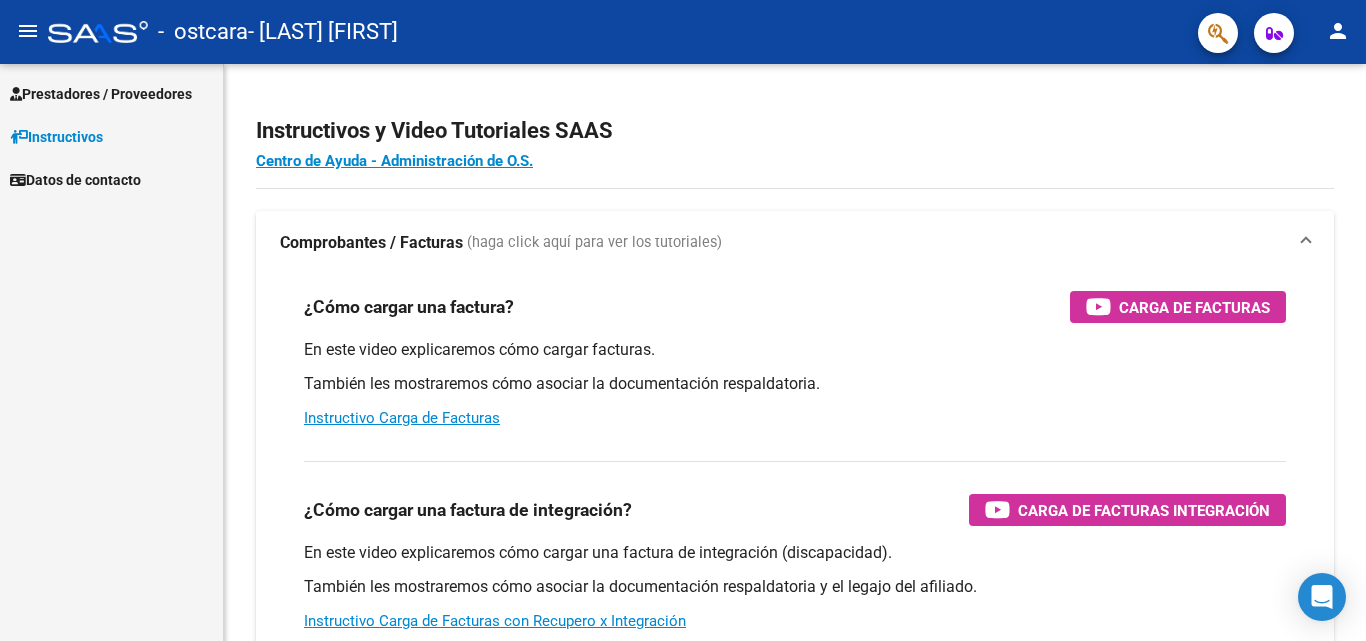 scroll, scrollTop: 0, scrollLeft: 0, axis: both 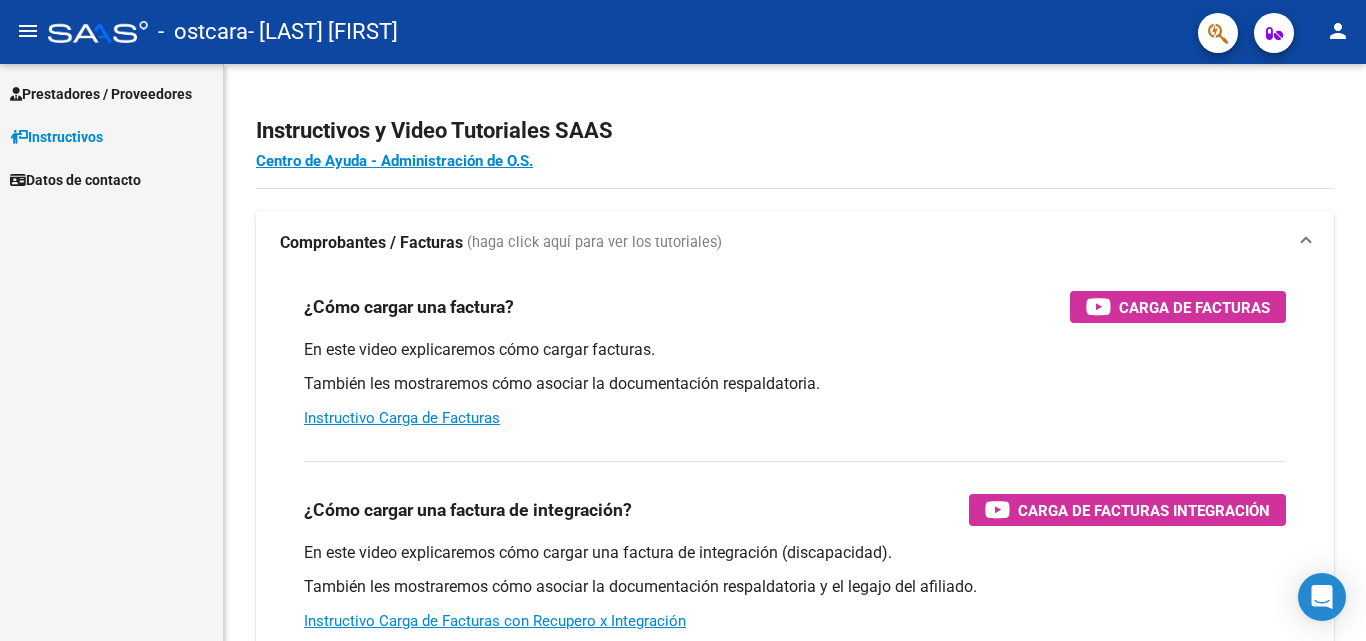 click on "Prestadores / Proveedores" at bounding box center (101, 94) 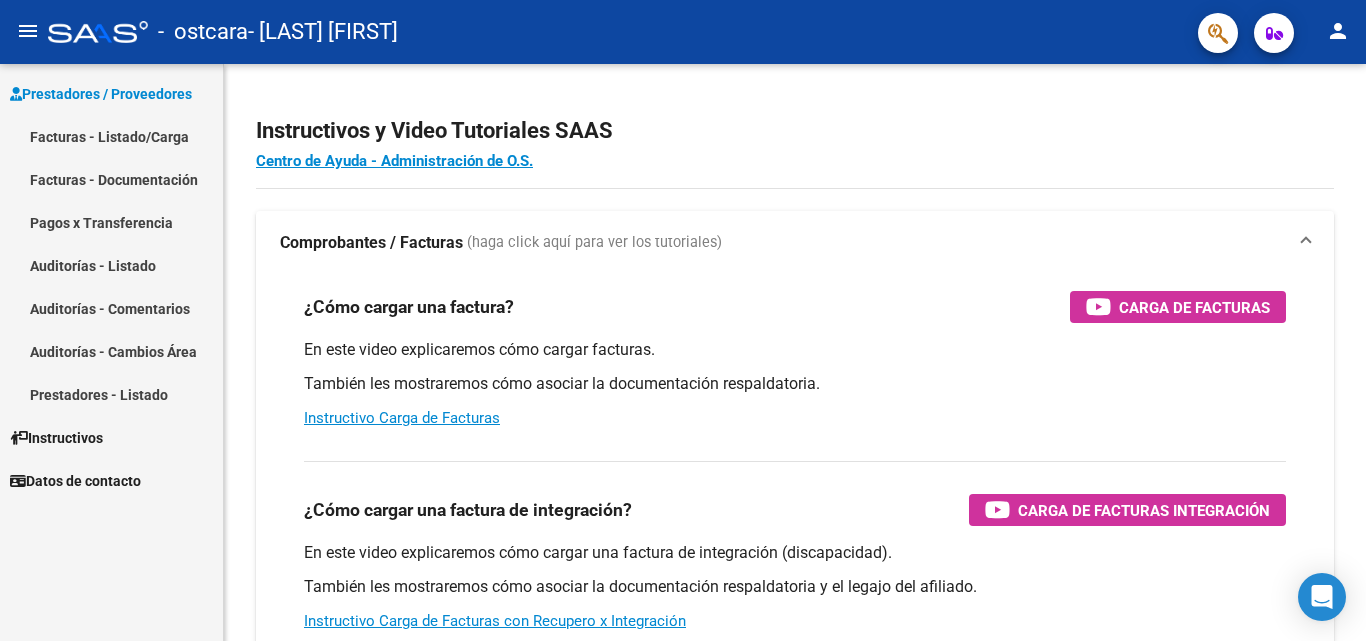 click on "Facturas - Listado/Carga" at bounding box center [111, 136] 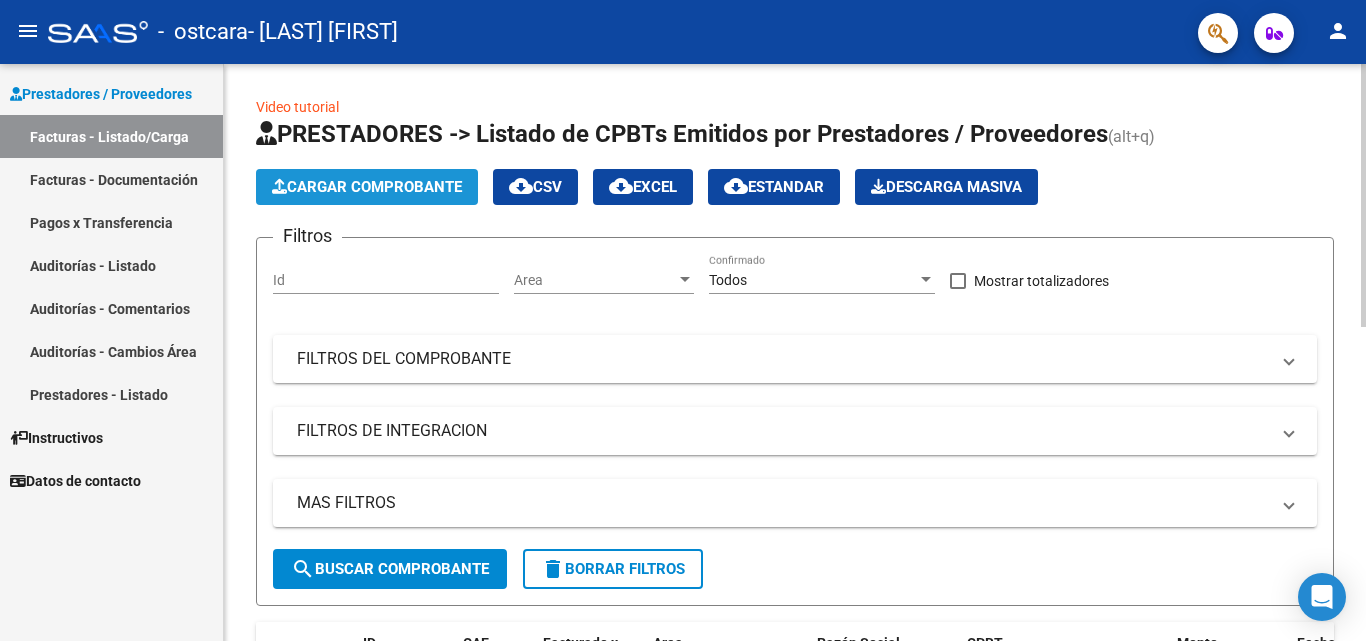 click on "Cargar Comprobante" 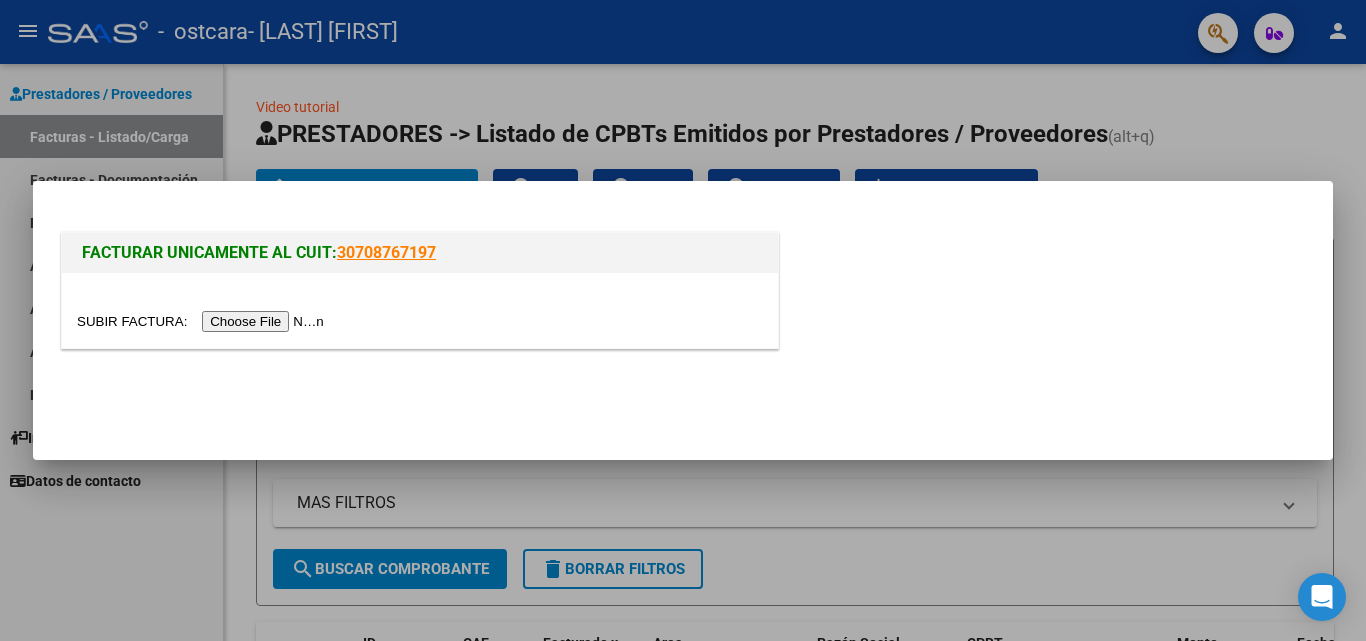 click at bounding box center [203, 321] 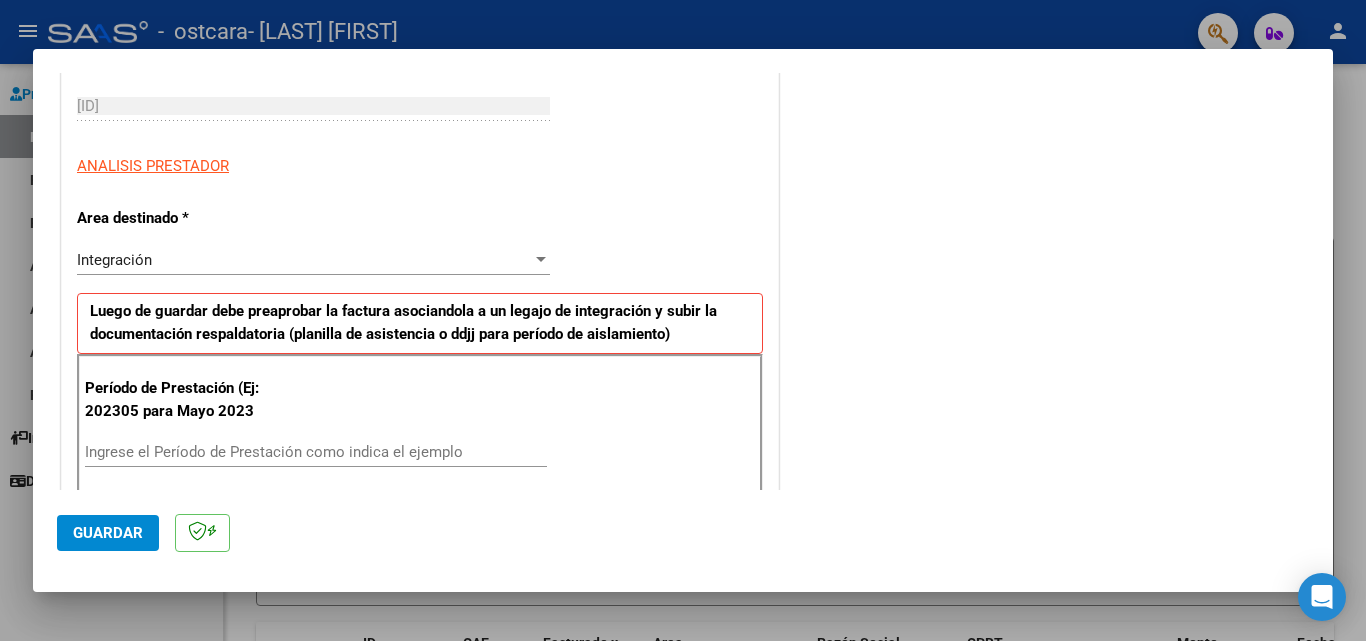 scroll, scrollTop: 400, scrollLeft: 0, axis: vertical 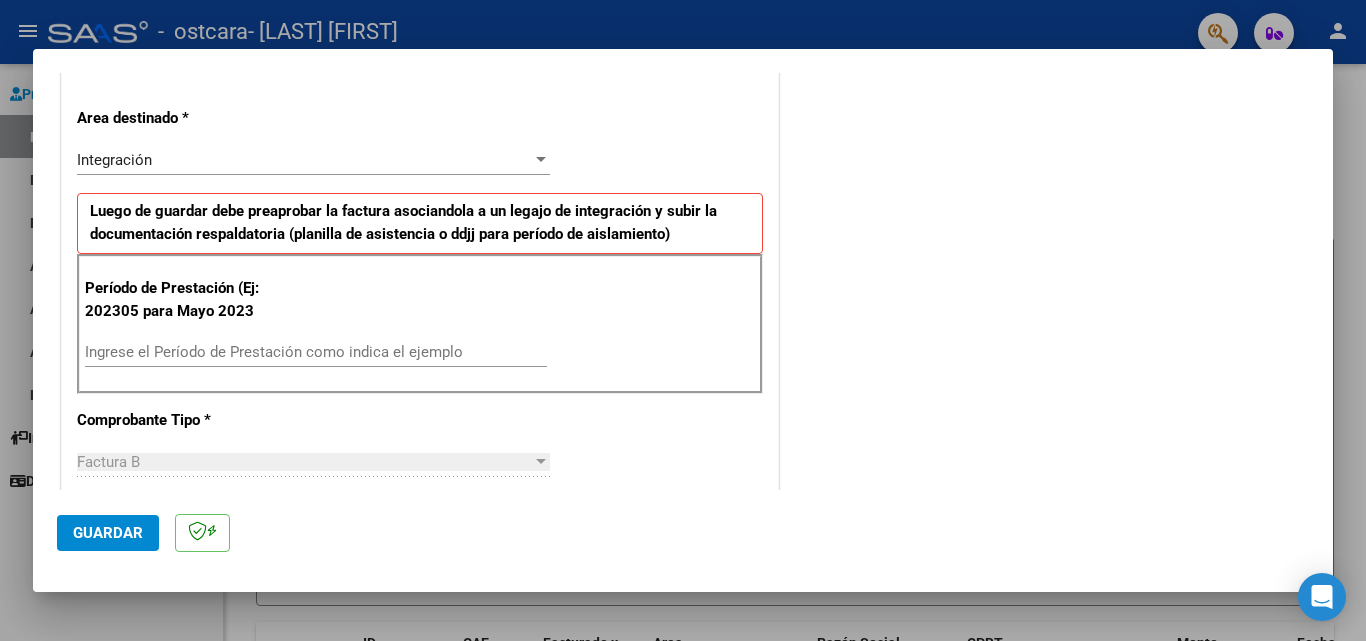 click on "Ingrese el Período de Prestación como indica el ejemplo" at bounding box center (316, 352) 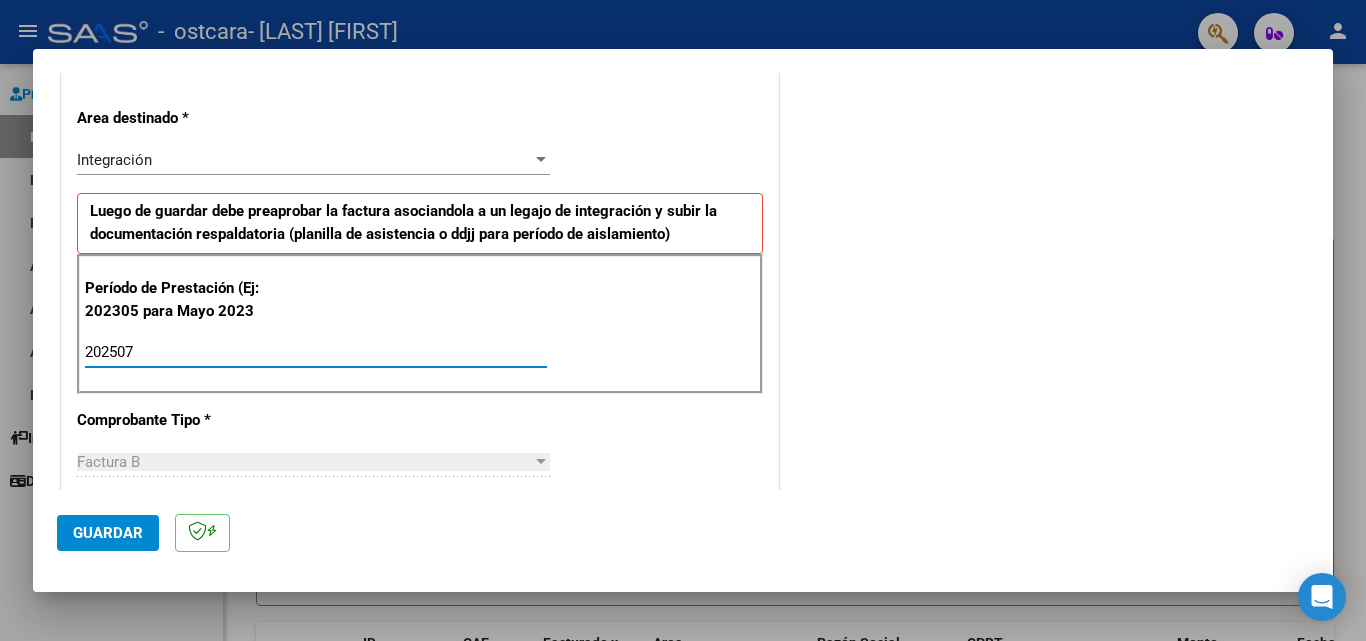 type on "202507" 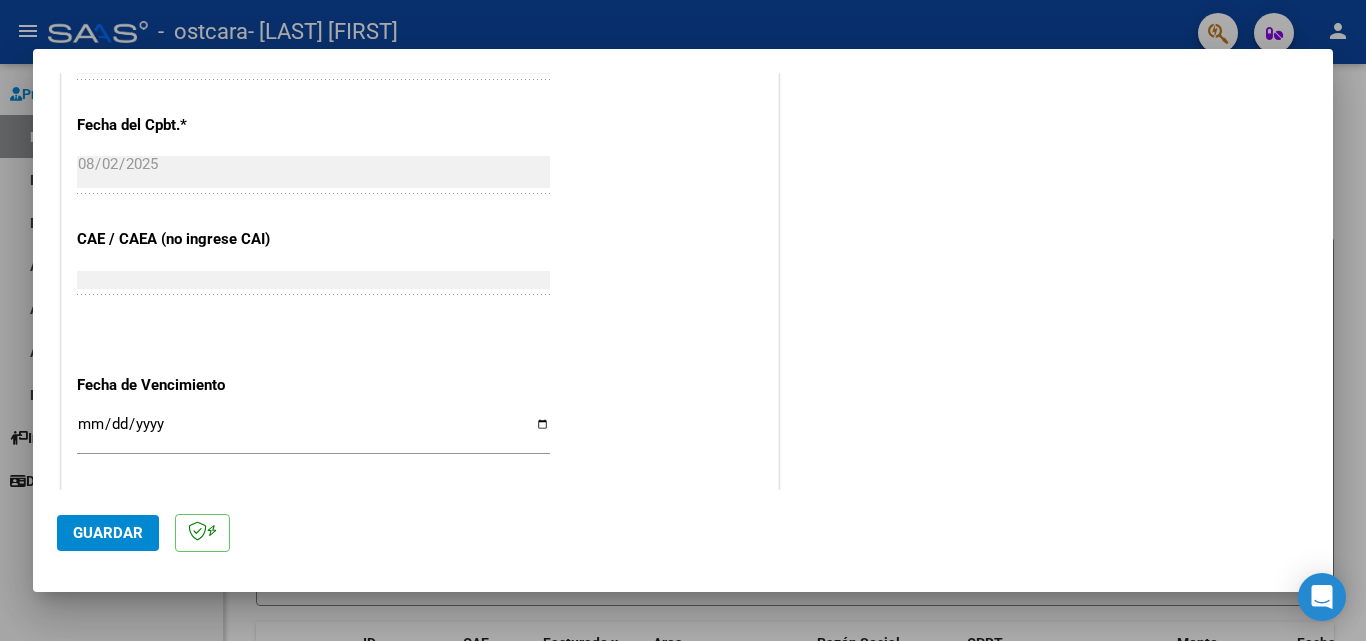 scroll, scrollTop: 1200, scrollLeft: 0, axis: vertical 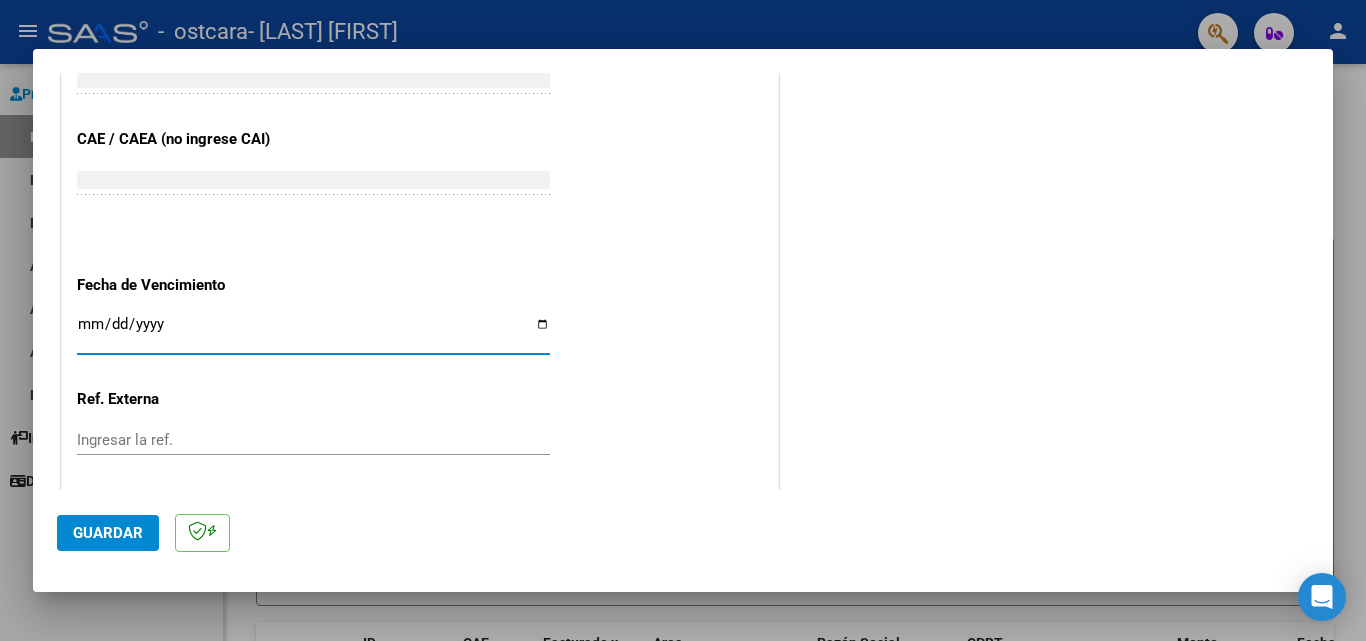 click on "Ingresar la fecha" at bounding box center [313, 332] 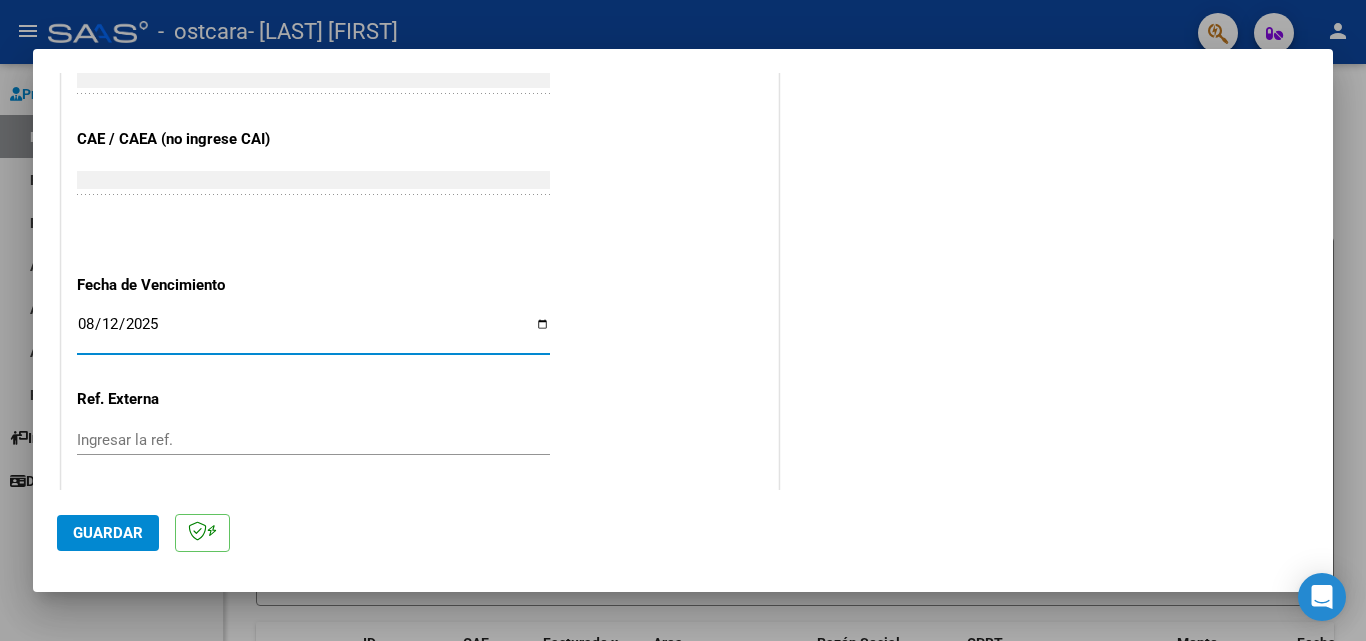 type on "2025-08-12" 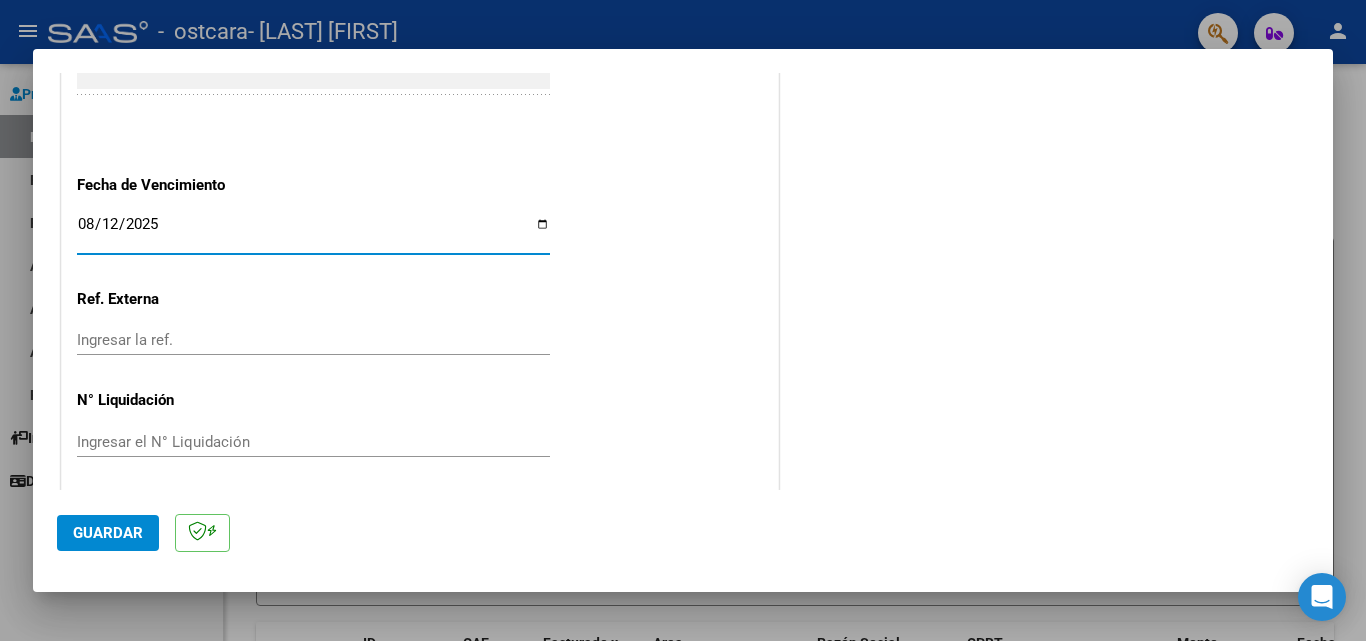 scroll, scrollTop: 1305, scrollLeft: 0, axis: vertical 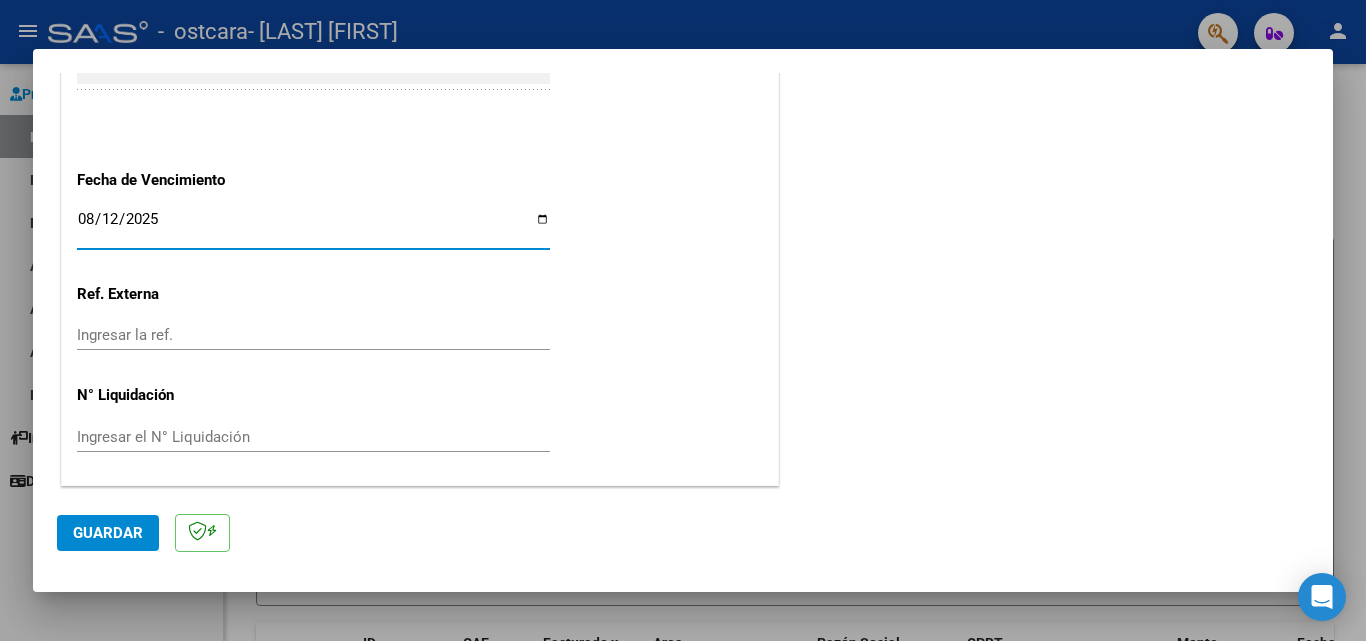 click on "Guardar" 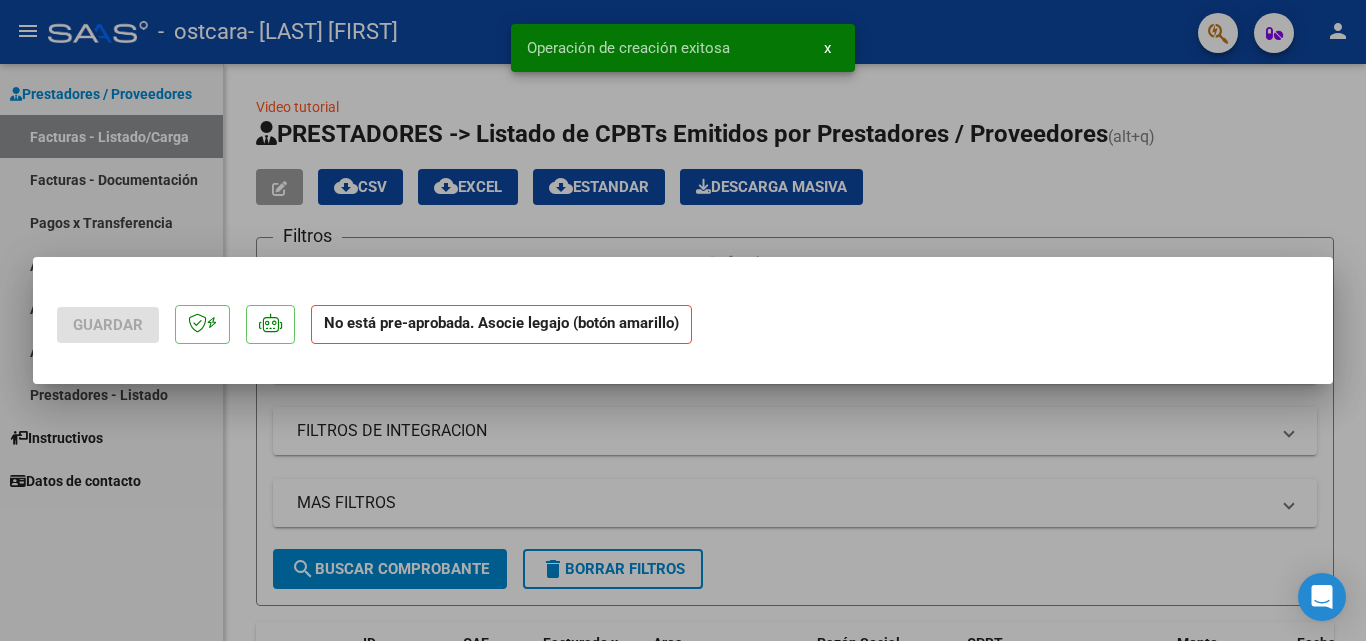 scroll, scrollTop: 0, scrollLeft: 0, axis: both 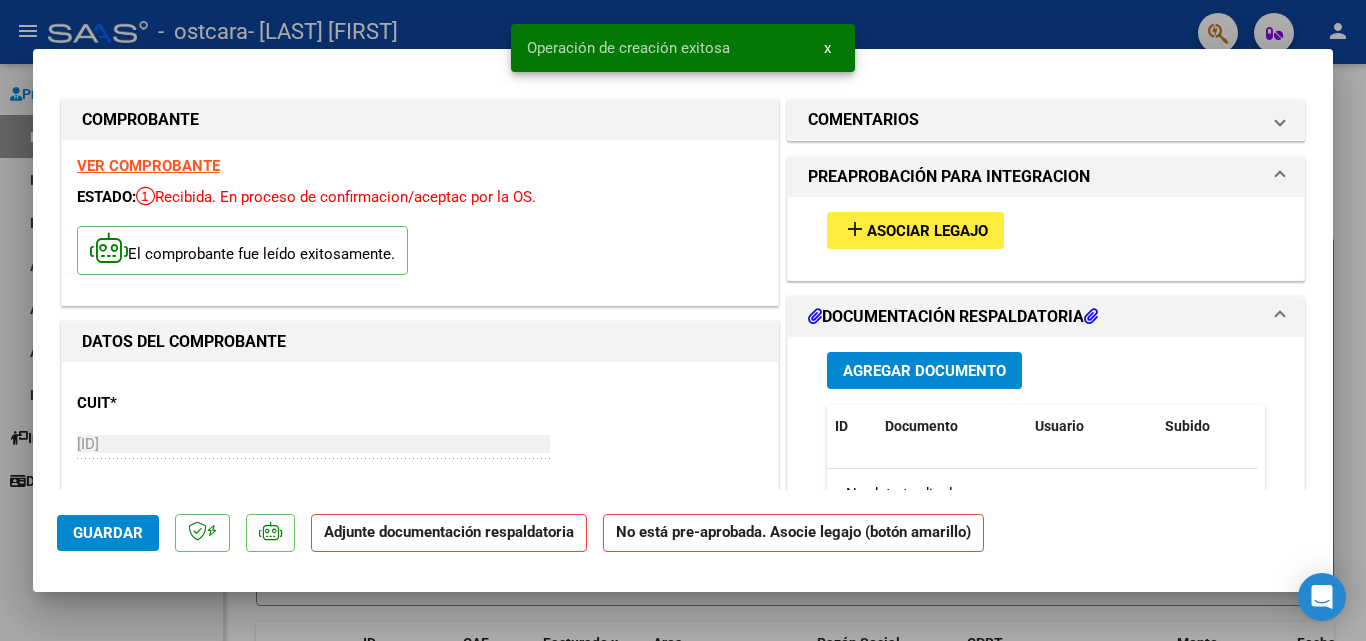 click on "Asociar Legajo" at bounding box center [927, 231] 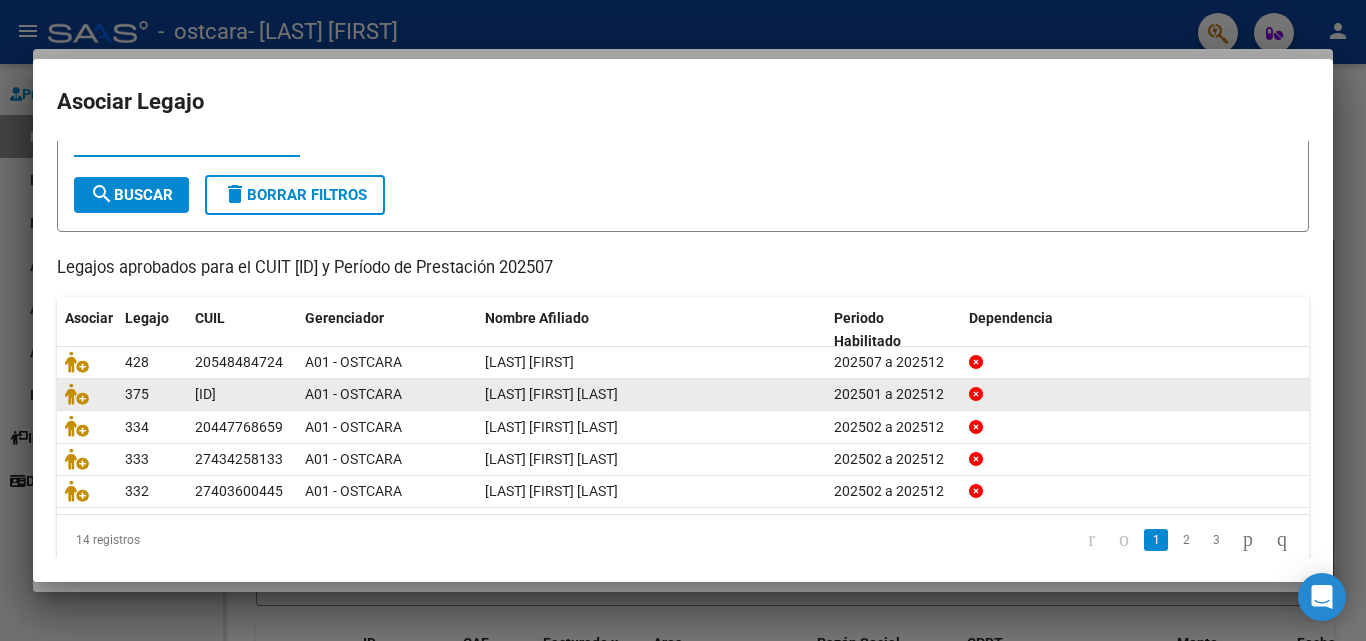scroll, scrollTop: 100, scrollLeft: 0, axis: vertical 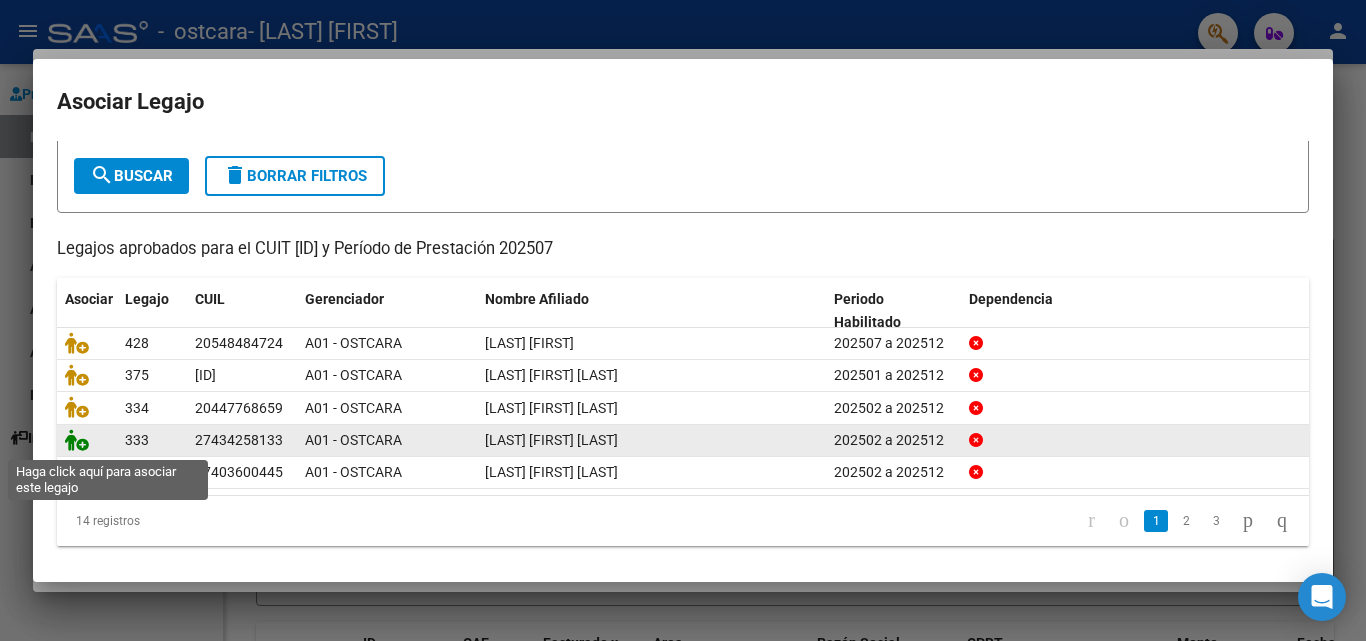 click 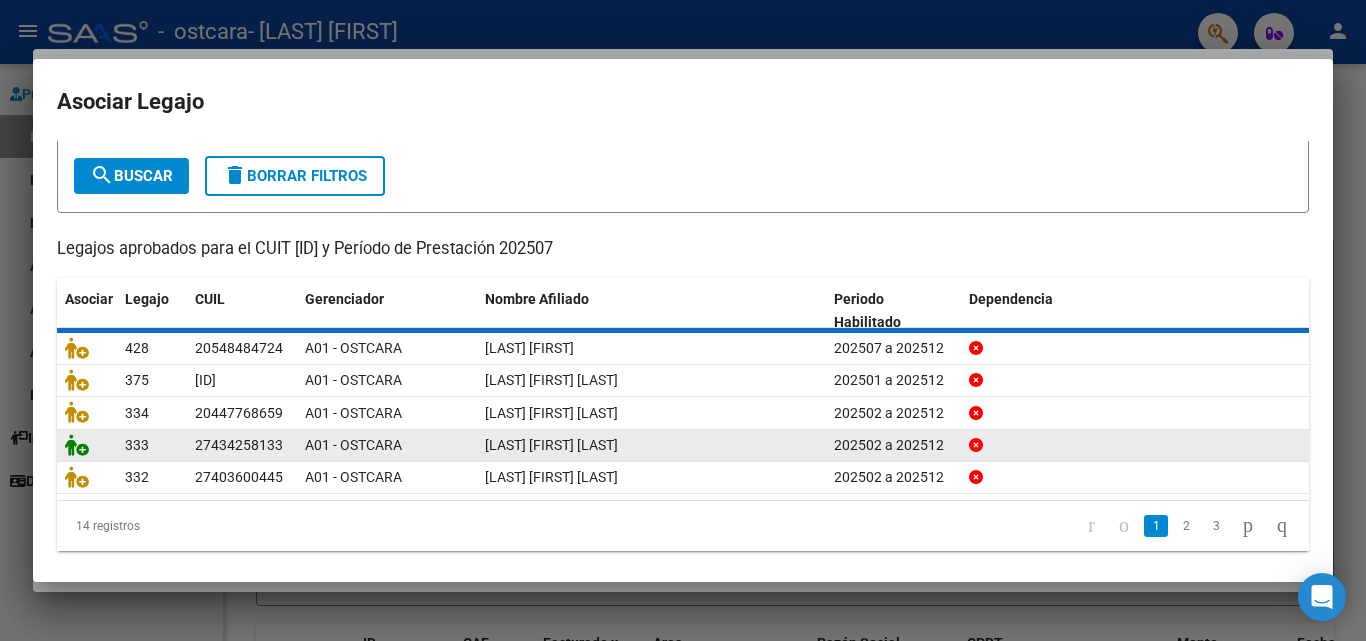 scroll, scrollTop: 0, scrollLeft: 0, axis: both 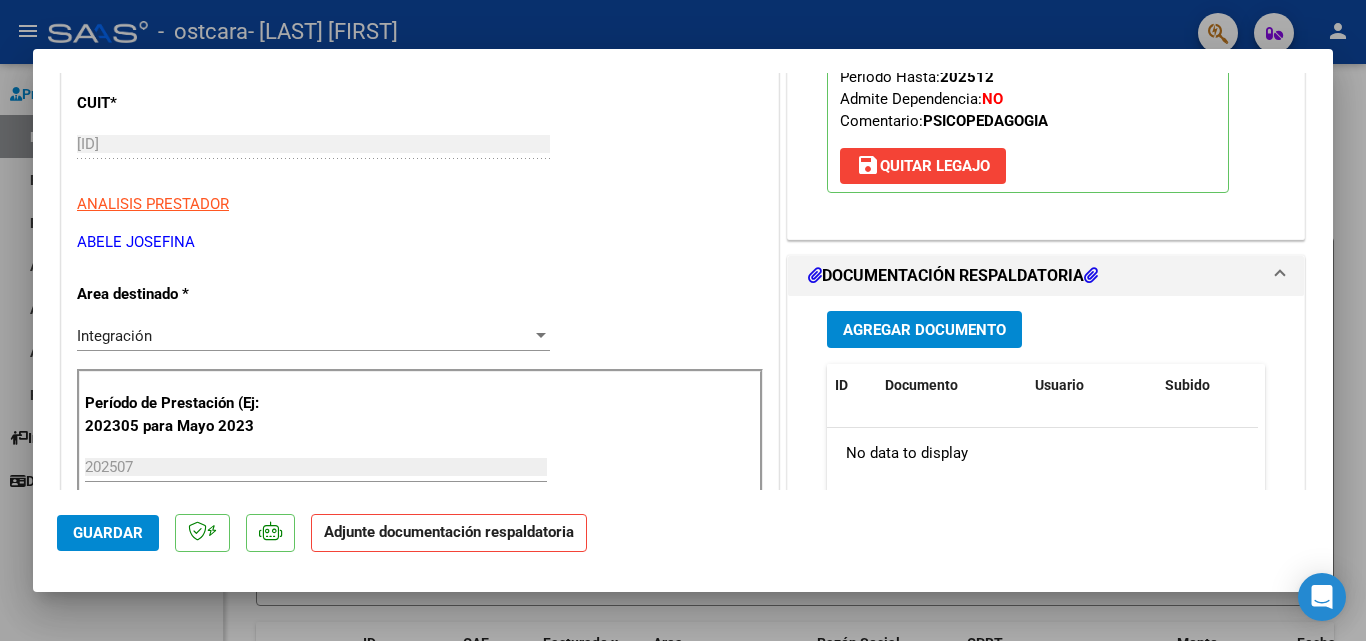 click on "Agregar Documento" at bounding box center (924, 330) 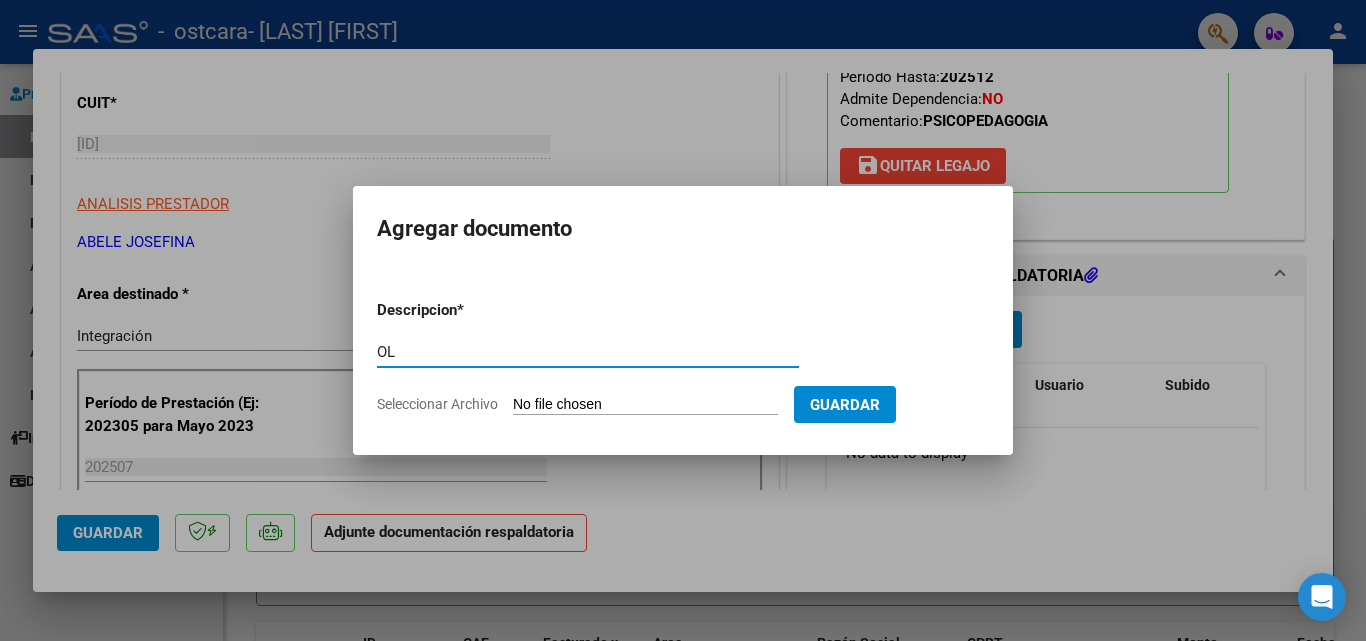 type on "O" 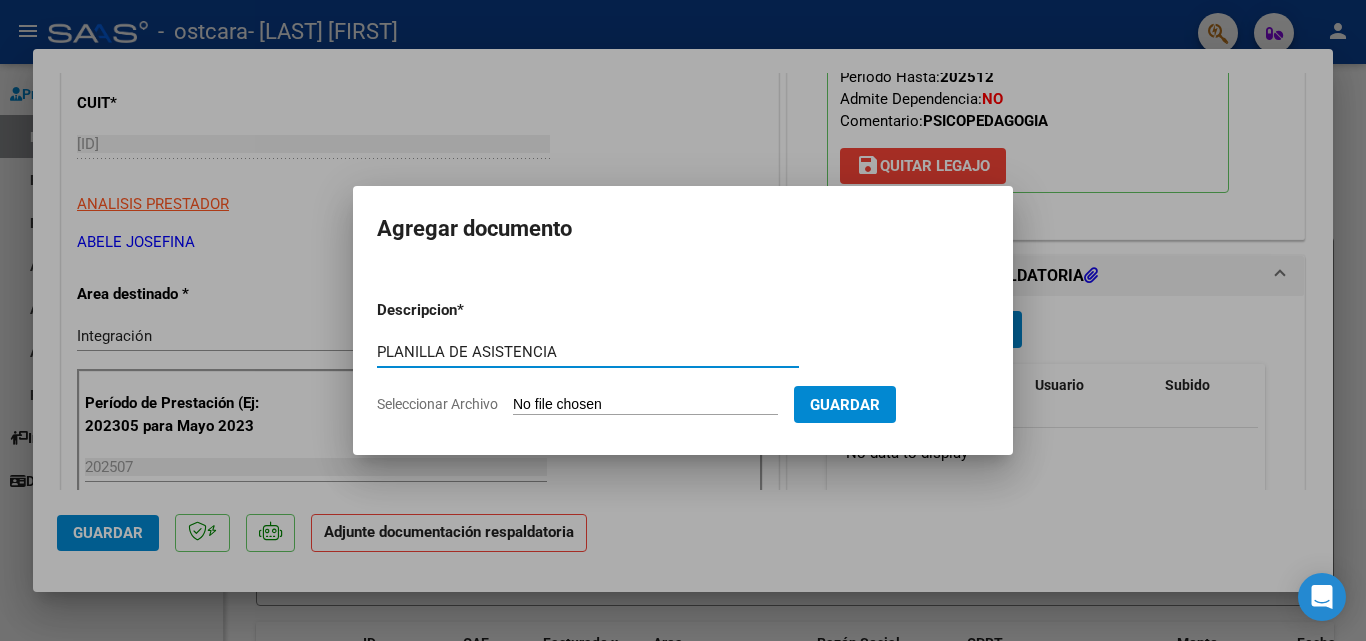 type on "PLANILLA DE ASISTENCIA" 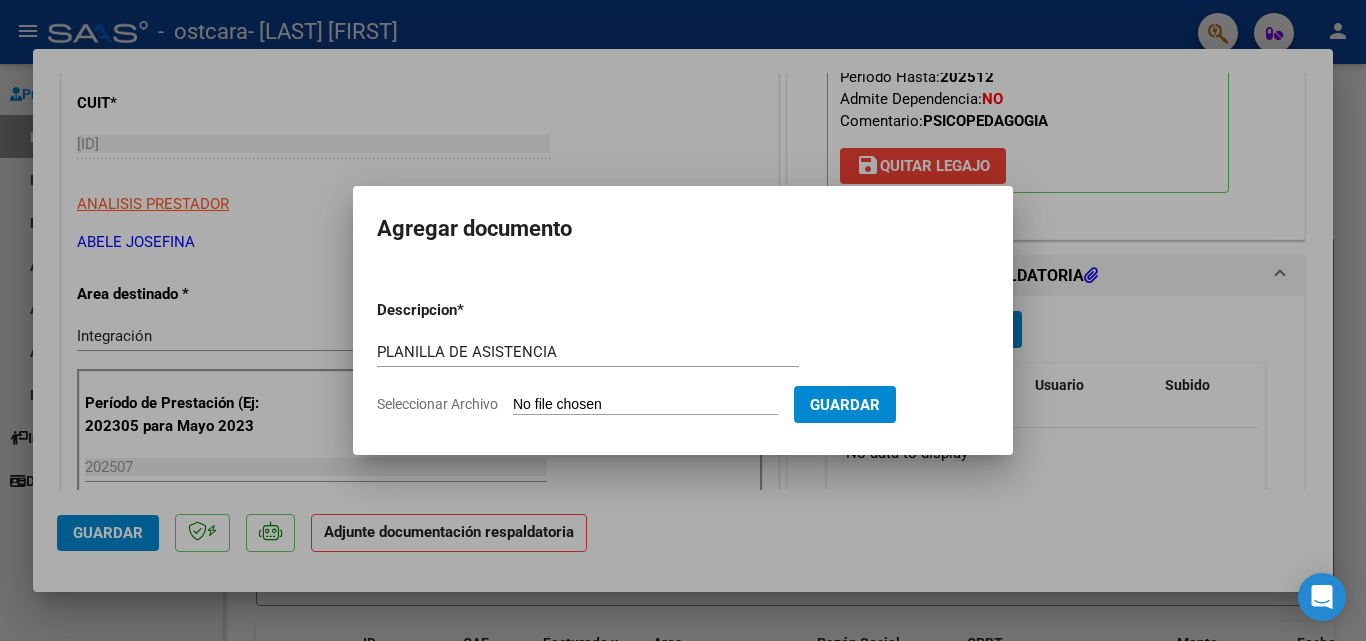 type on "C:\fakepath\ASISTENCIA JULIO [LAST] [LAST].pdf" 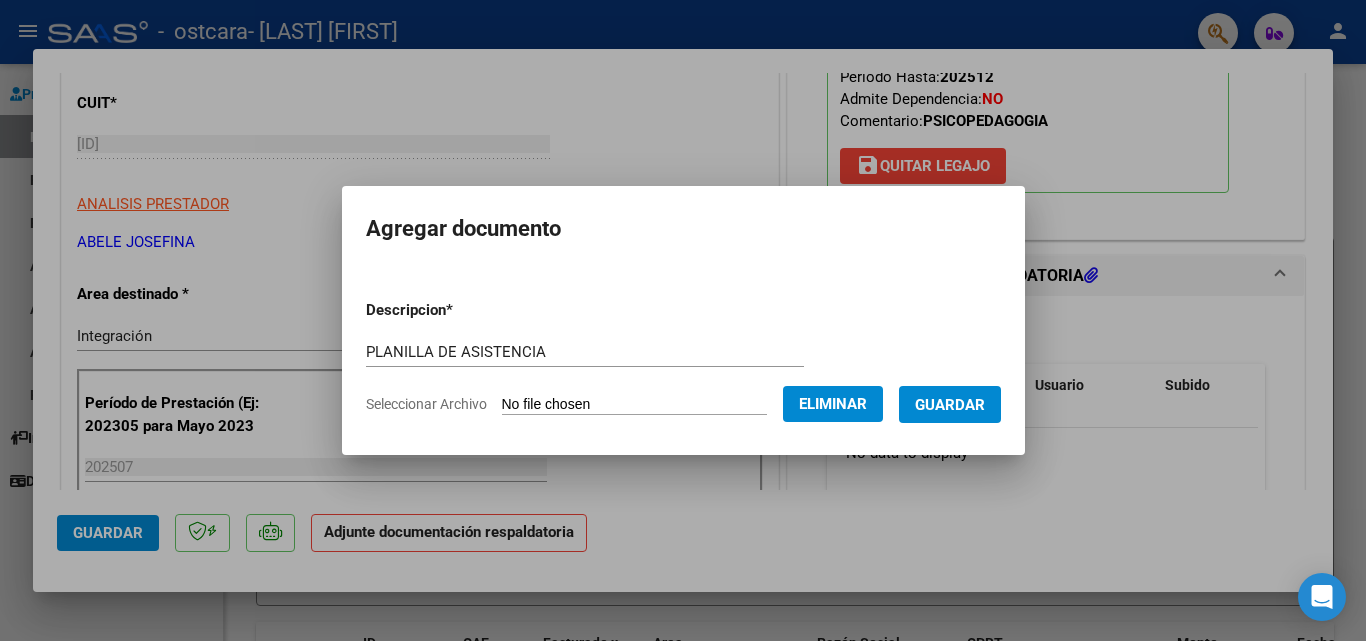 click on "Guardar" at bounding box center (950, 405) 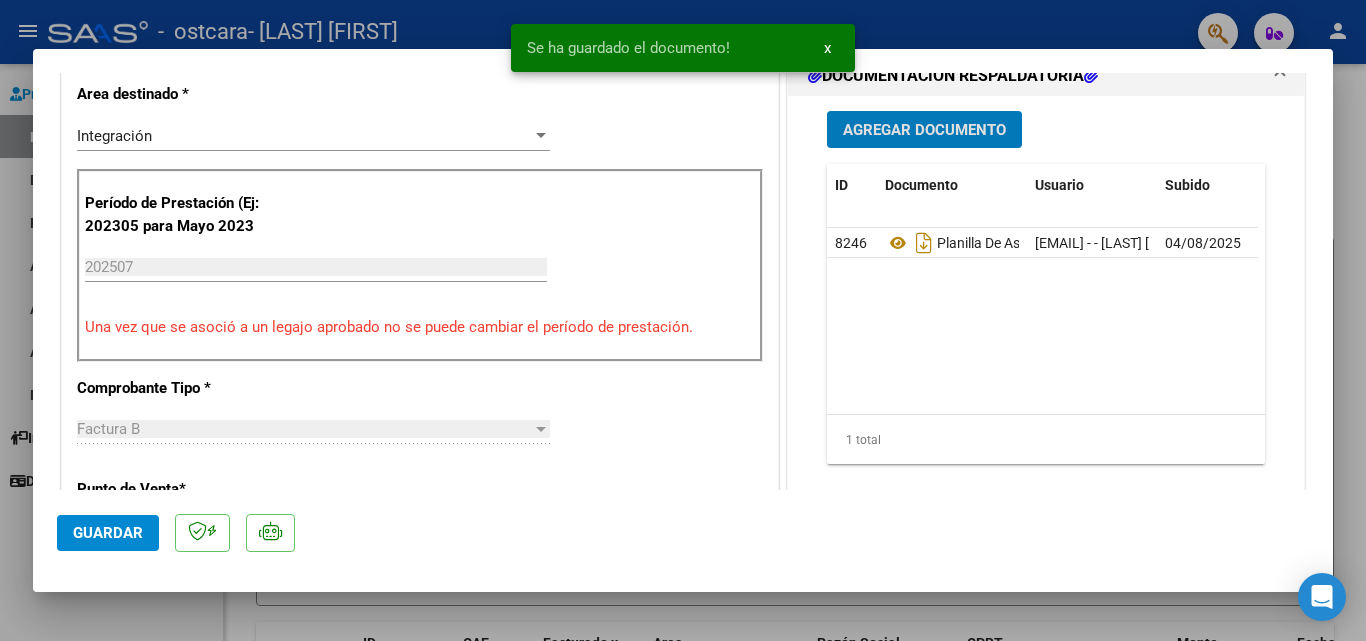scroll, scrollTop: 400, scrollLeft: 0, axis: vertical 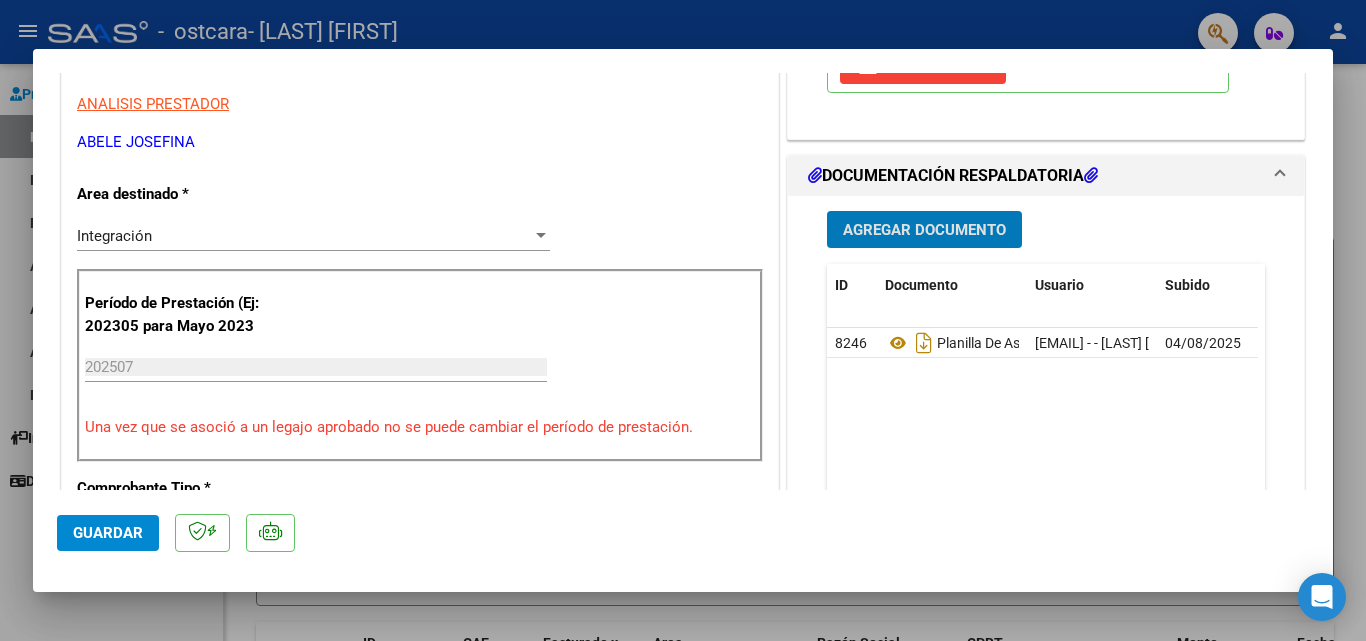 click on "Guardar" 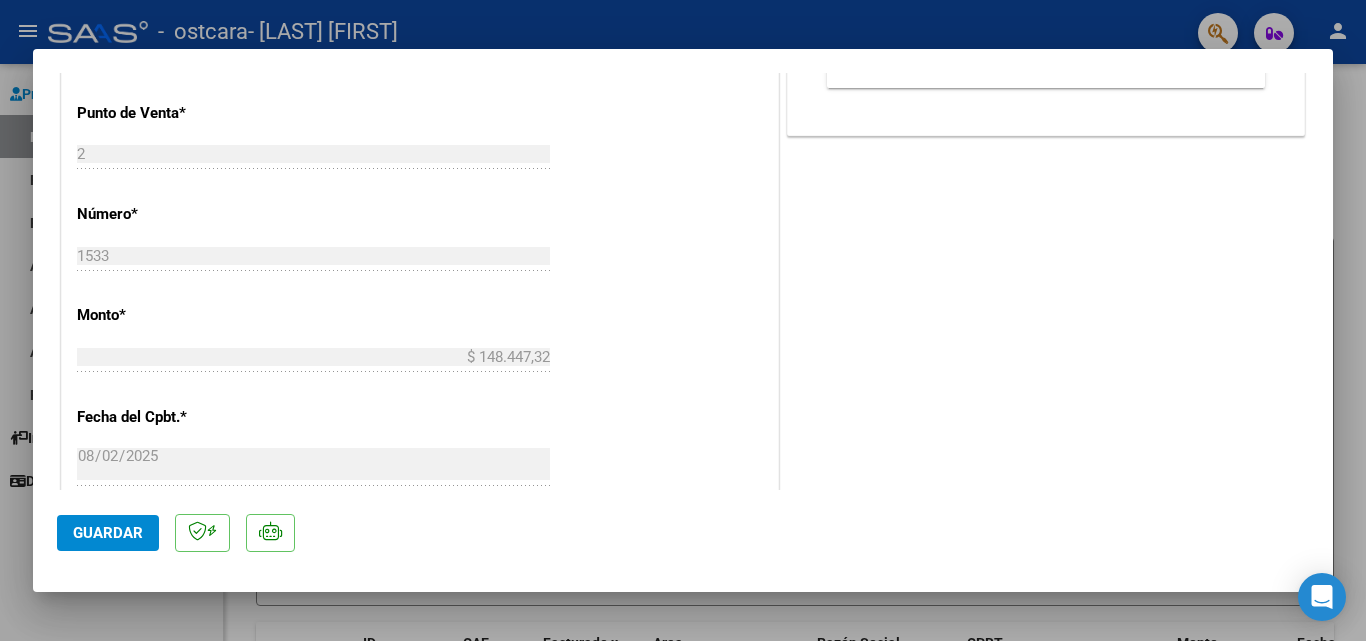 scroll, scrollTop: 573, scrollLeft: 0, axis: vertical 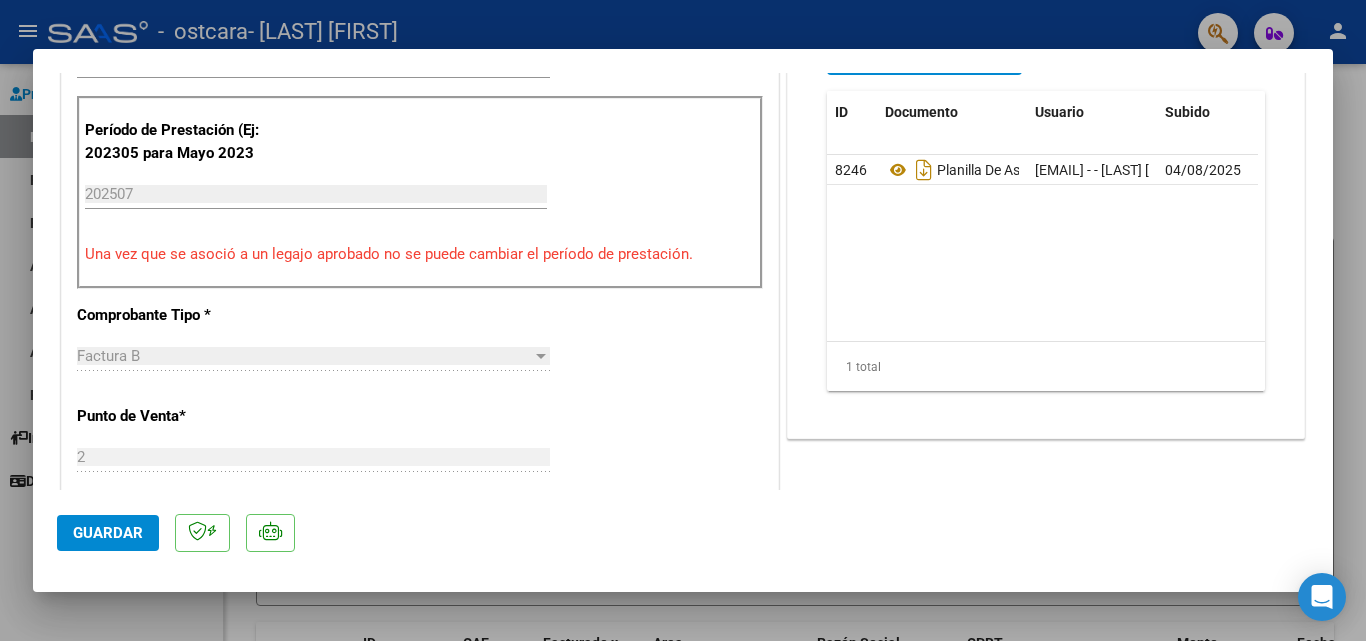 click at bounding box center (683, 320) 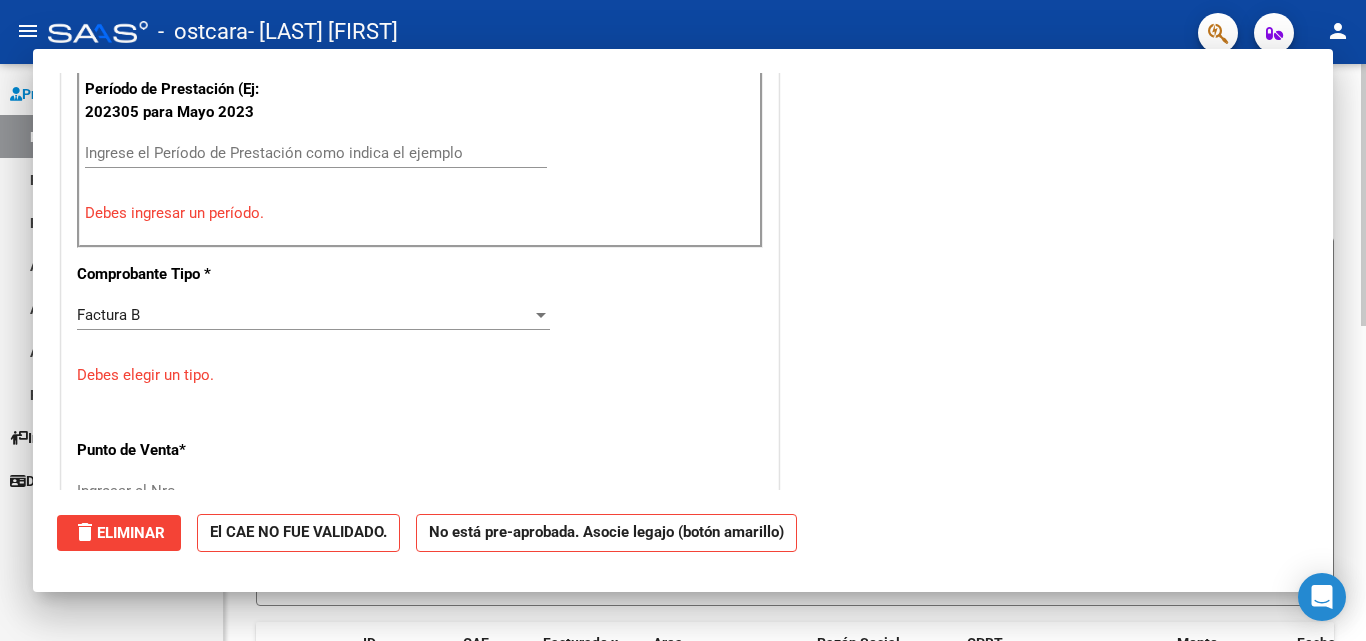scroll, scrollTop: 0, scrollLeft: 0, axis: both 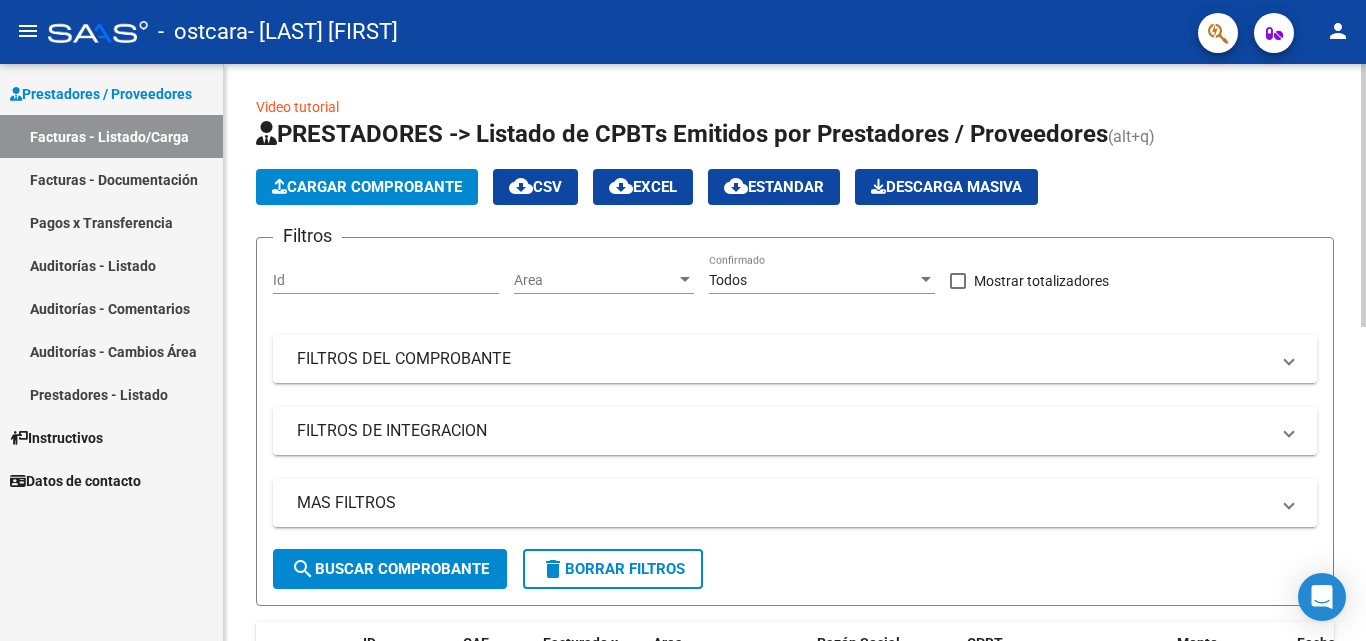 click on "Cargar Comprobante" 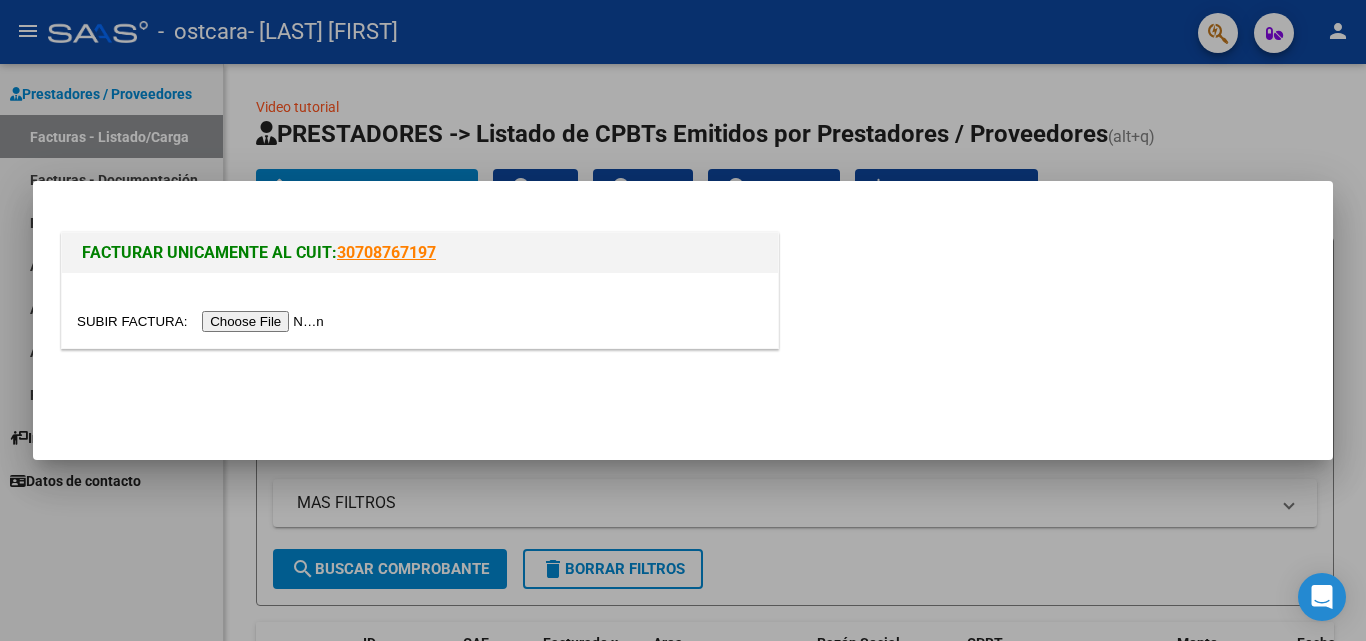 click at bounding box center [203, 321] 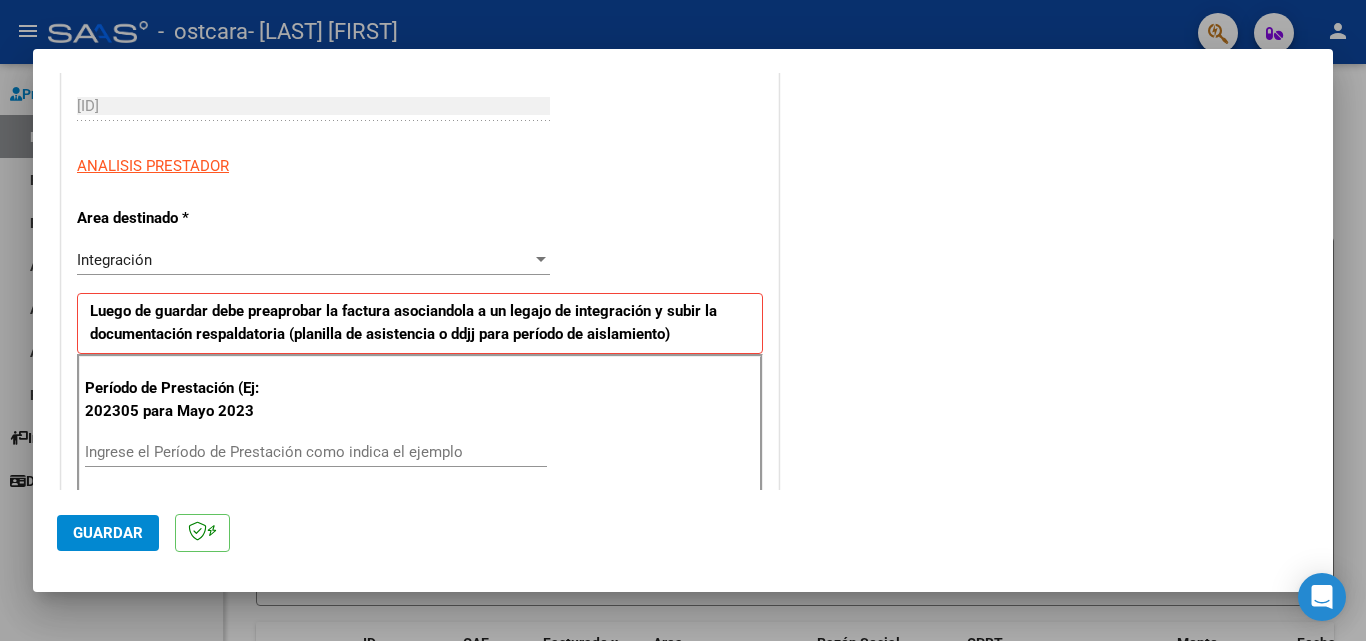 scroll, scrollTop: 400, scrollLeft: 0, axis: vertical 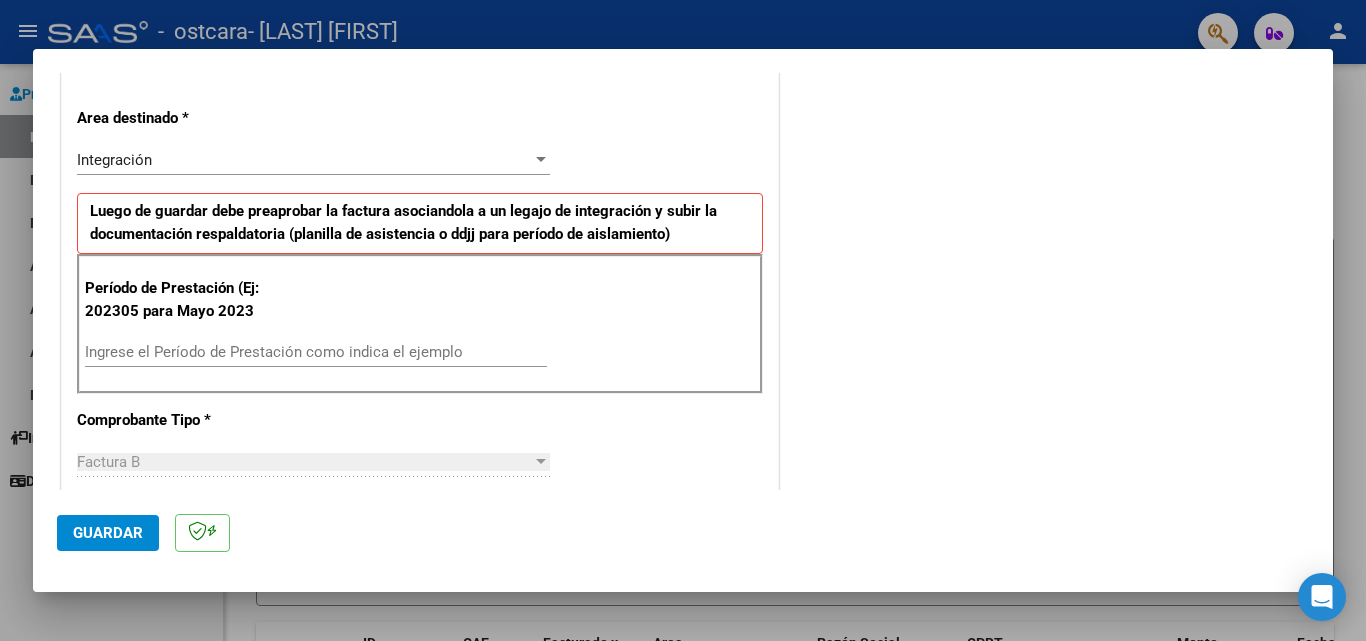 click on "Ingrese el Período de Prestación como indica el ejemplo" at bounding box center [316, 352] 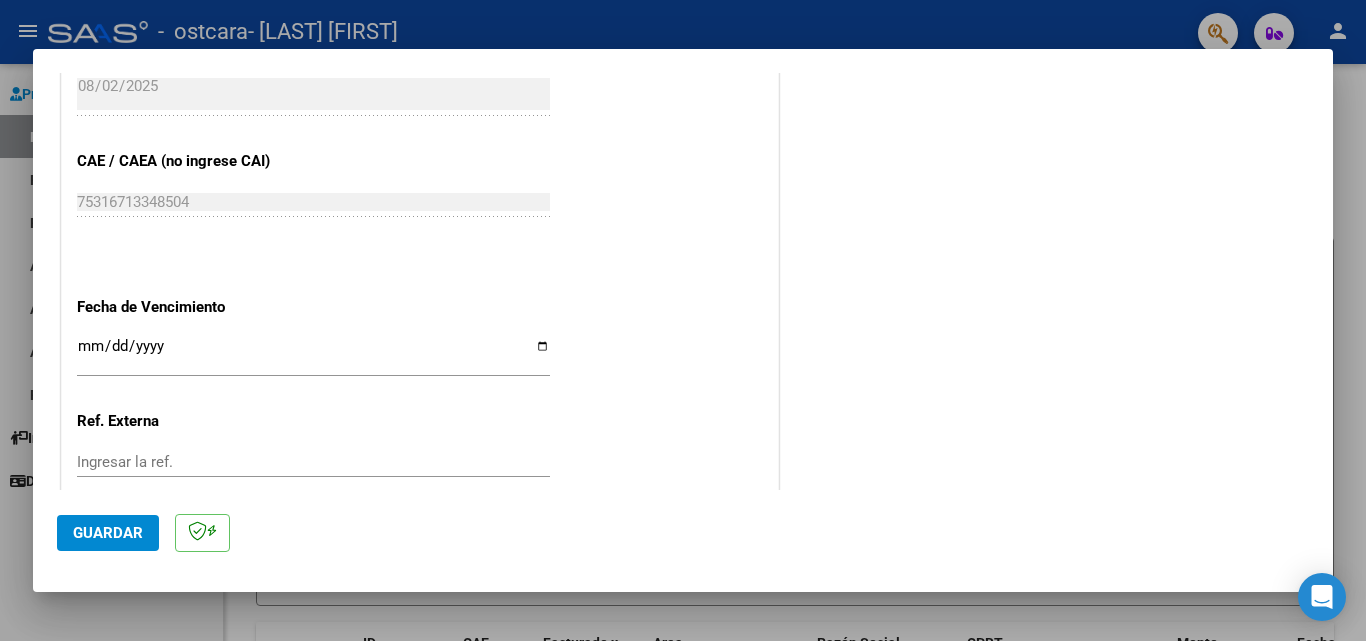 scroll, scrollTop: 1200, scrollLeft: 0, axis: vertical 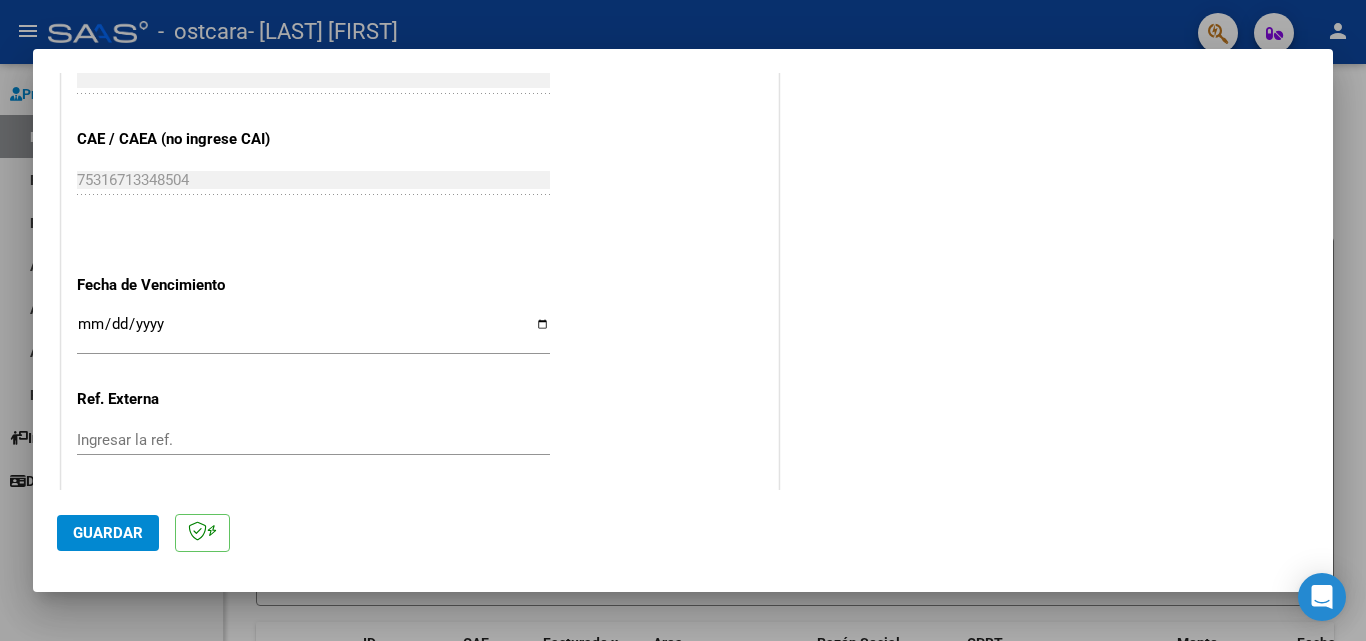 type on "202507" 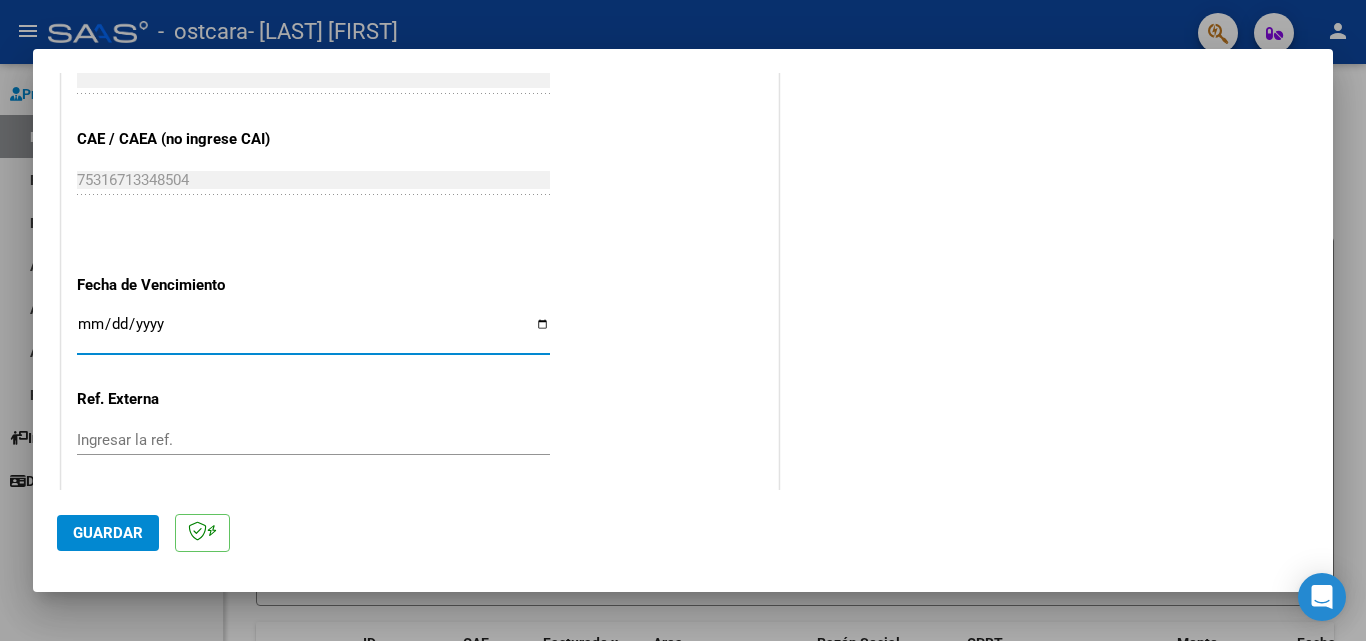 click on "Ingresar la fecha" at bounding box center [313, 332] 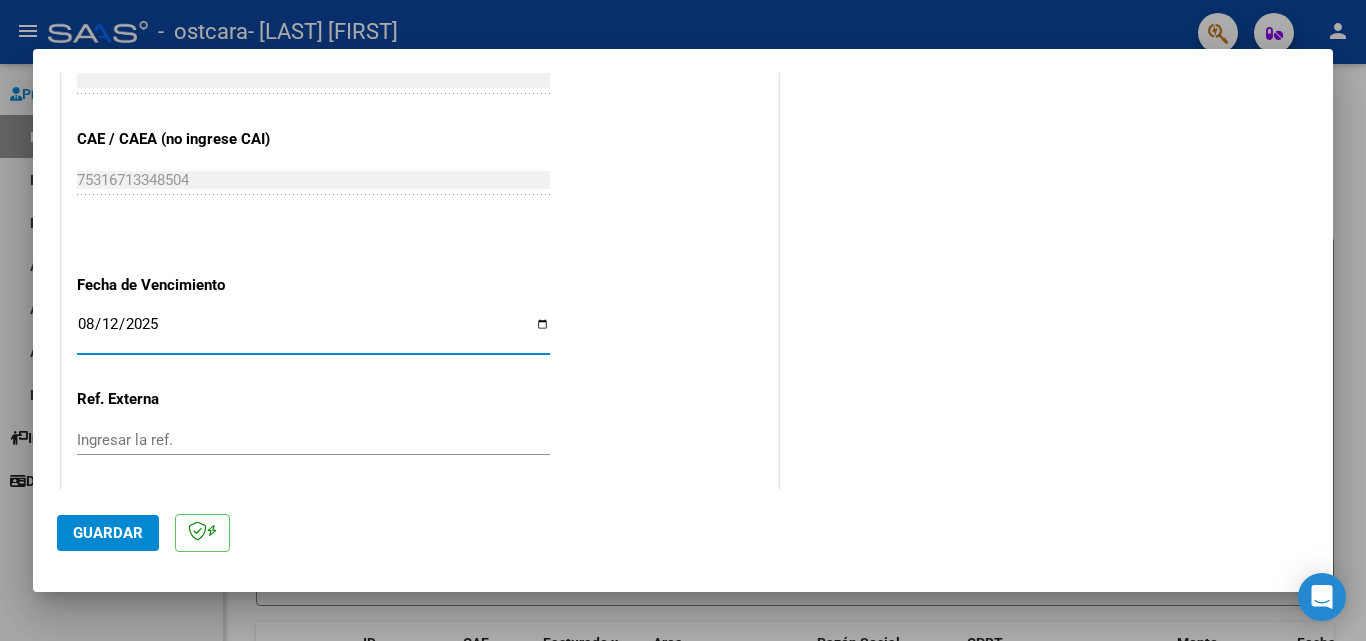 type on "2025-08-12" 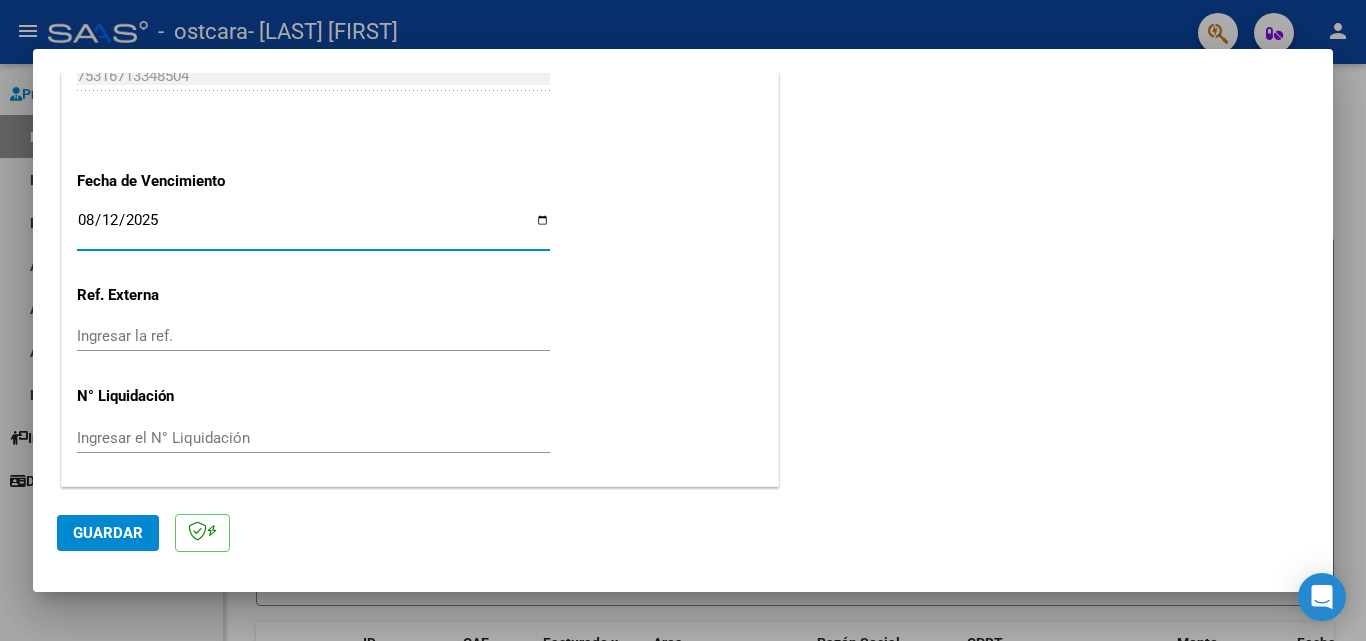 scroll, scrollTop: 1305, scrollLeft: 0, axis: vertical 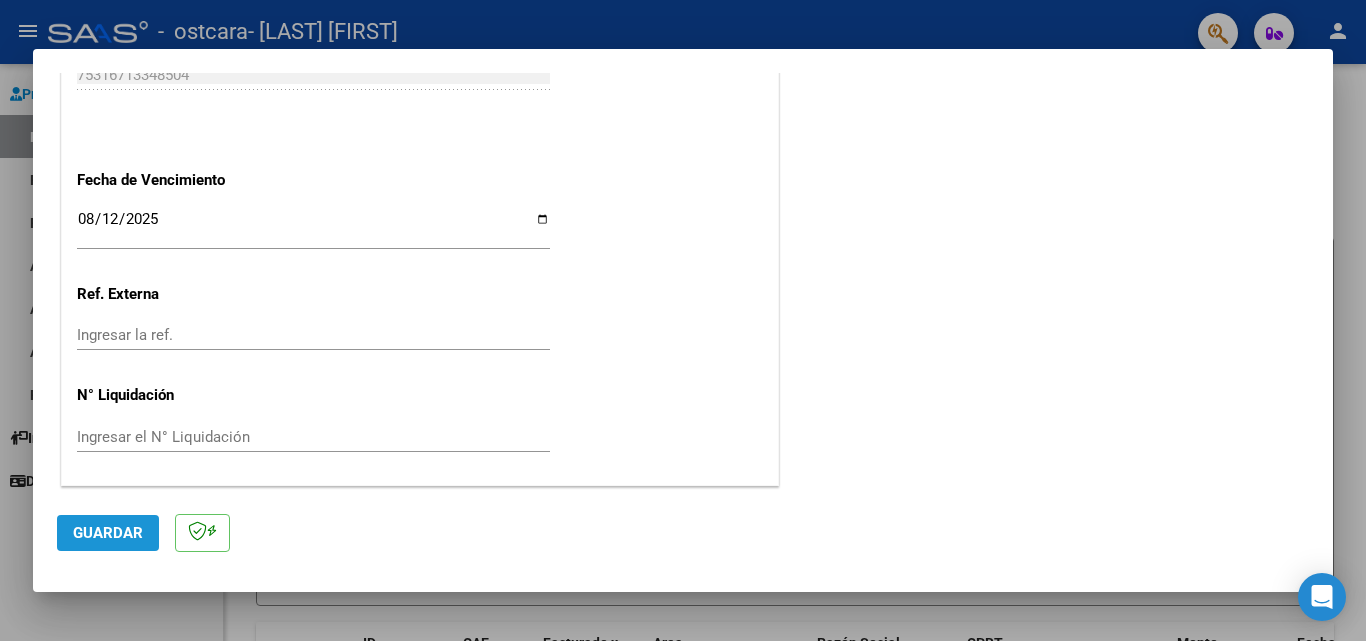 click on "Guardar" 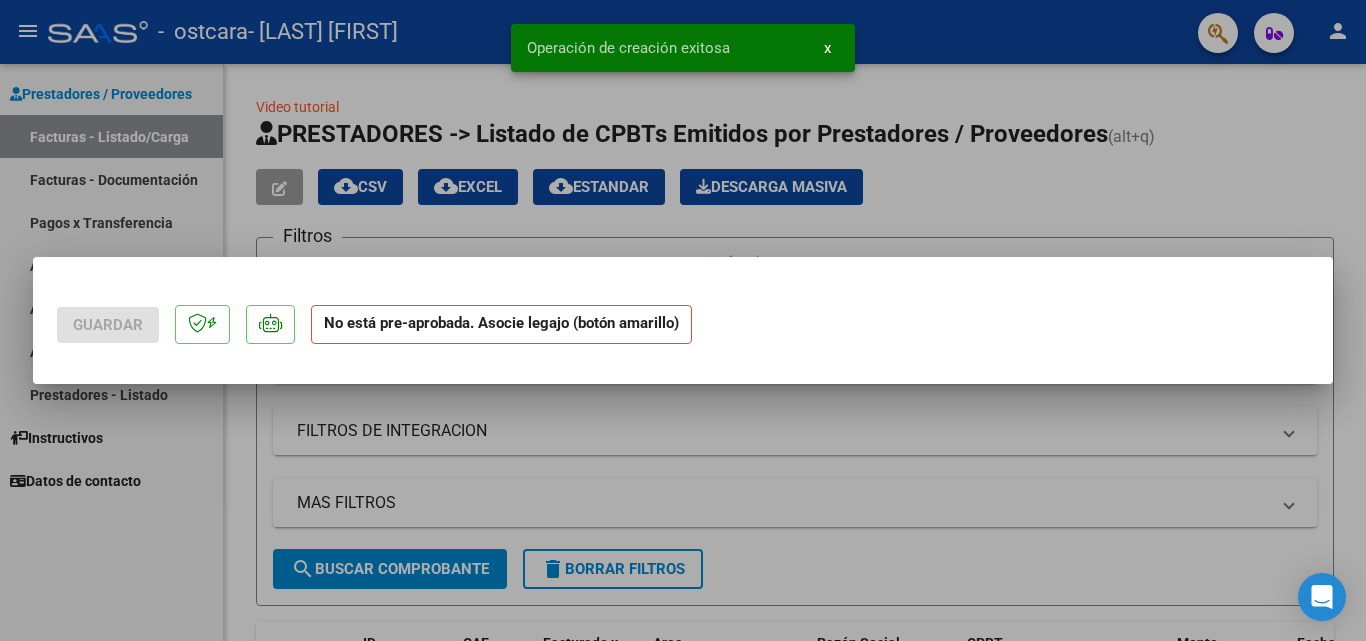 scroll, scrollTop: 0, scrollLeft: 0, axis: both 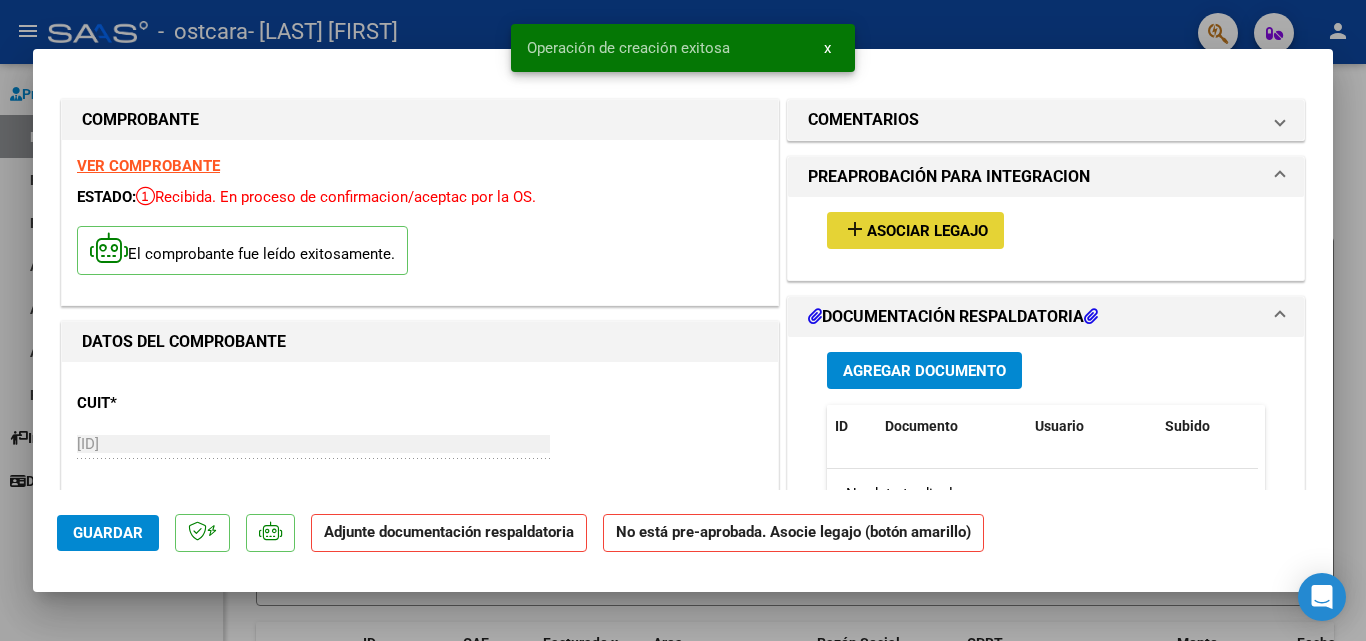 click on "Asociar Legajo" at bounding box center [927, 231] 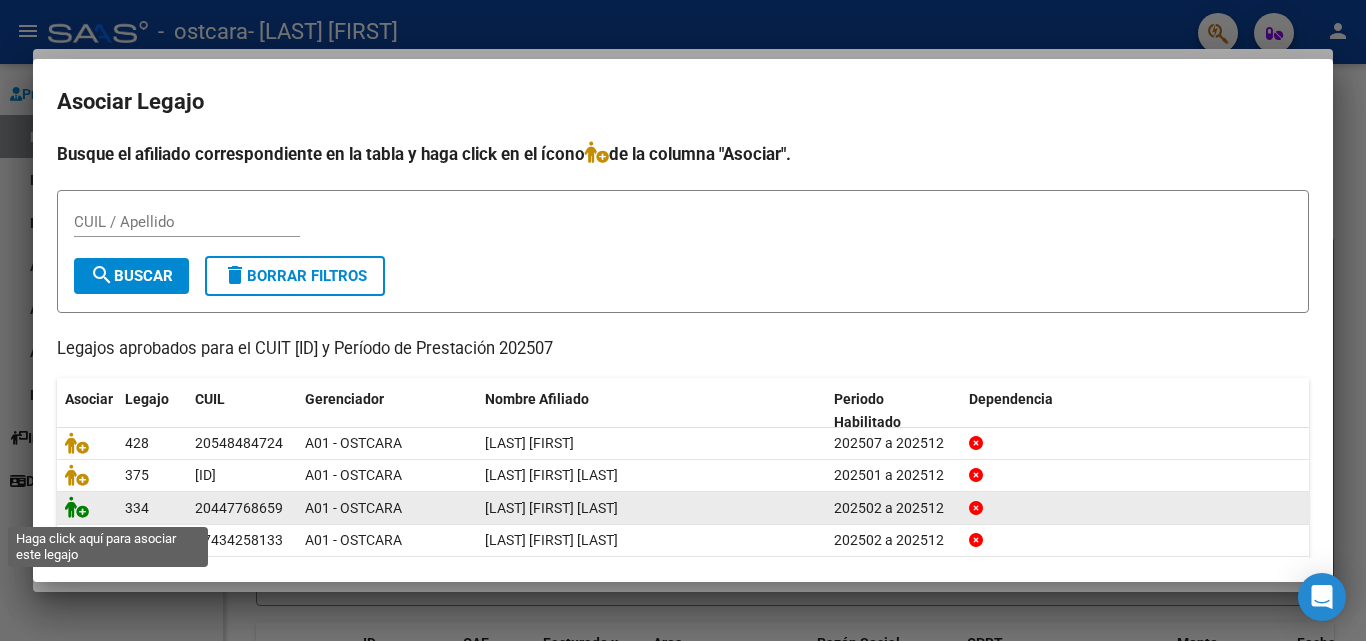 click 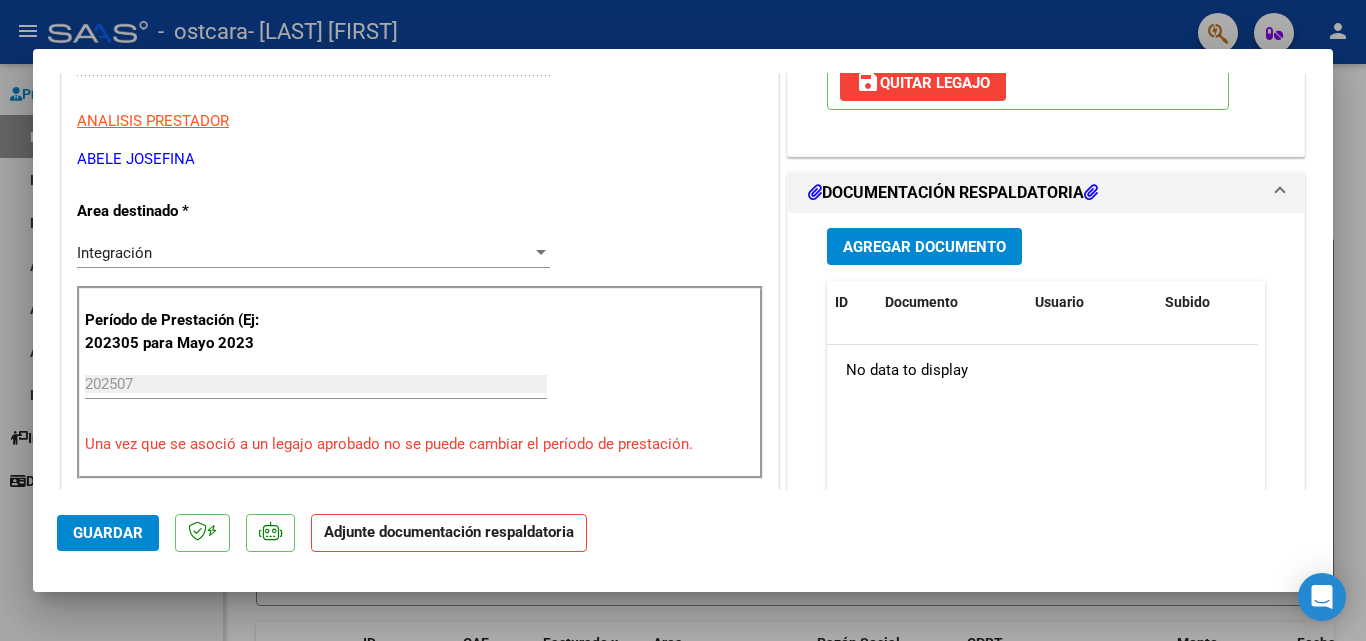 scroll, scrollTop: 400, scrollLeft: 0, axis: vertical 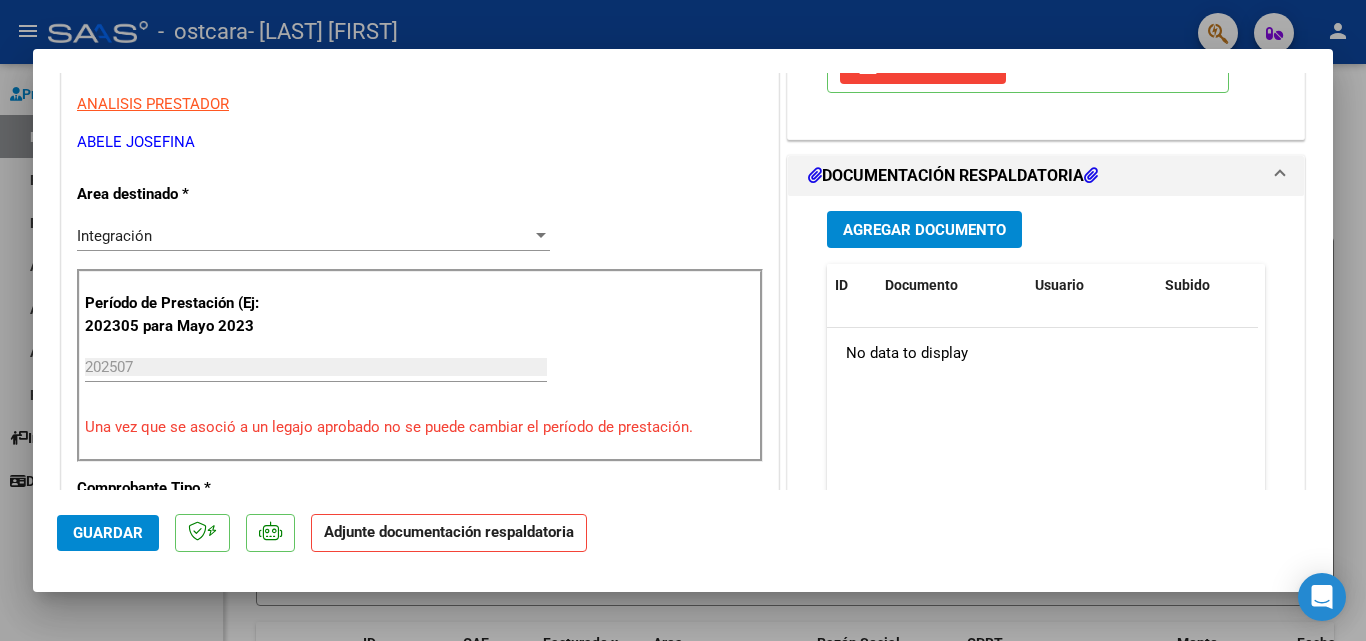 click on "Agregar Documento" at bounding box center (924, 230) 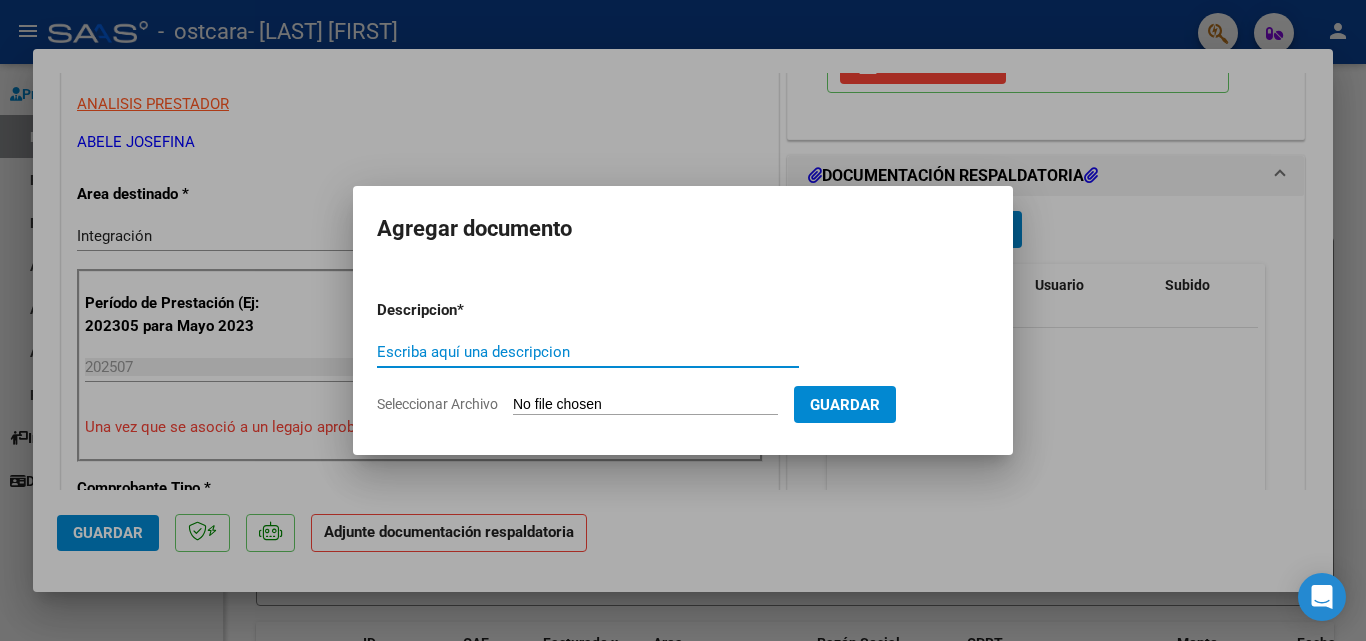 click on "Escriba aquí una descripcion" at bounding box center [588, 352] 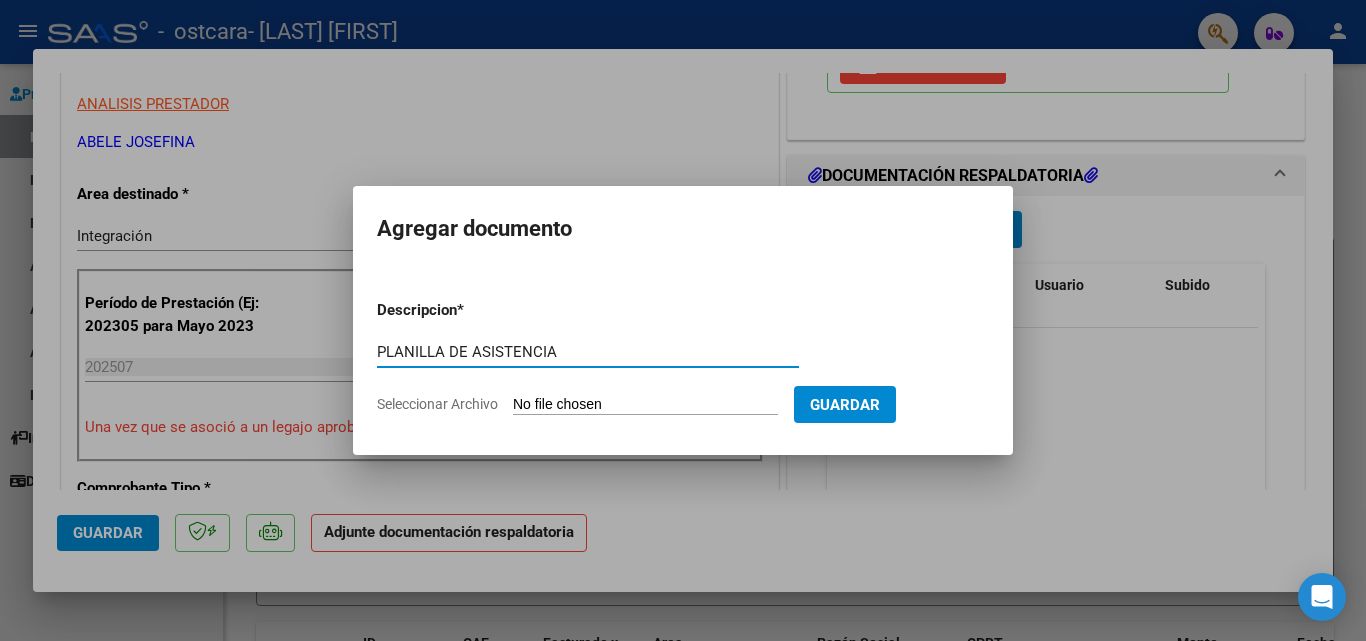 type on "PLANILLA DE ASISTENCIA" 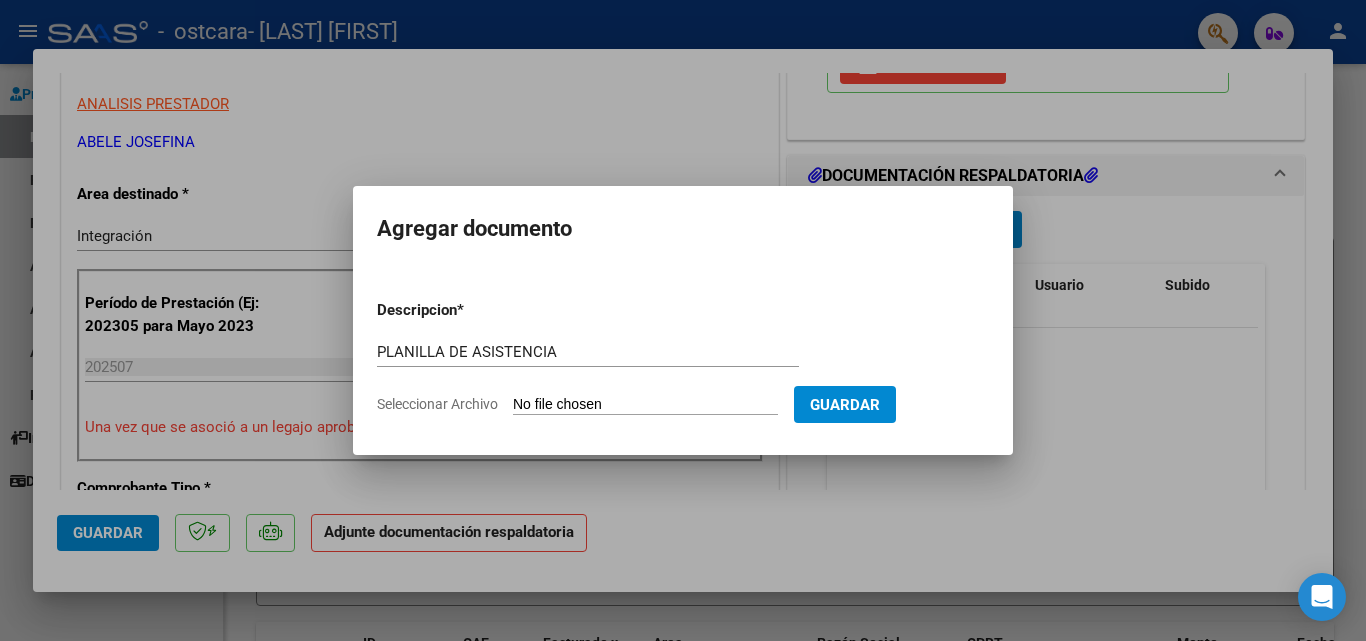 type on "C:\fakepath\ASISTENCIA JULIO [LAST] [LAST].pdf" 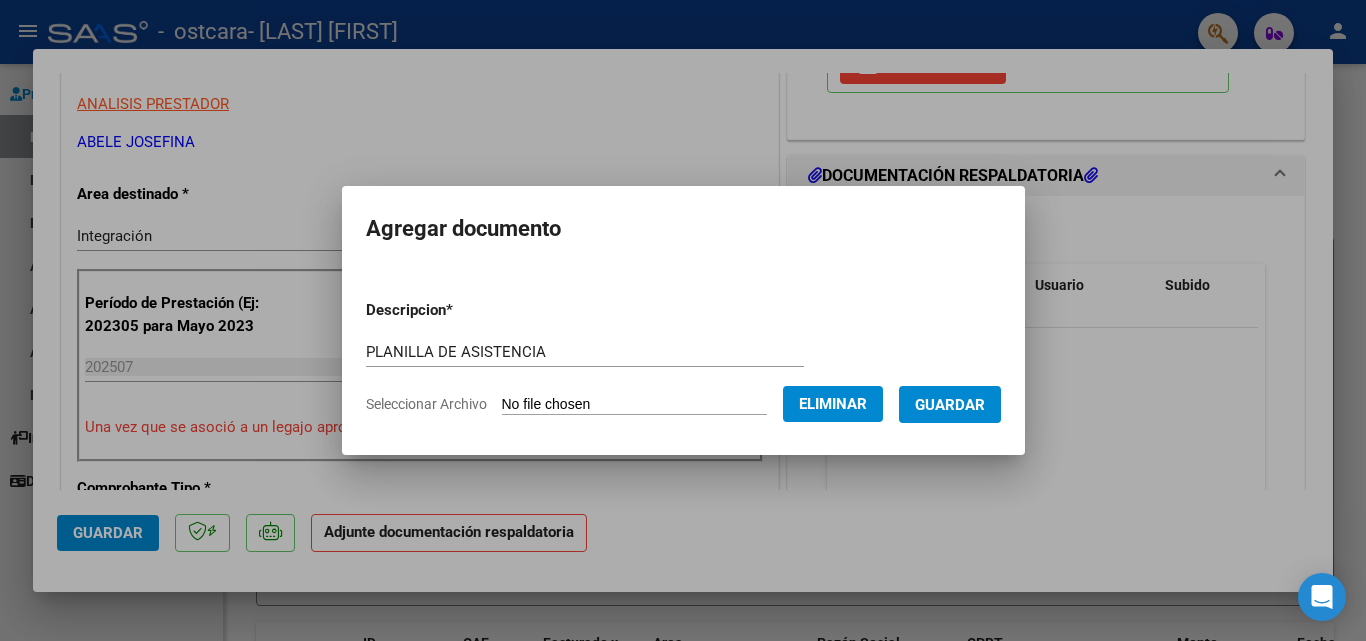 click on "Guardar" at bounding box center (950, 405) 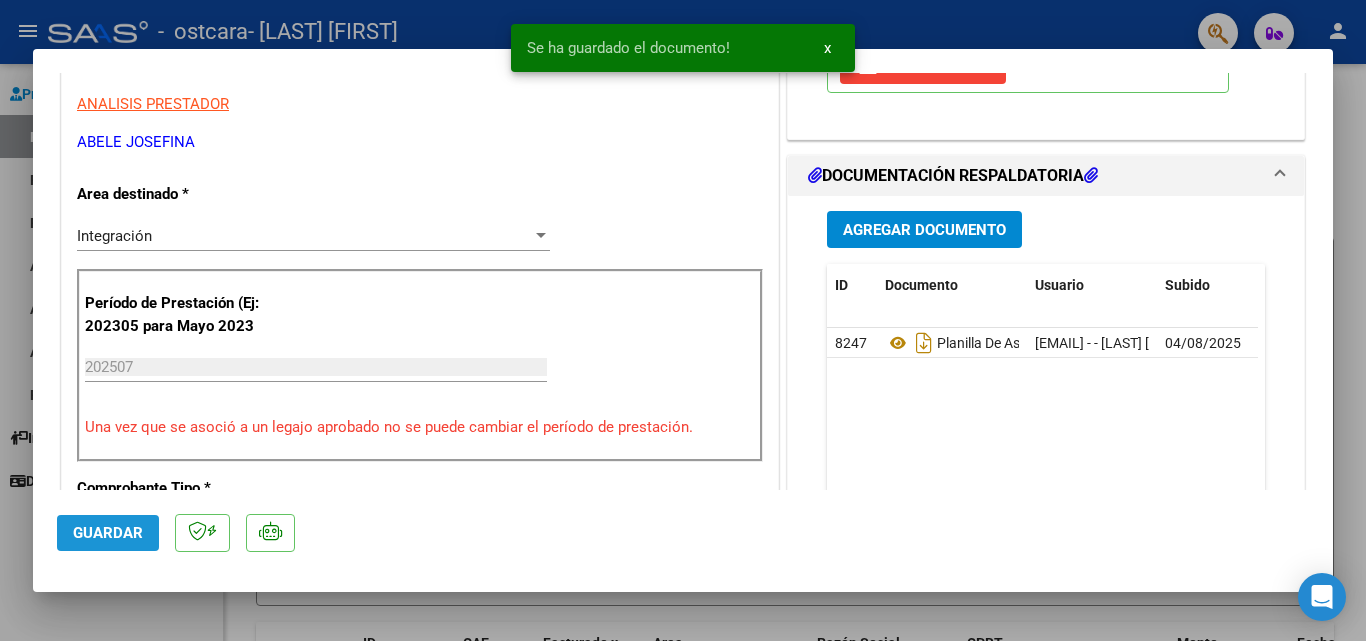 click on "Guardar" 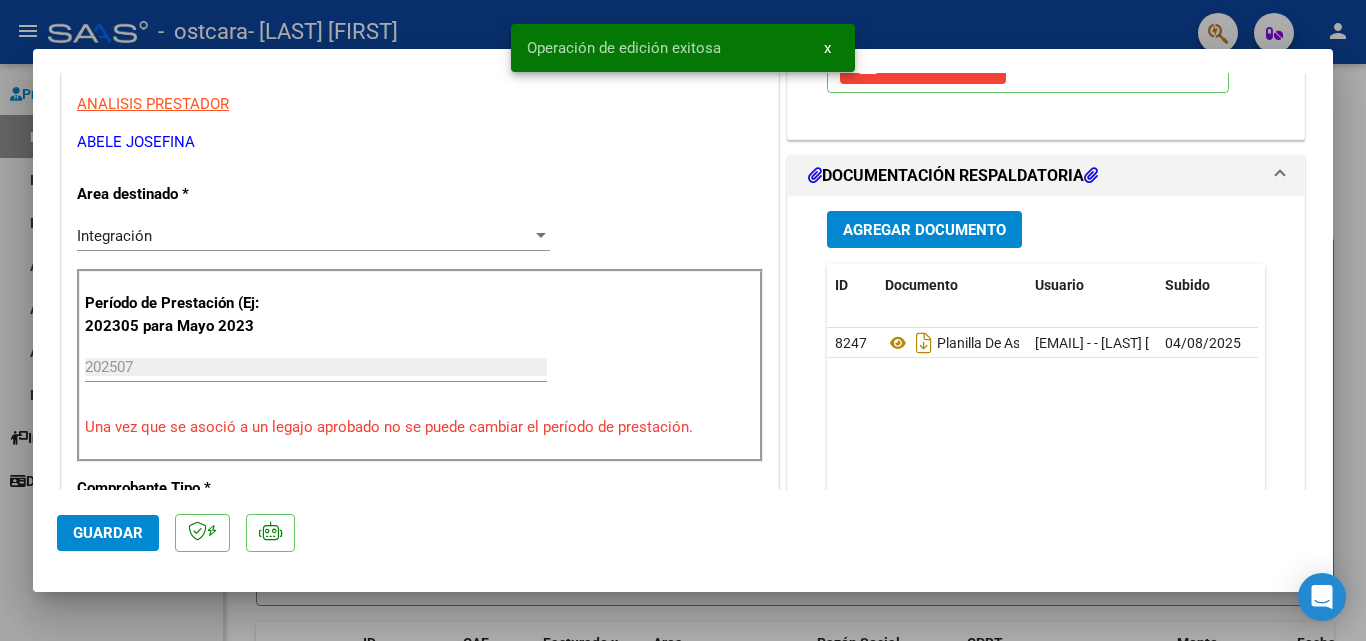 click at bounding box center [683, 320] 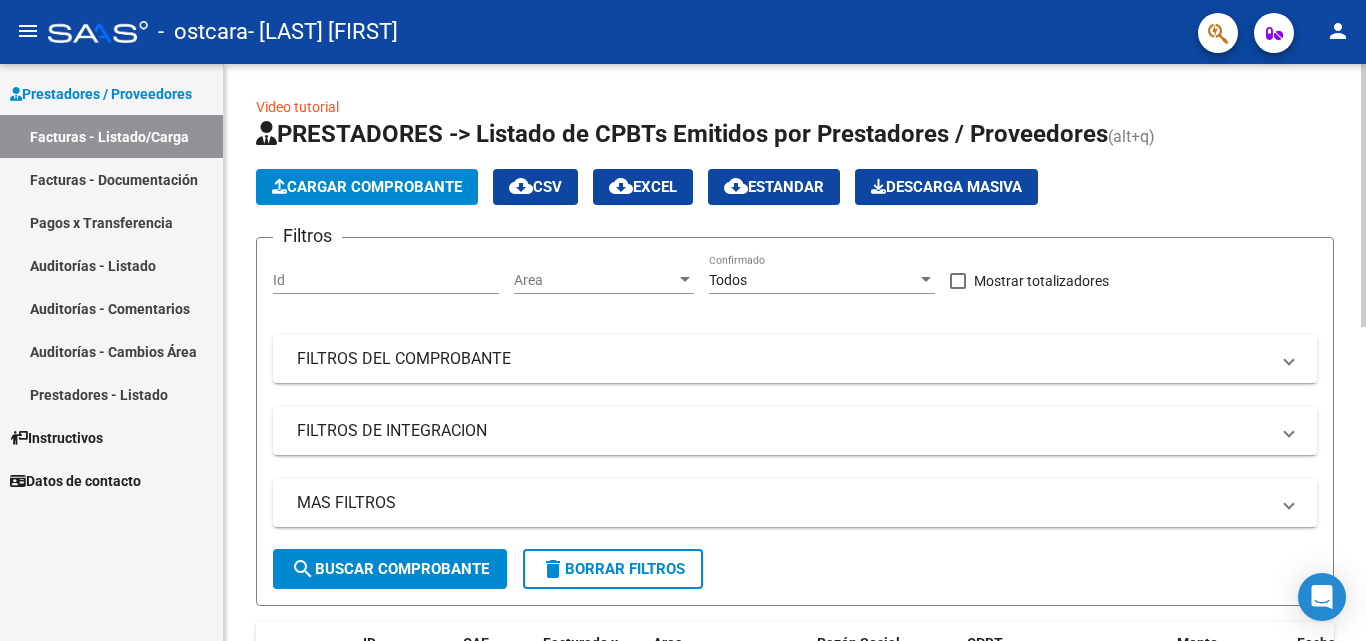 click on "Cargar Comprobante" 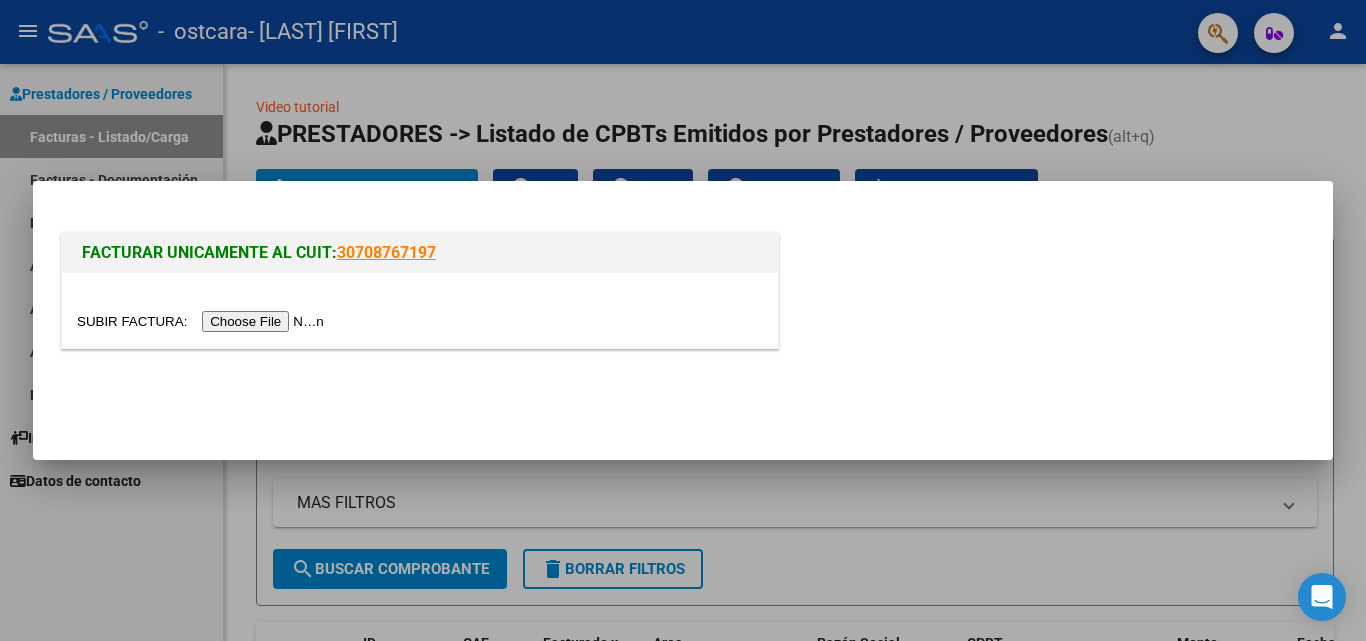 click at bounding box center [203, 321] 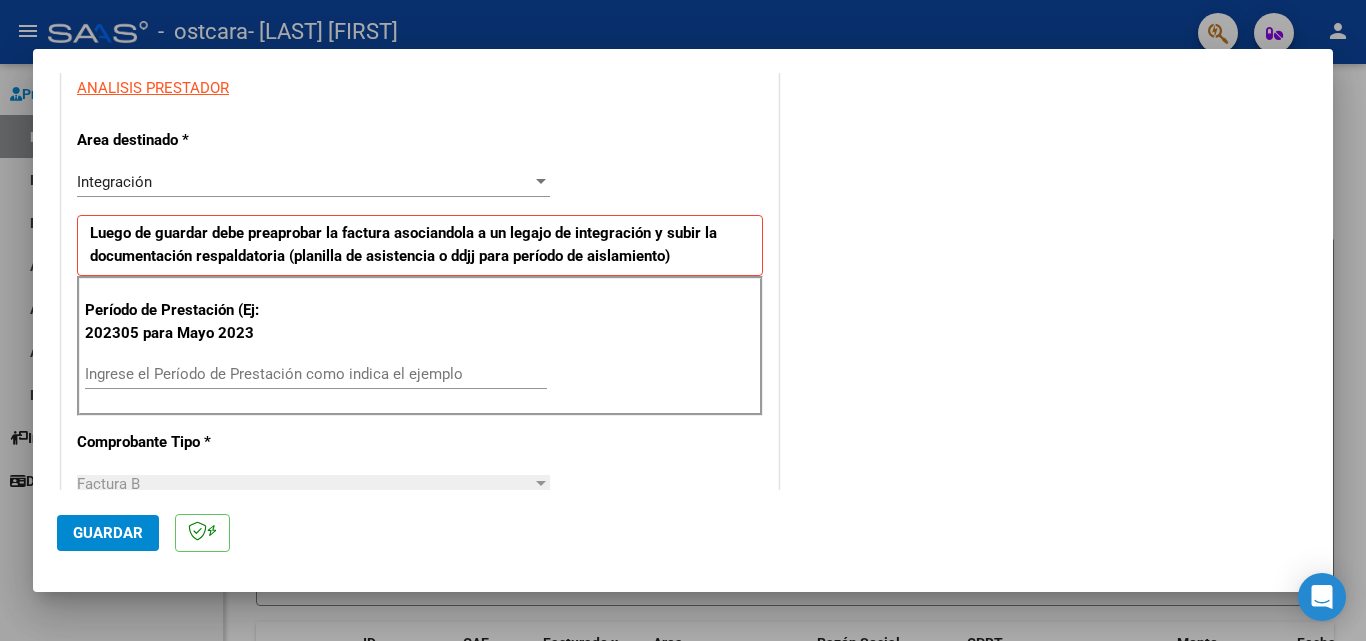 scroll, scrollTop: 400, scrollLeft: 0, axis: vertical 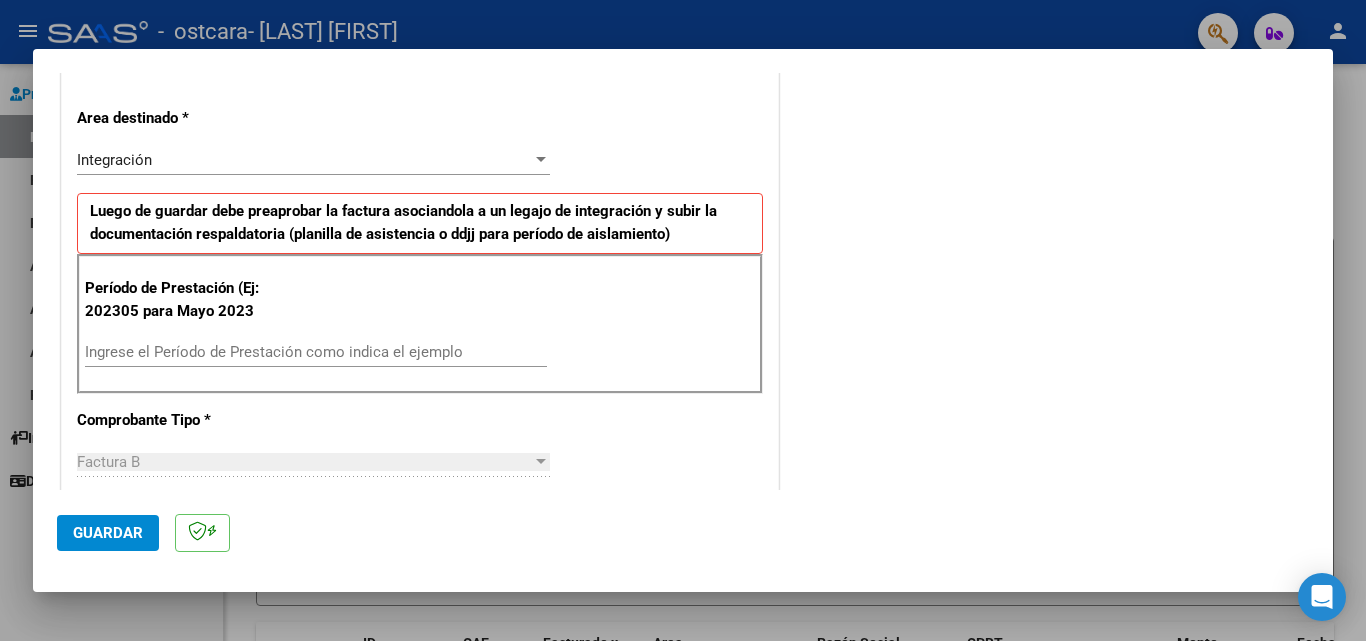 click on "Ingrese el Período de Prestación como indica el ejemplo" at bounding box center (316, 352) 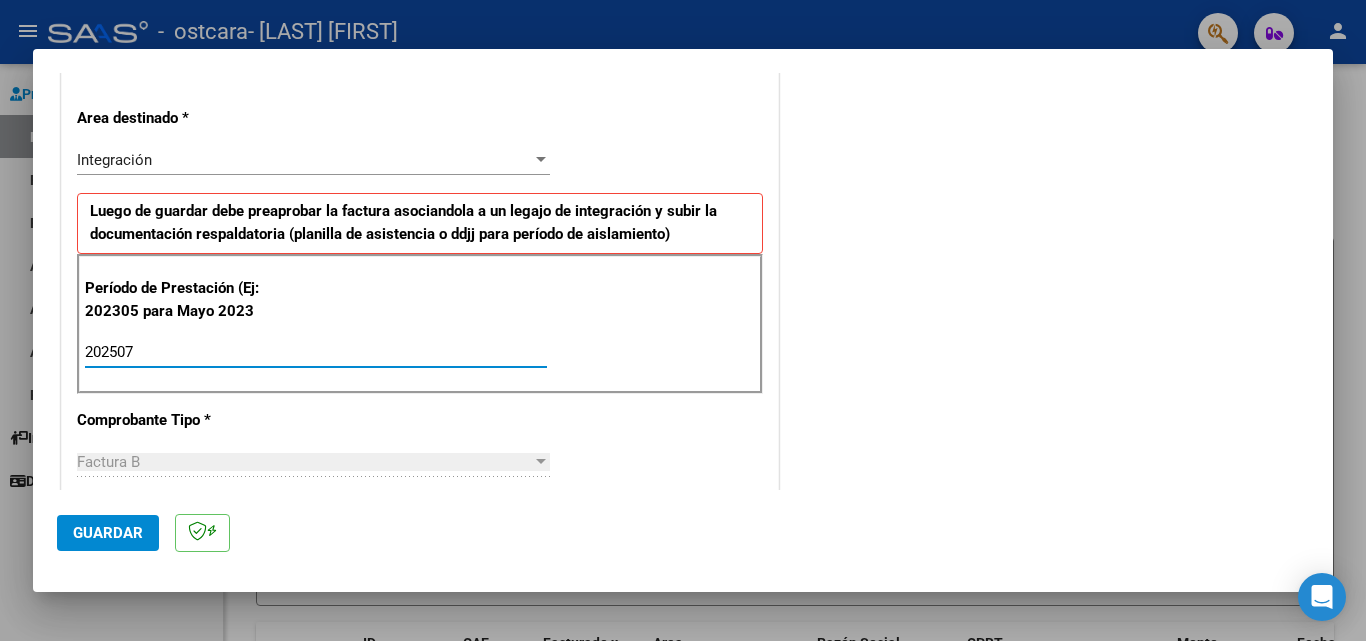 type on "202507" 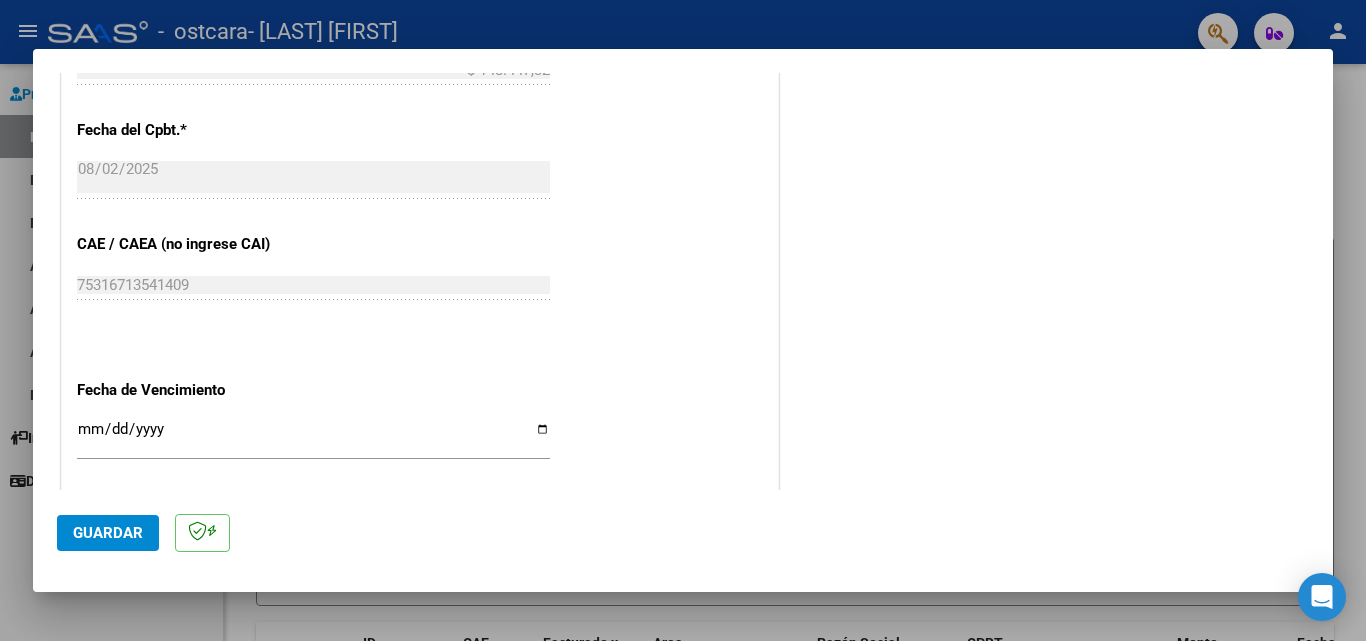 scroll, scrollTop: 1100, scrollLeft: 0, axis: vertical 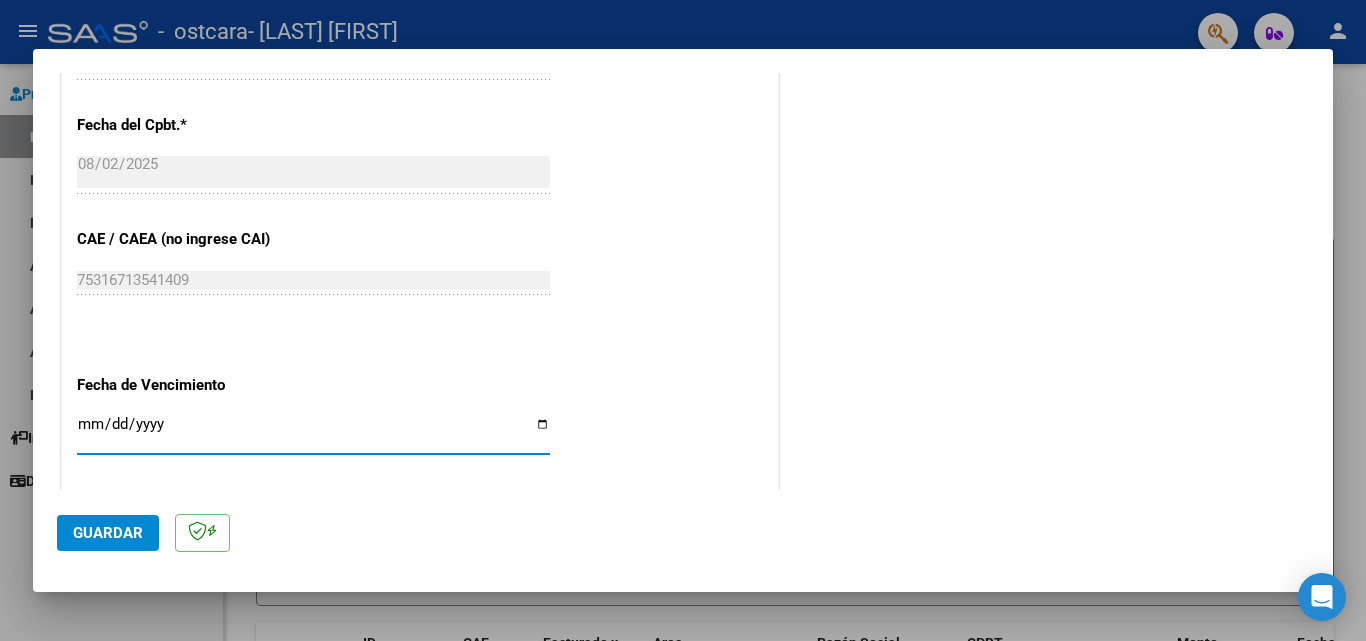 click on "Ingresar la fecha" at bounding box center [313, 432] 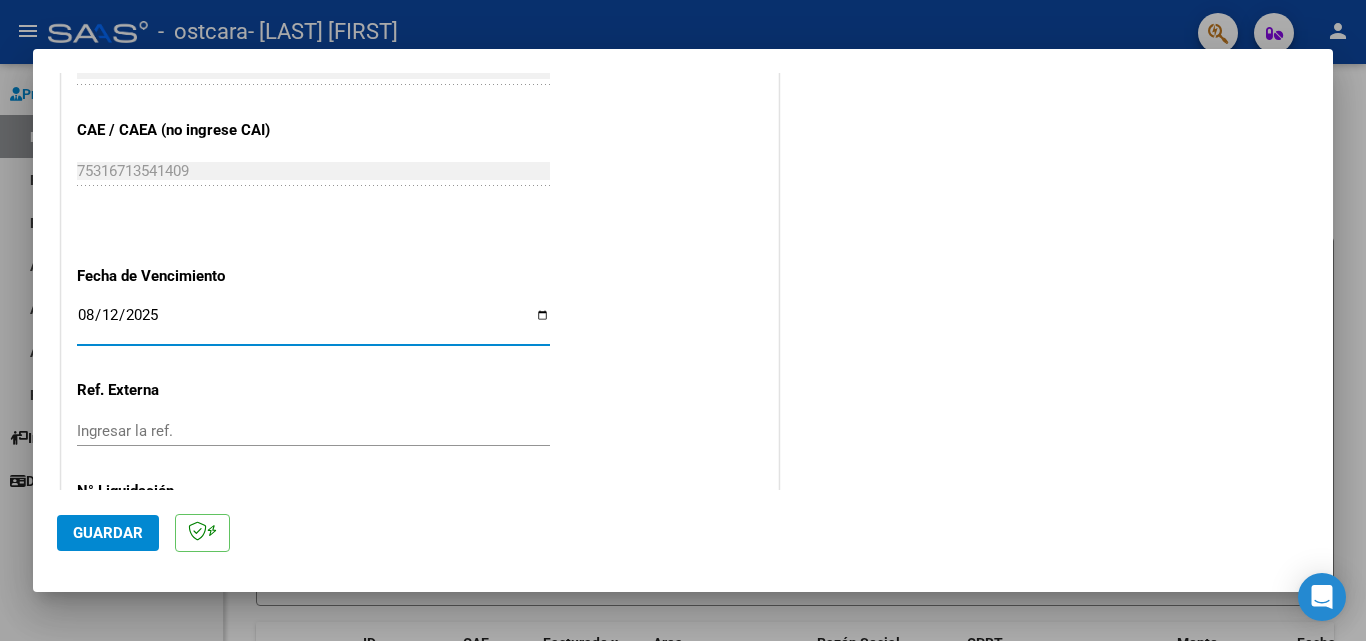 scroll, scrollTop: 1305, scrollLeft: 0, axis: vertical 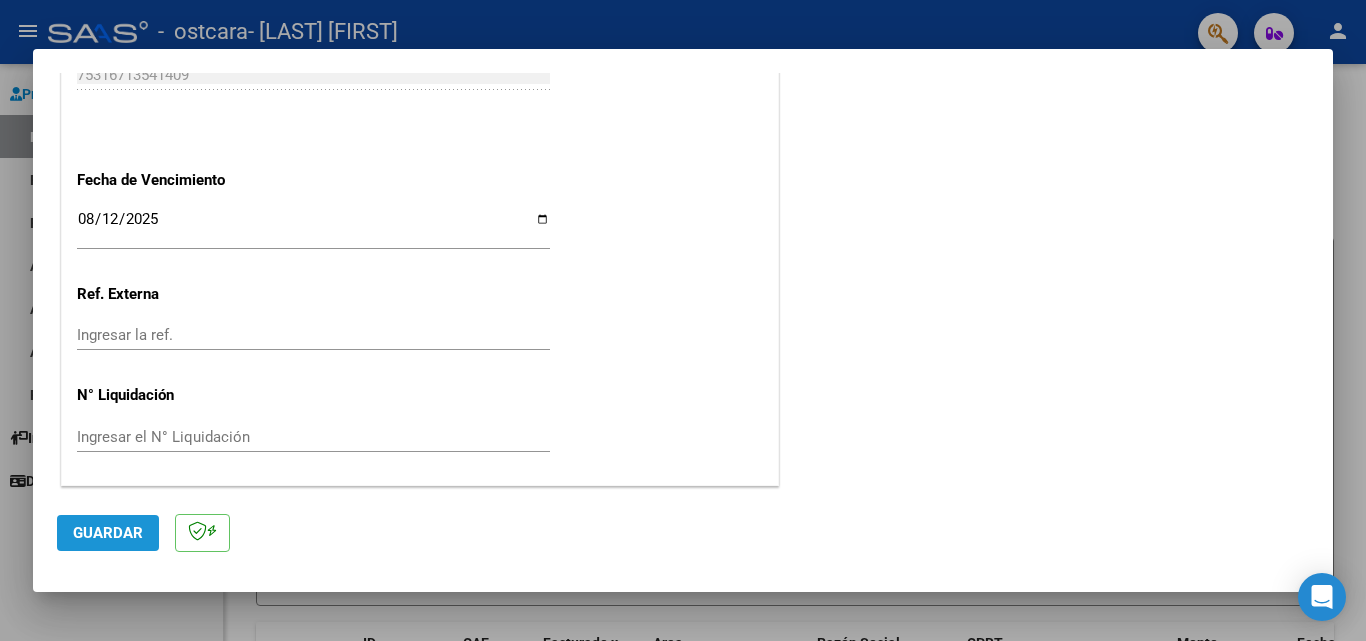 click on "Guardar" 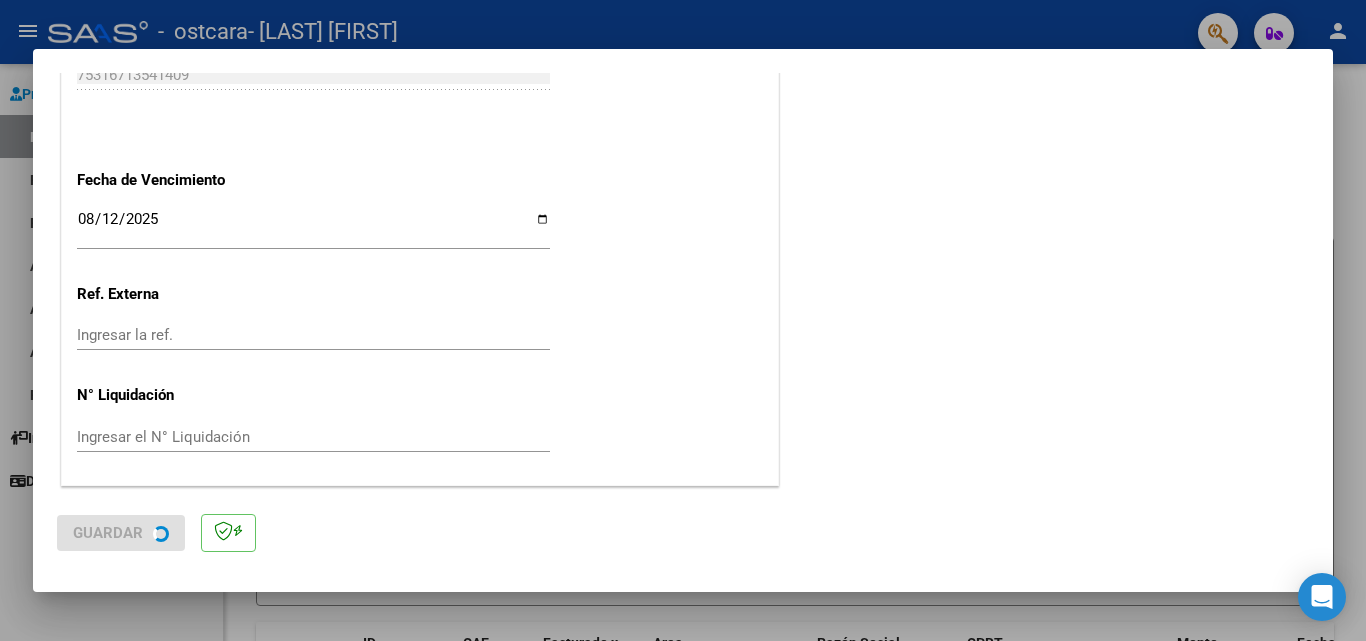 scroll, scrollTop: 0, scrollLeft: 0, axis: both 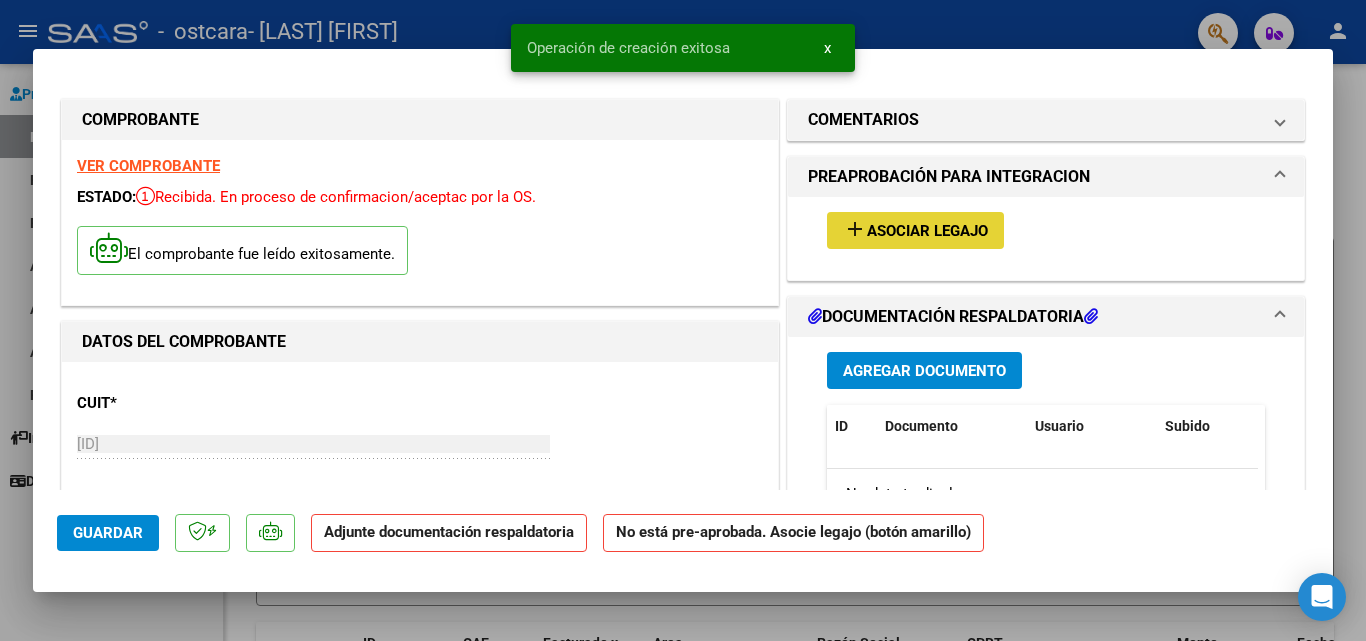 click on "Asociar Legajo" at bounding box center (927, 231) 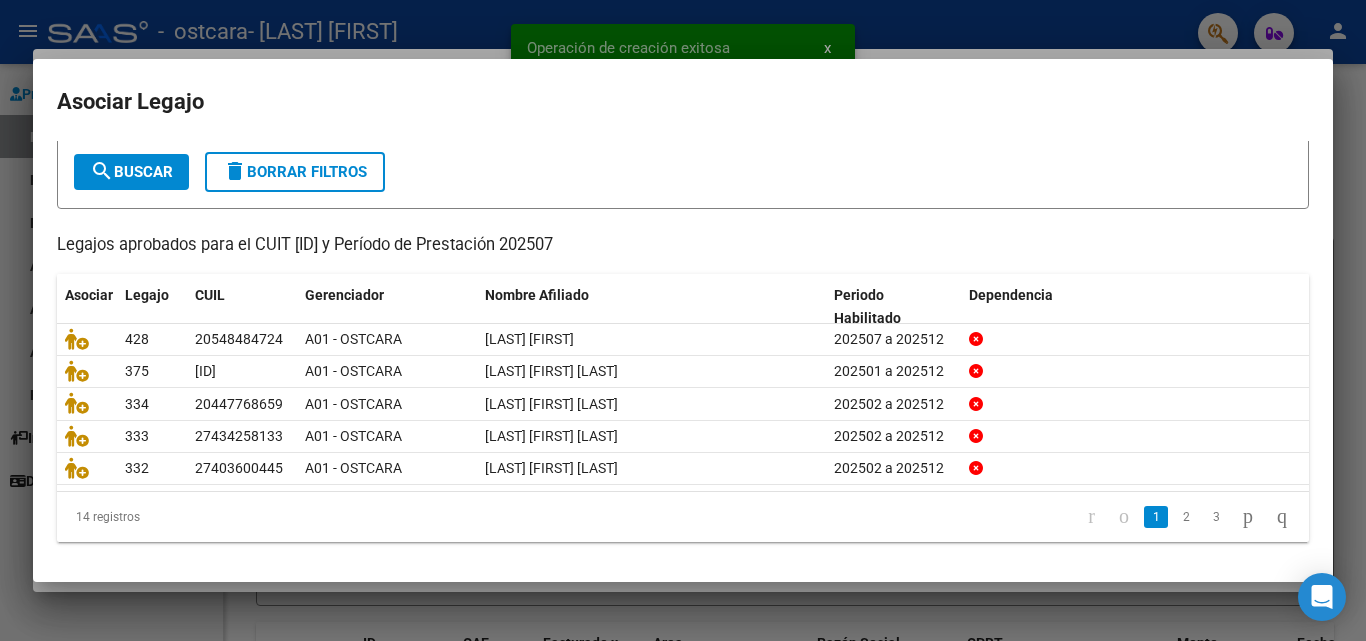 scroll, scrollTop: 109, scrollLeft: 0, axis: vertical 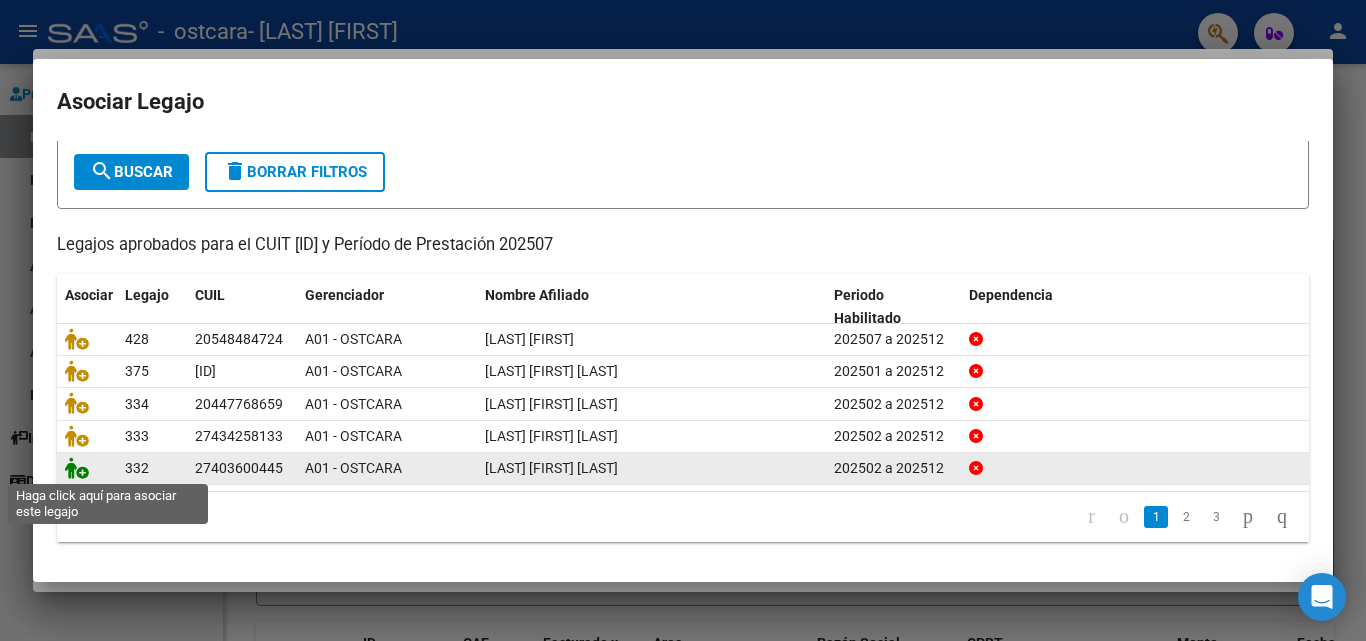 click 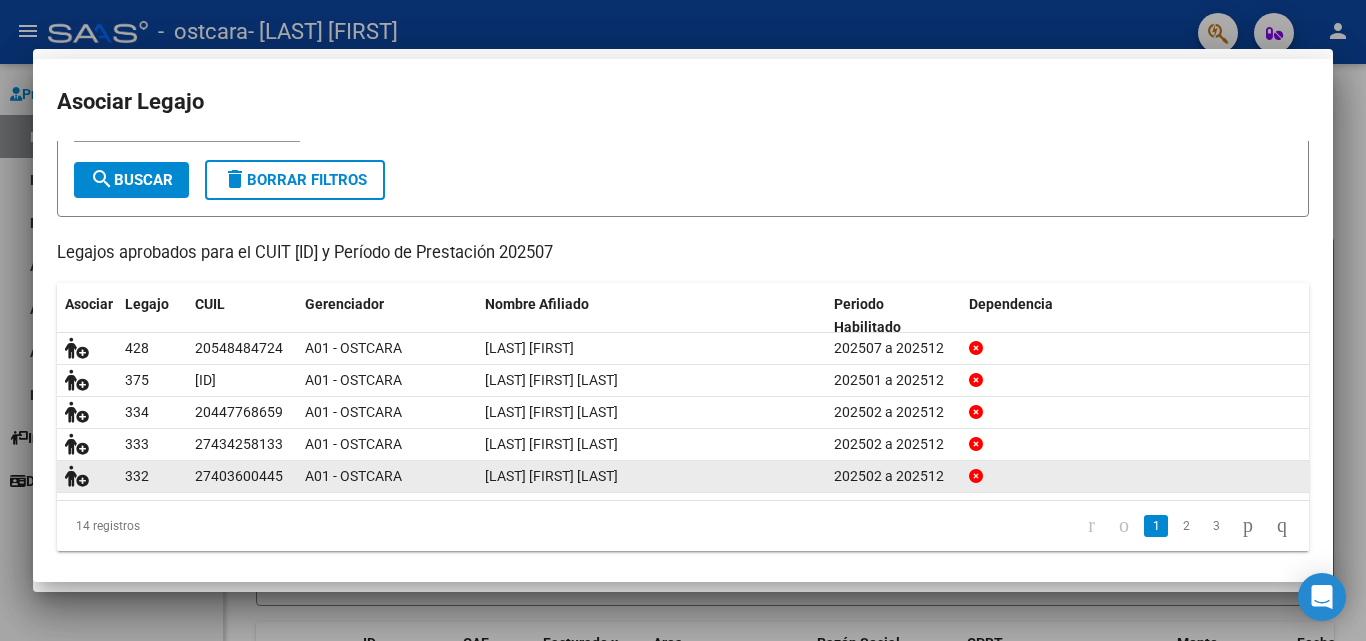 scroll, scrollTop: 122, scrollLeft: 0, axis: vertical 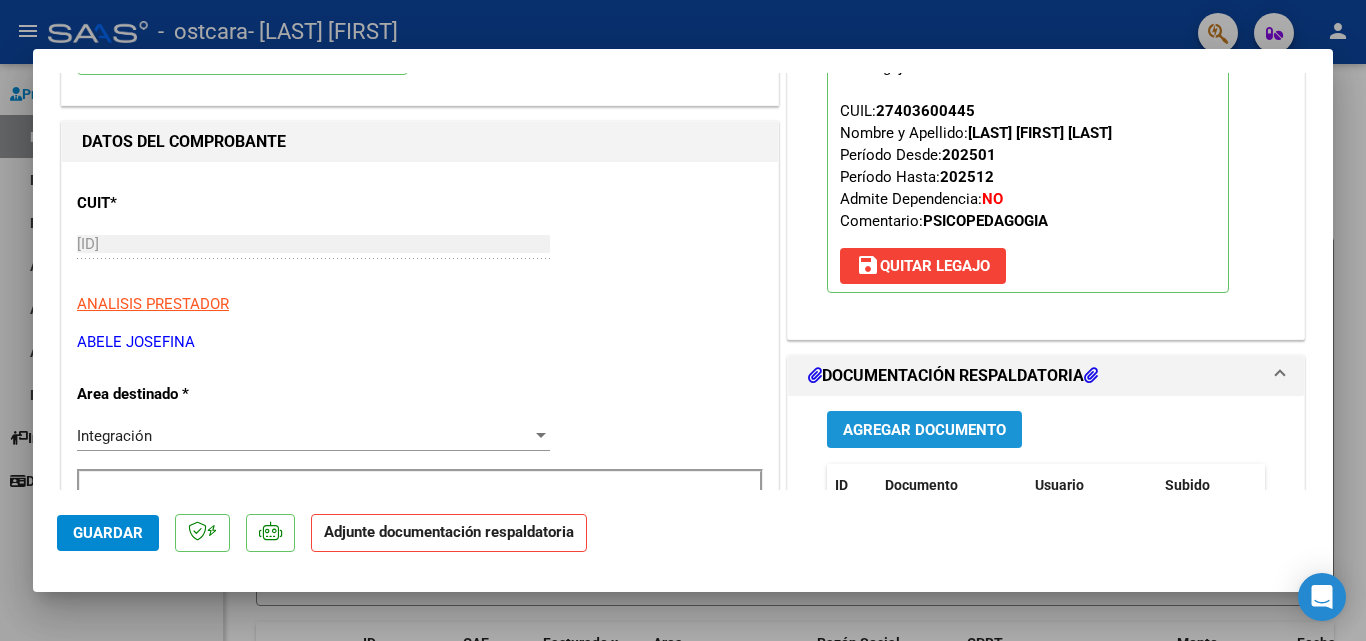 click on "Agregar Documento" at bounding box center (924, 430) 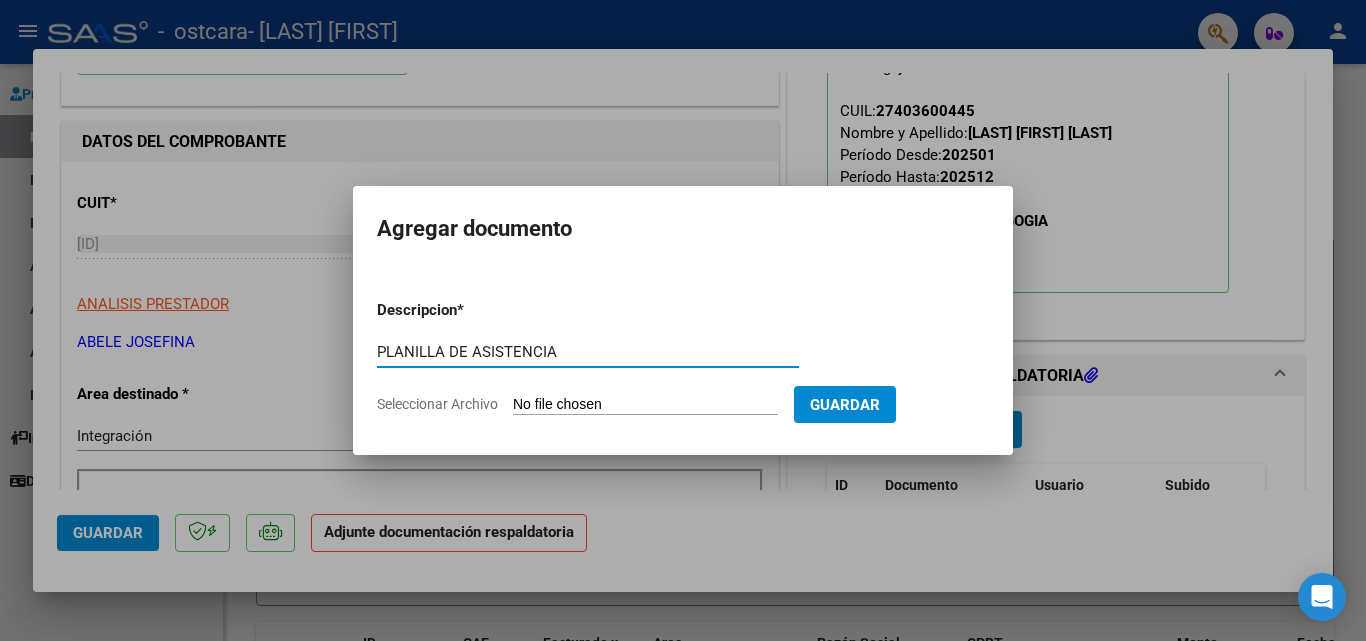 type on "PLANILLA DE ASISTENCIA" 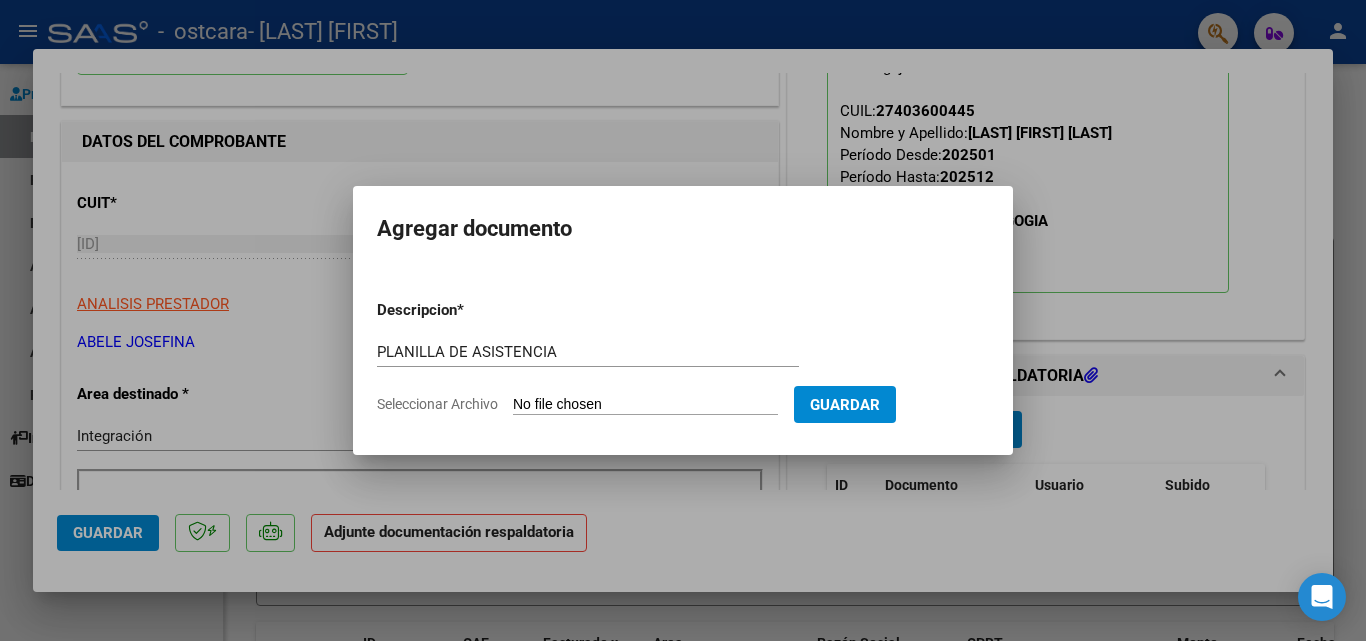 click on "Seleccionar Archivo" 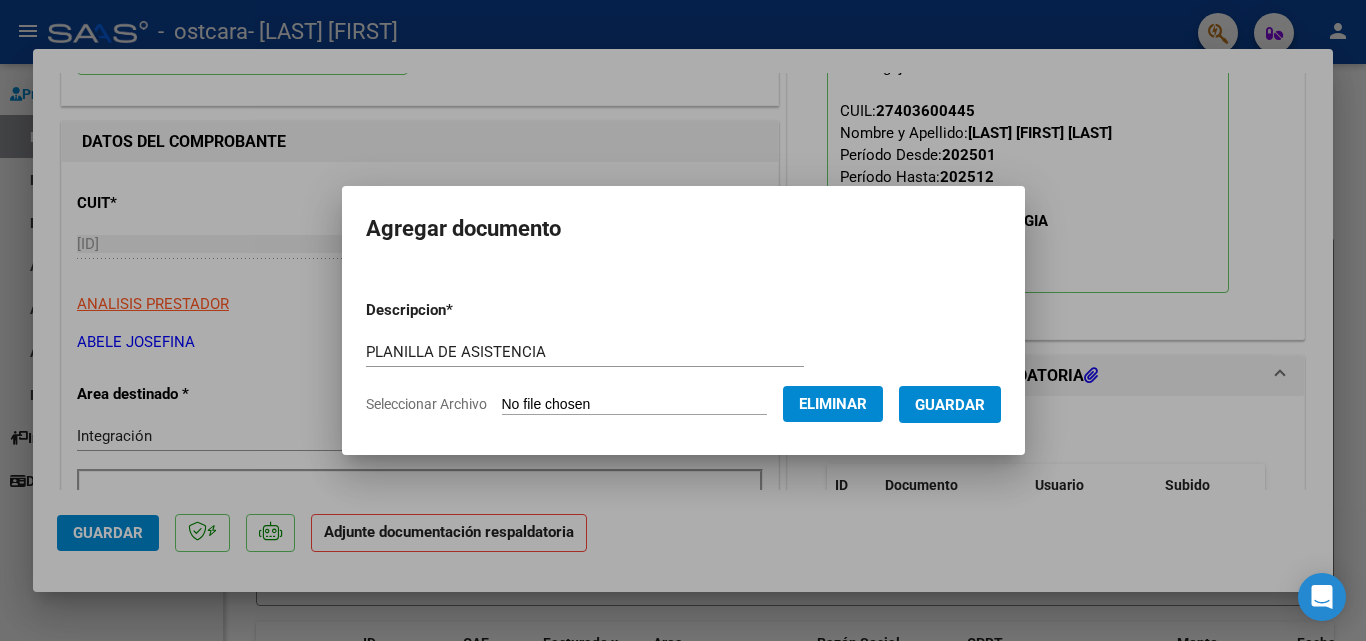 click on "Guardar" at bounding box center (950, 405) 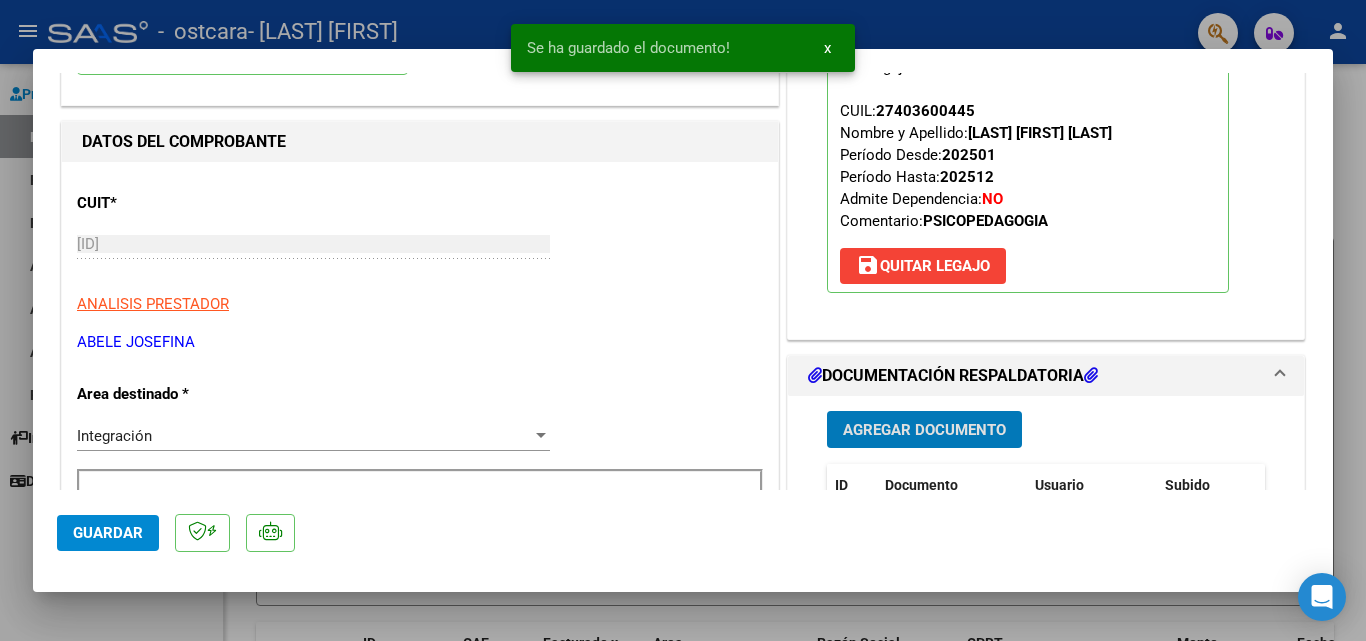 click on "Guardar" 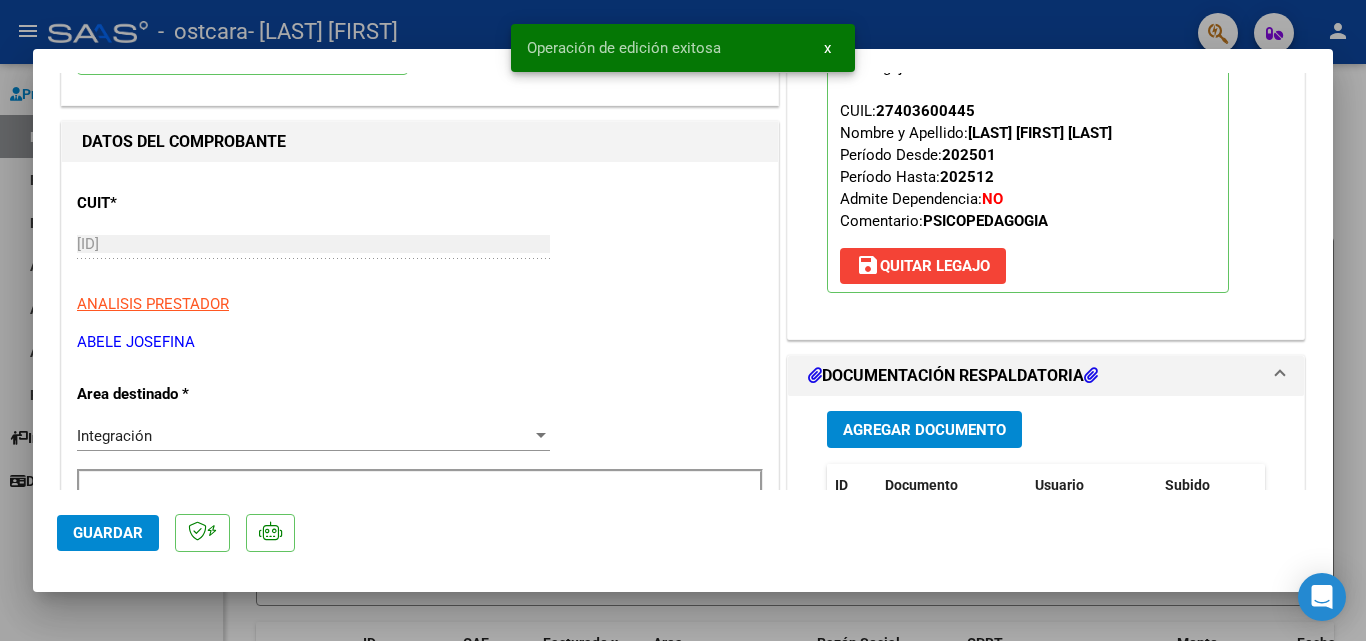click at bounding box center [683, 320] 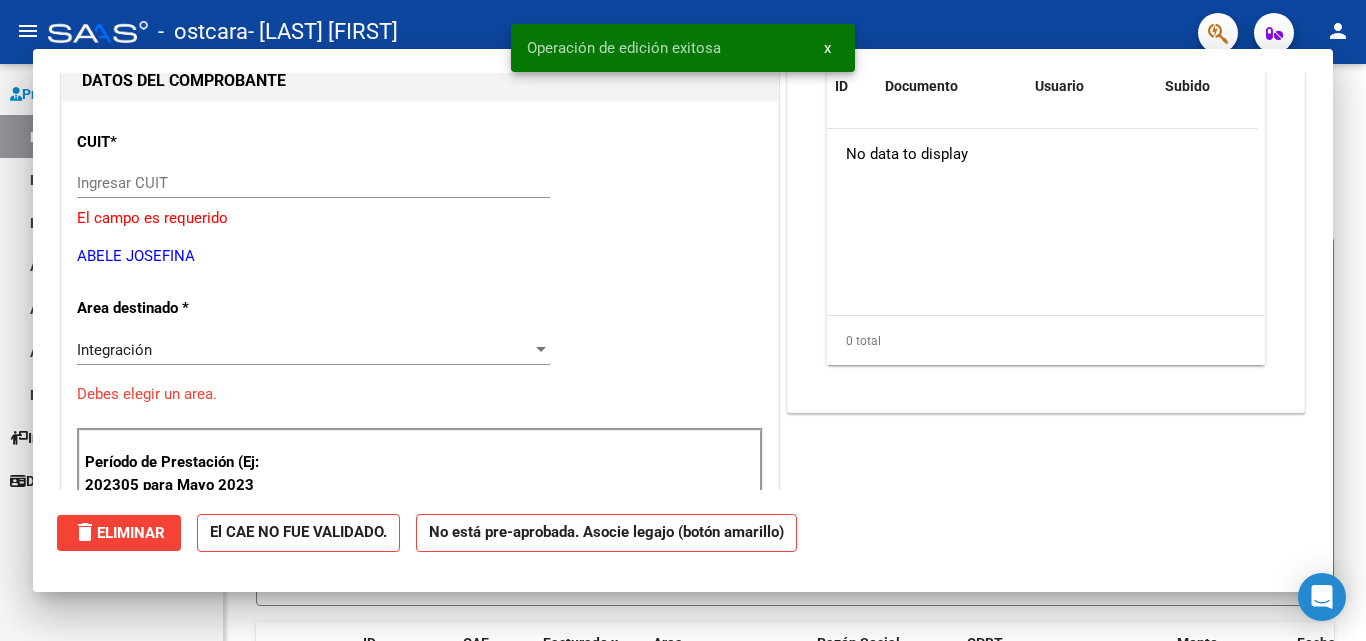 scroll, scrollTop: 0, scrollLeft: 0, axis: both 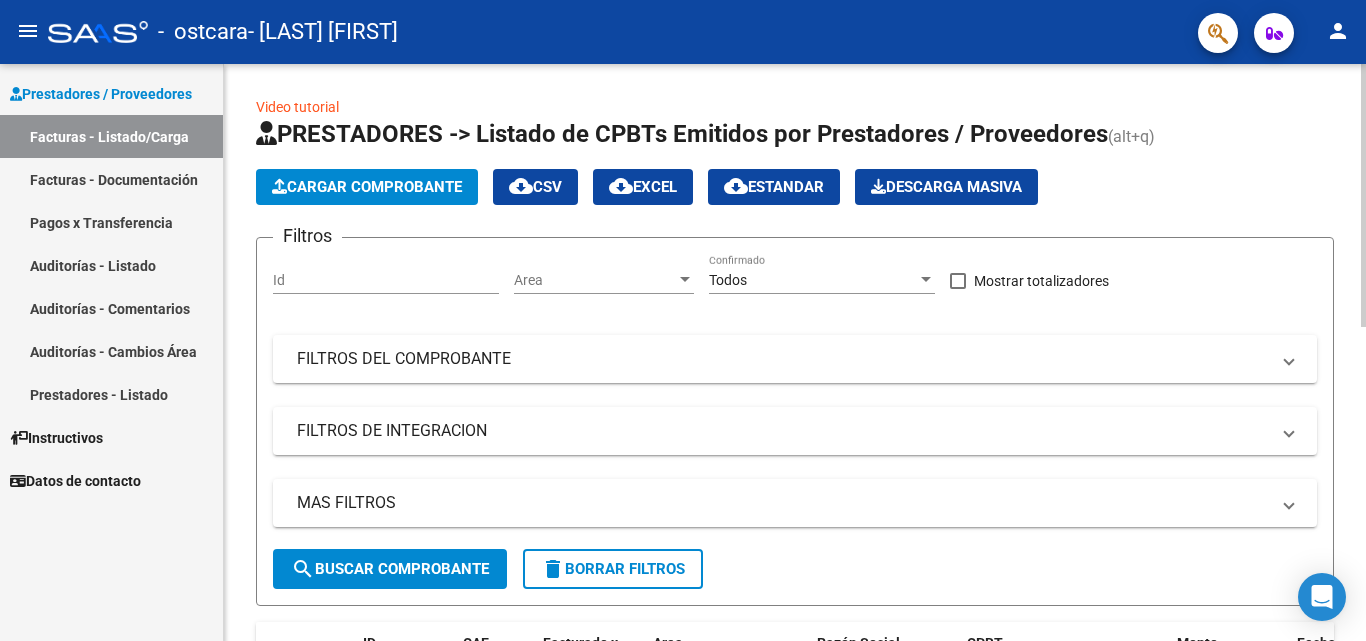 click on "Cargar Comprobante" 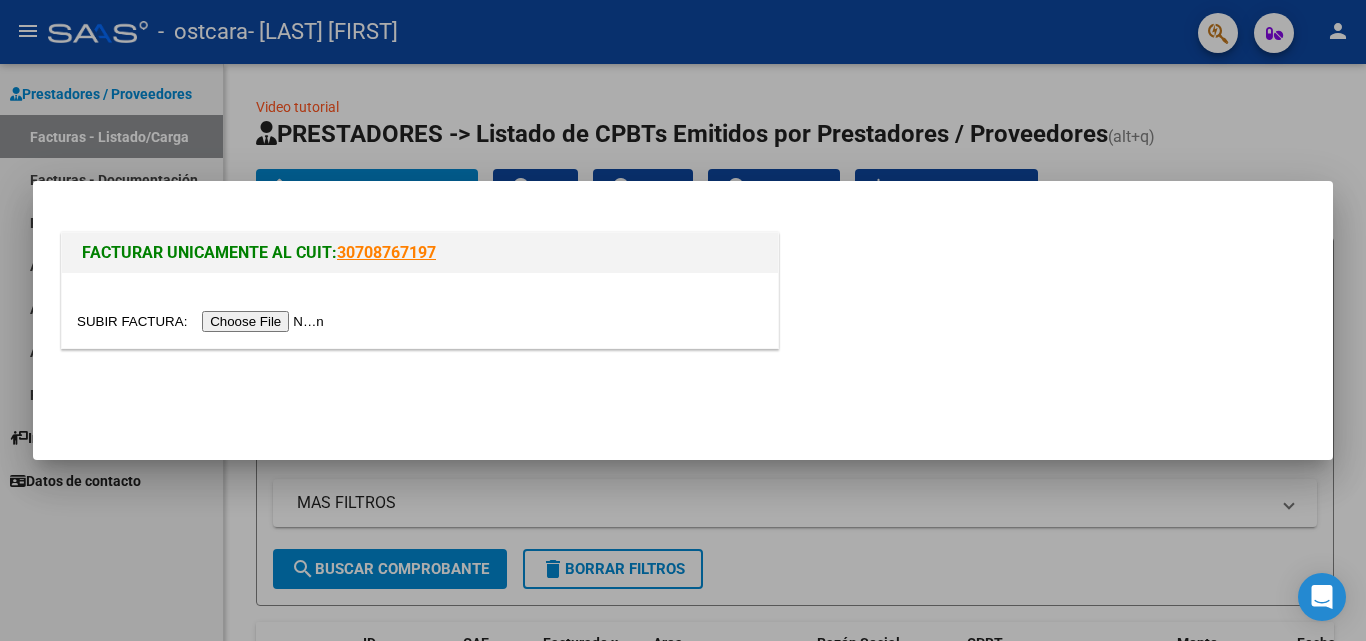 click at bounding box center [203, 321] 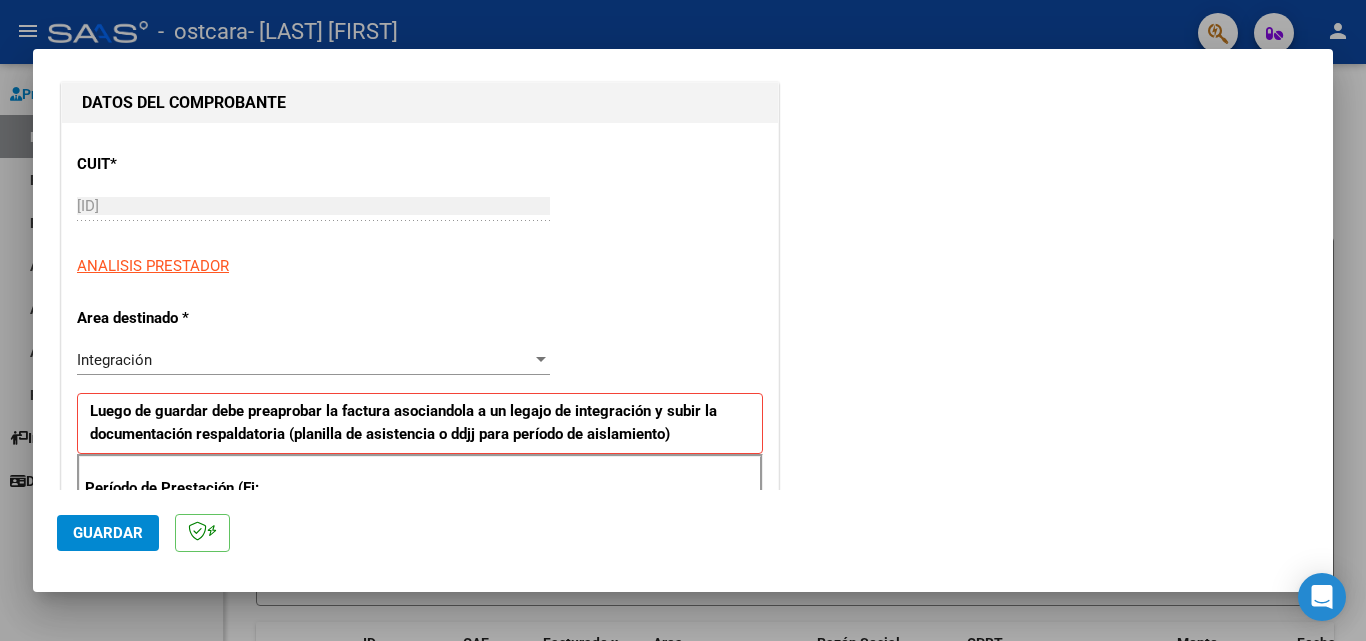 scroll, scrollTop: 300, scrollLeft: 0, axis: vertical 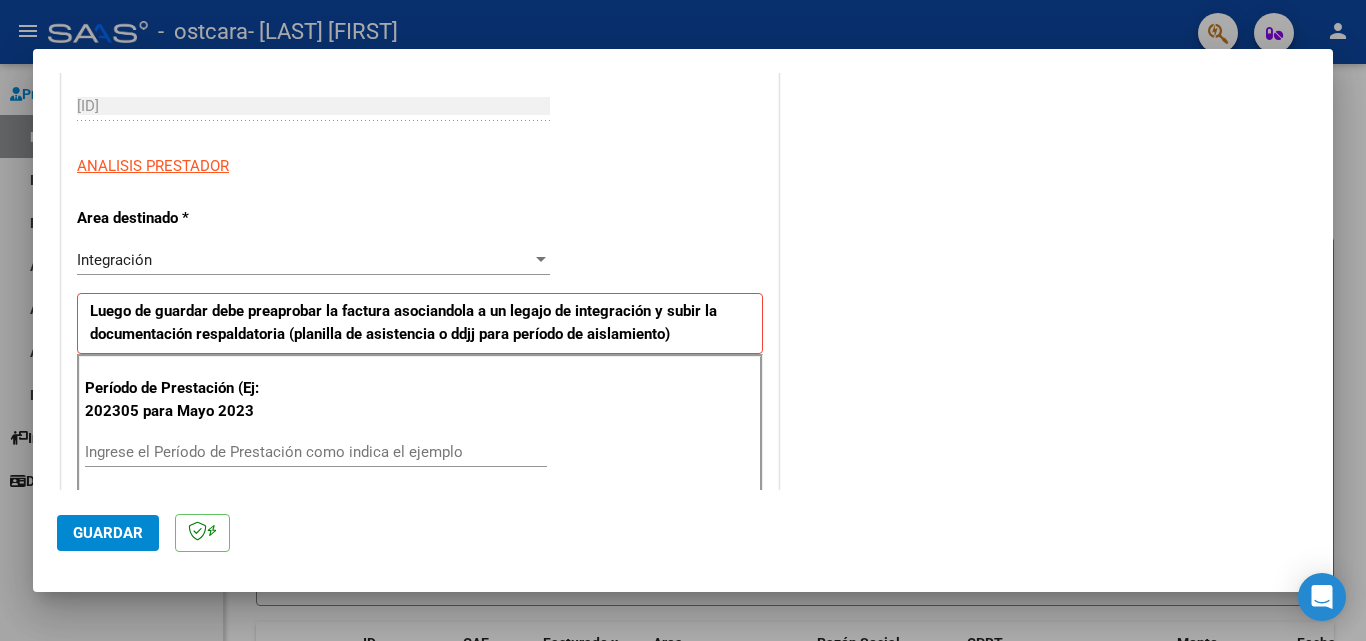 click on "Ingrese el Período de Prestación como indica el ejemplo" at bounding box center [316, 452] 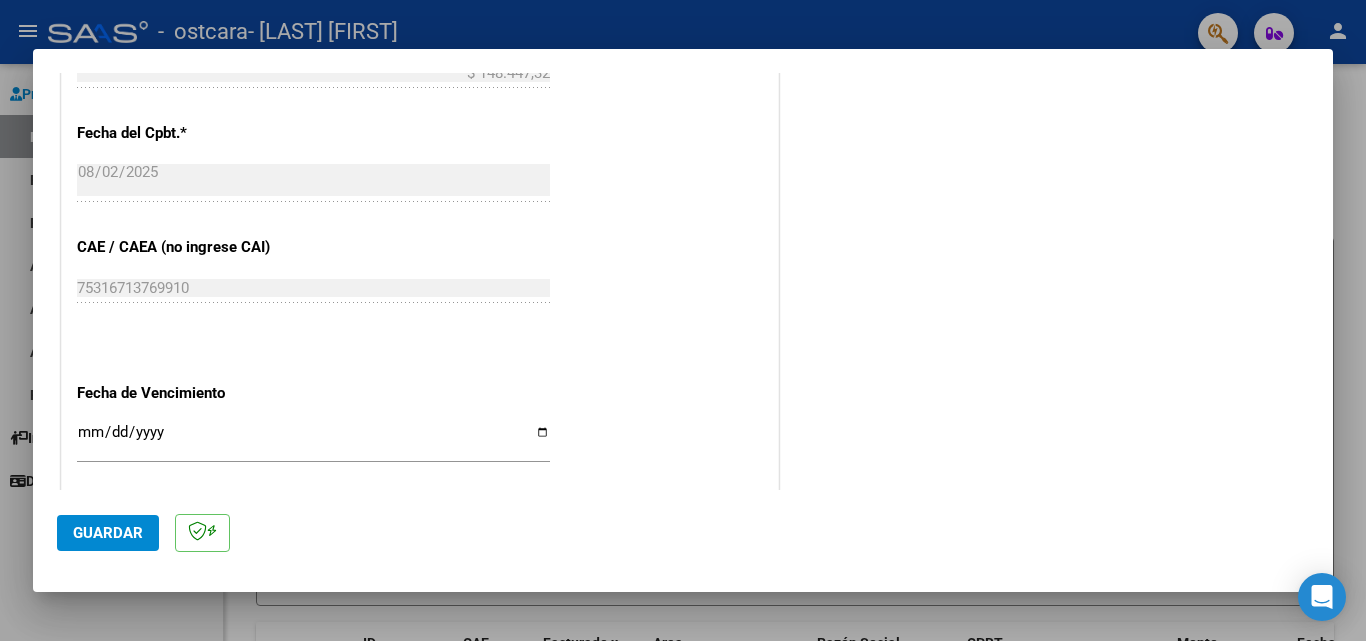 scroll, scrollTop: 1200, scrollLeft: 0, axis: vertical 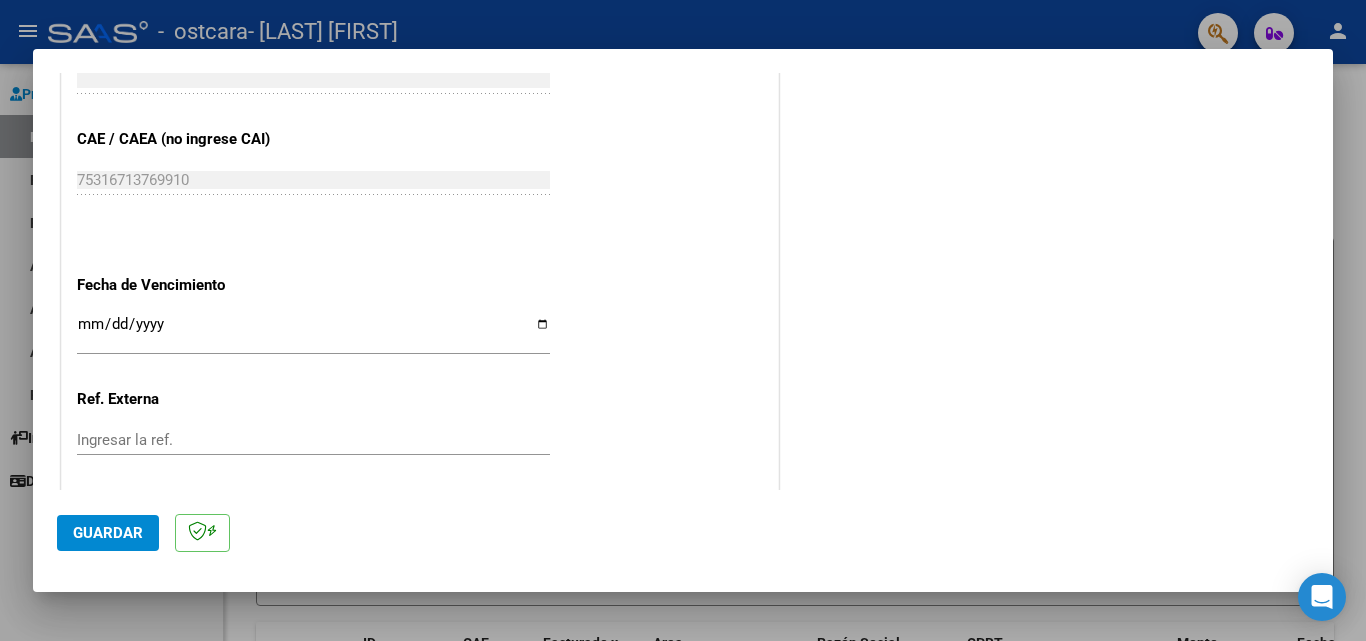 type on "202507" 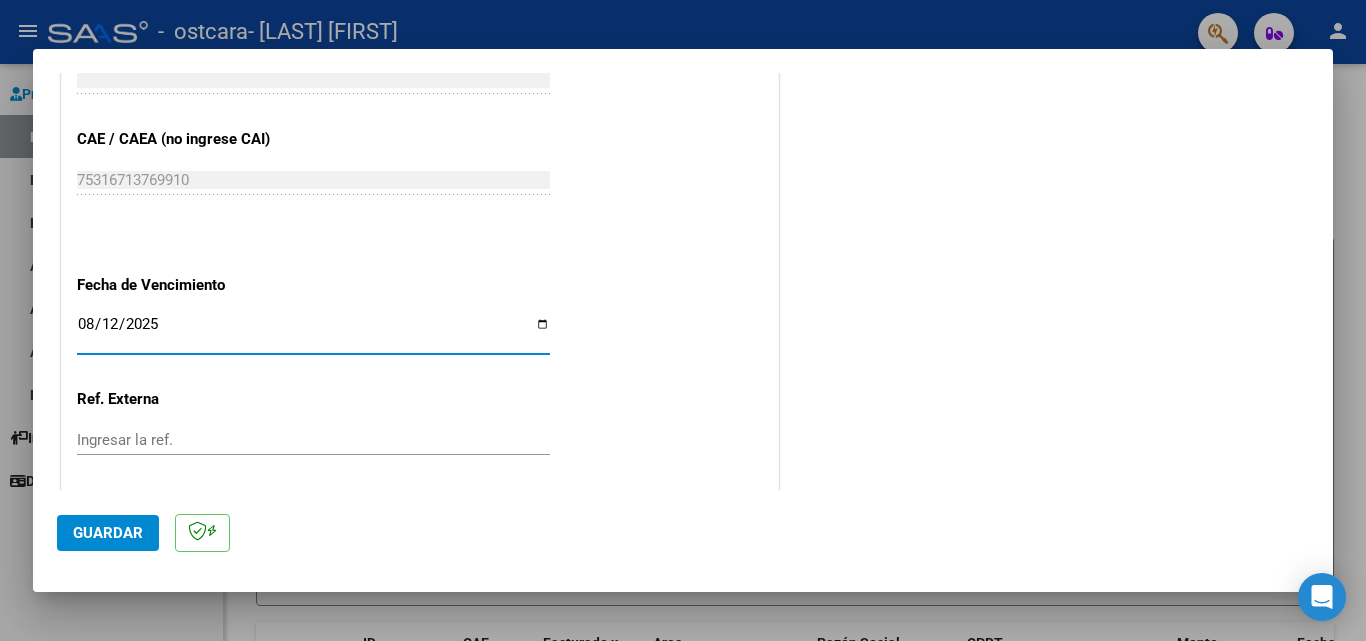 type on "2025-08-12" 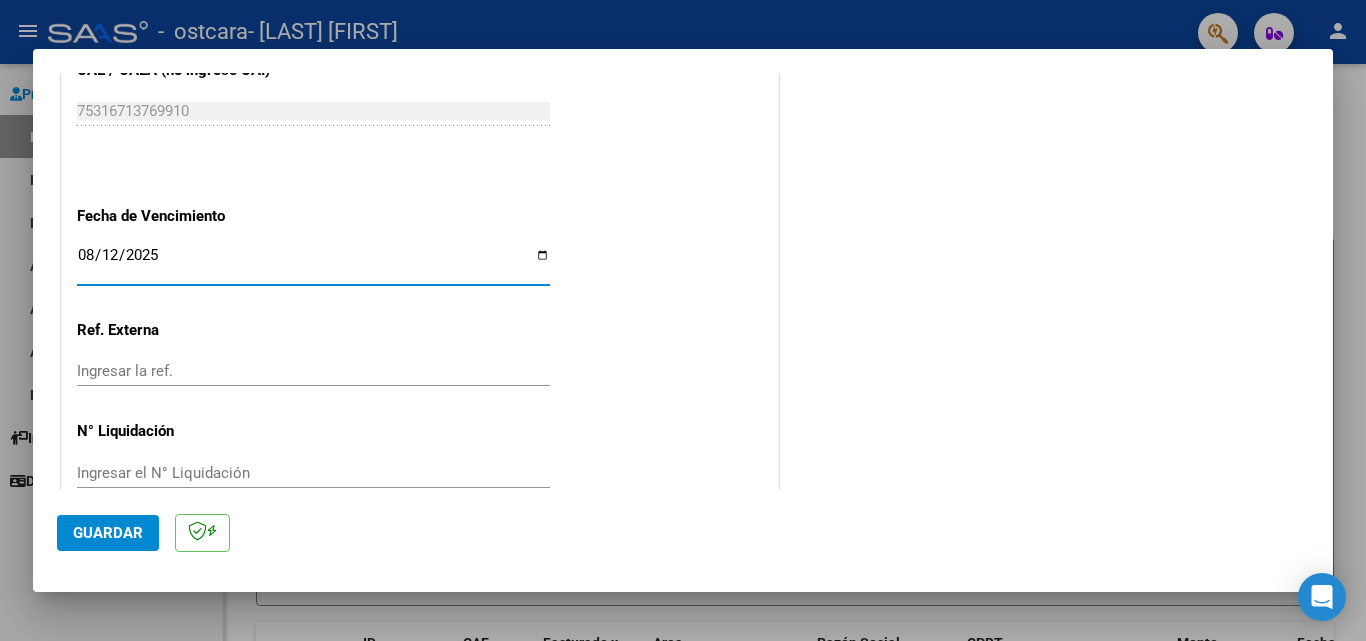 scroll, scrollTop: 1305, scrollLeft: 0, axis: vertical 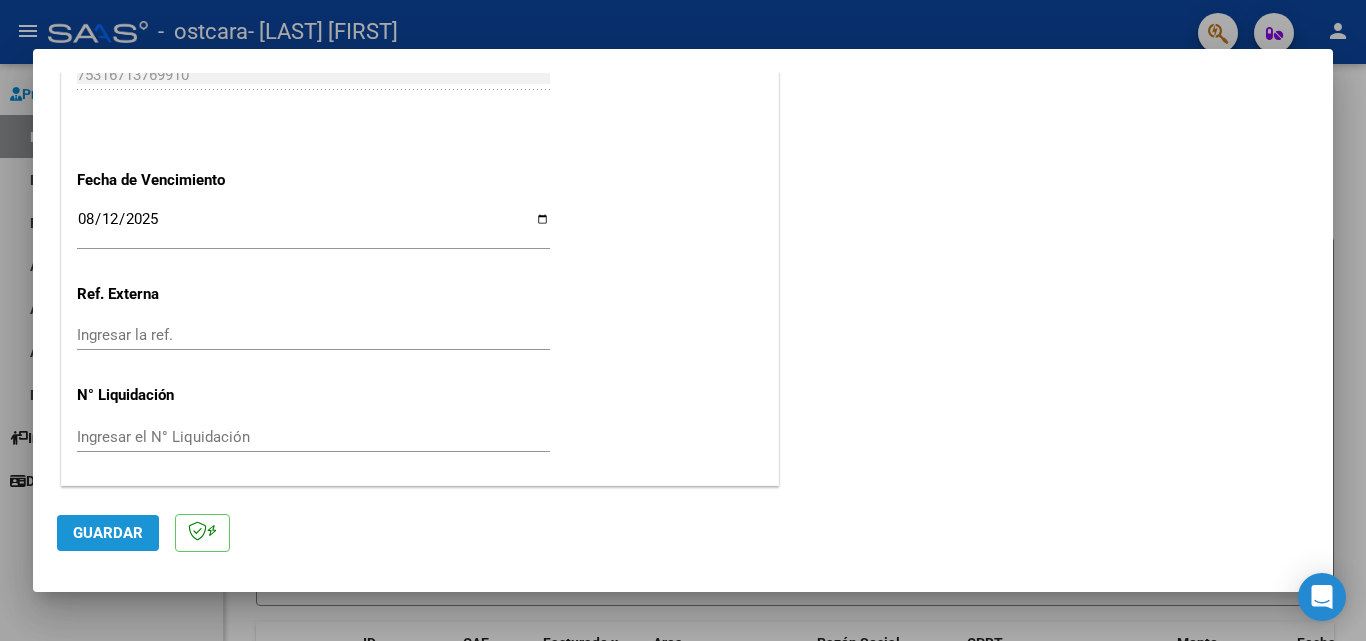 click on "Guardar" 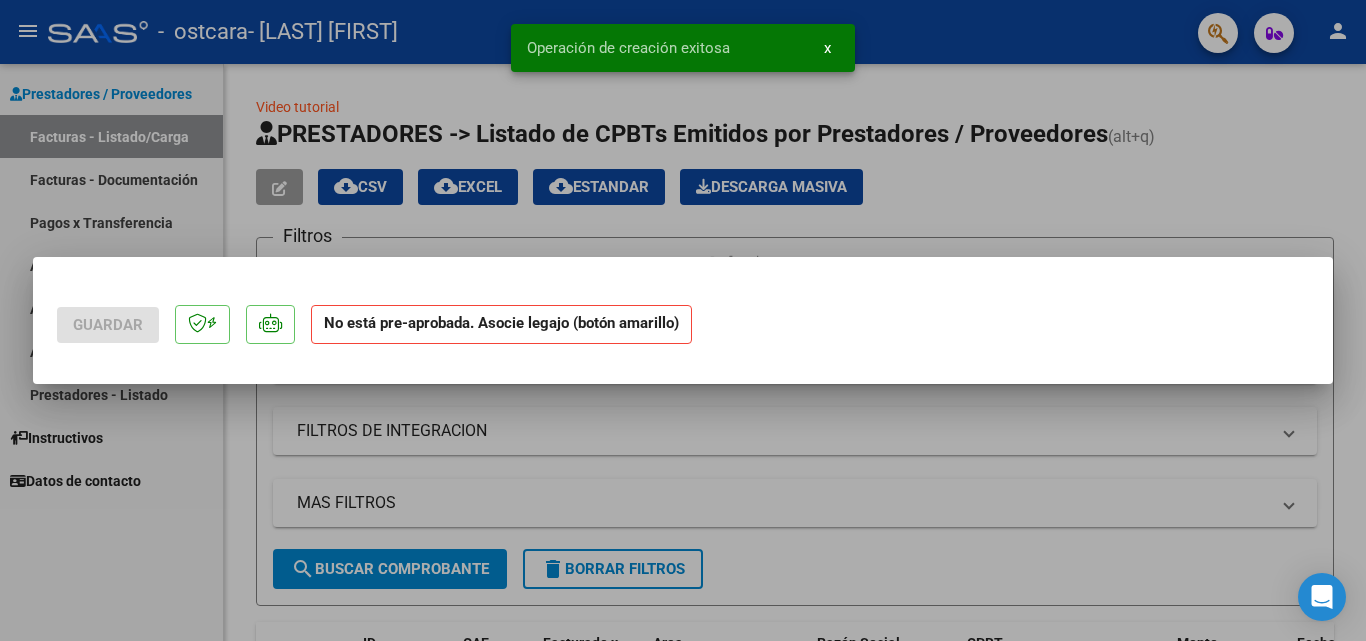 scroll, scrollTop: 0, scrollLeft: 0, axis: both 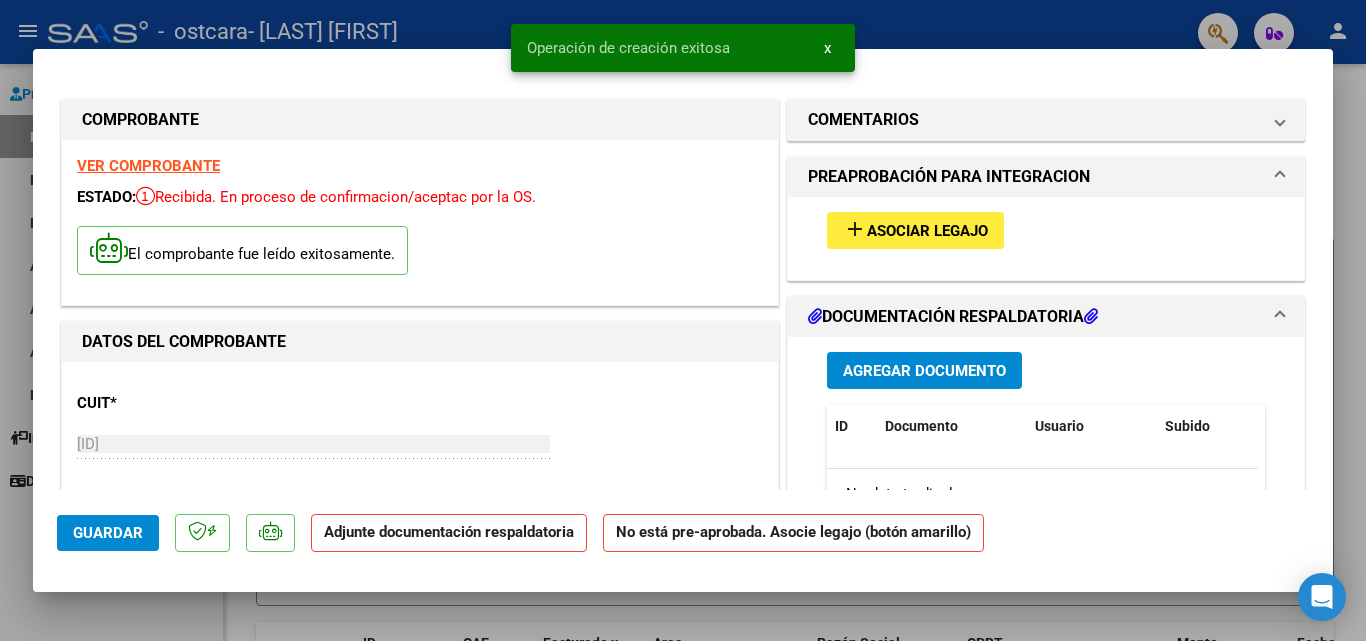 click on "Asociar Legajo" at bounding box center [927, 231] 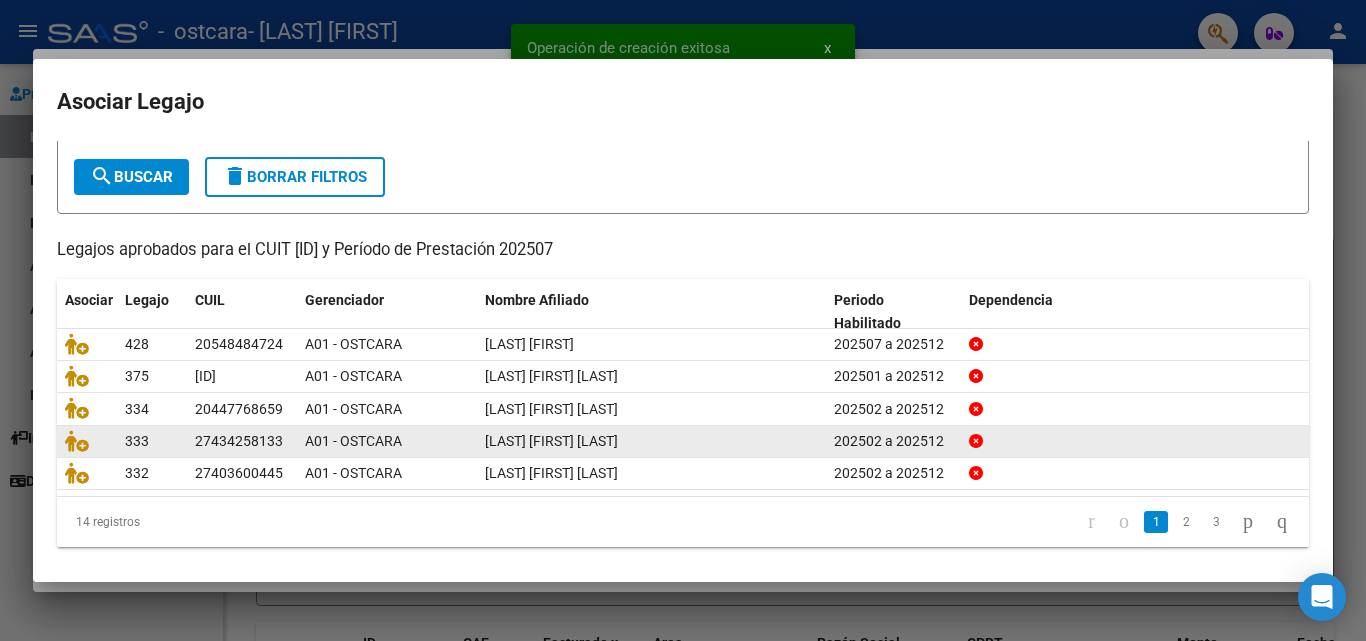 scroll, scrollTop: 109, scrollLeft: 0, axis: vertical 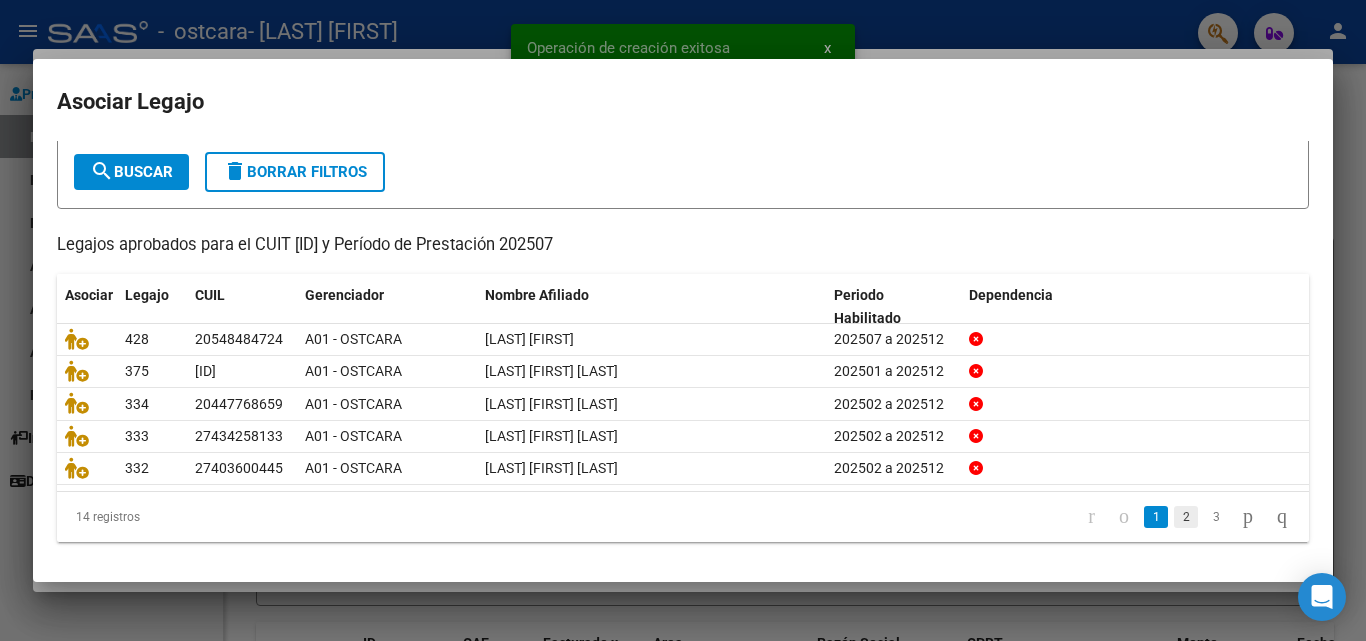 click on "2" 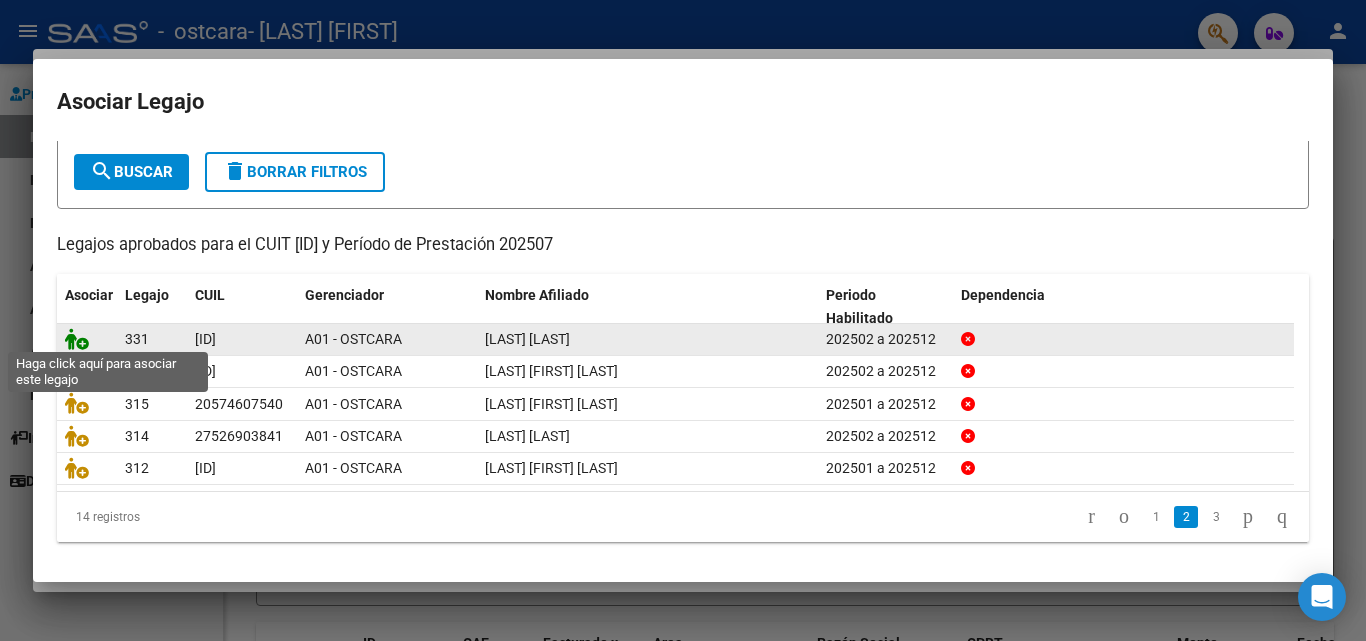 click 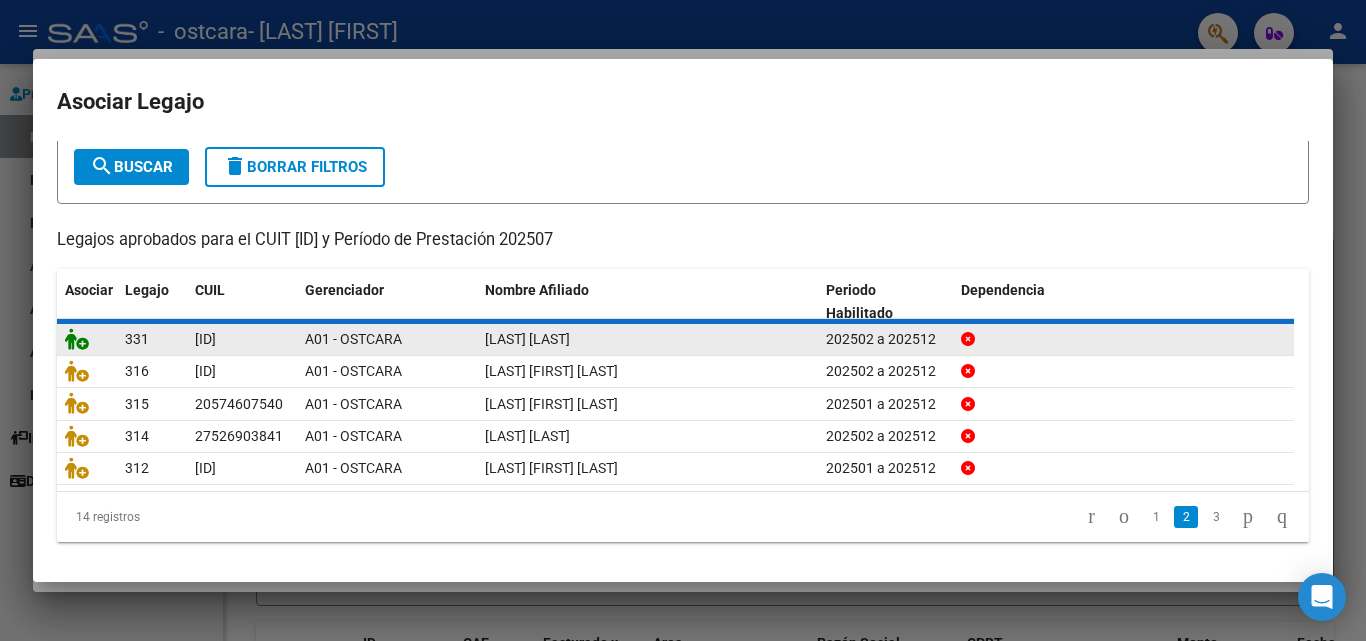 scroll, scrollTop: 122, scrollLeft: 0, axis: vertical 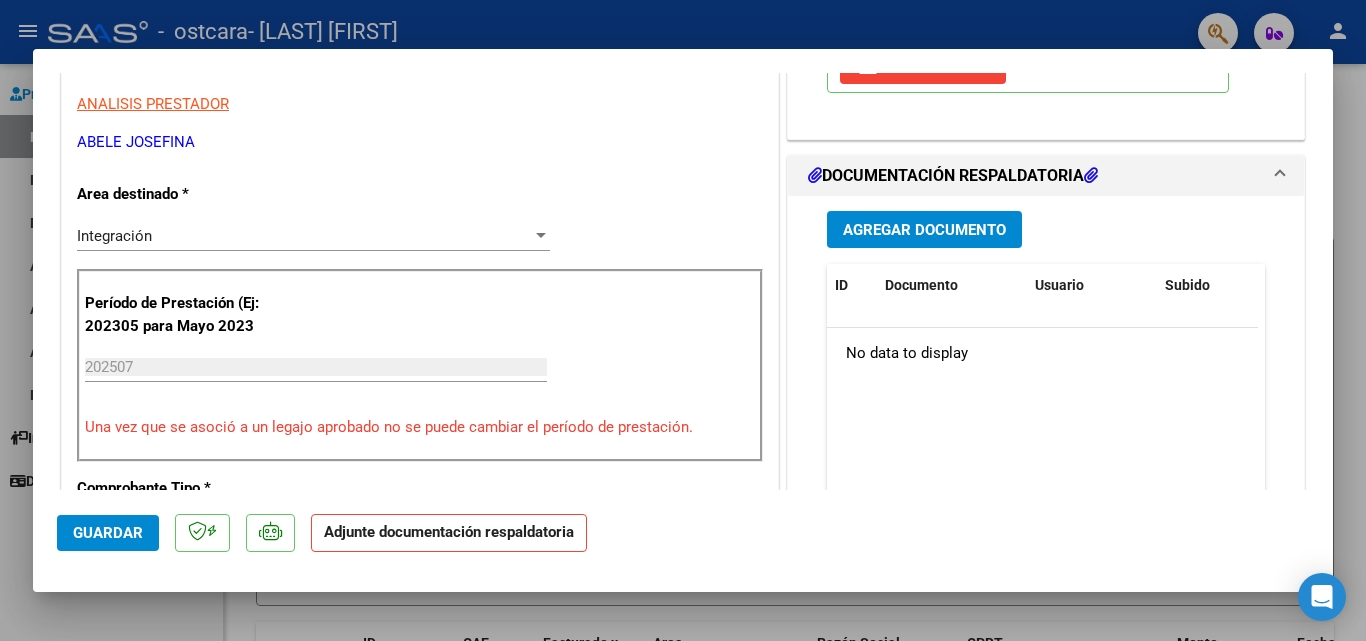 click on "Agregar Documento" at bounding box center (924, 230) 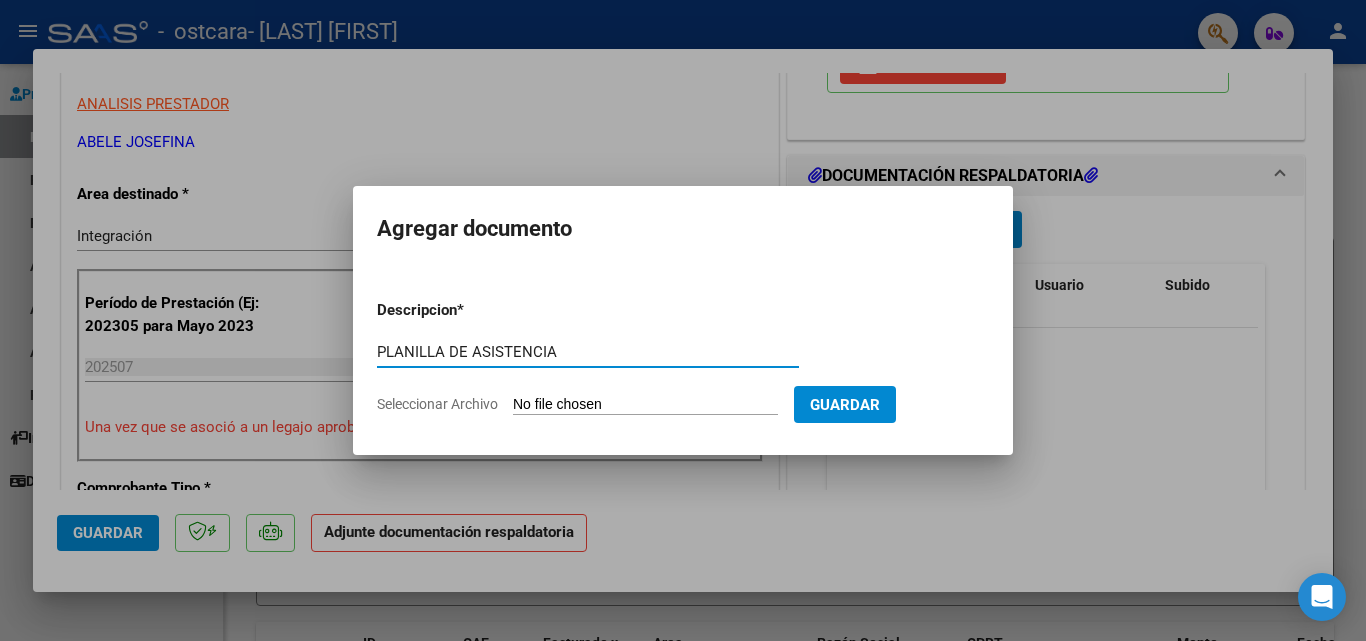 type on "PLANILLA DE ASISTENCIA" 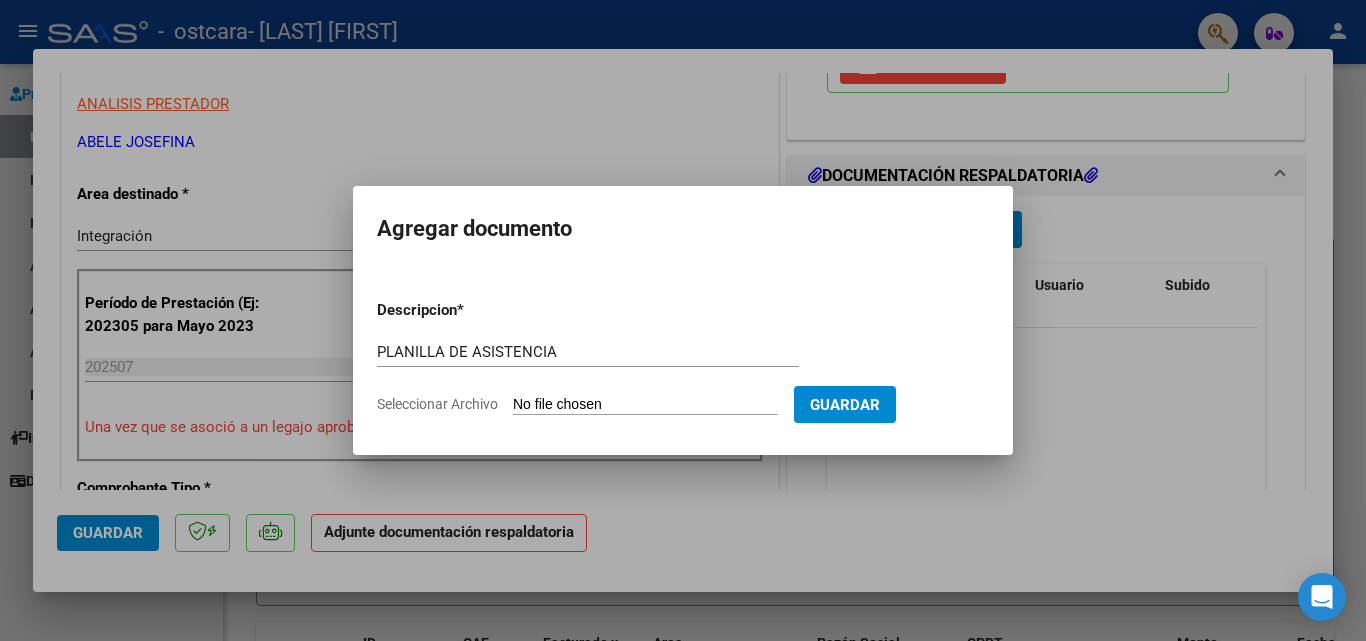 click on "Seleccionar Archivo" 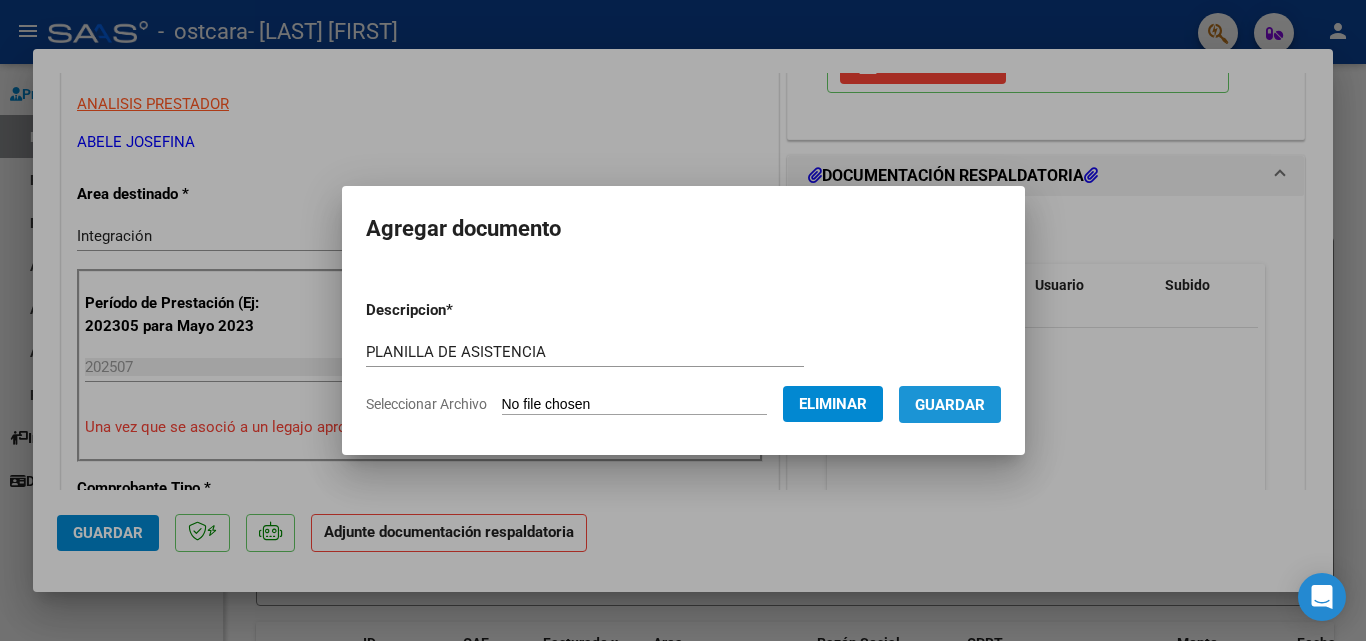 click on "Guardar" at bounding box center (950, 405) 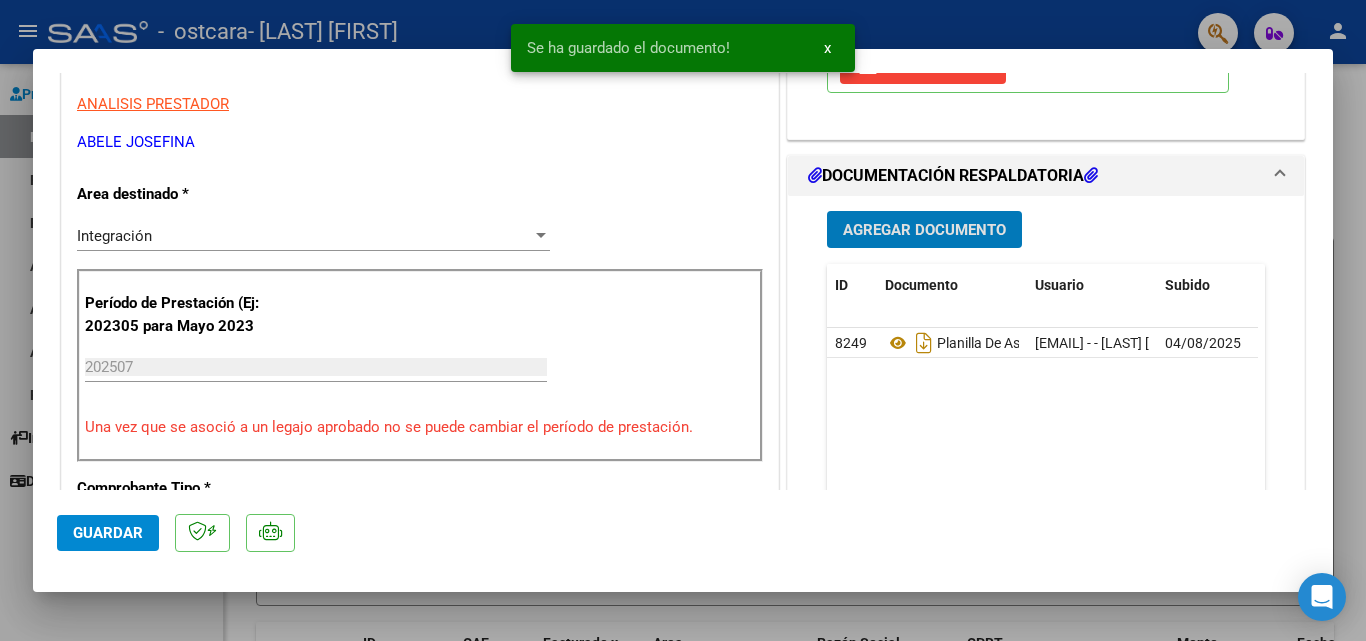 click on "Guardar" 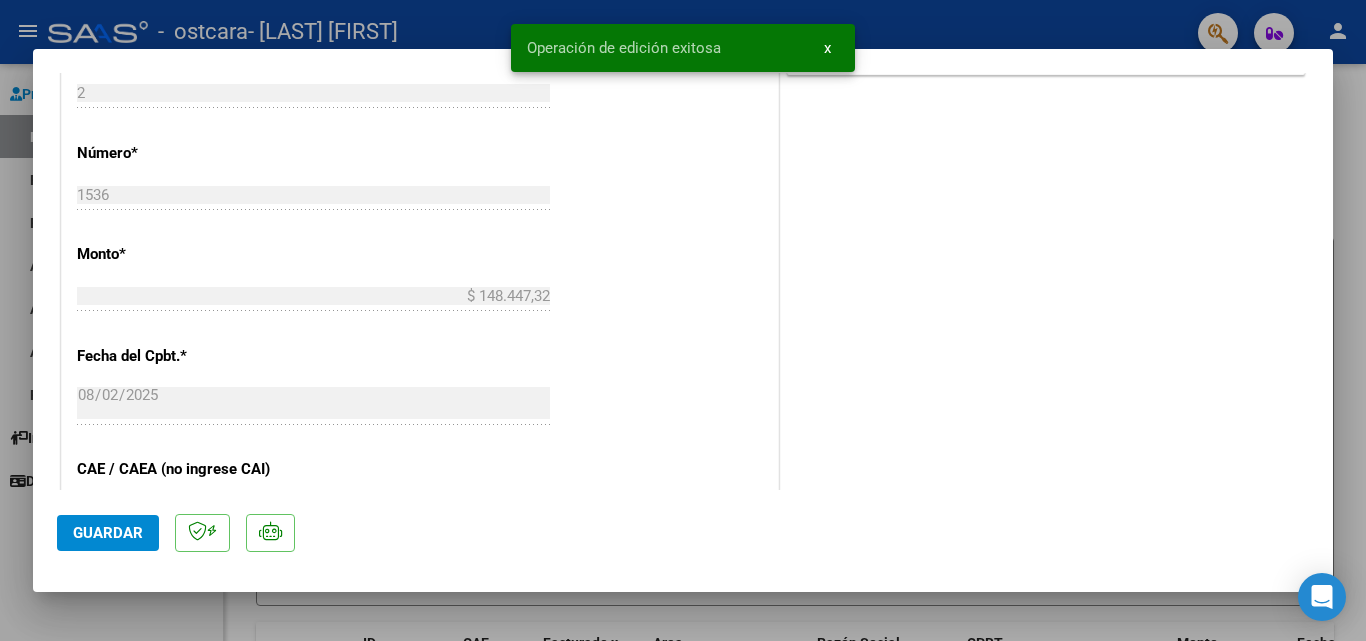 scroll, scrollTop: 1000, scrollLeft: 0, axis: vertical 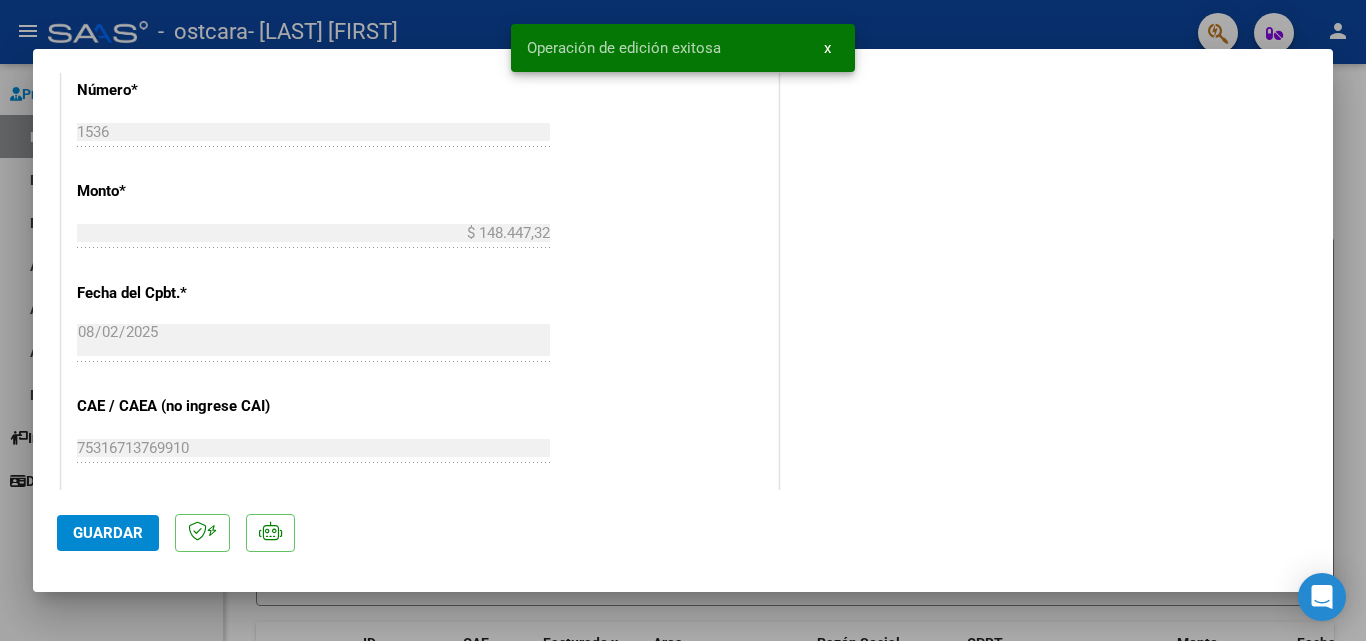 click on "COMENTARIOS Comentarios del Prestador / Gerenciador:  PREAPROBACIÓN PARA INTEGRACION  Legajo preaprobado para Período de Prestación:  202507 Ver Legajo Asociado  CUIL:  [ID]  Nombre y Apellido:  [LAST] [LAST]  Período Desde:  202501  Período Hasta:  202512  Admite Dependencia:   NO  Comentario:  PSICOPEDAGOGIA save  Quitar Legajo   DOCUMENTACIÓN RESPALDATORIA  Agregar Documento ID Documento Usuario Subido Acción 8249  Planilla De Asistencia   [EMAIL] - - [LAST] [FIRST]   04/08/2025   1 total   1" at bounding box center [1046, -21] 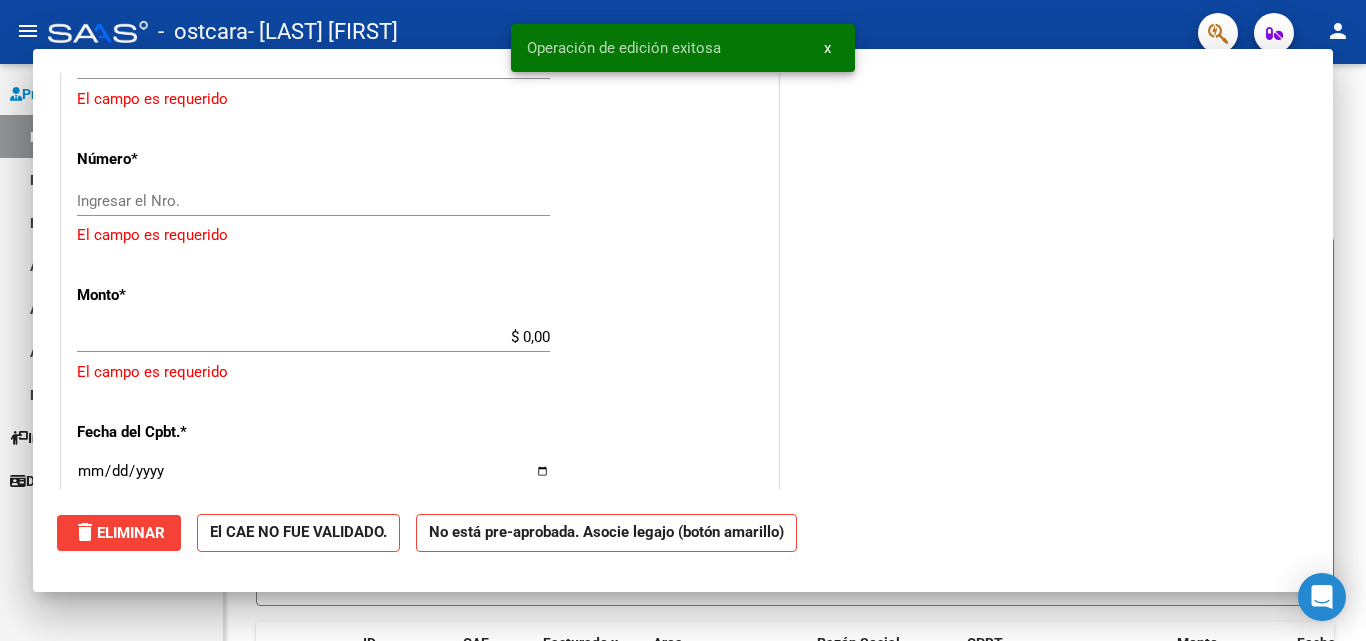 scroll, scrollTop: 0, scrollLeft: 0, axis: both 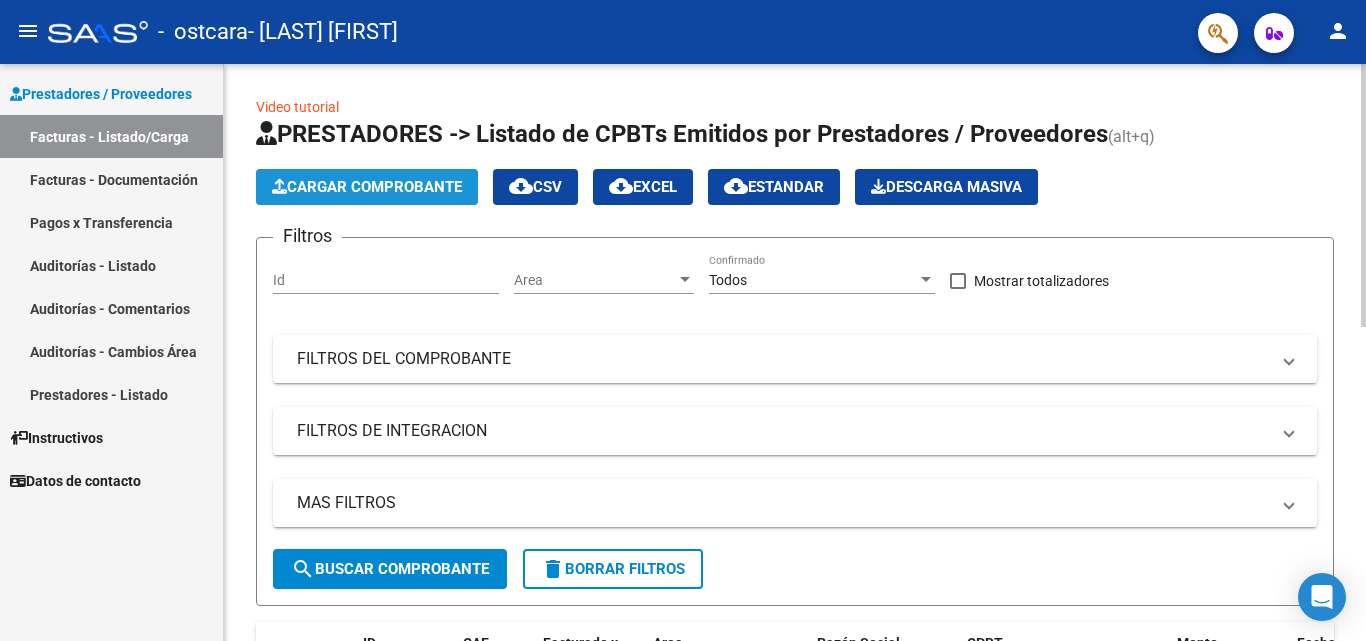 click on "Cargar Comprobante" 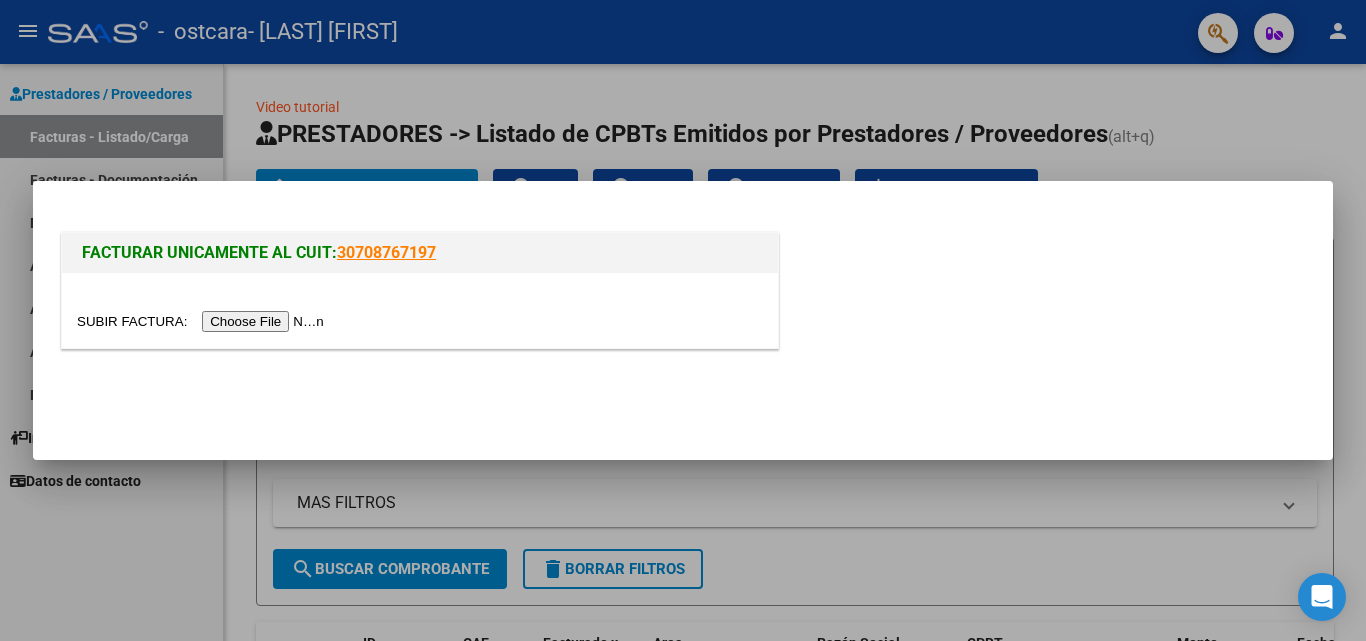 click at bounding box center [203, 321] 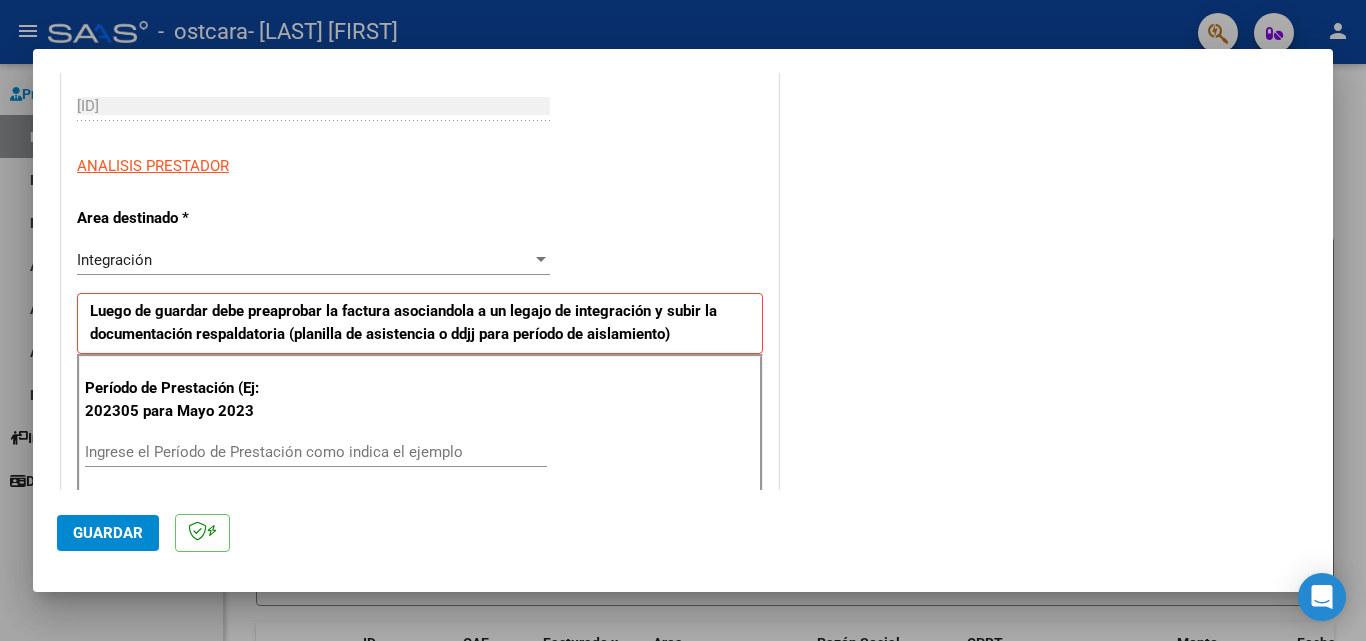 scroll, scrollTop: 400, scrollLeft: 0, axis: vertical 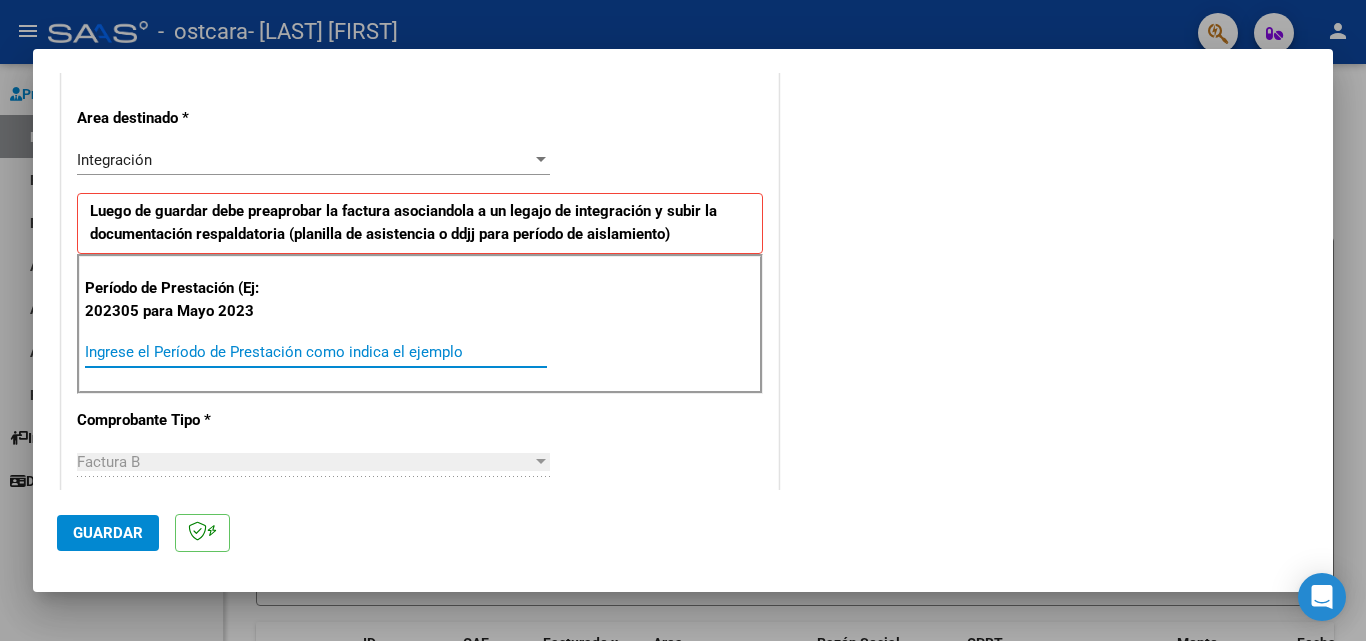 click on "Ingrese el Período de Prestación como indica el ejemplo" at bounding box center [316, 352] 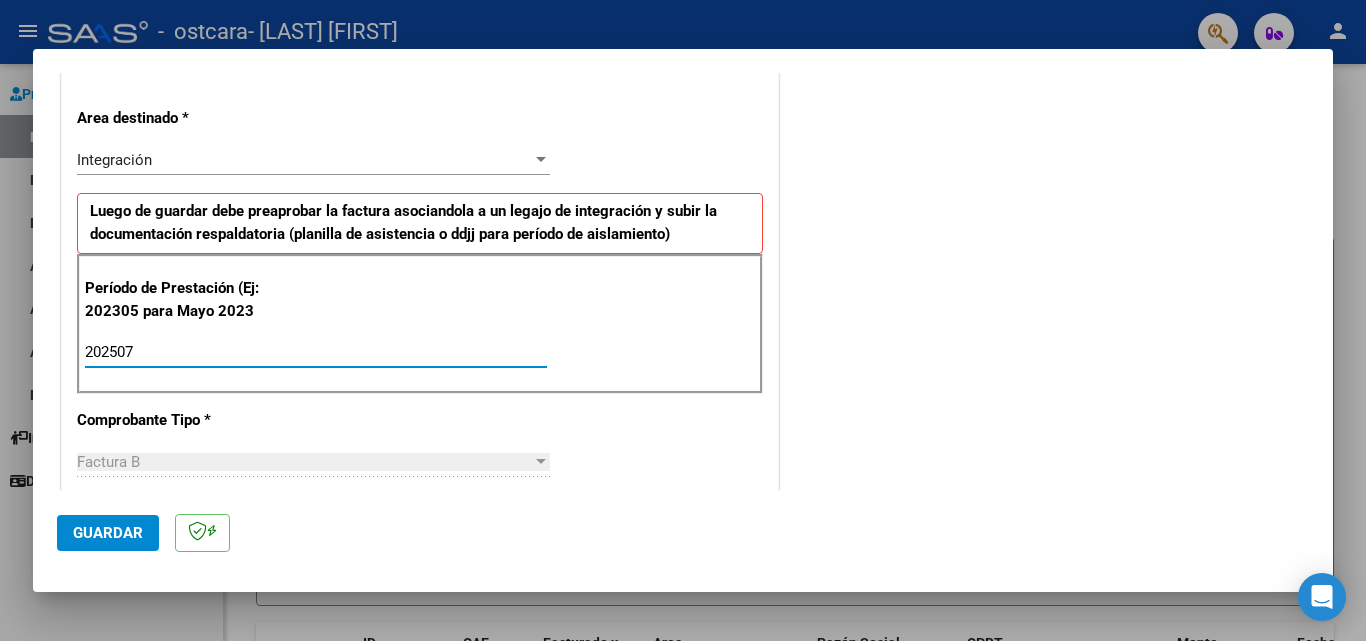 type on "202507" 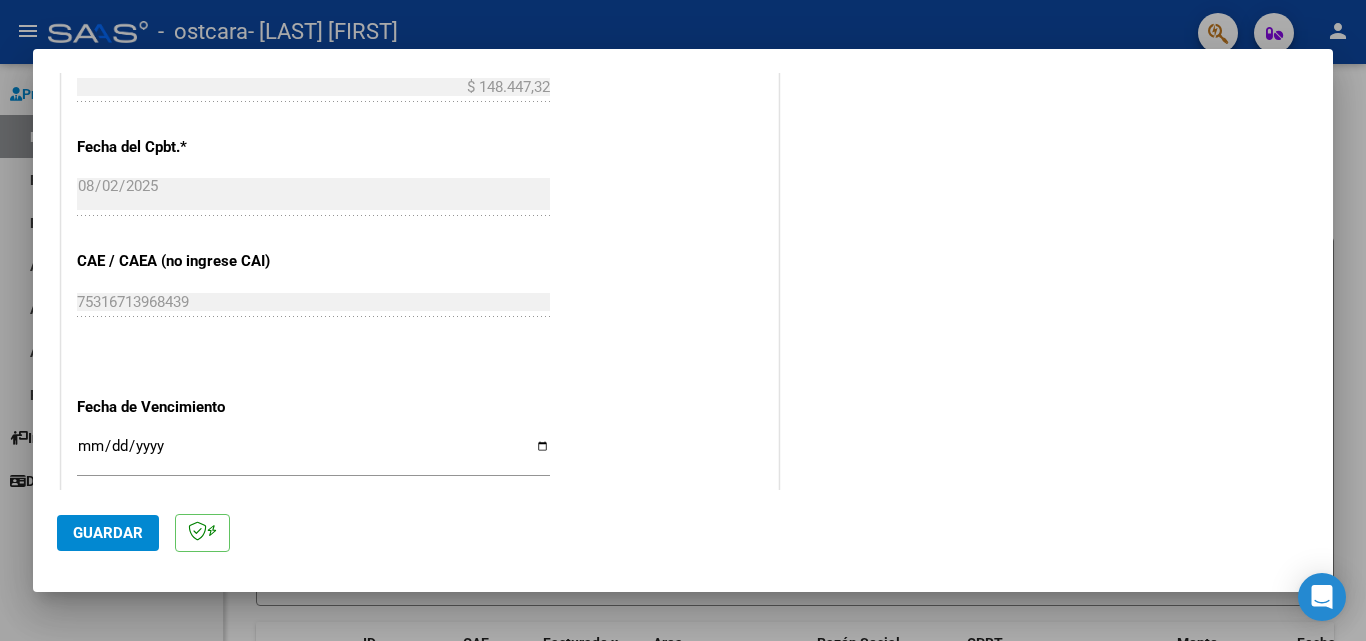 scroll, scrollTop: 1100, scrollLeft: 0, axis: vertical 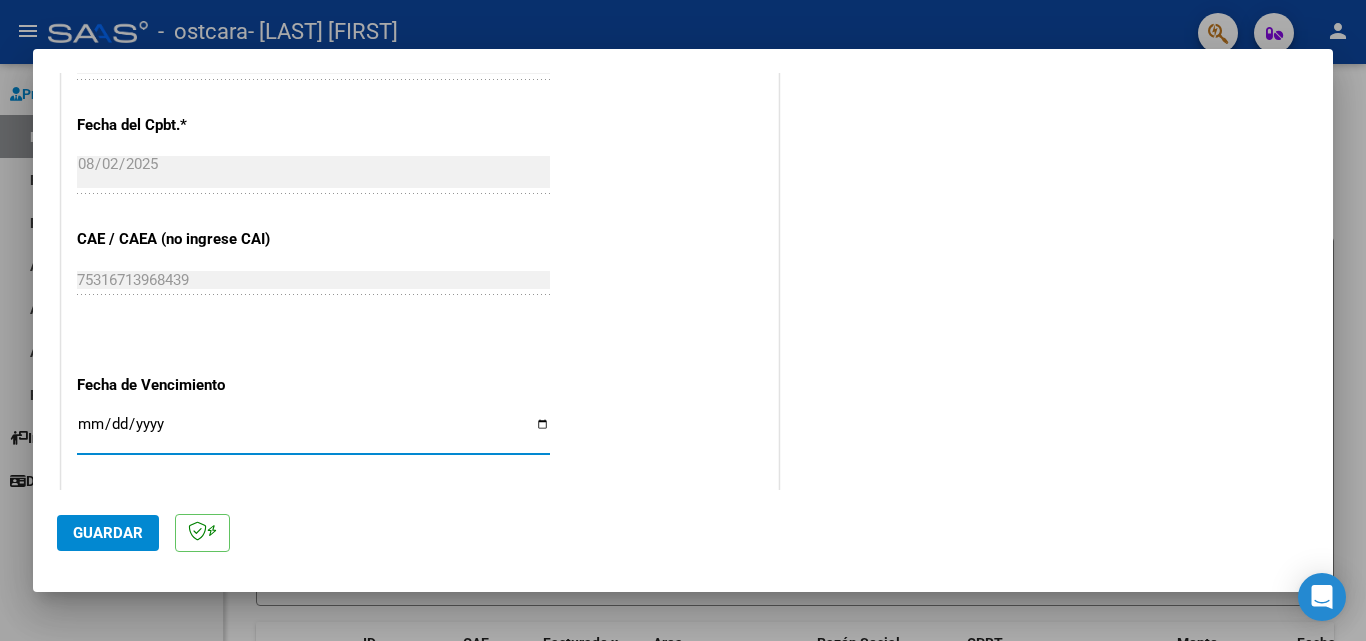 click on "Ingresar la fecha" at bounding box center [313, 432] 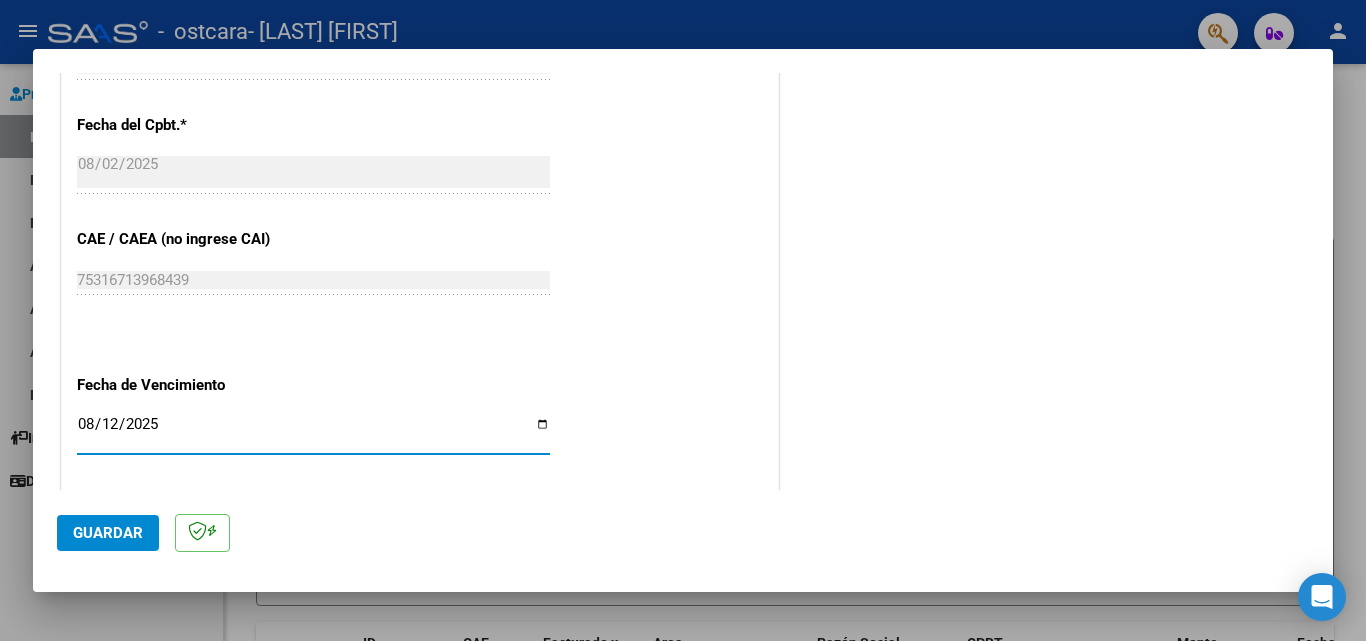 type on "2025-08-12" 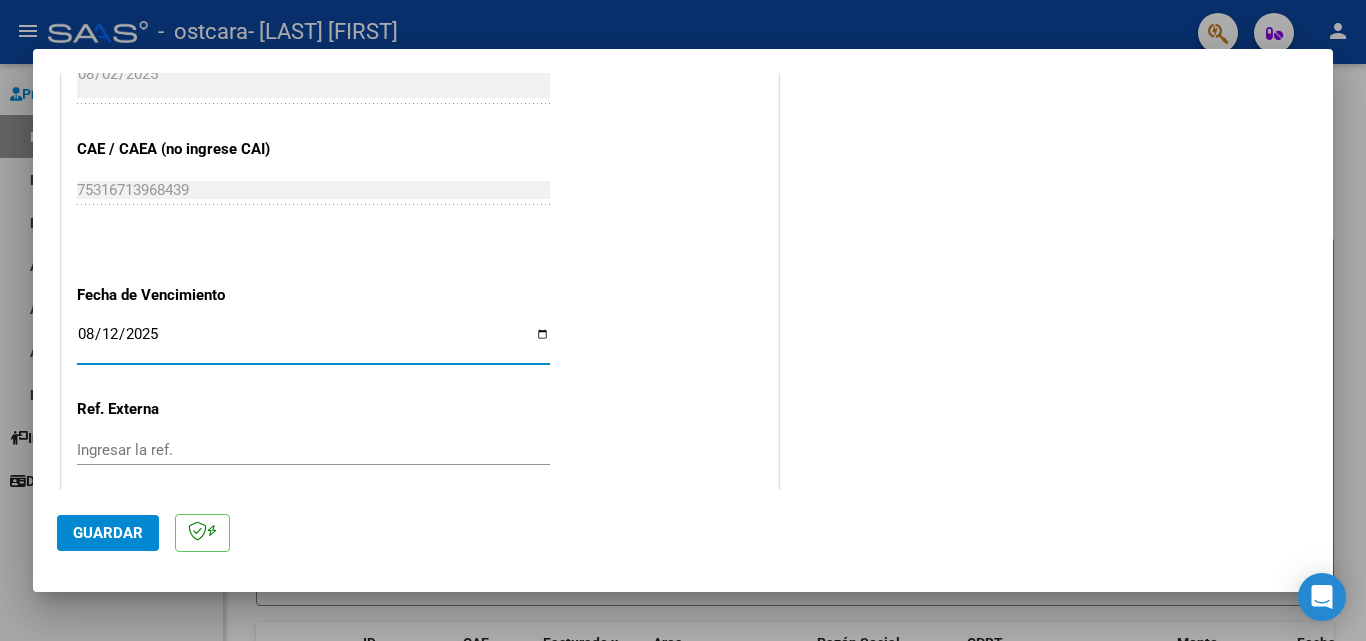 scroll, scrollTop: 1305, scrollLeft: 0, axis: vertical 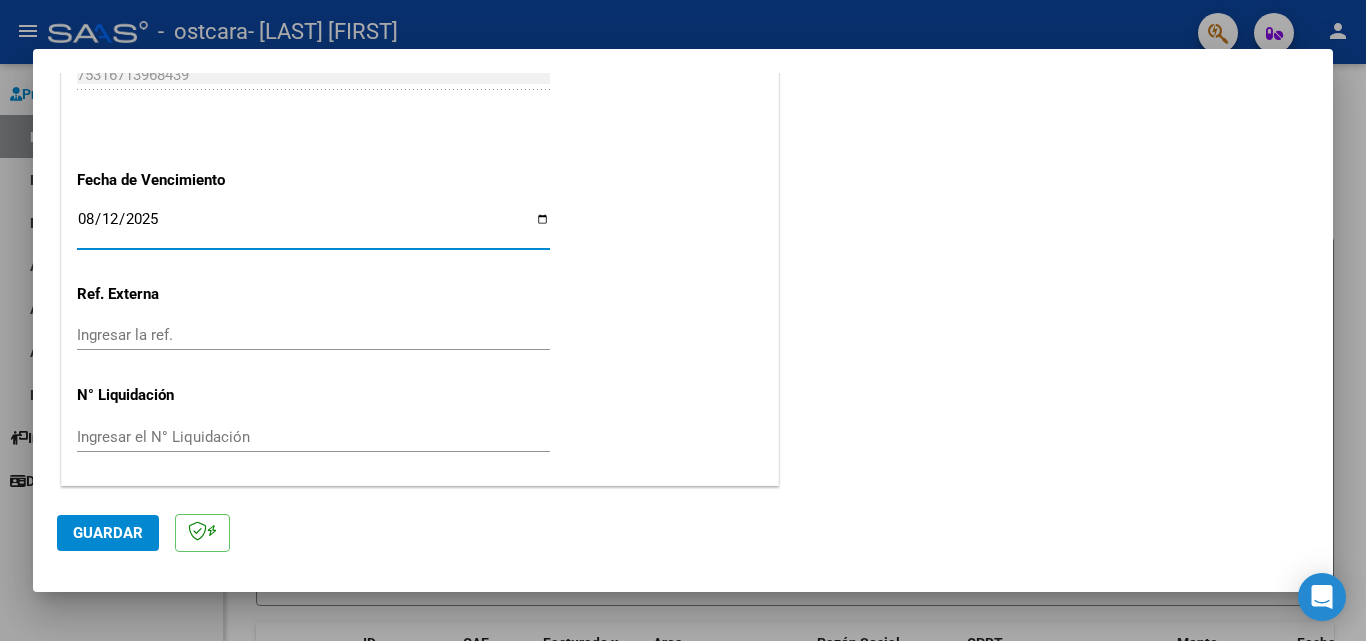click on "Guardar" 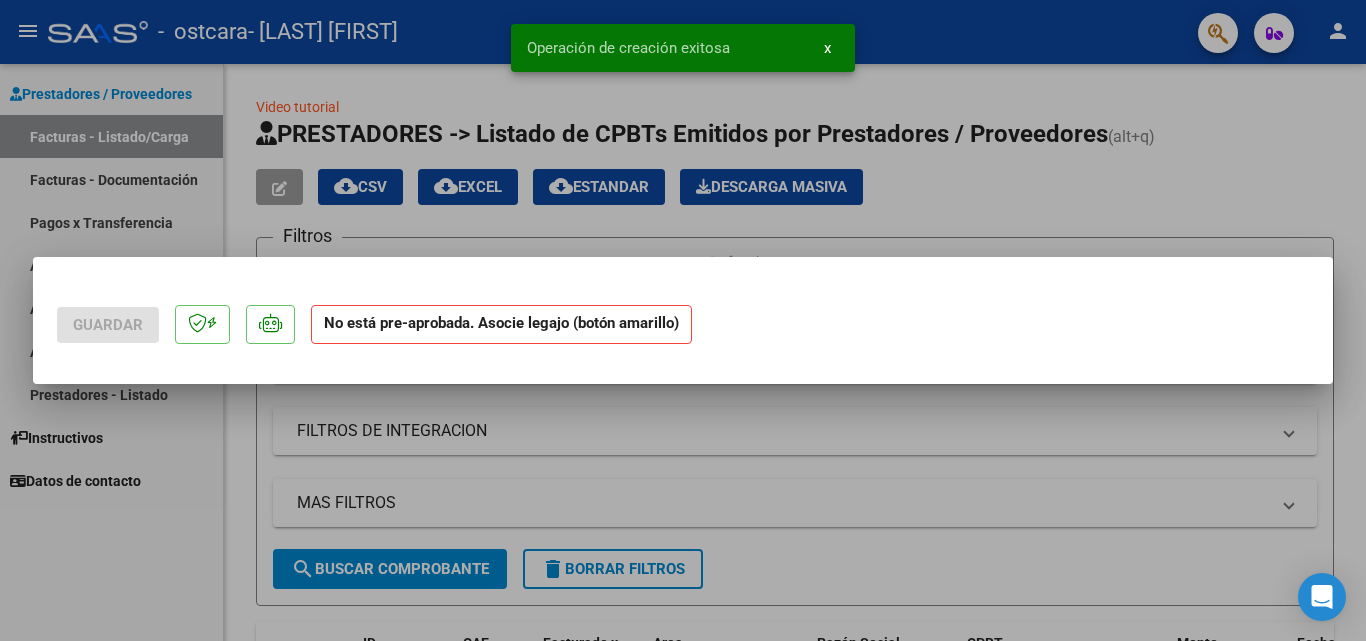scroll, scrollTop: 0, scrollLeft: 0, axis: both 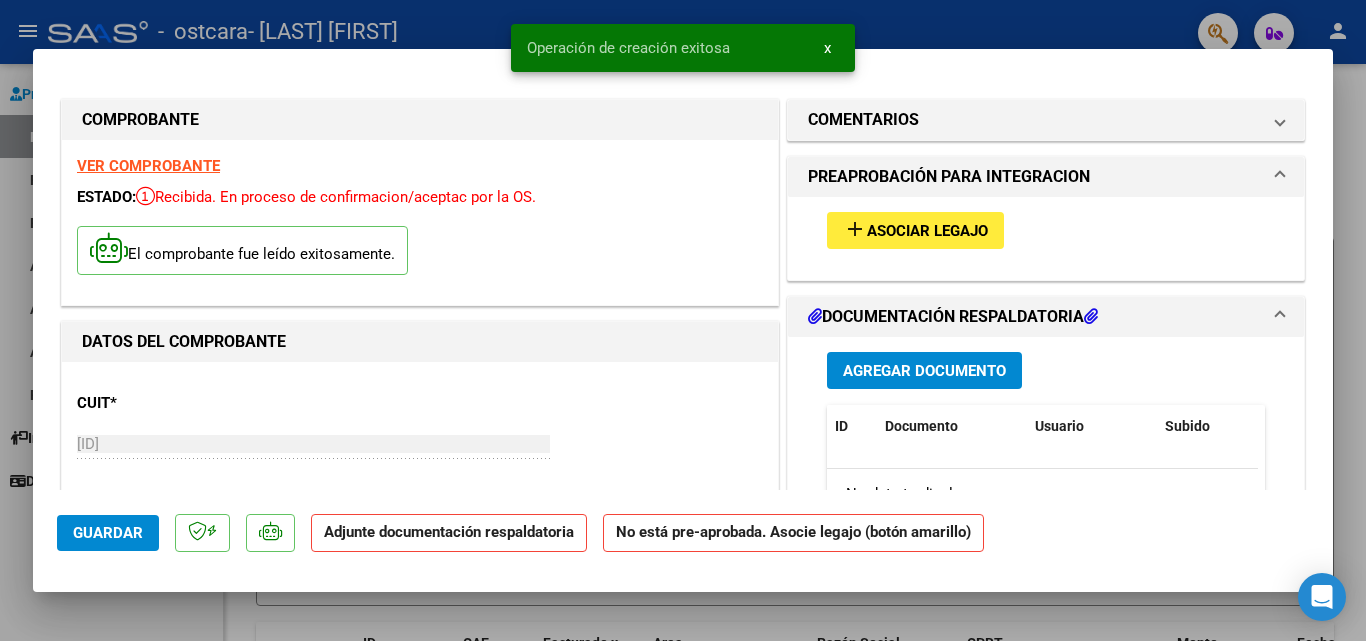 click on "Asociar Legajo" at bounding box center (927, 231) 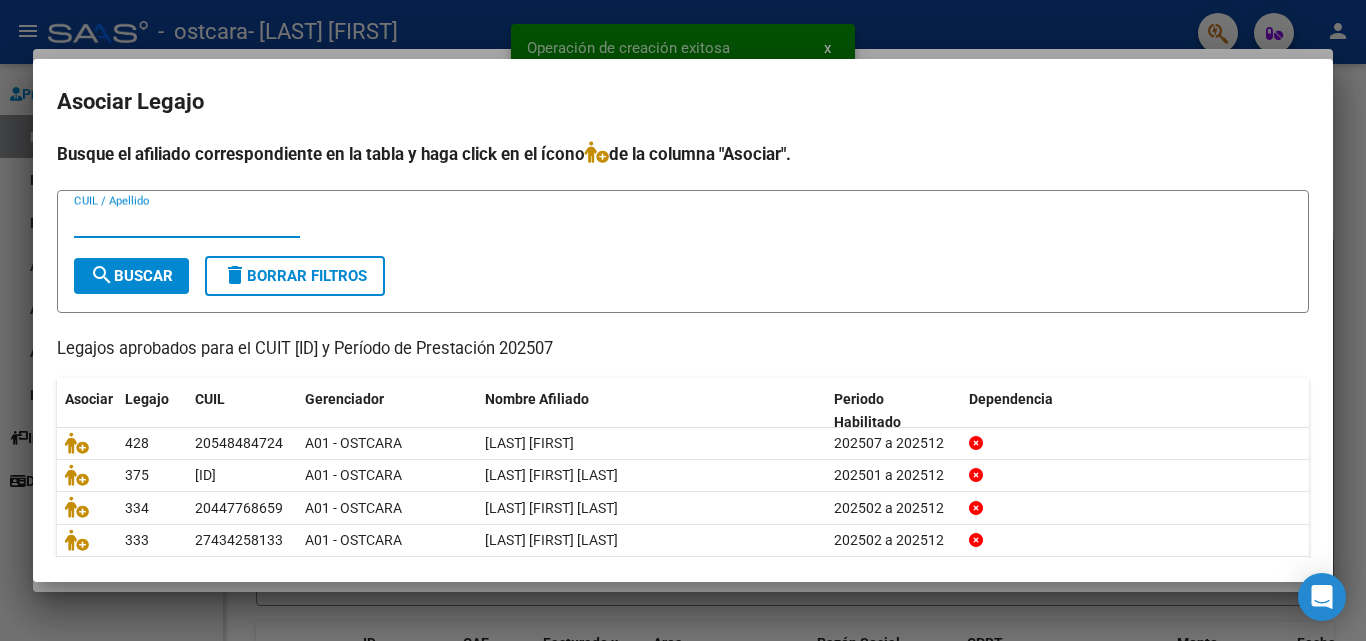 scroll, scrollTop: 109, scrollLeft: 0, axis: vertical 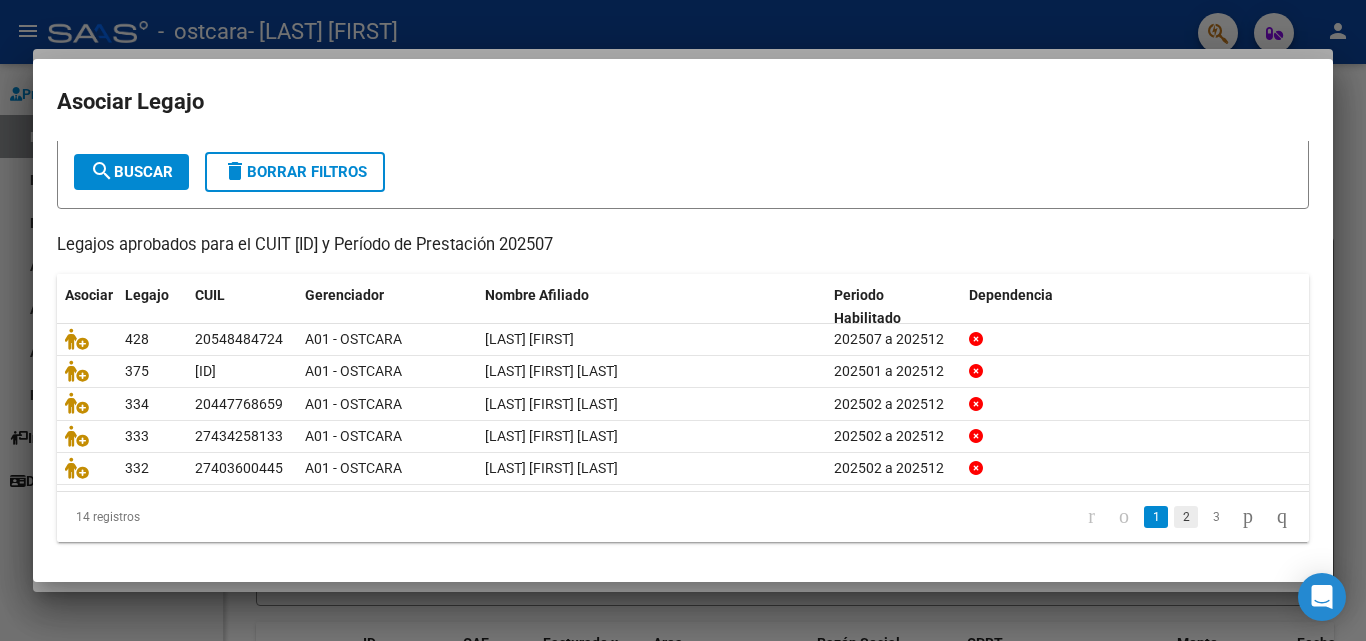 click on "2" 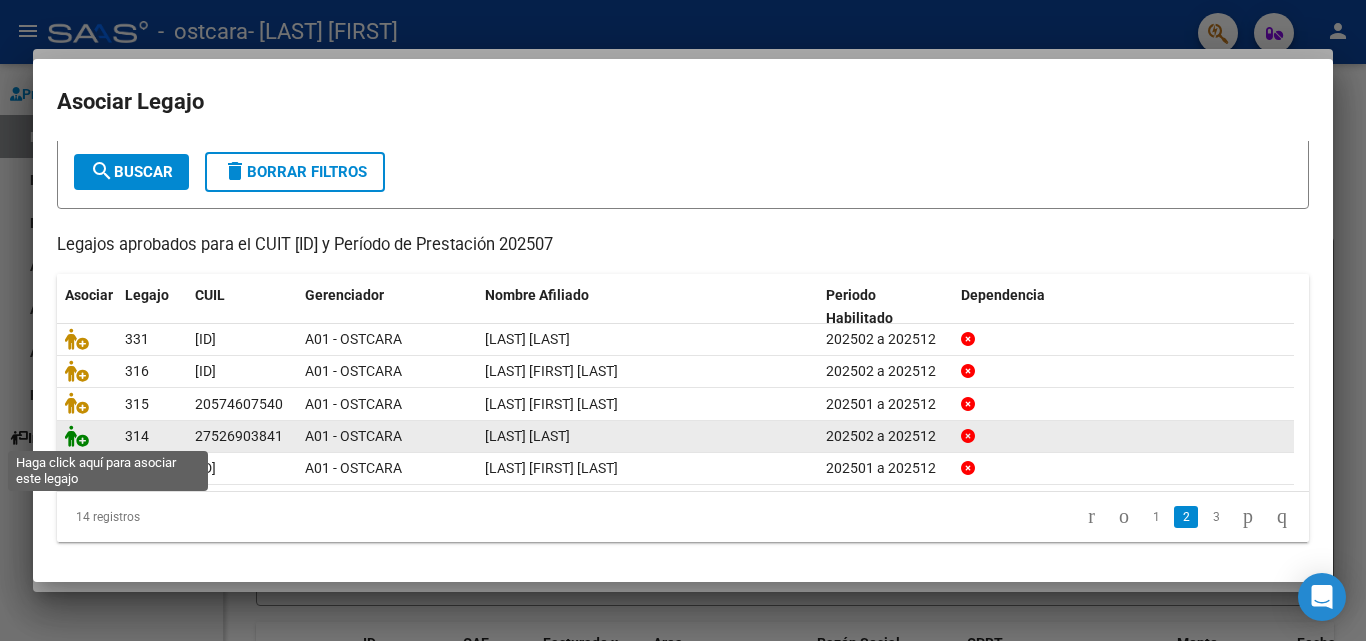 click 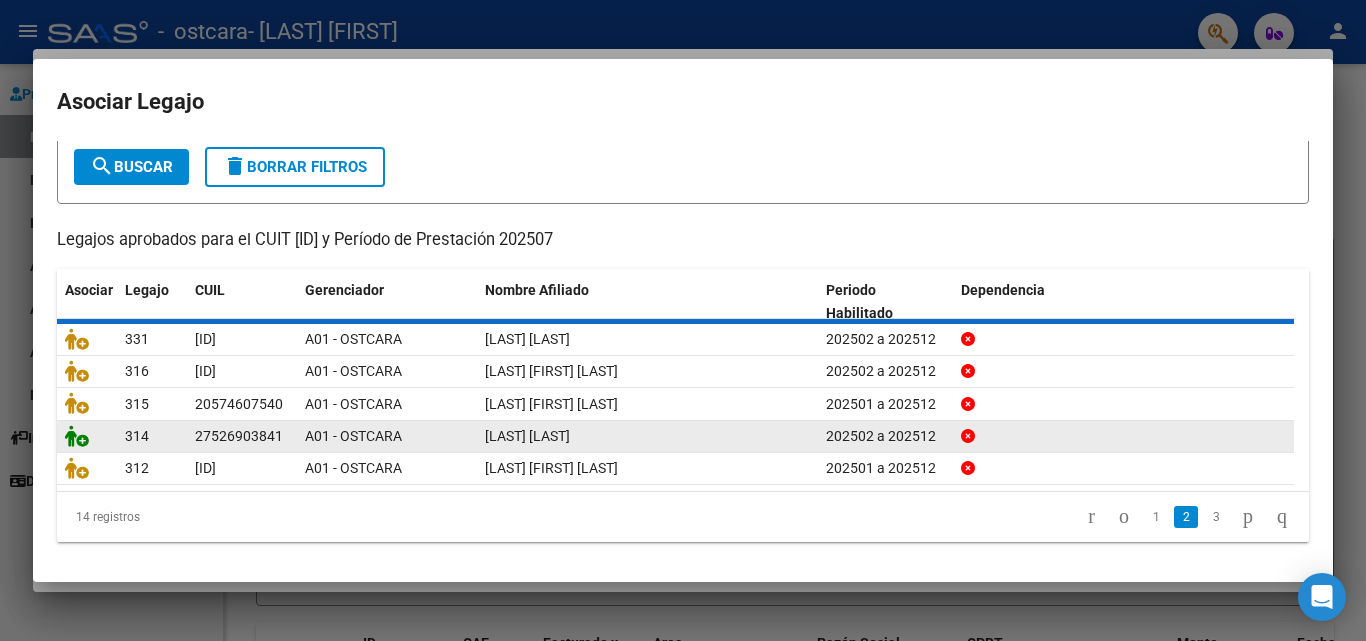 scroll, scrollTop: 0, scrollLeft: 0, axis: both 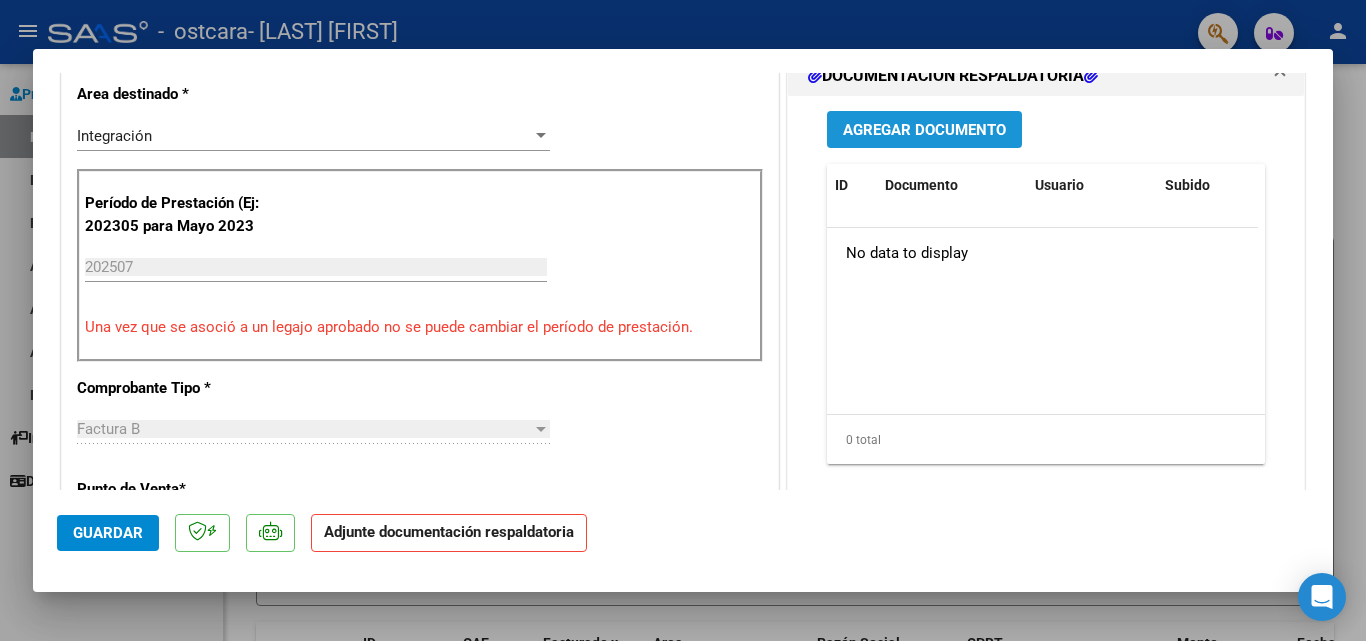 click on "Agregar Documento" at bounding box center [924, 130] 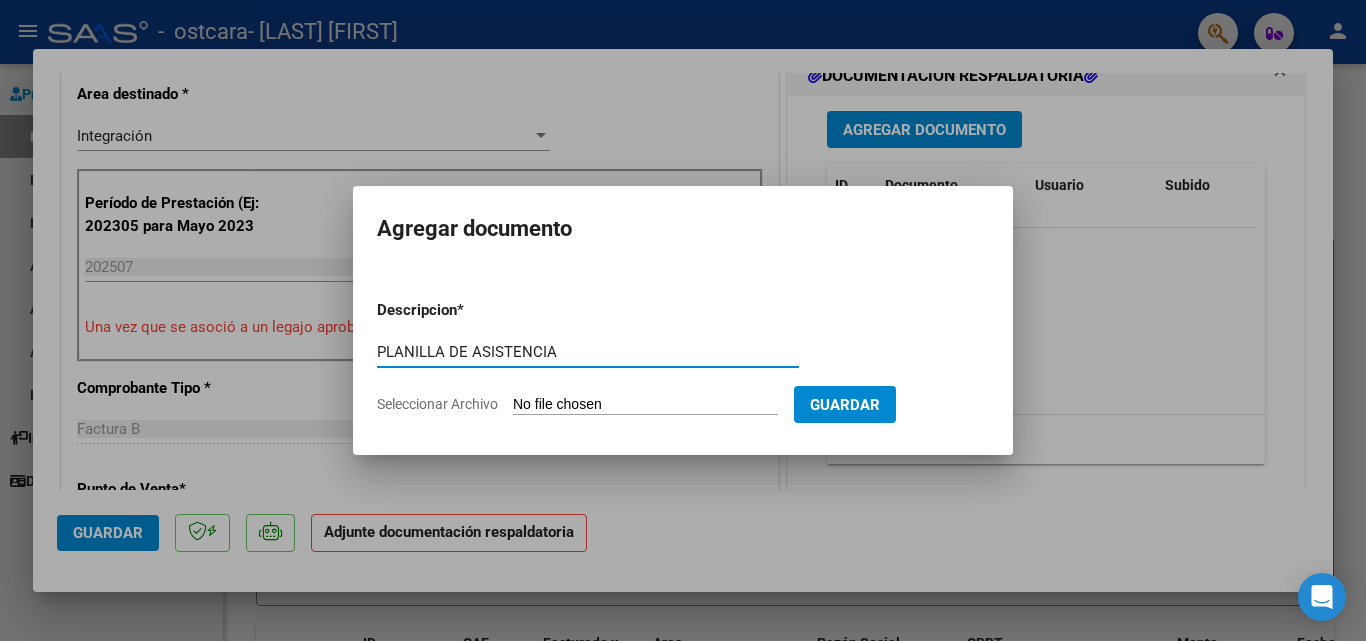 type on "PLANILLA DE ASISTENCIA" 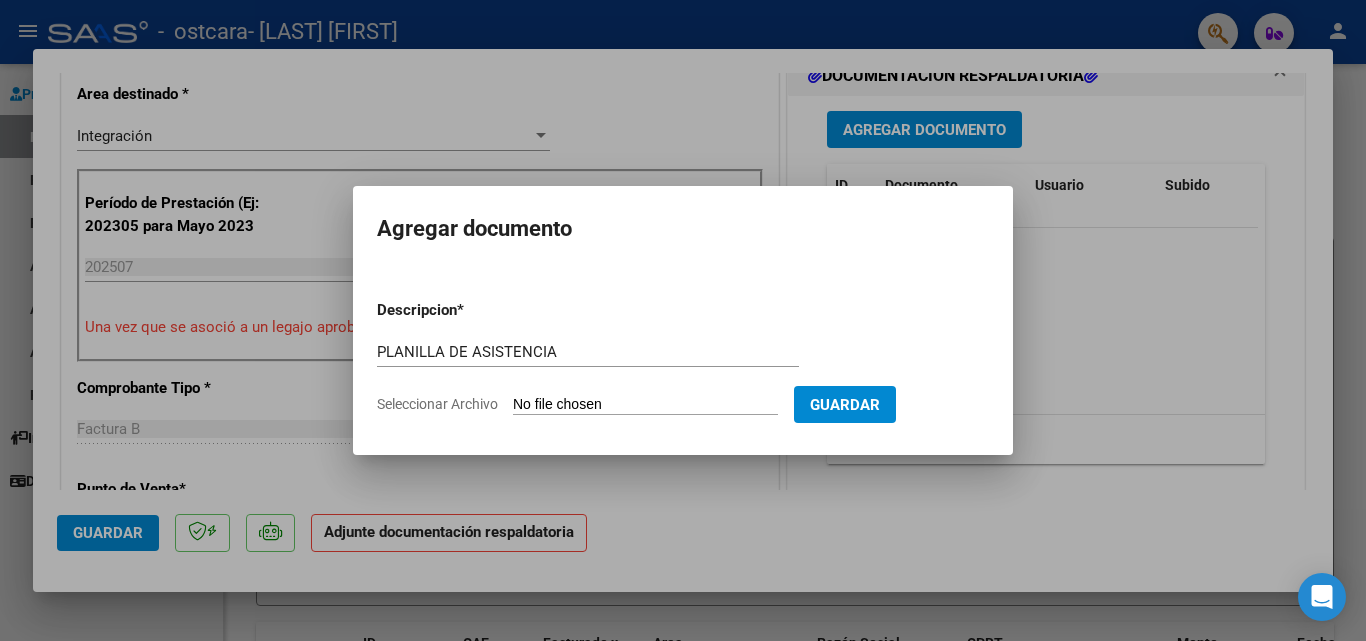 type on "C:\fakepath\ASISTENCIA JULIO [LAST] [LAST].pdf" 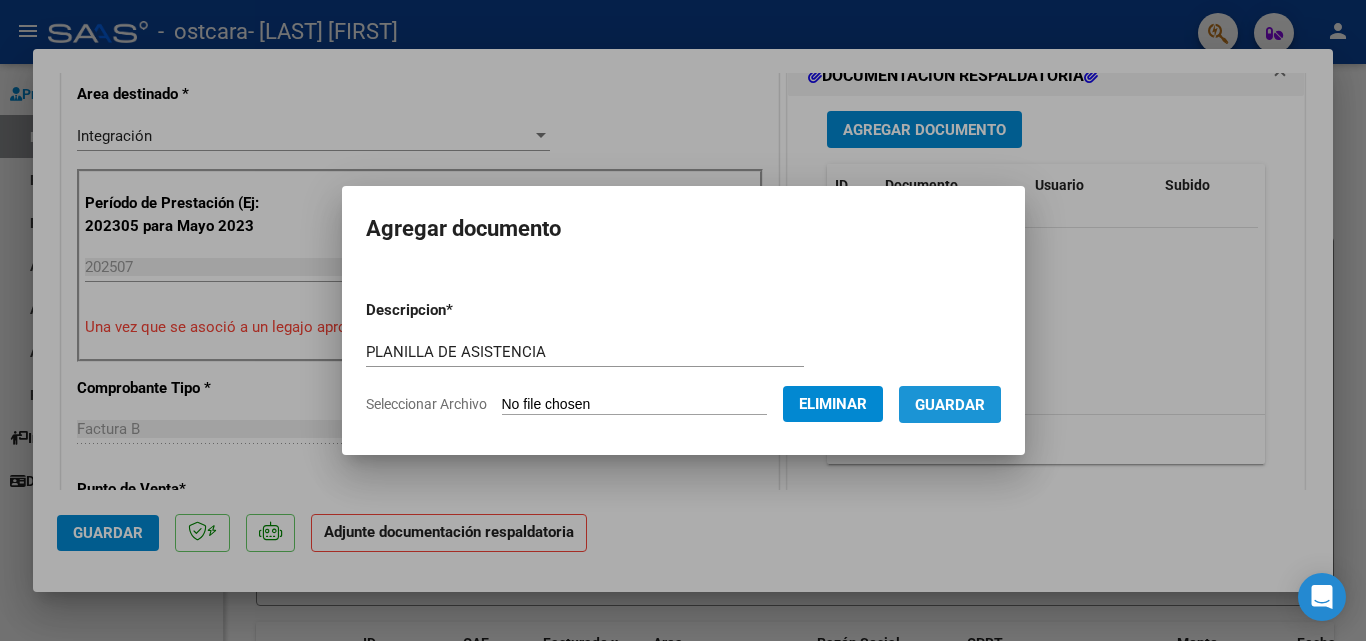 click on "Guardar" at bounding box center (950, 405) 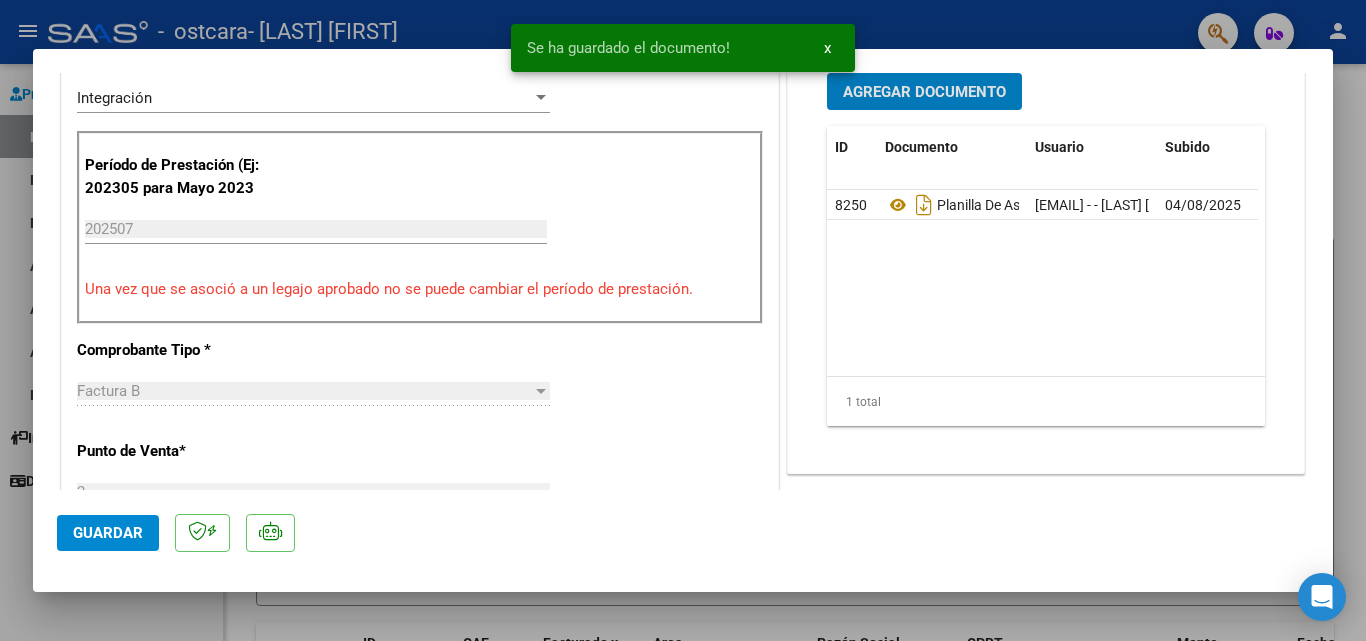 scroll, scrollTop: 800, scrollLeft: 0, axis: vertical 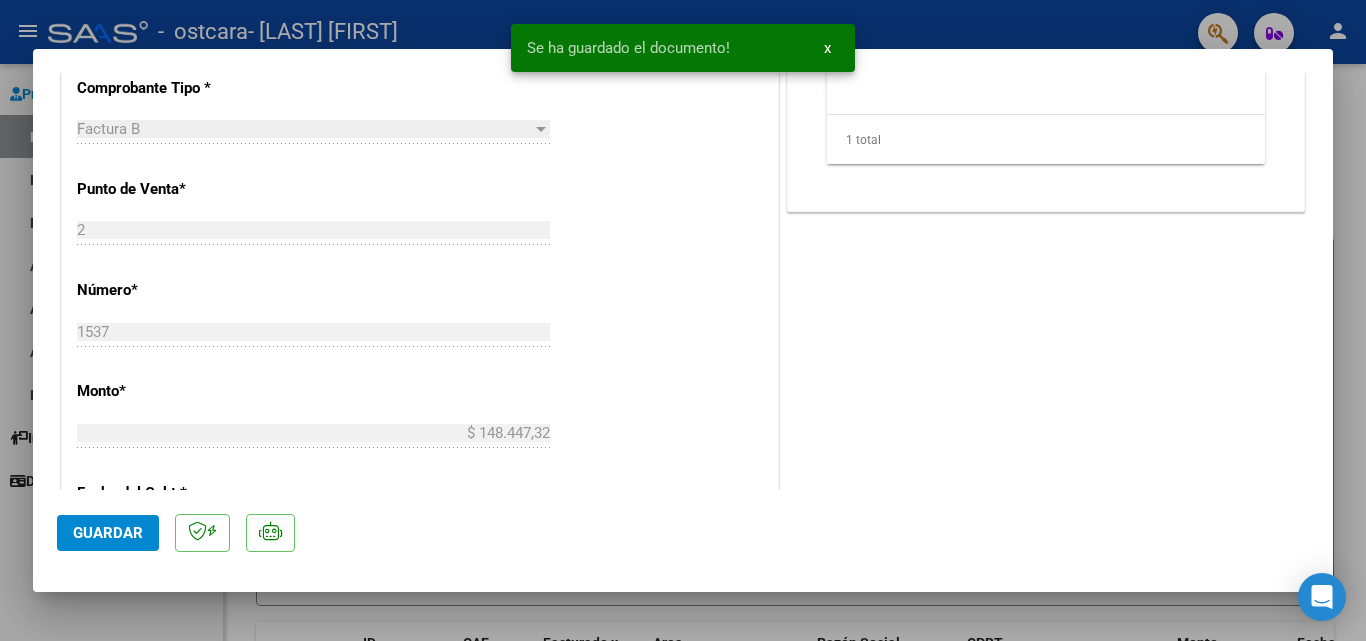 click on "Guardar" 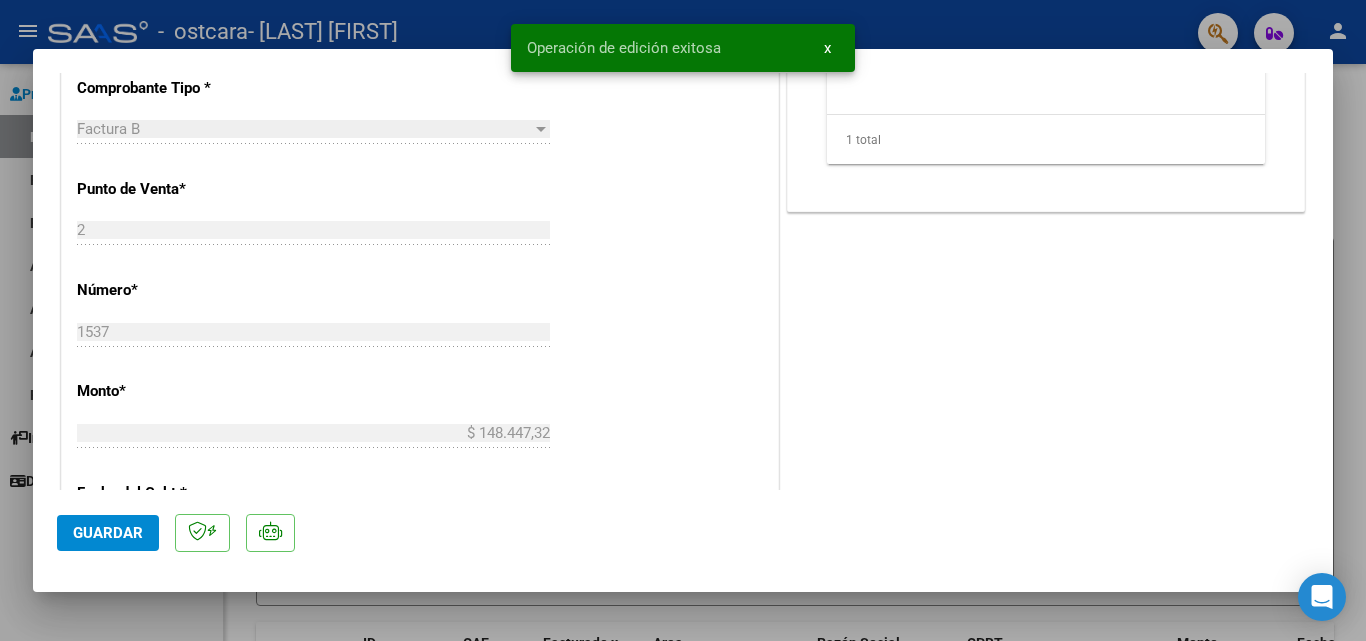 click at bounding box center [683, 320] 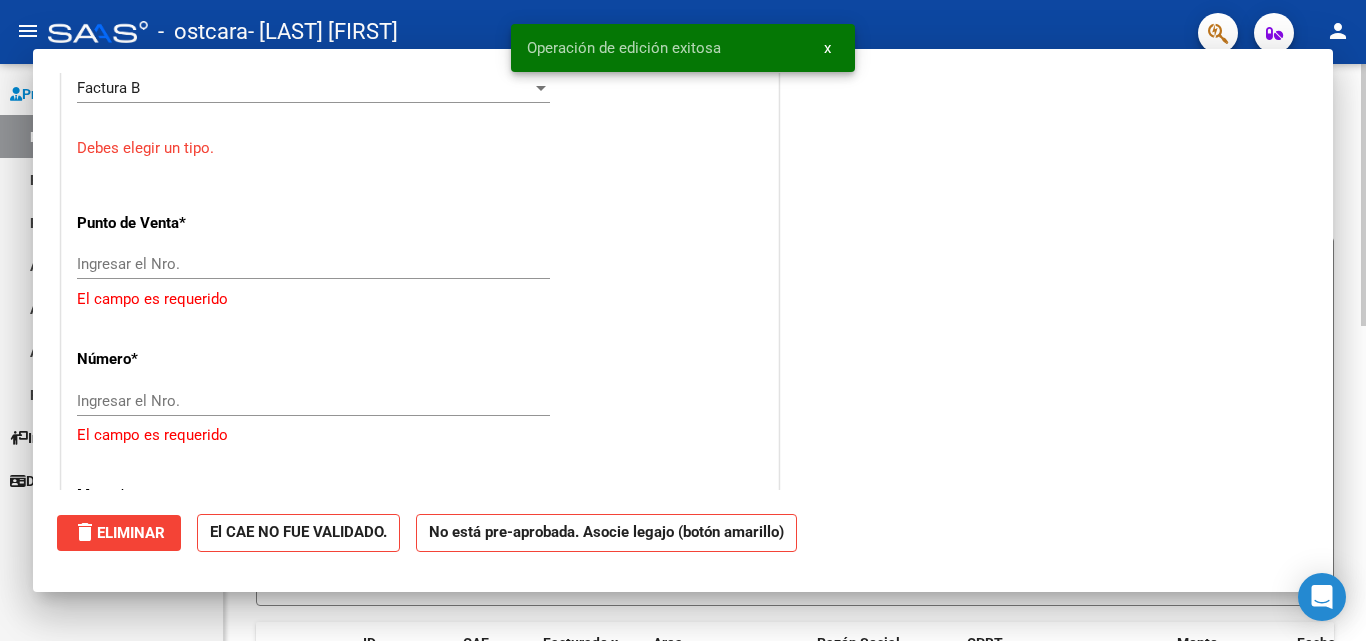 scroll, scrollTop: 0, scrollLeft: 0, axis: both 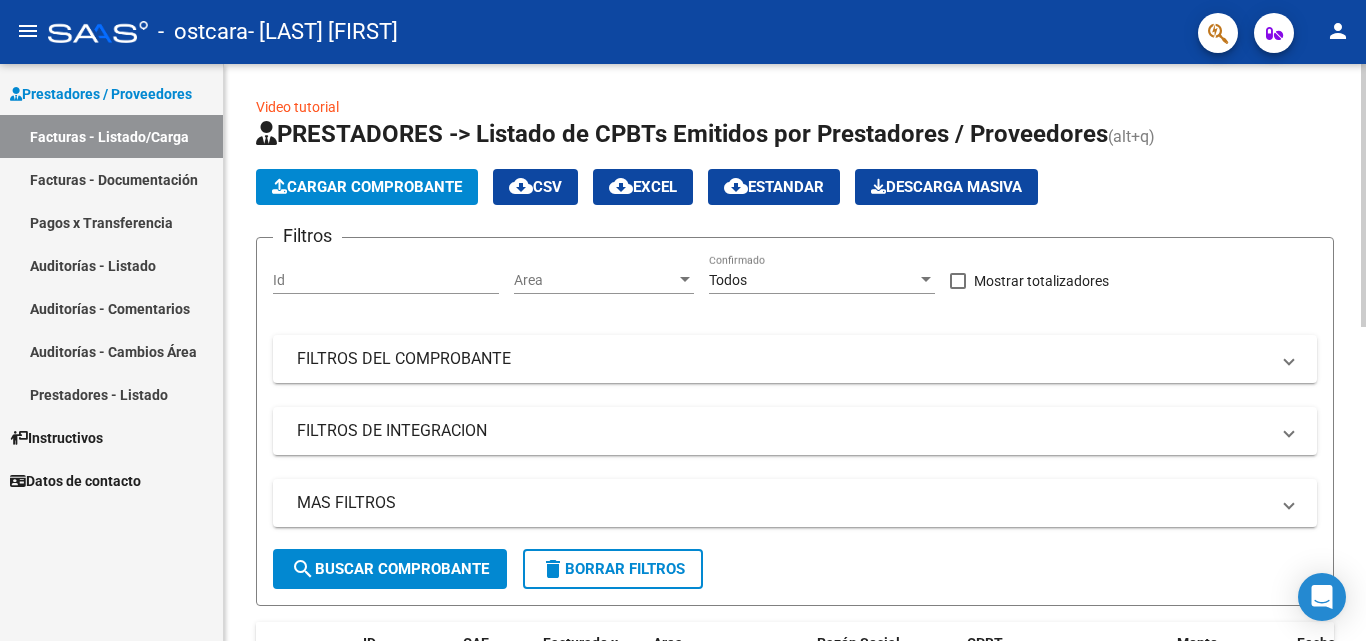 click on "Cargar Comprobante" 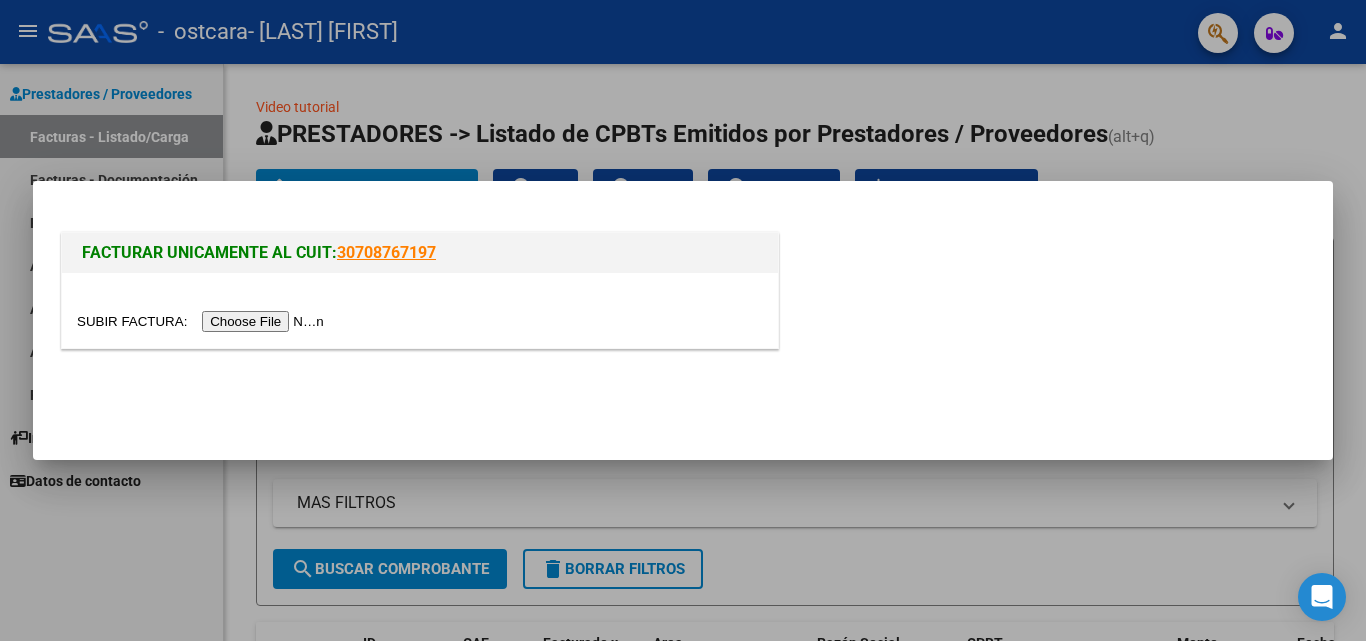 click at bounding box center (203, 321) 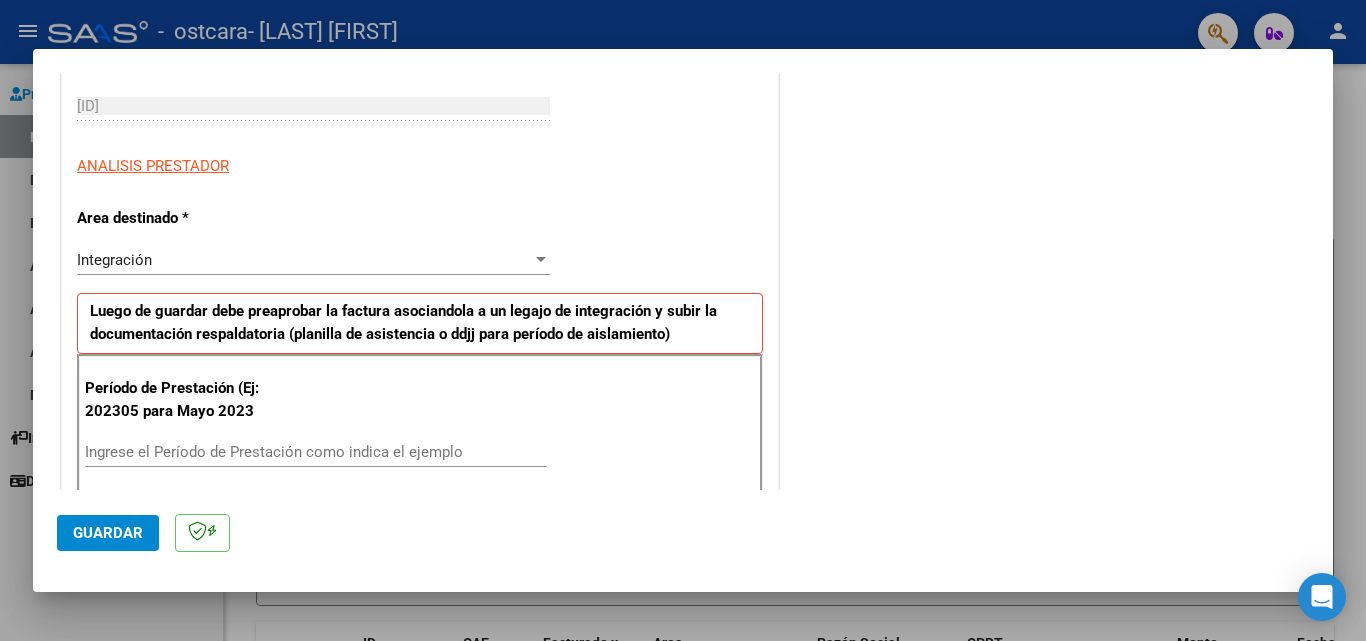 scroll, scrollTop: 400, scrollLeft: 0, axis: vertical 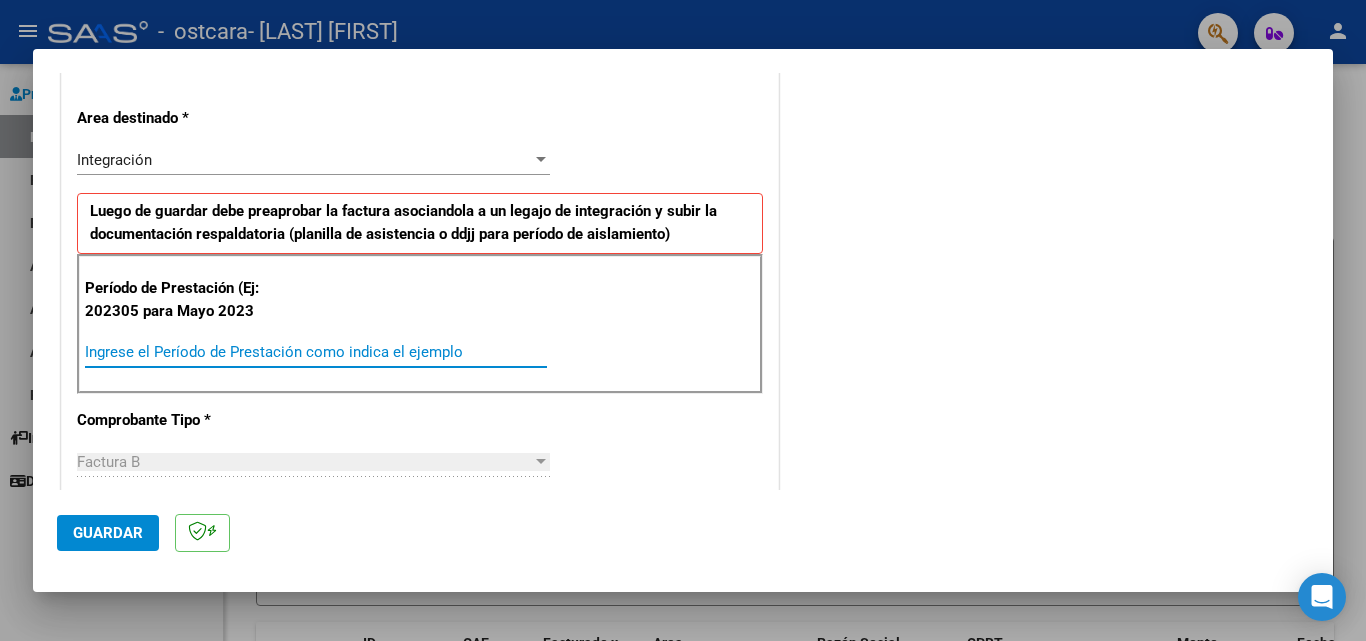 click on "Ingrese el Período de Prestación como indica el ejemplo" at bounding box center (316, 352) 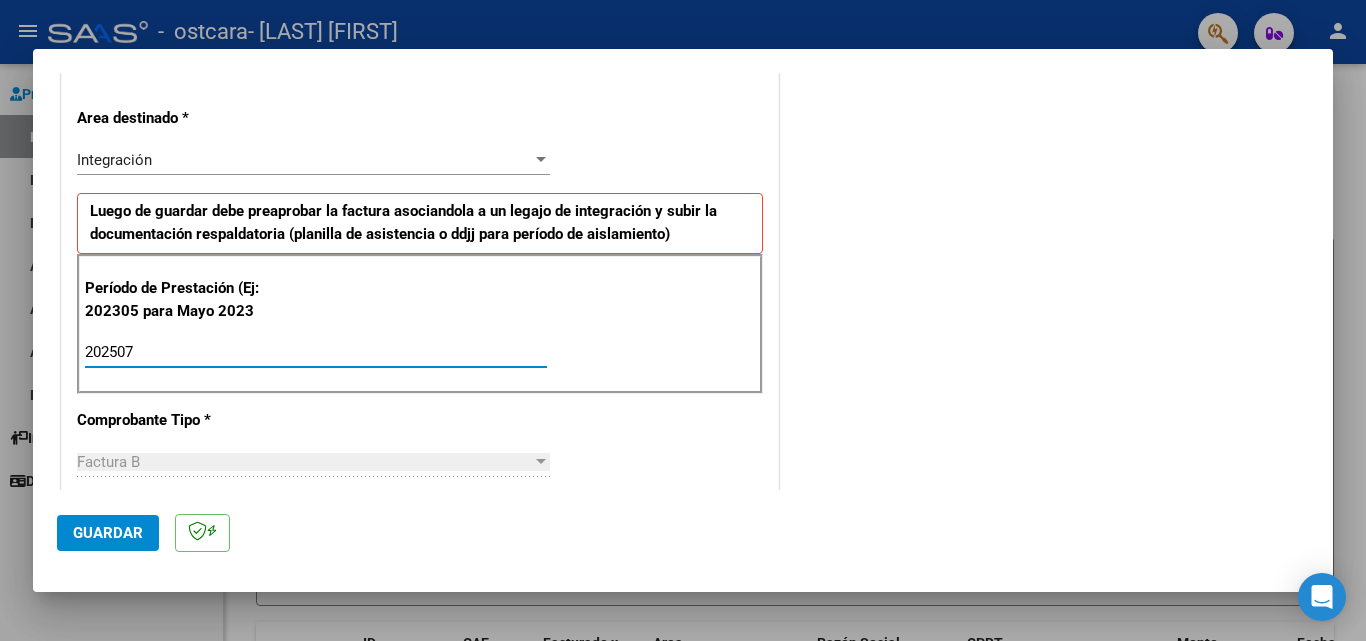 type on "202507" 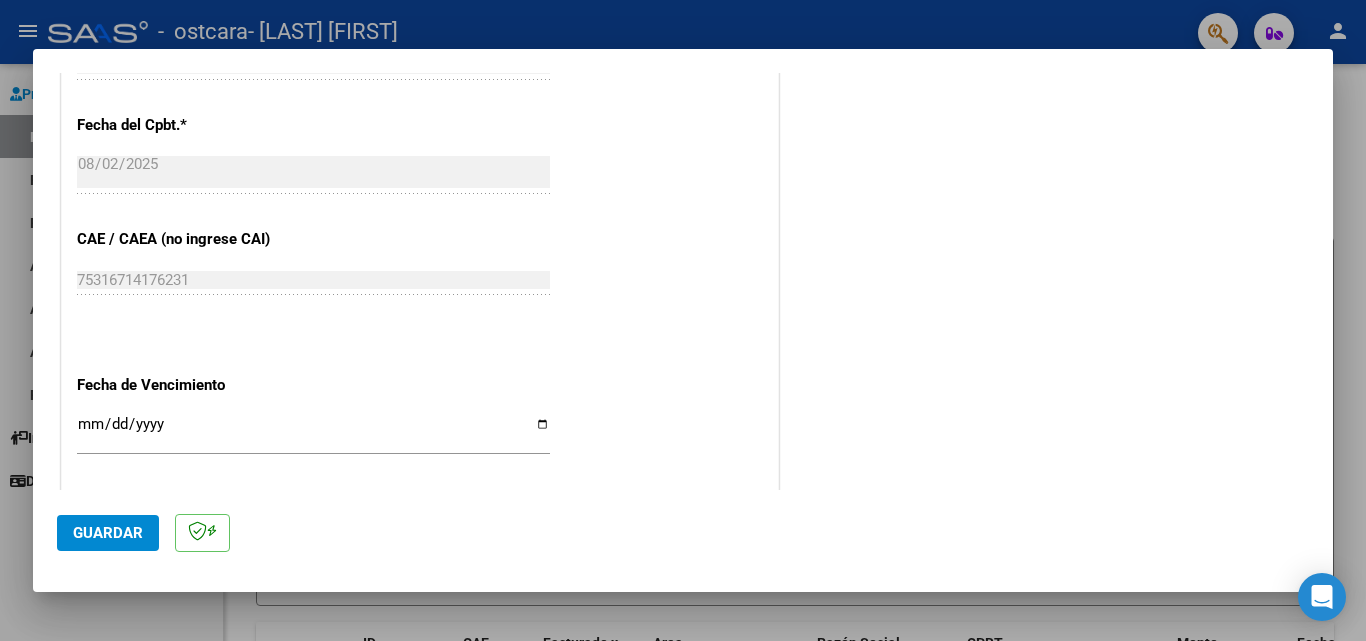 scroll, scrollTop: 1200, scrollLeft: 0, axis: vertical 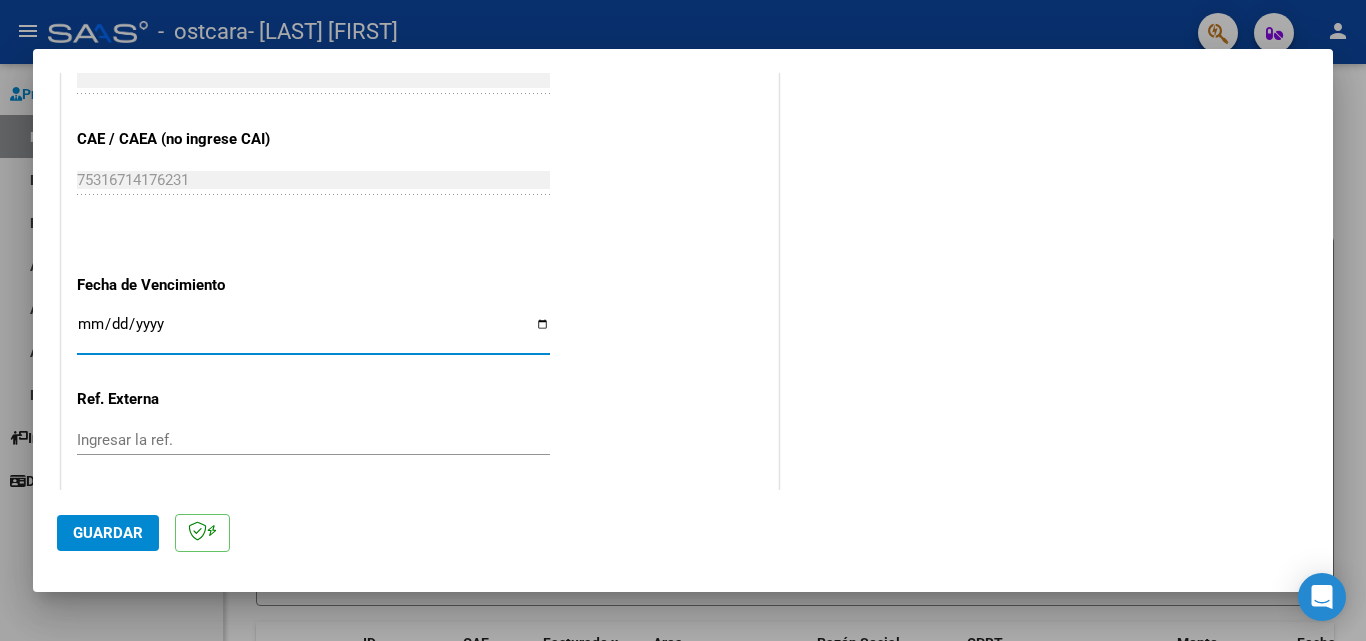 click on "Ingresar la fecha" at bounding box center [313, 332] 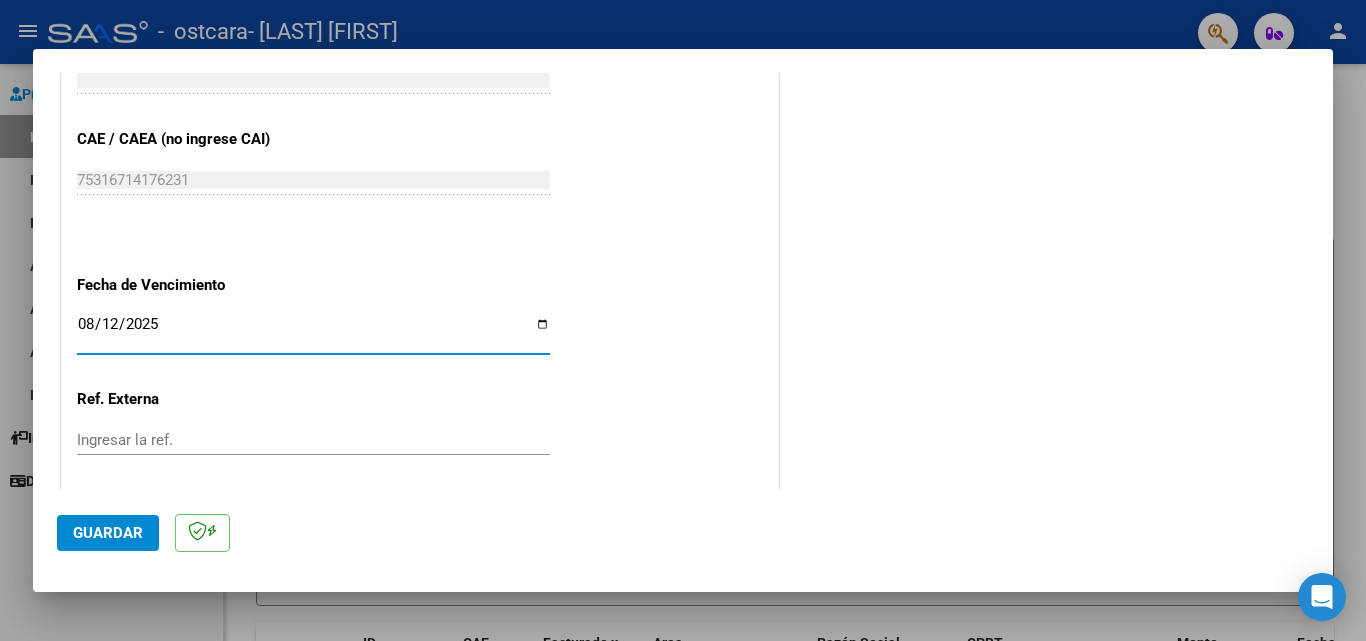 scroll, scrollTop: 1305, scrollLeft: 0, axis: vertical 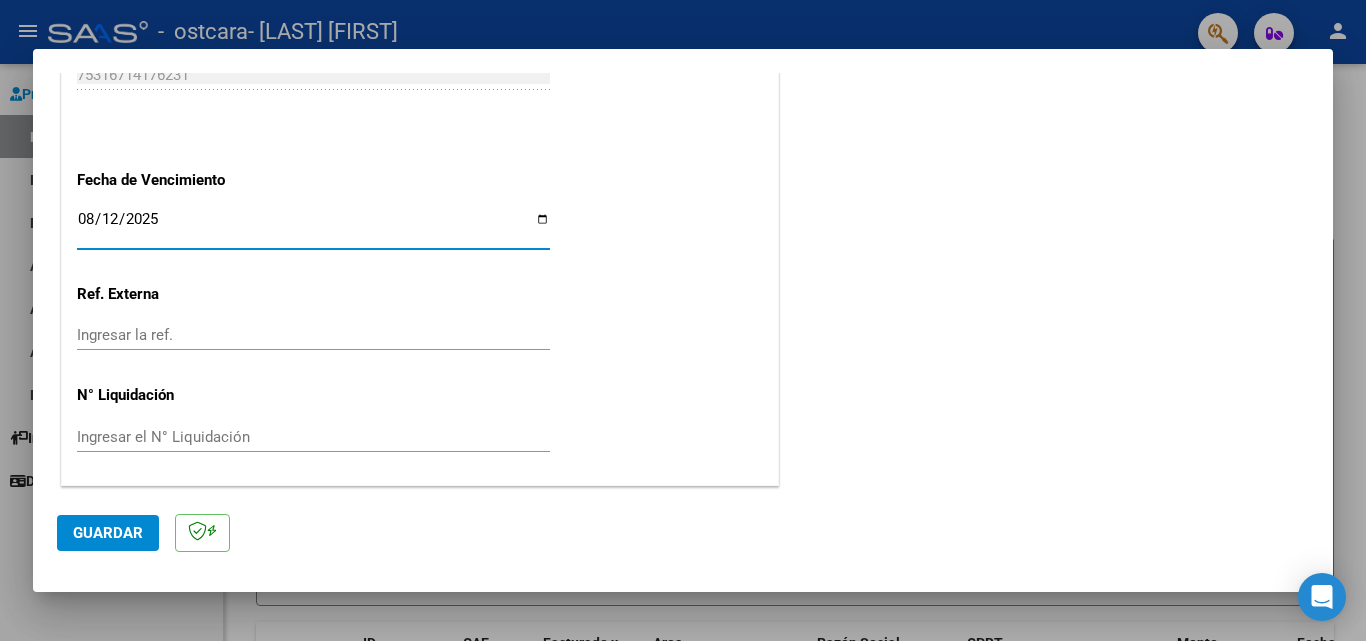 click on "Guardar" 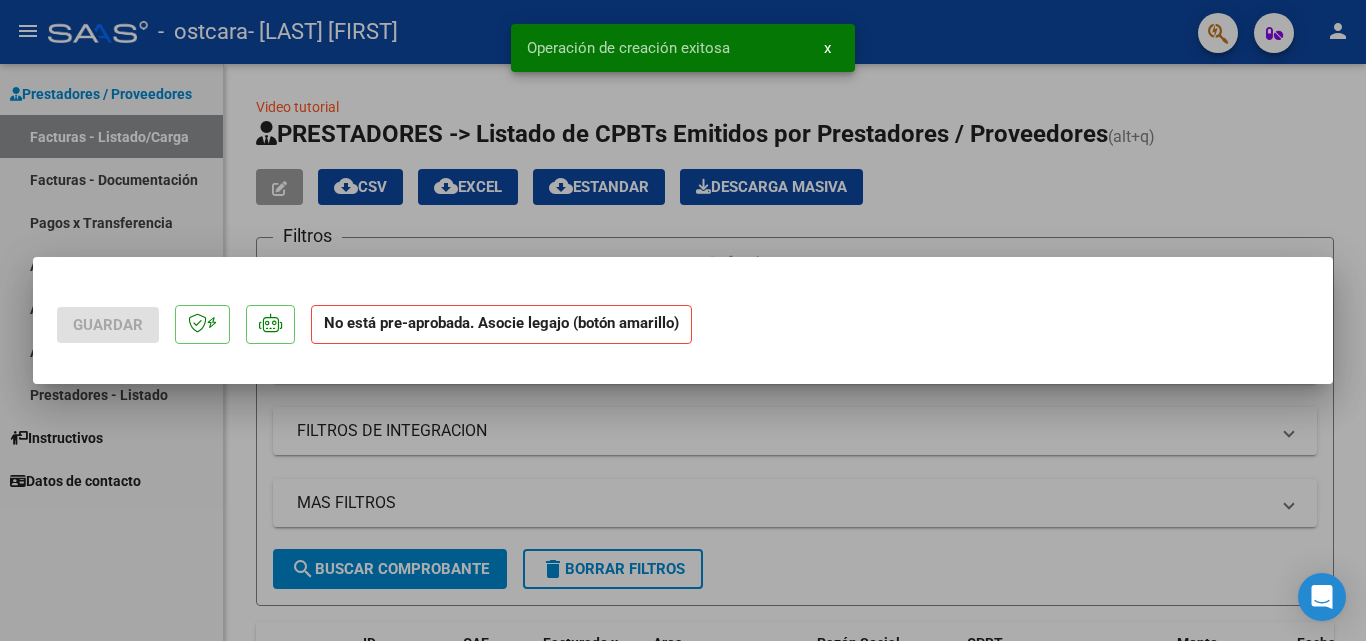 scroll, scrollTop: 0, scrollLeft: 0, axis: both 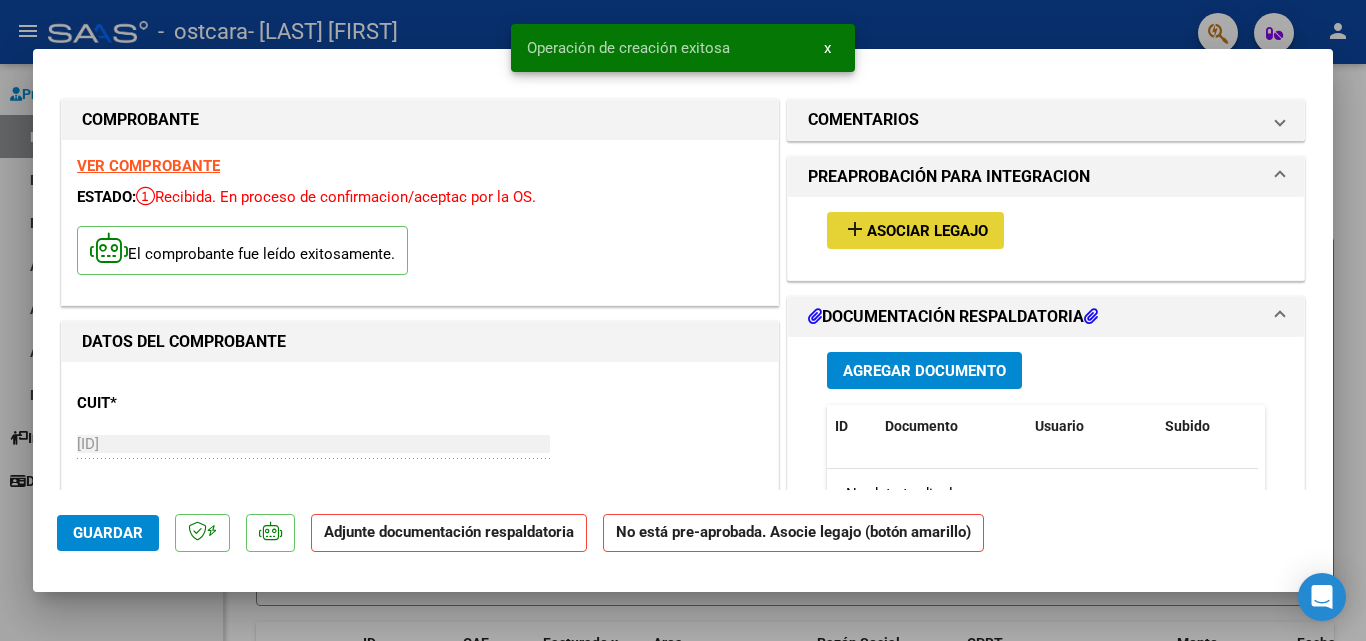click on "Asociar Legajo" at bounding box center (927, 231) 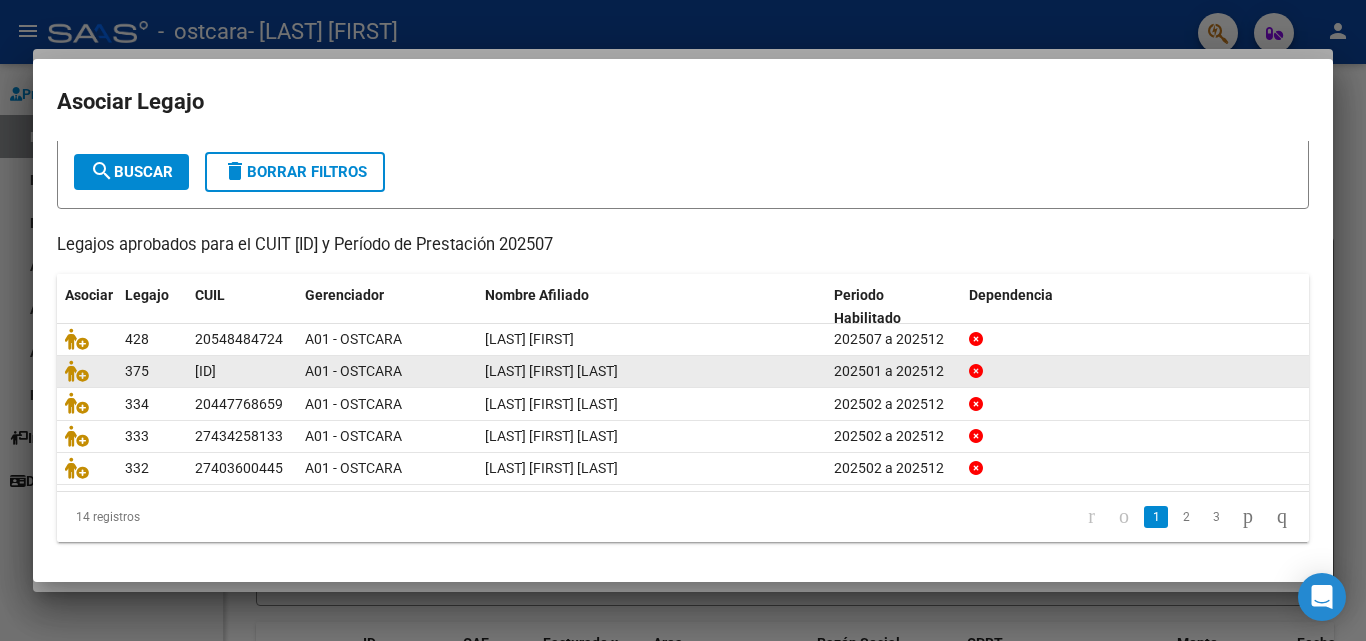 scroll, scrollTop: 109, scrollLeft: 0, axis: vertical 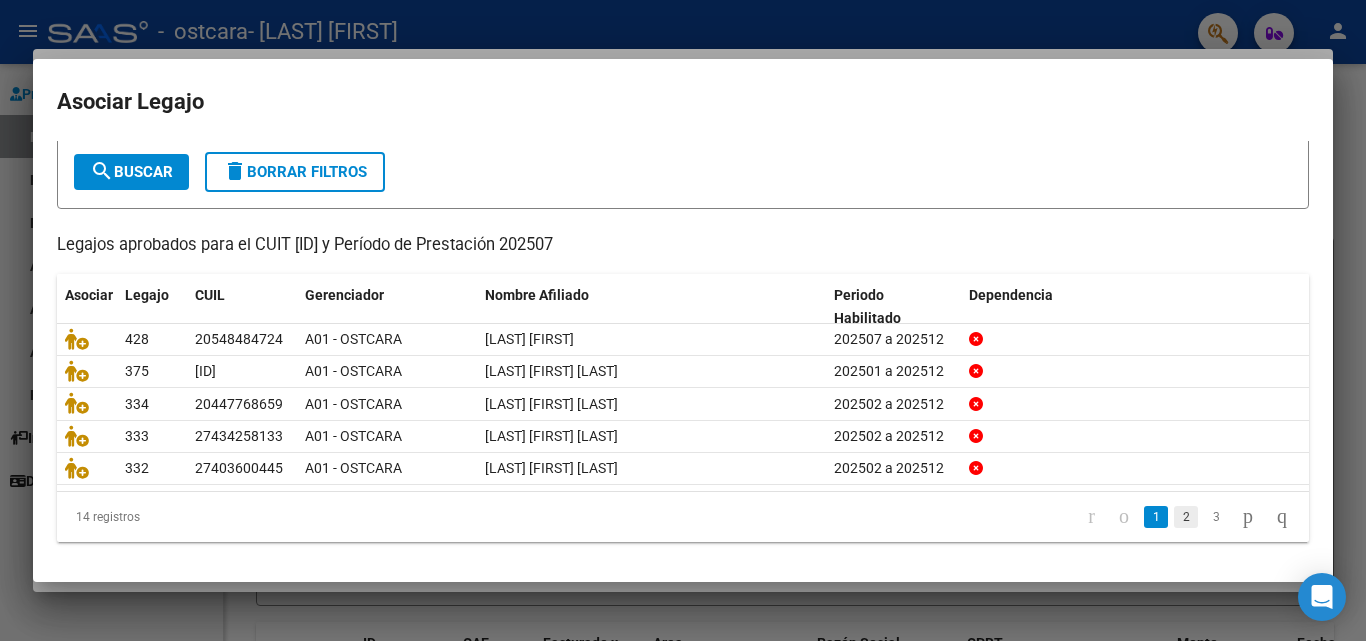 click on "2" 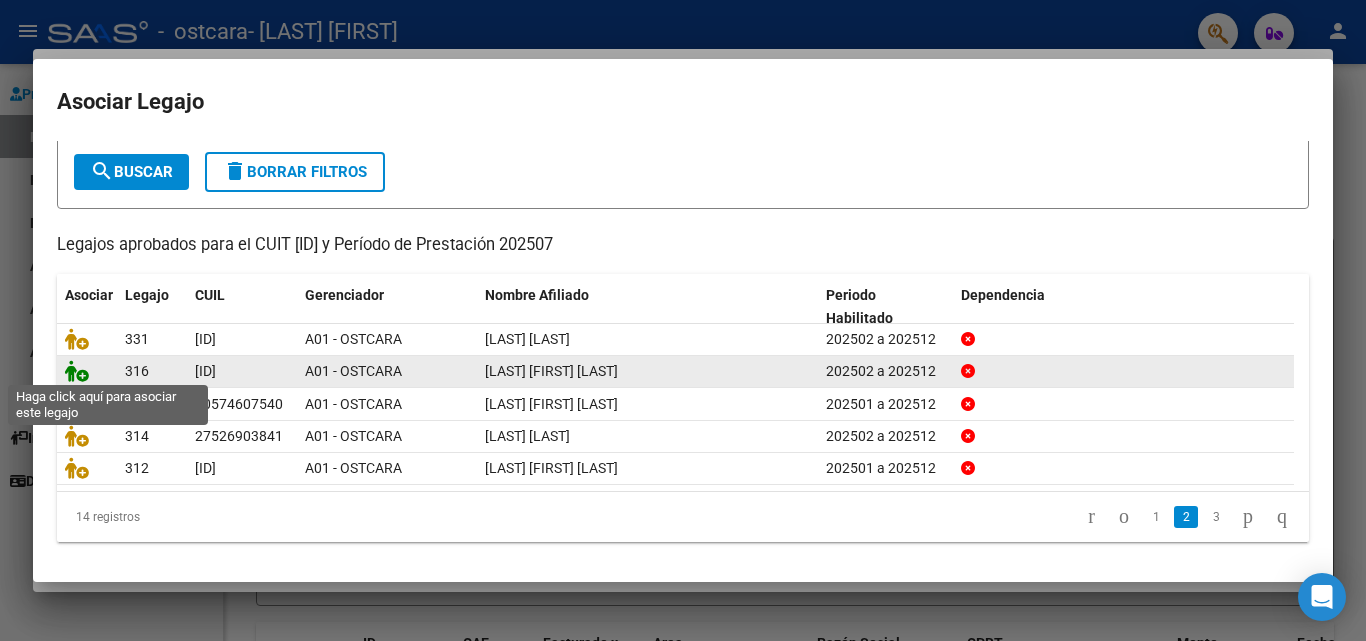 click 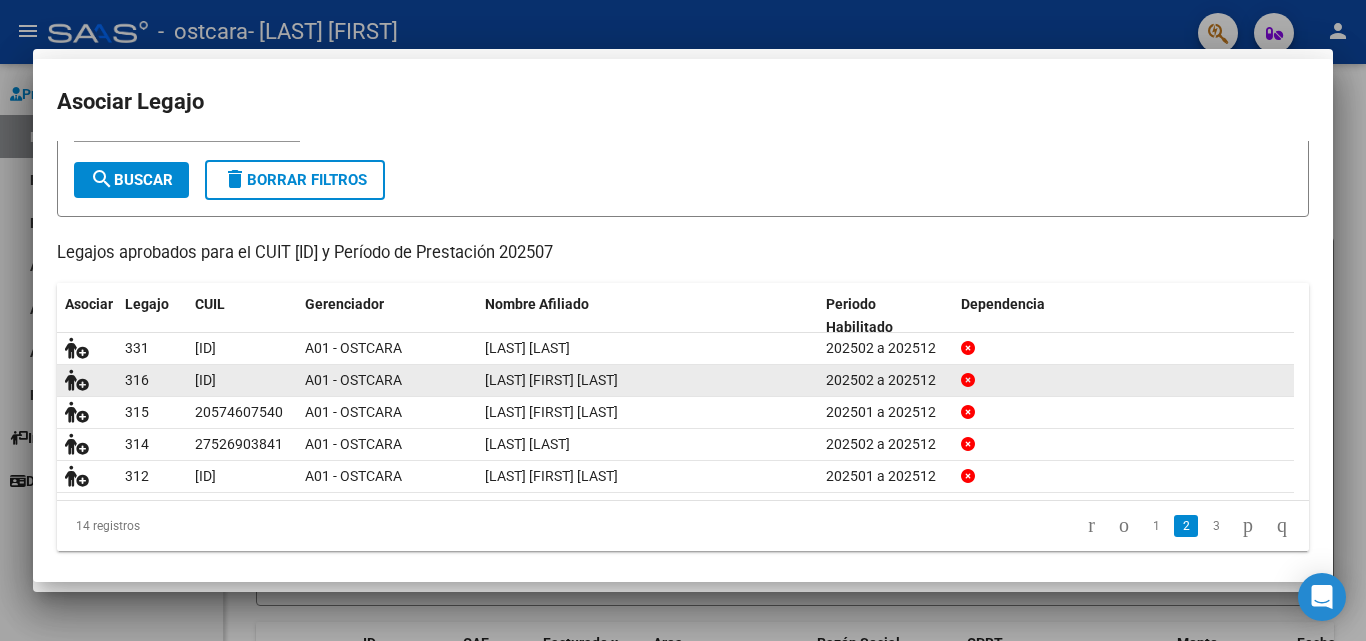 scroll, scrollTop: 122, scrollLeft: 0, axis: vertical 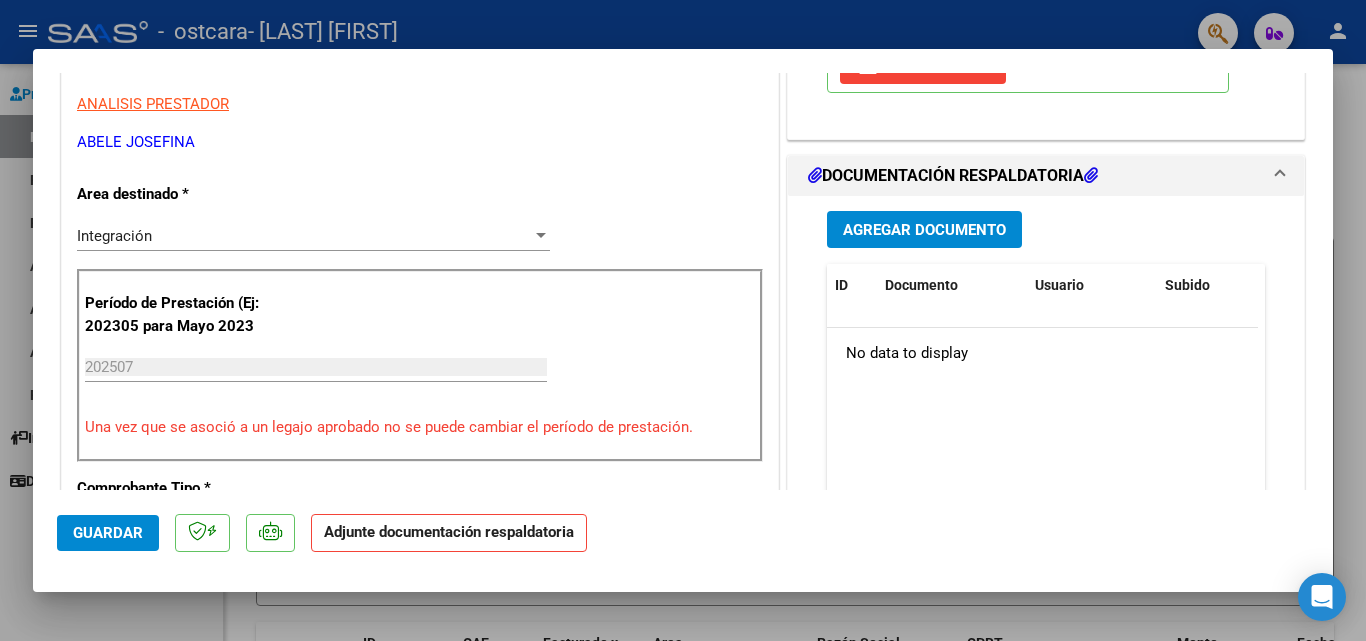 click on "Agregar Documento" at bounding box center (924, 230) 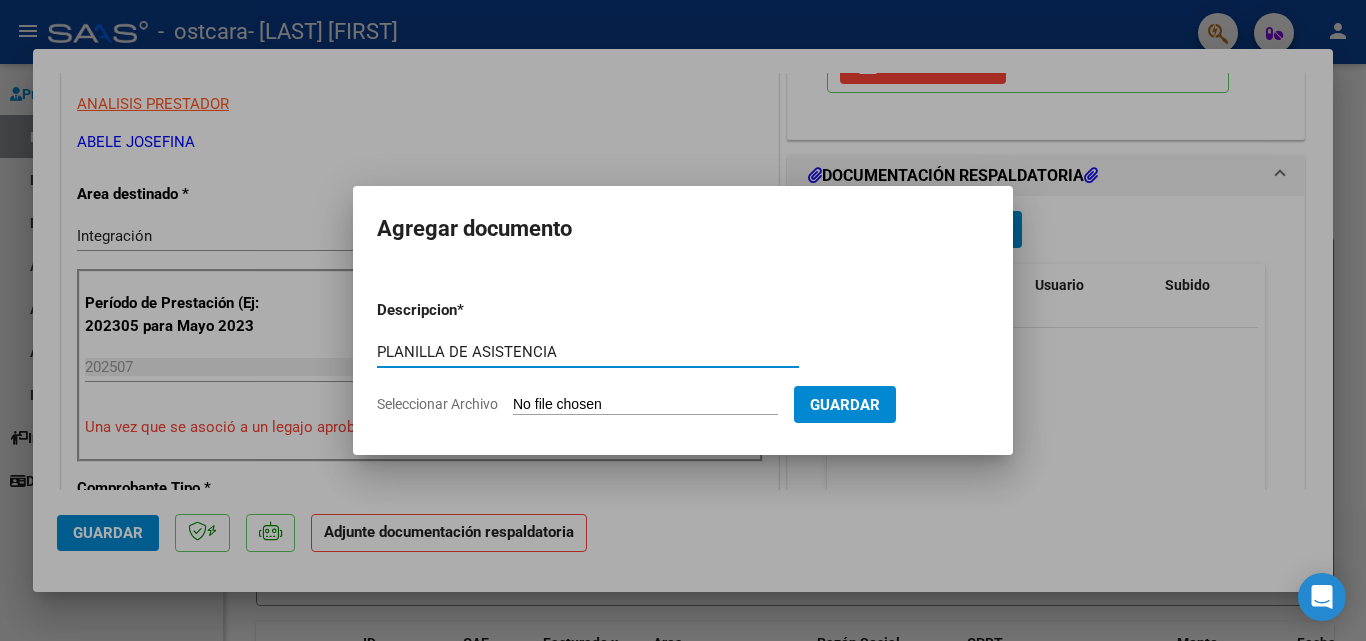 type on "PLANILLA DE ASISTENCIA" 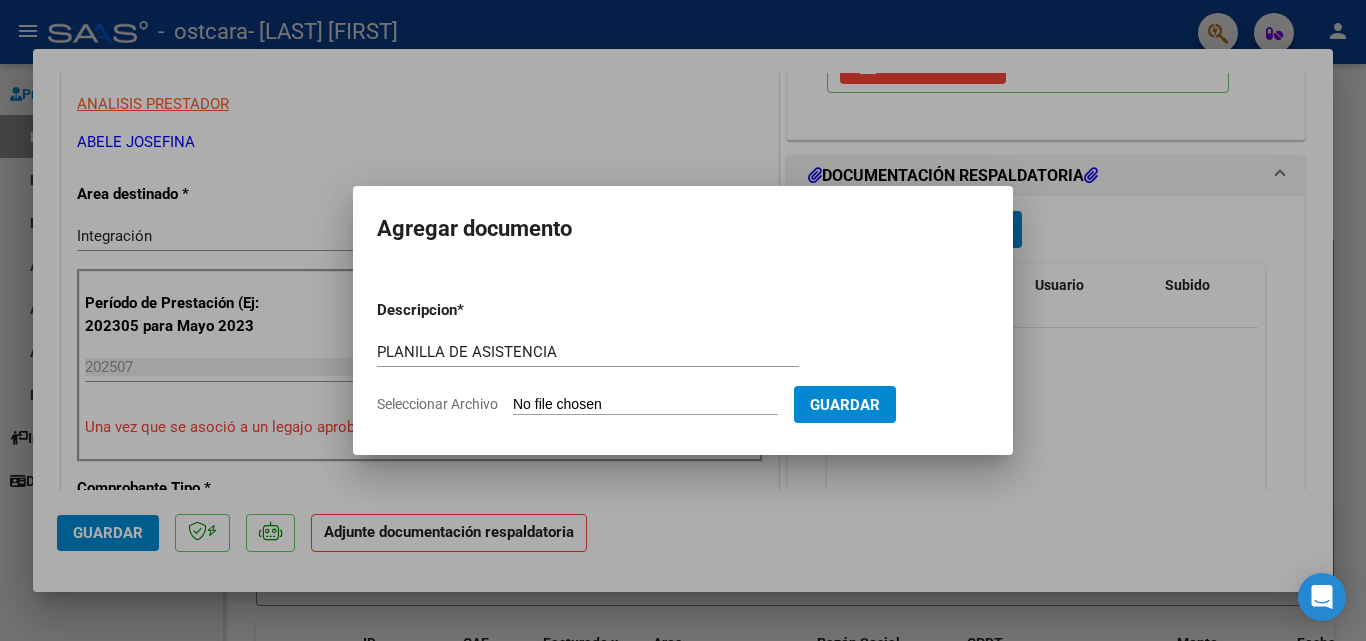 click on "Seleccionar Archivo" 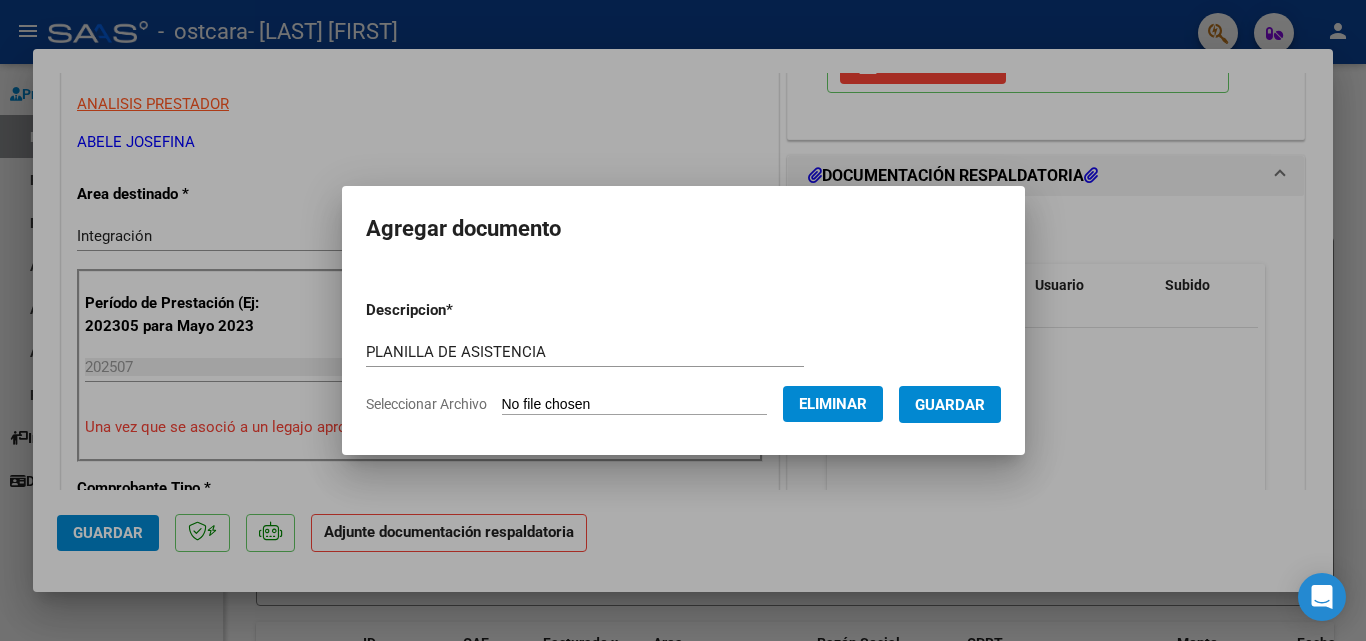 click on "Guardar" at bounding box center [950, 405] 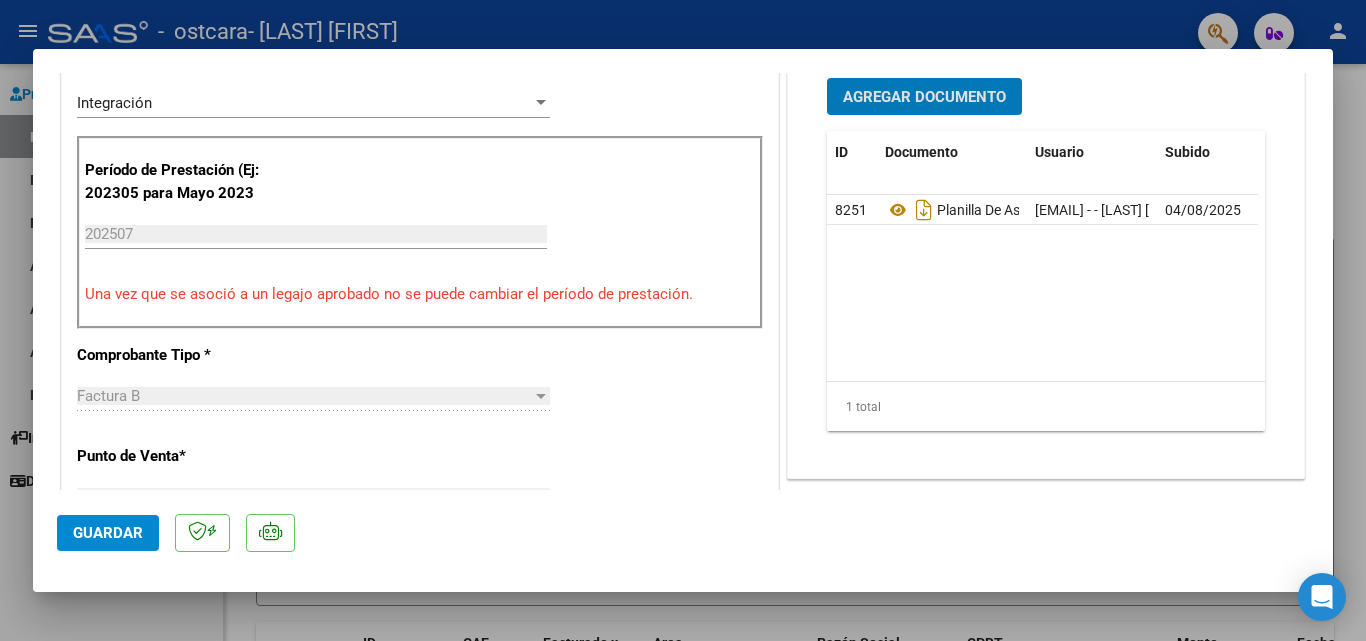 scroll, scrollTop: 700, scrollLeft: 0, axis: vertical 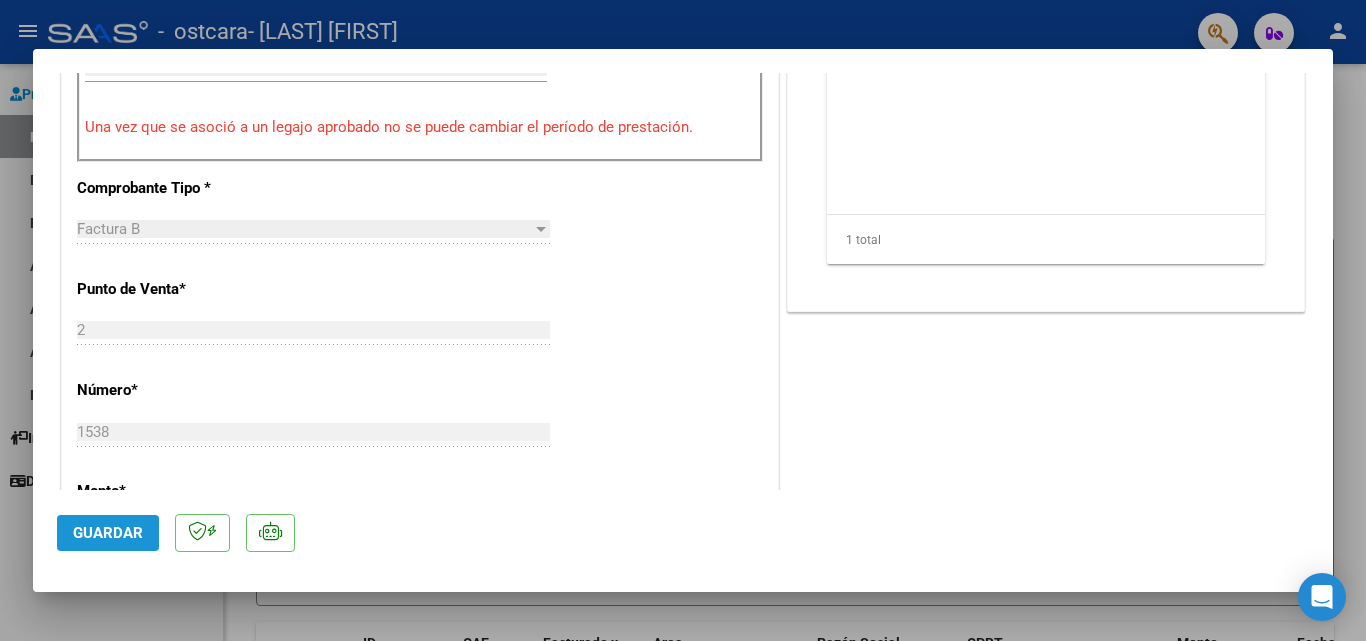 click on "Guardar" 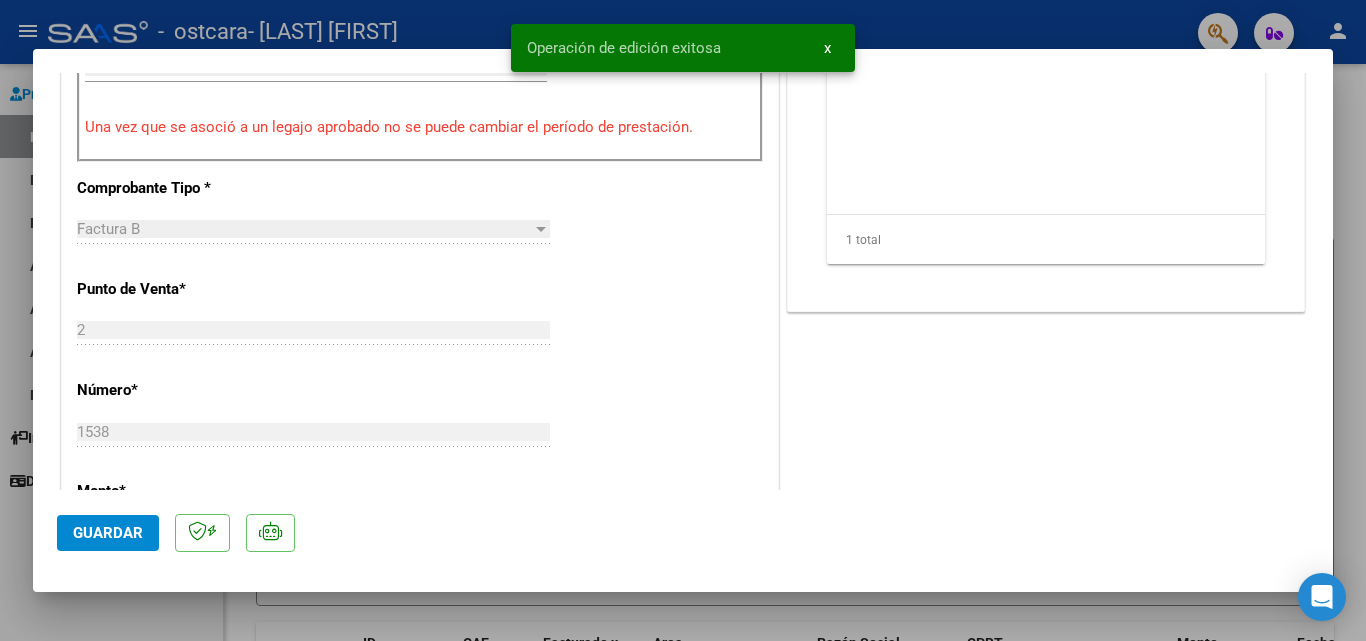 click at bounding box center (683, 320) 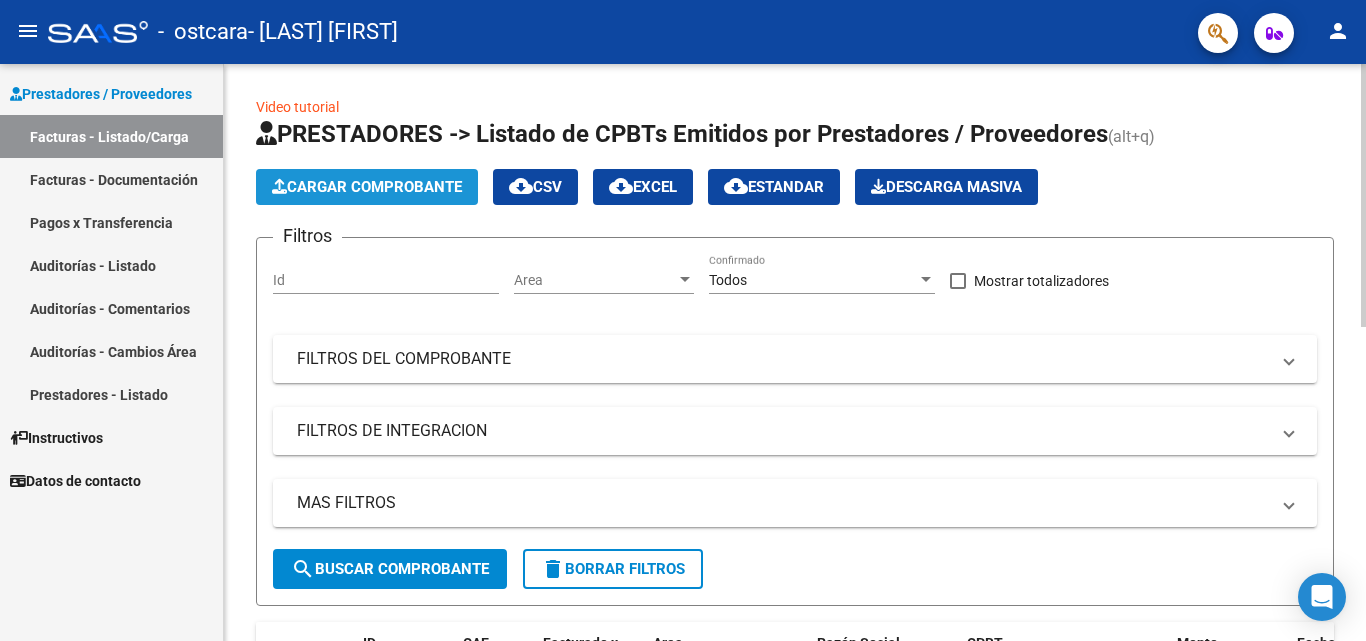 click on "Cargar Comprobante" 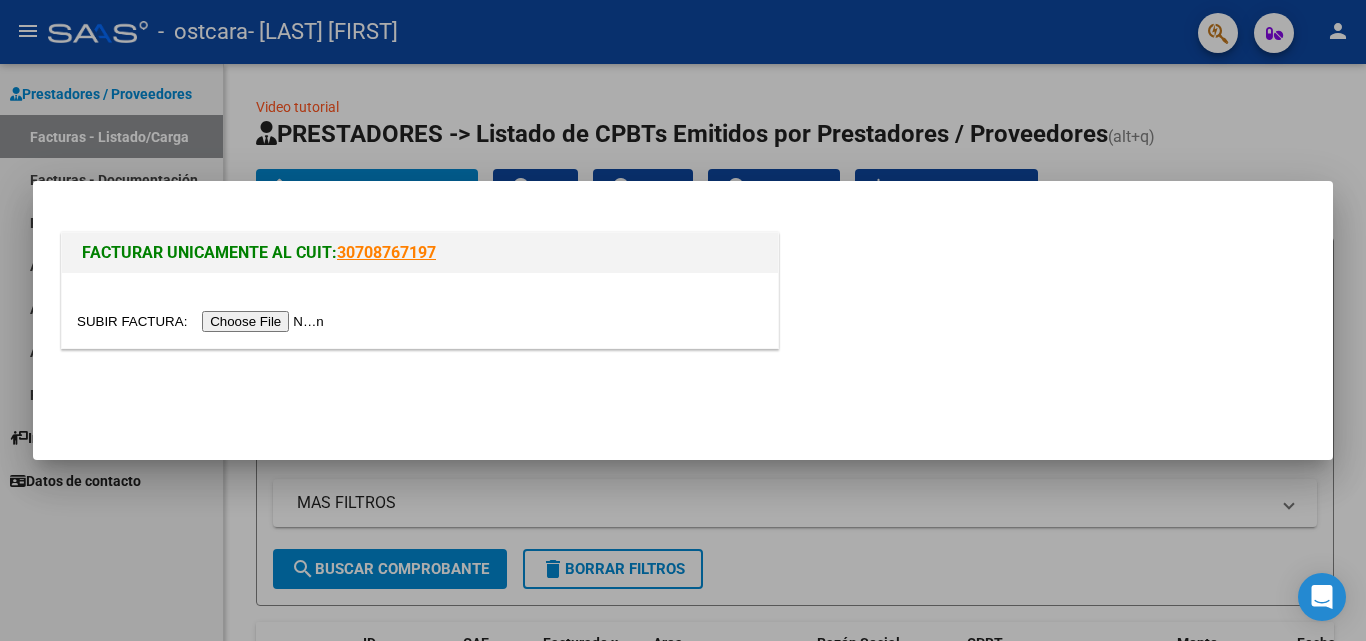 click at bounding box center (203, 321) 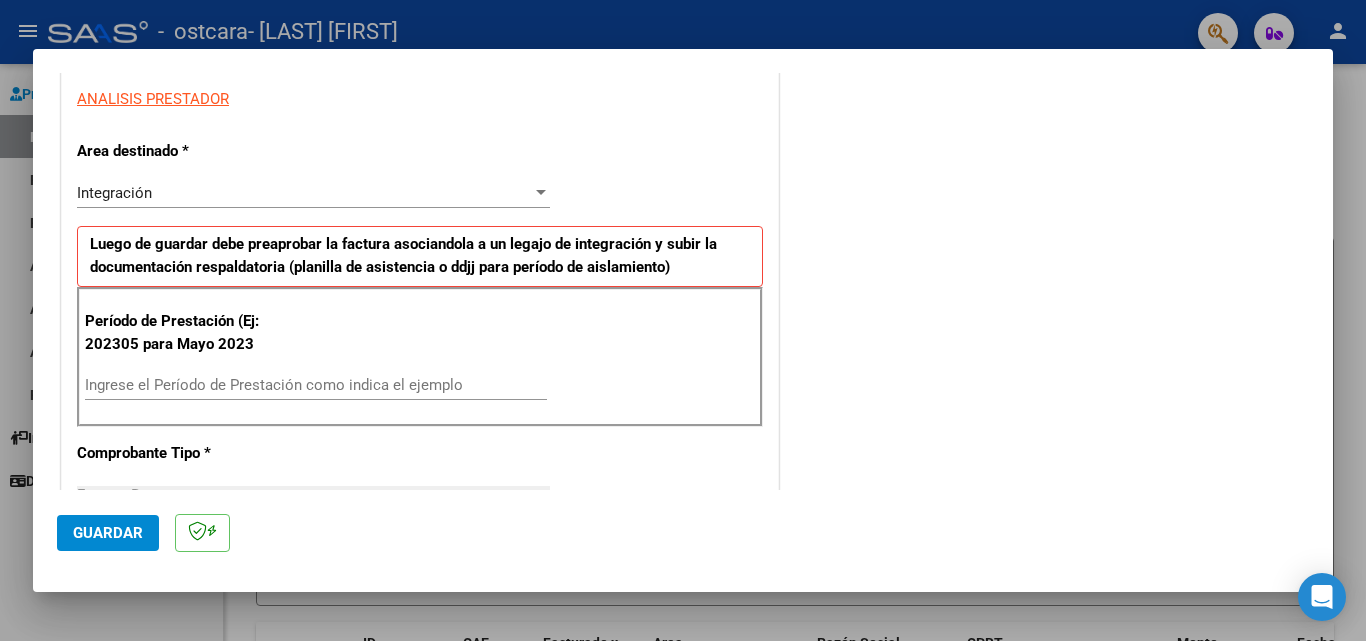 scroll, scrollTop: 400, scrollLeft: 0, axis: vertical 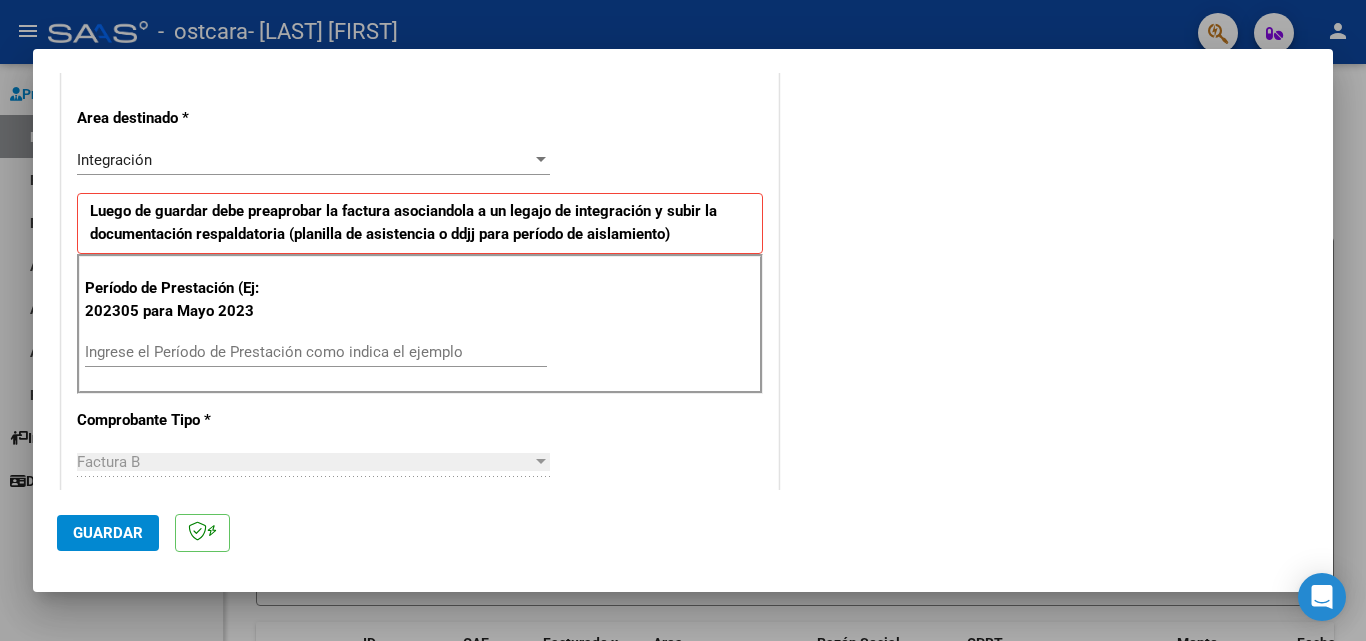 click on "Ingrese el Período de Prestación como indica el ejemplo" at bounding box center [316, 352] 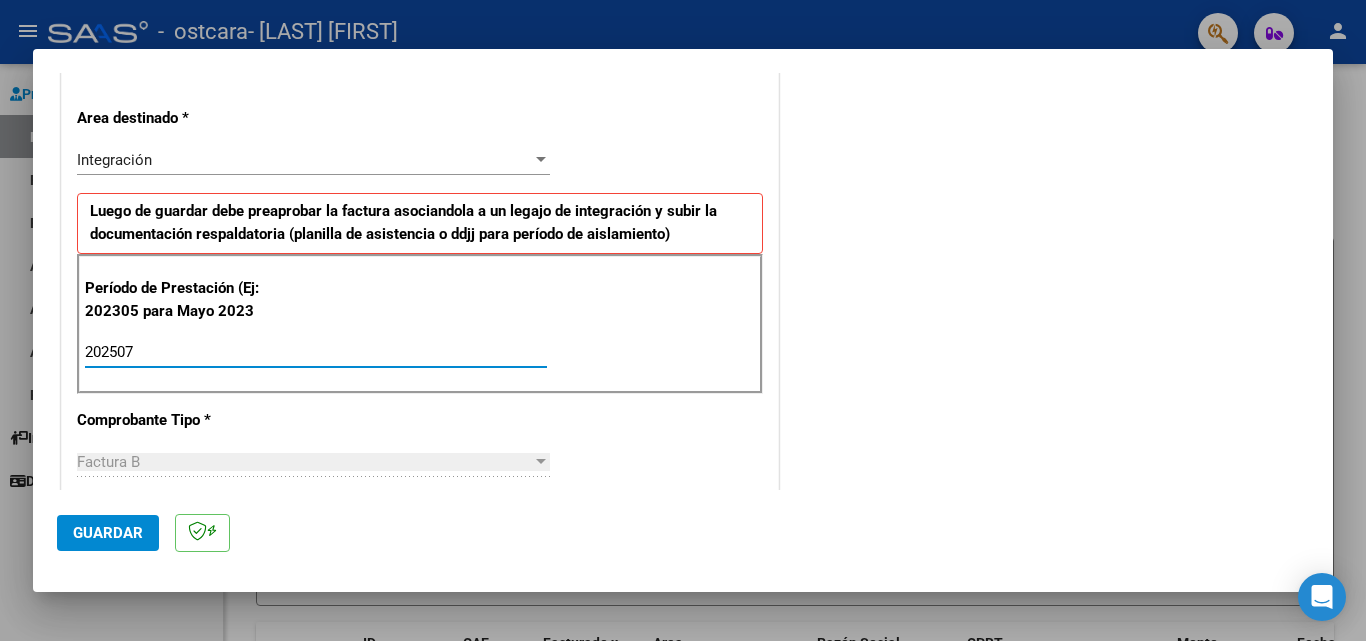 type on "202507" 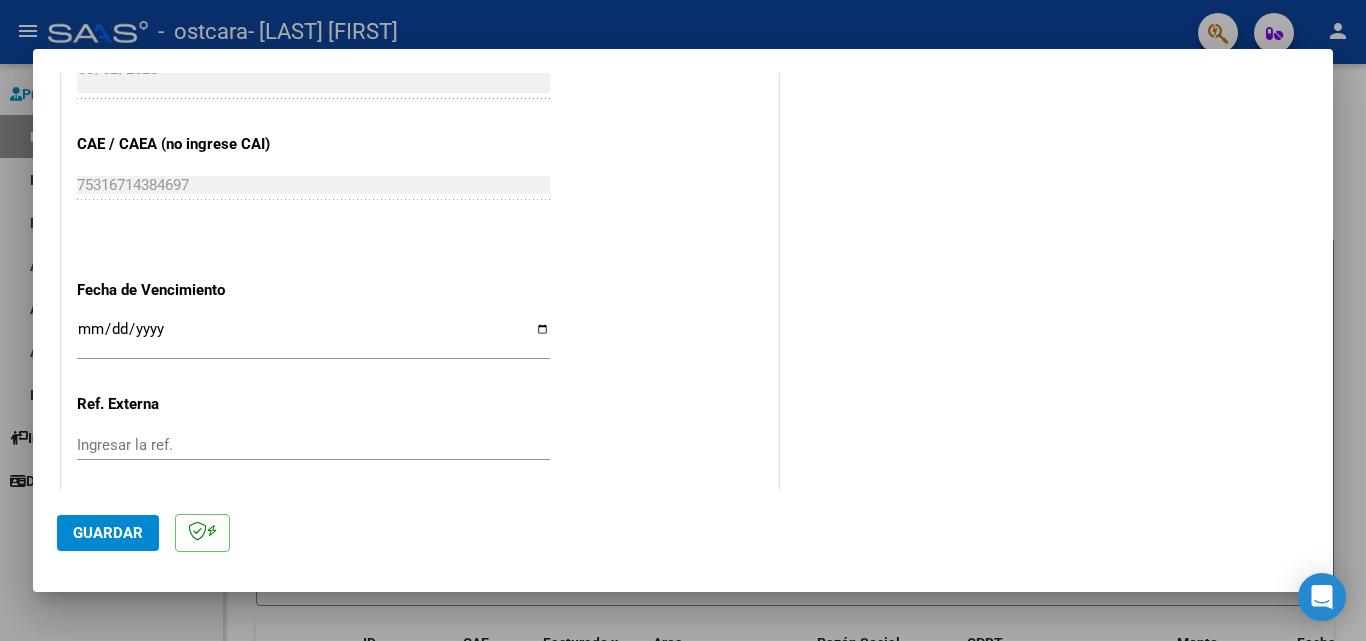 scroll, scrollTop: 1200, scrollLeft: 0, axis: vertical 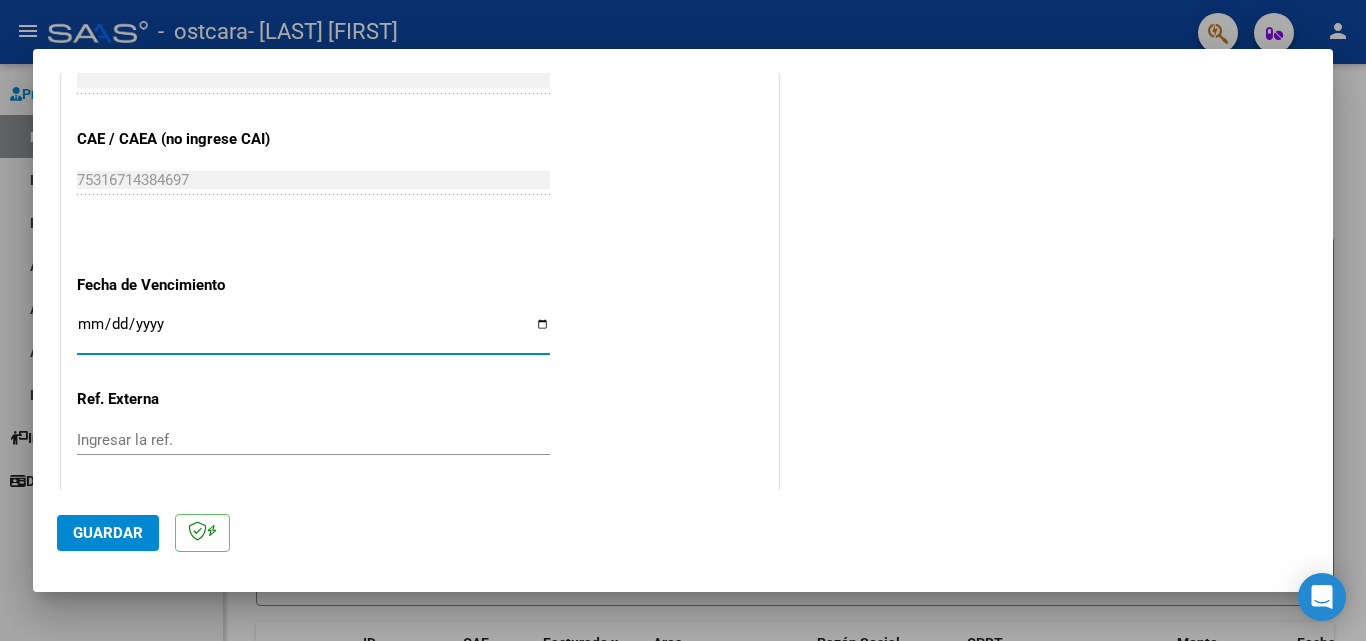 click on "Ingresar la fecha" at bounding box center (313, 332) 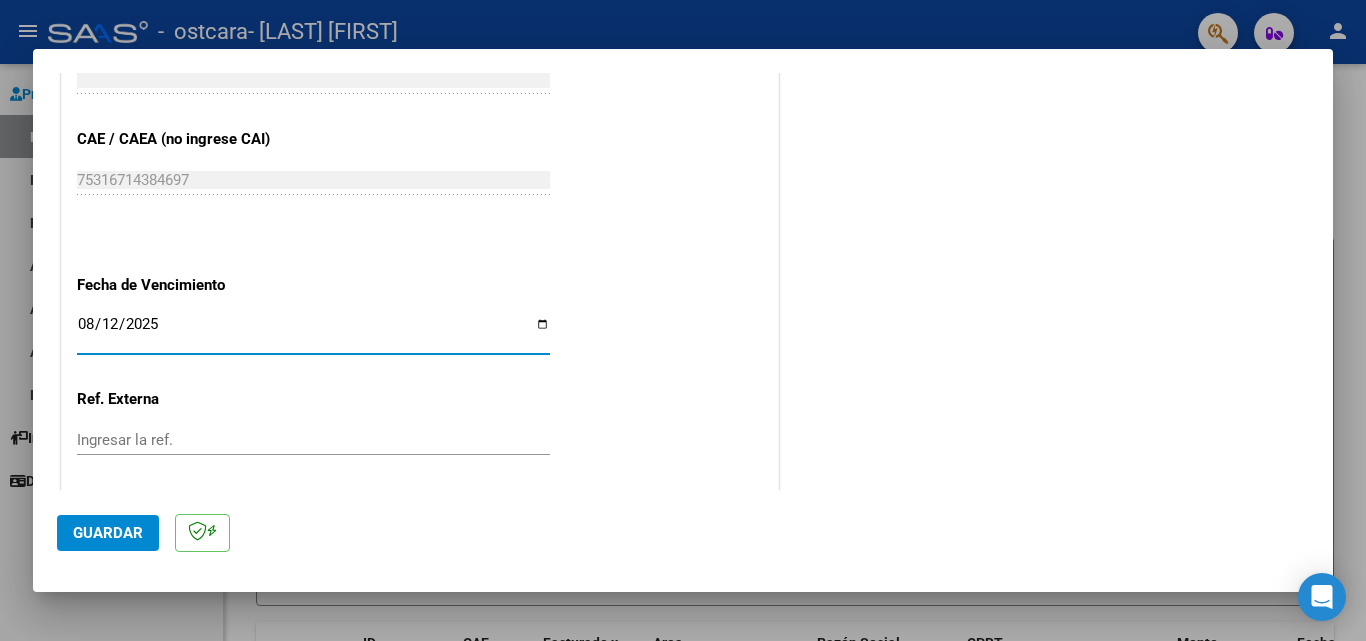 type on "2025-08-12" 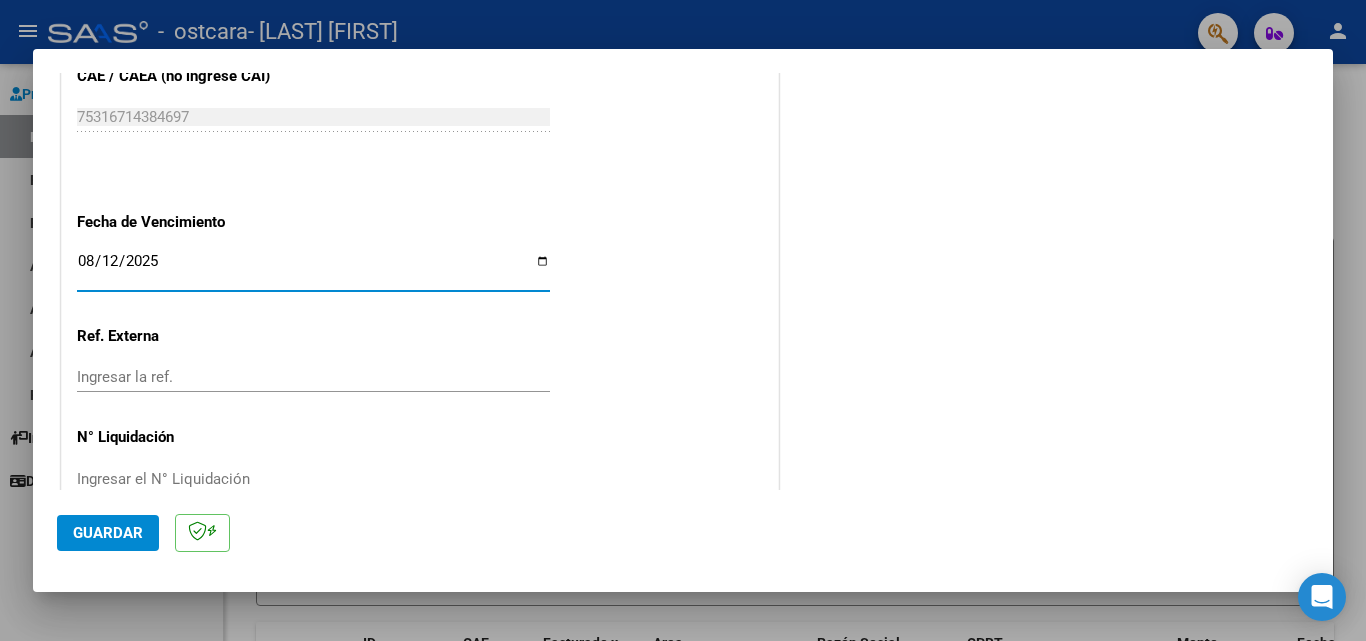 scroll, scrollTop: 1305, scrollLeft: 0, axis: vertical 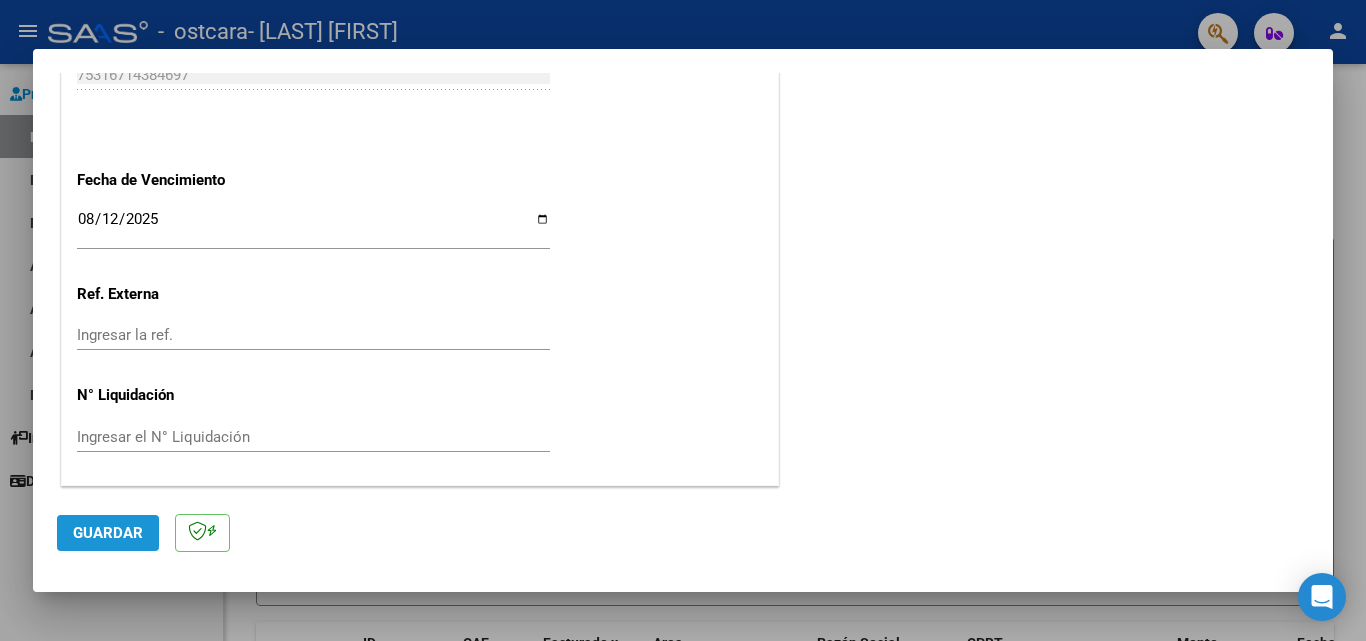 click on "Guardar" 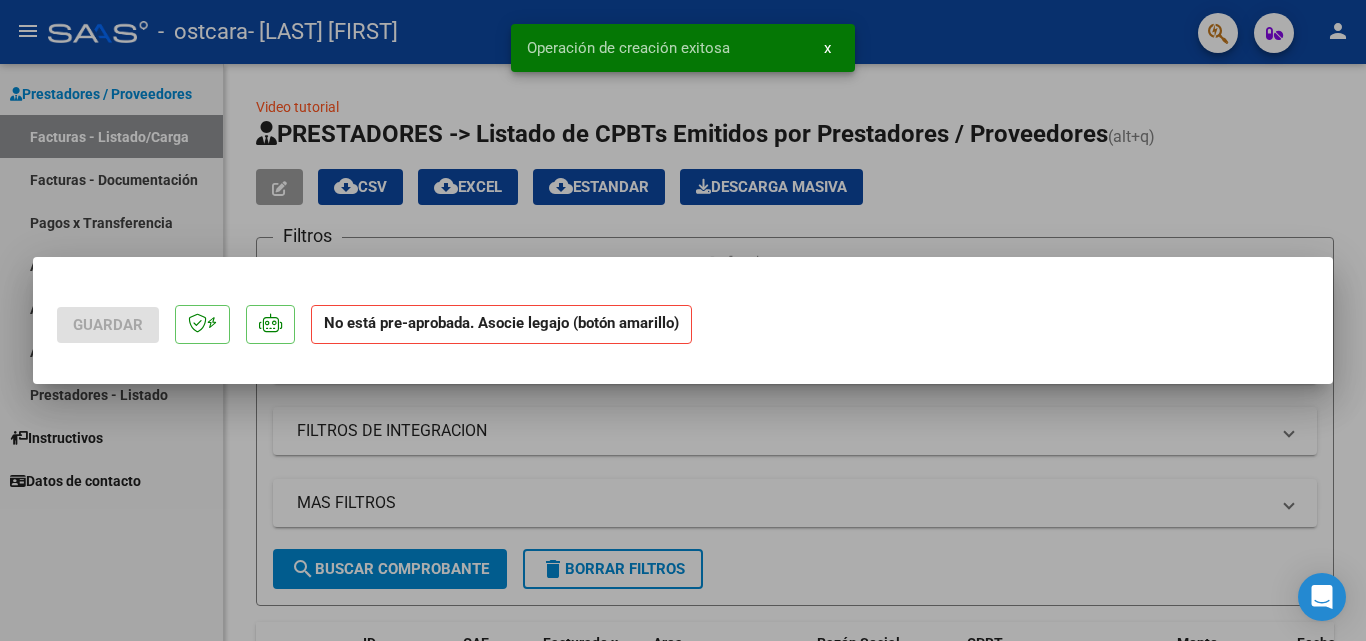 scroll, scrollTop: 0, scrollLeft: 0, axis: both 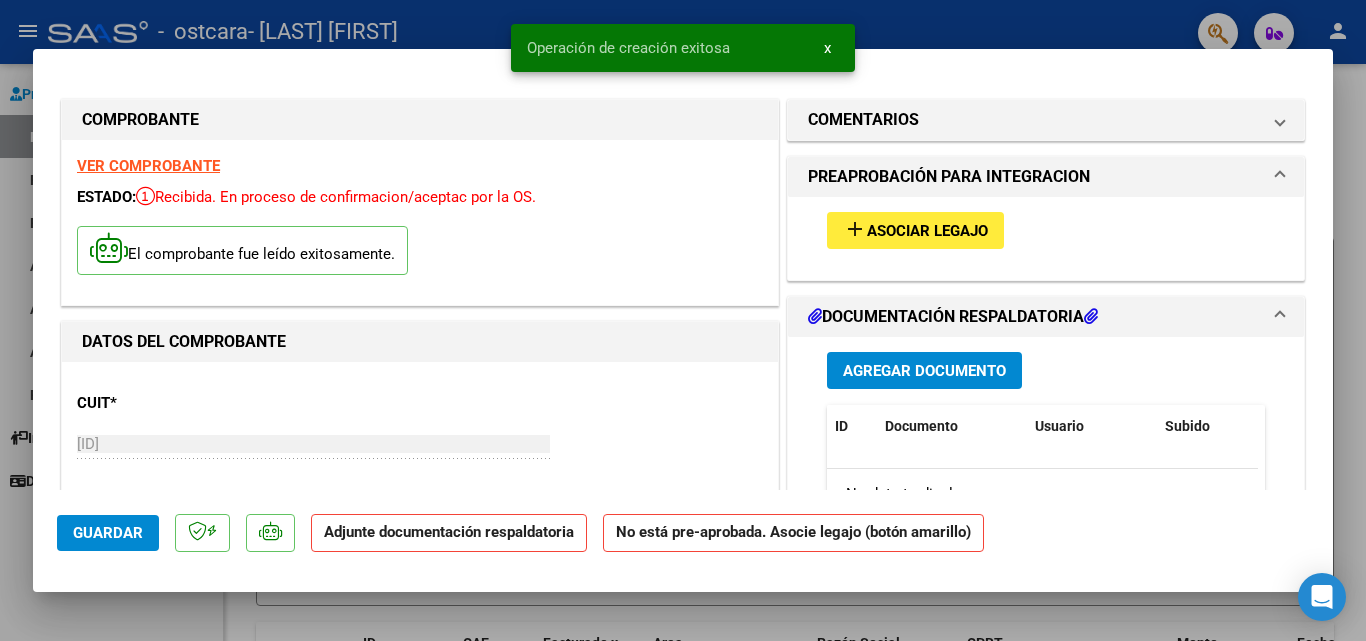 click on "add" at bounding box center [855, 229] 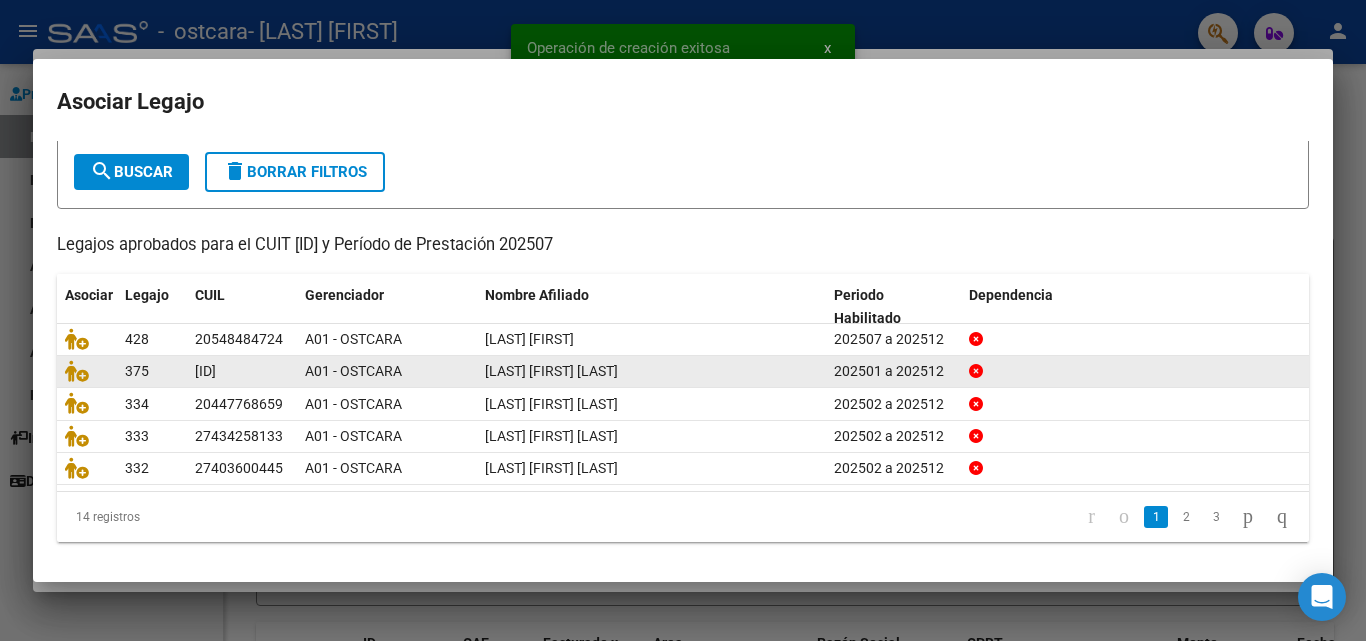 scroll, scrollTop: 109, scrollLeft: 0, axis: vertical 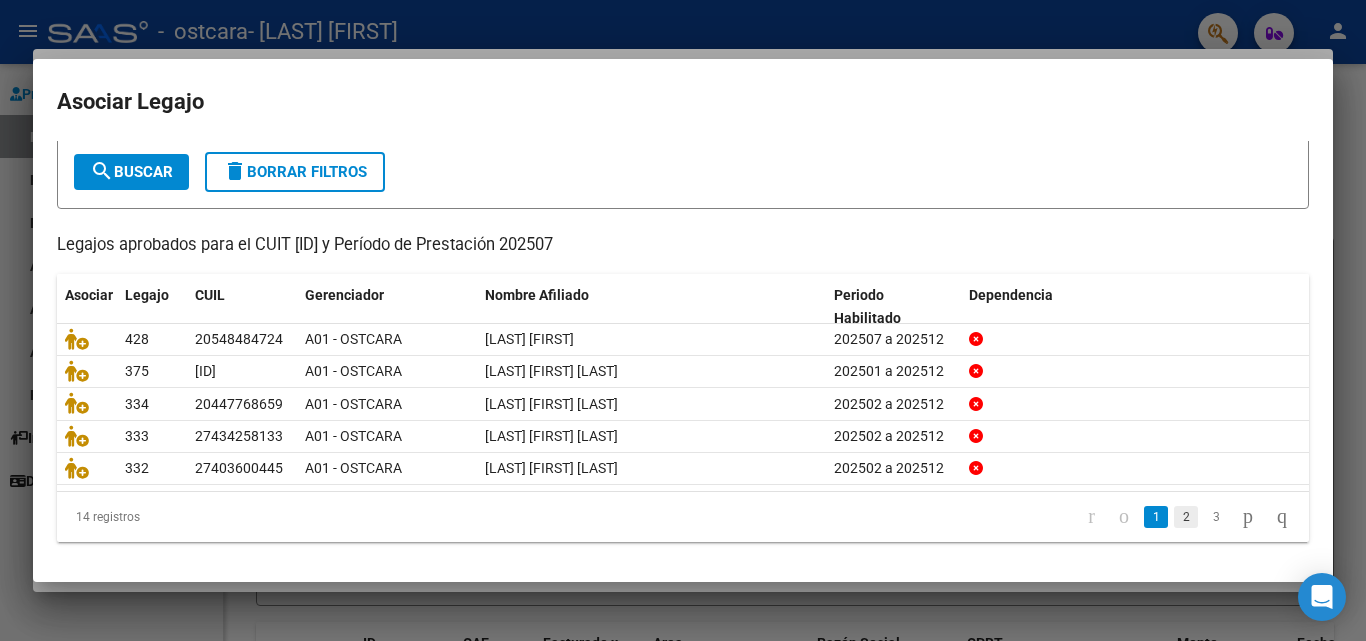 click on "2" 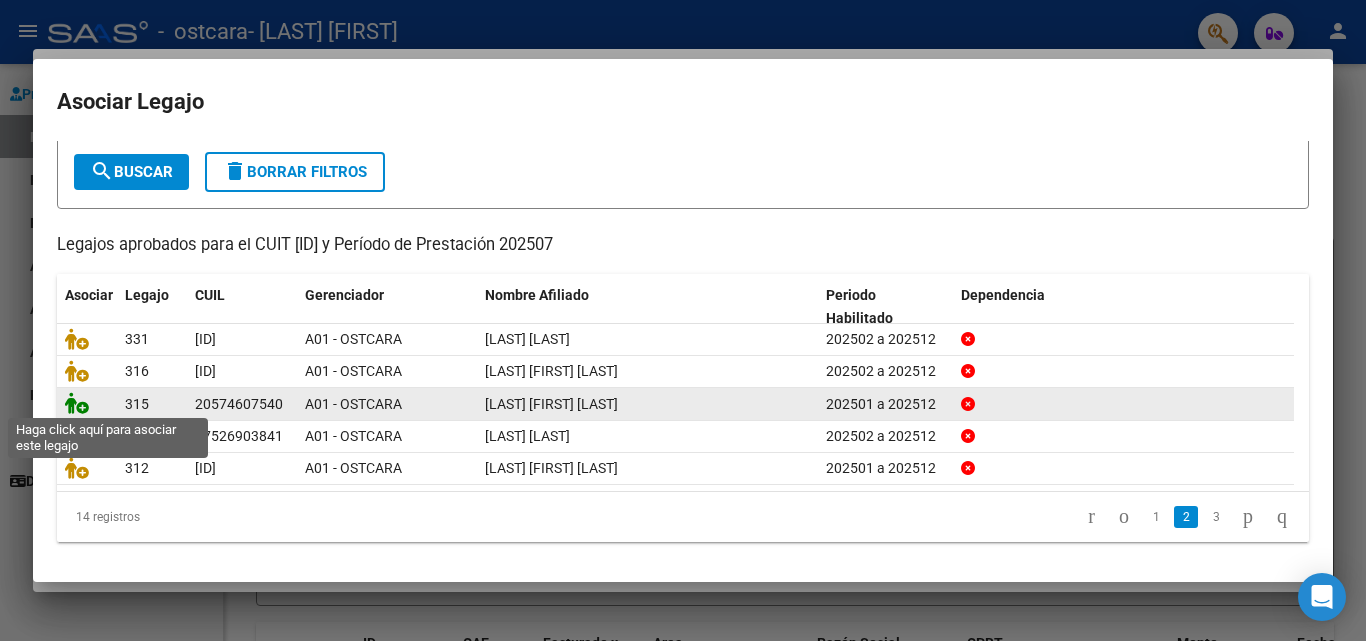 click 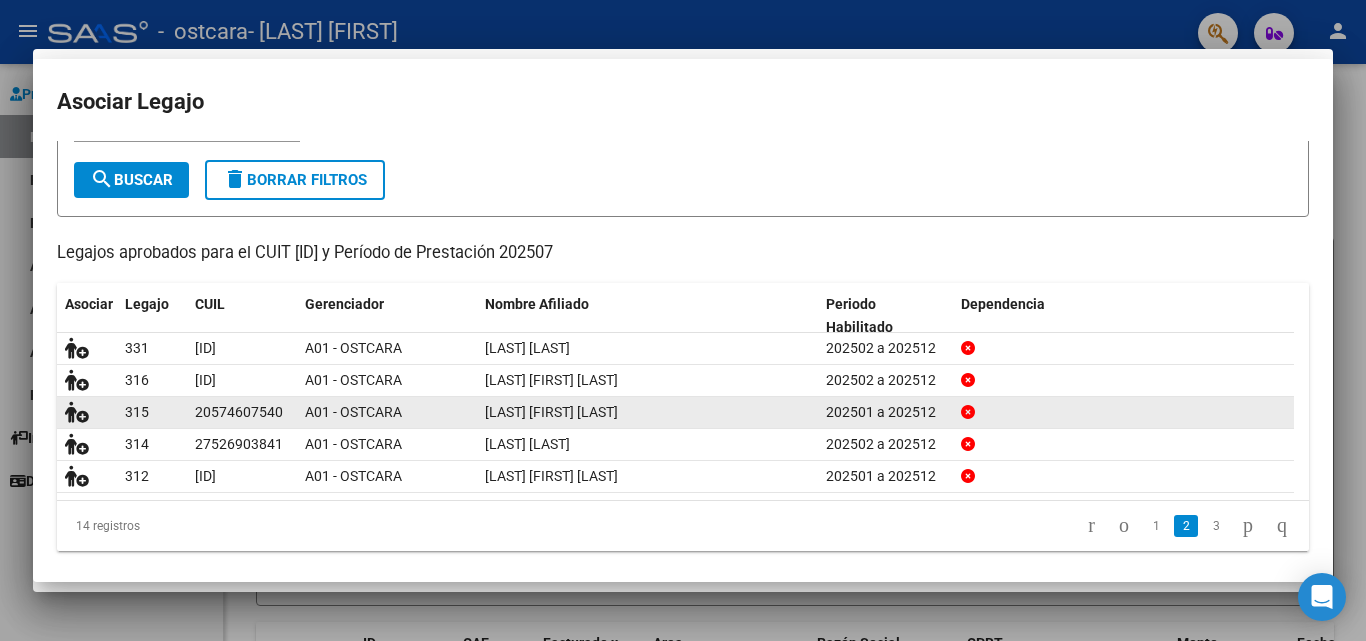 scroll, scrollTop: 122, scrollLeft: 0, axis: vertical 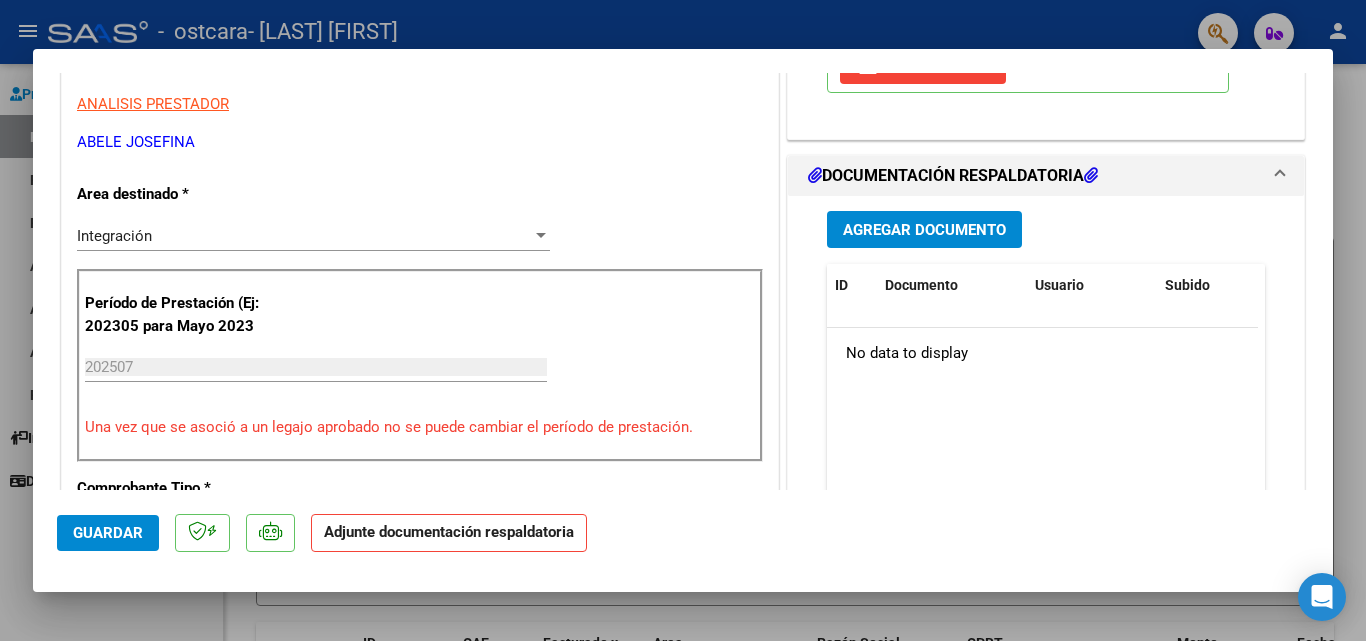 click on "Agregar Documento" at bounding box center [924, 230] 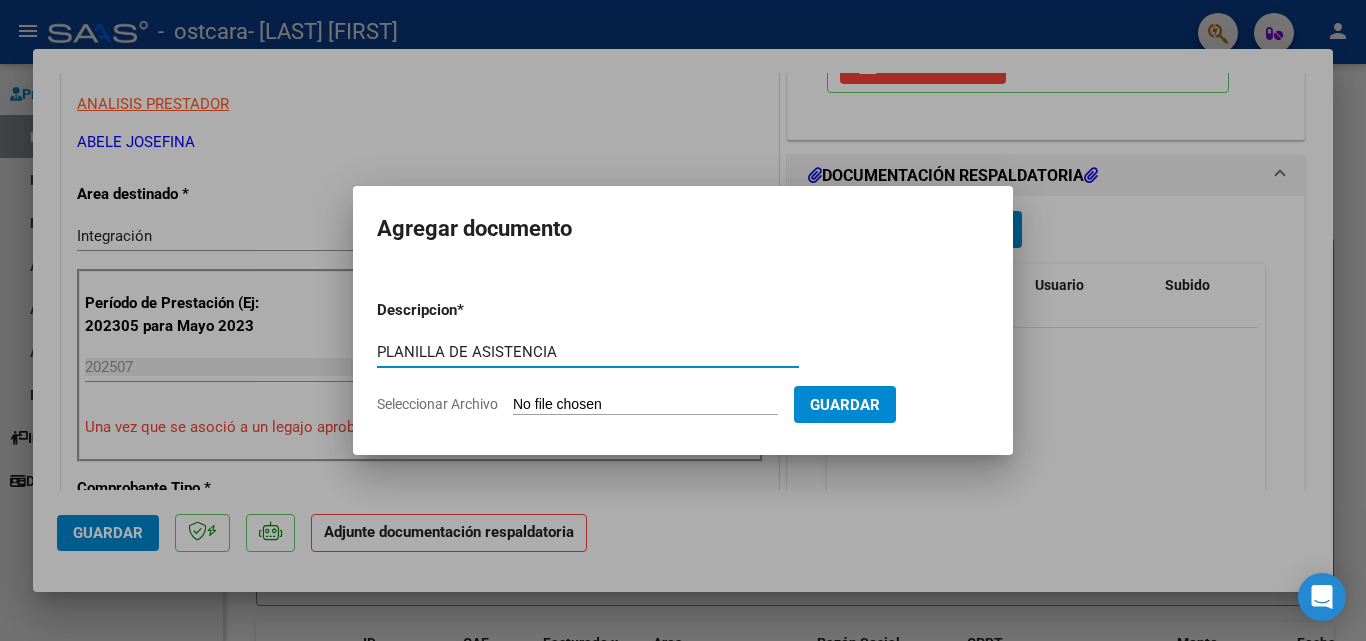 type on "PLANILLA DE ASISTENCIA" 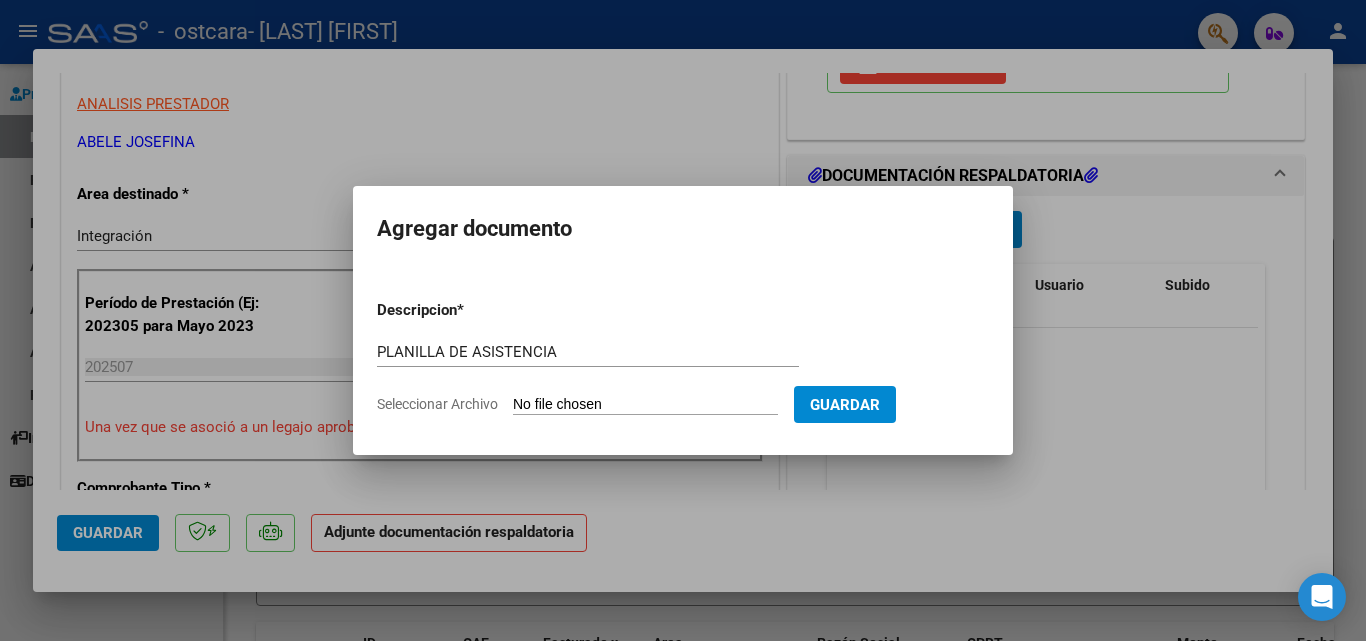 type on "C:\fakepath\ASISTENCIA JULIO [LAST] [LAST].pdf" 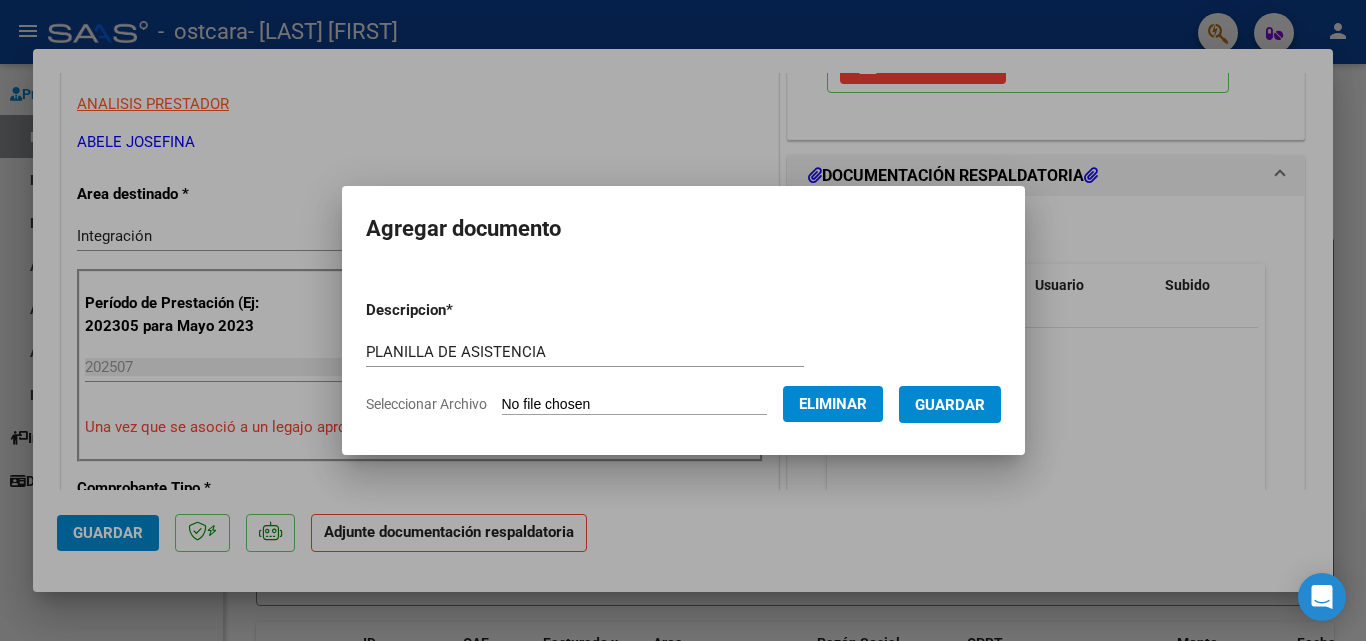 click on "Guardar" at bounding box center [950, 405] 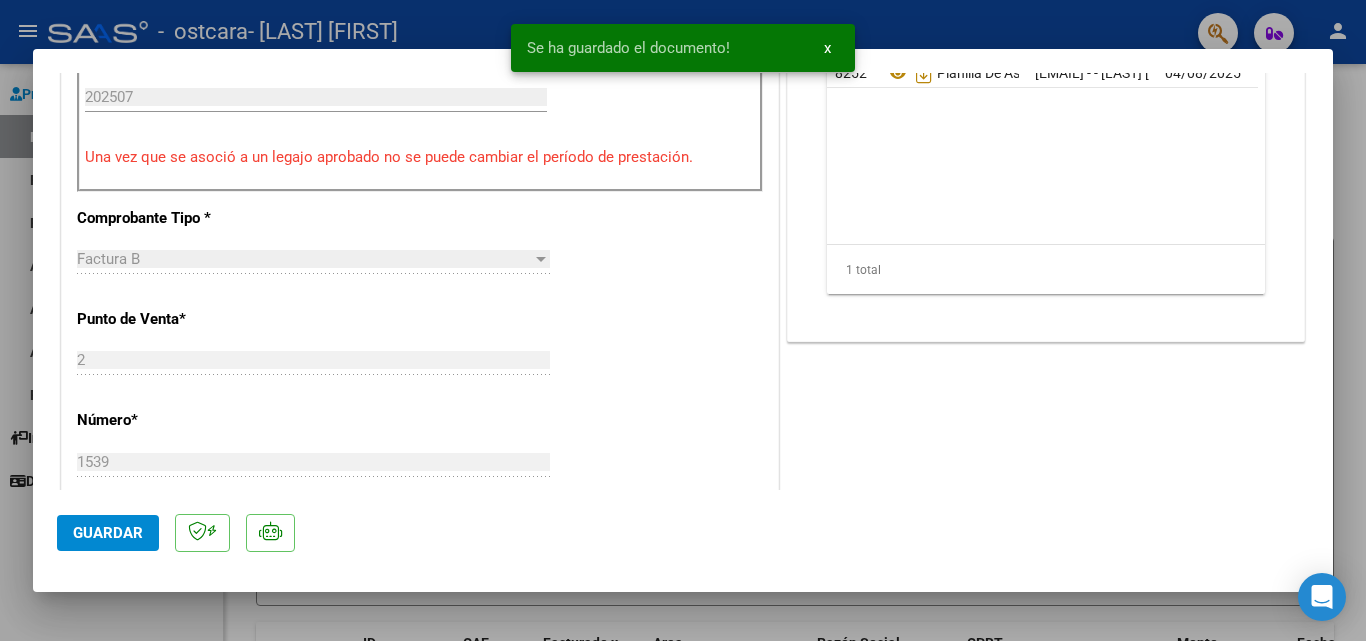 scroll, scrollTop: 700, scrollLeft: 0, axis: vertical 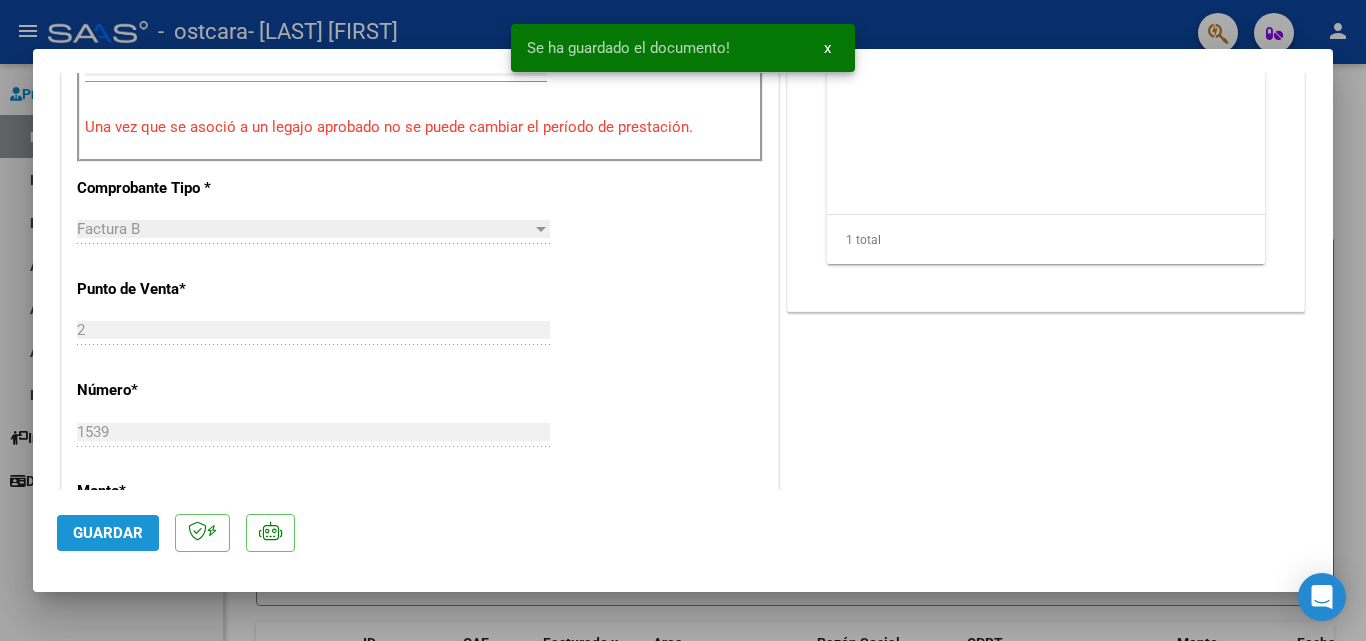click on "Guardar" 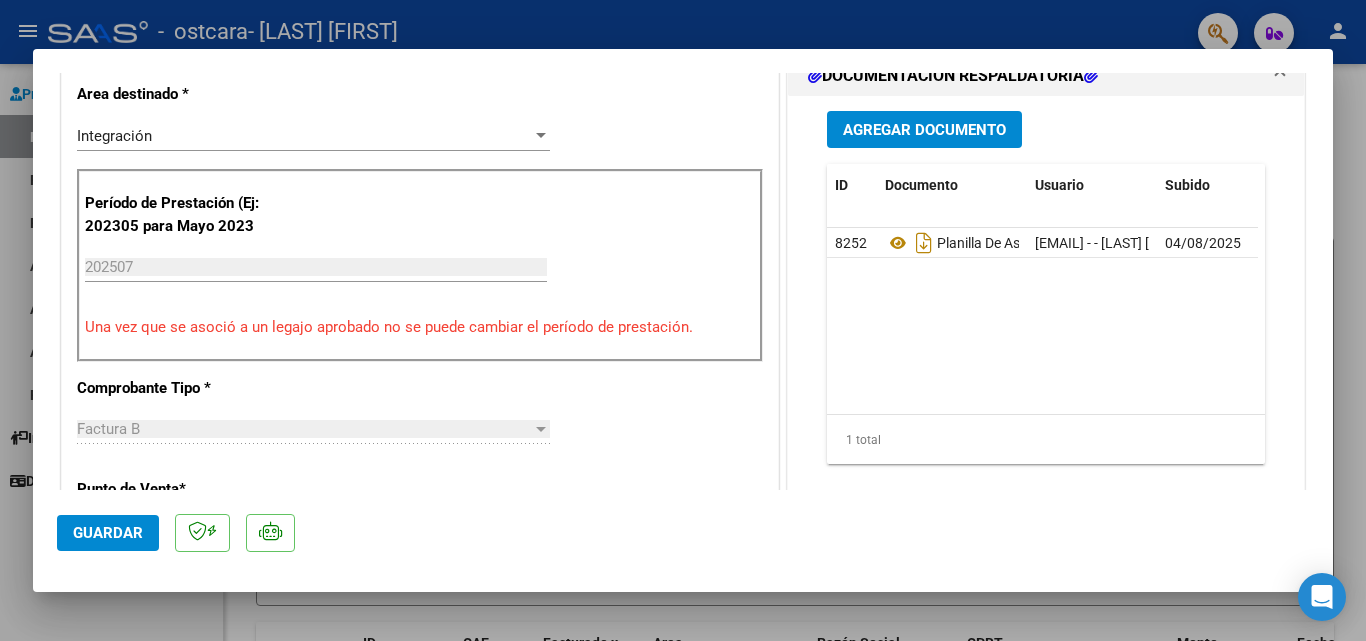 scroll, scrollTop: 800, scrollLeft: 0, axis: vertical 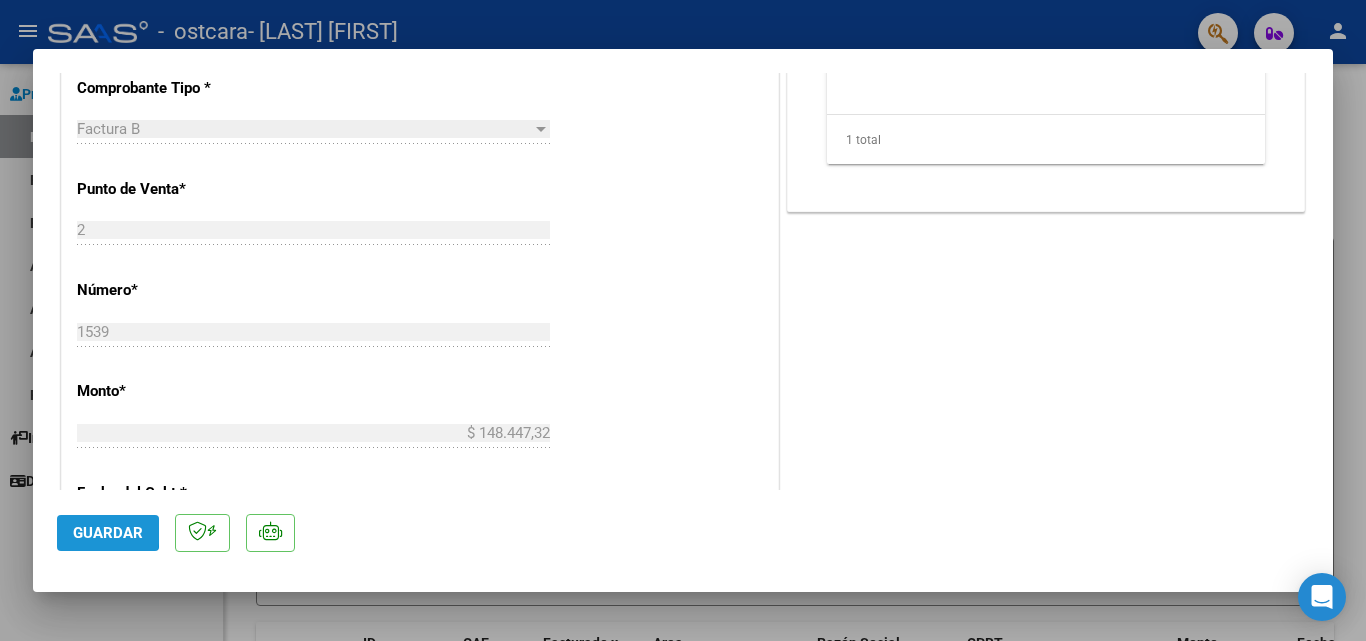 click on "Guardar" 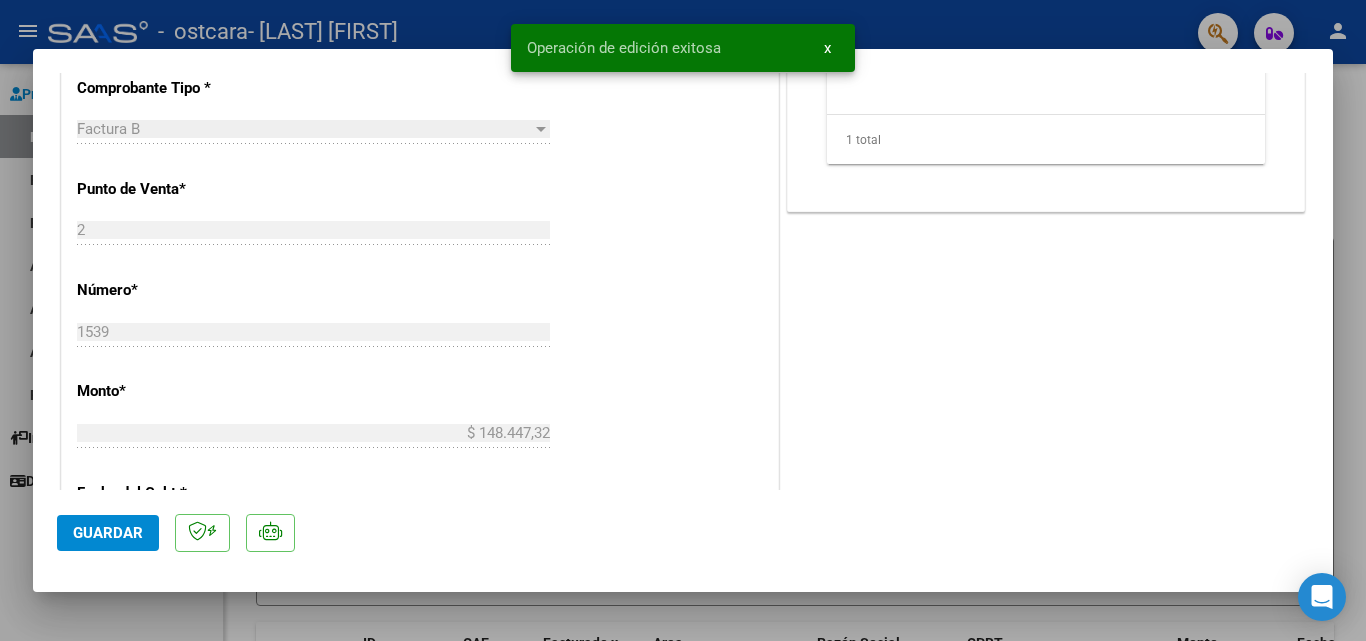 click at bounding box center [683, 320] 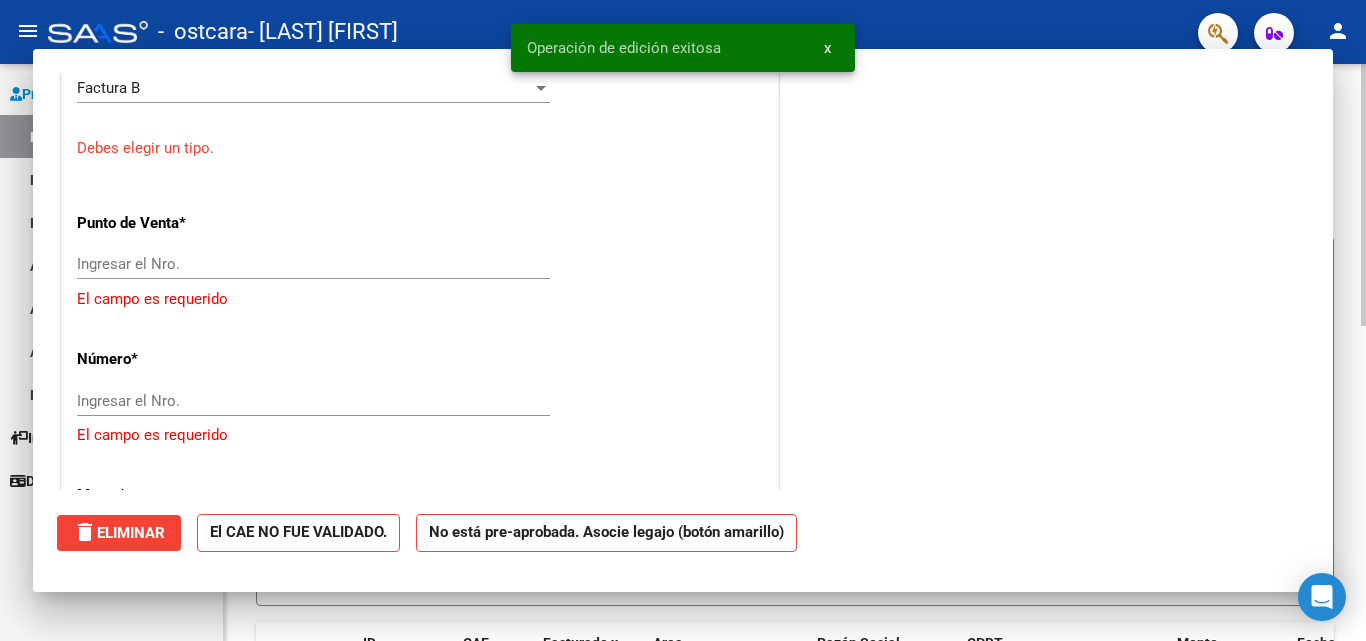 scroll, scrollTop: 0, scrollLeft: 0, axis: both 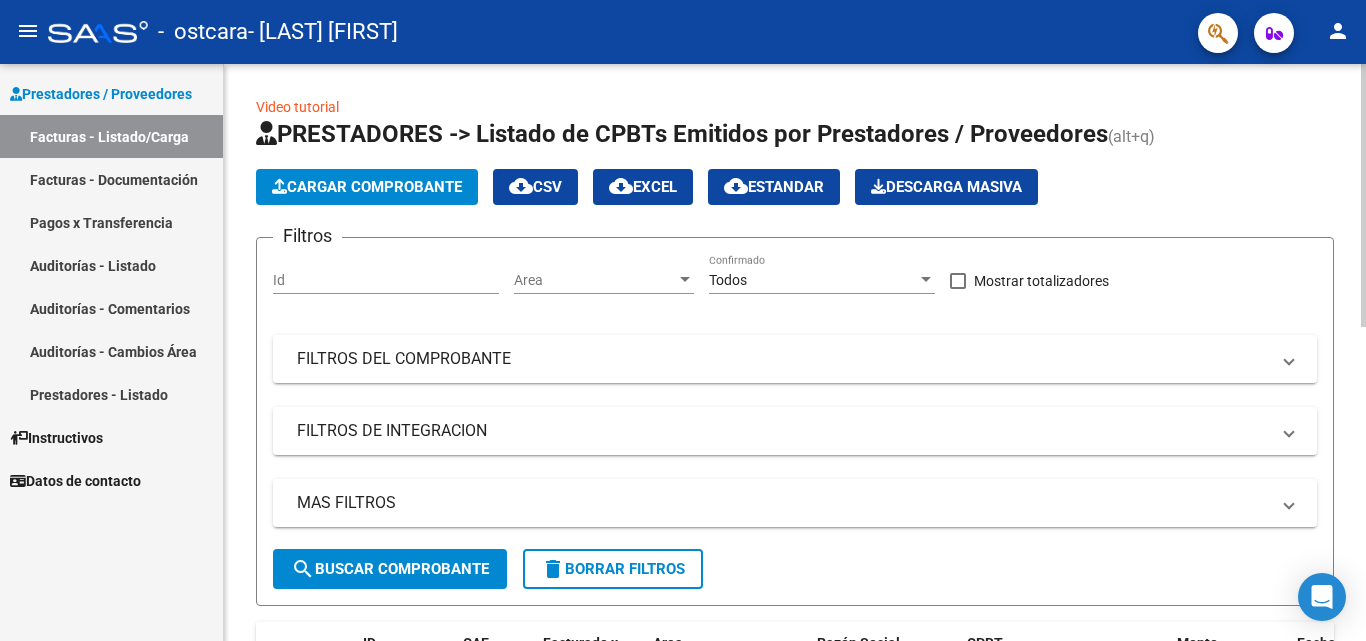 click on "Cargar Comprobante" 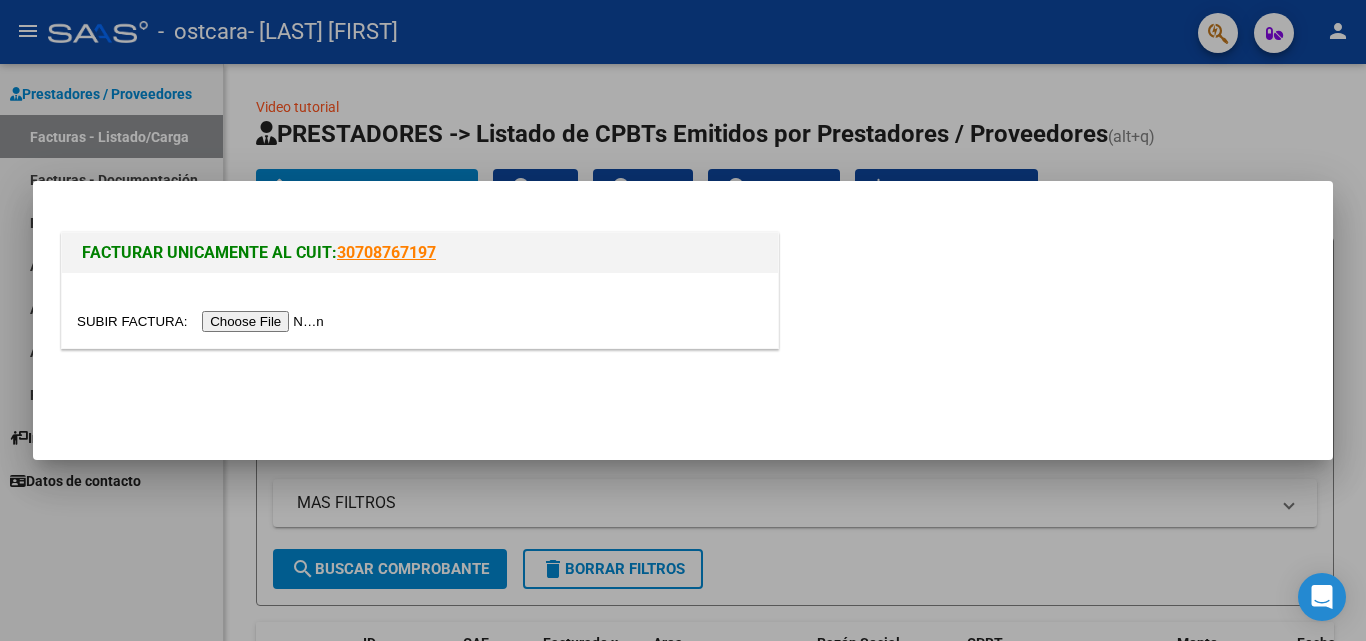 click at bounding box center (203, 321) 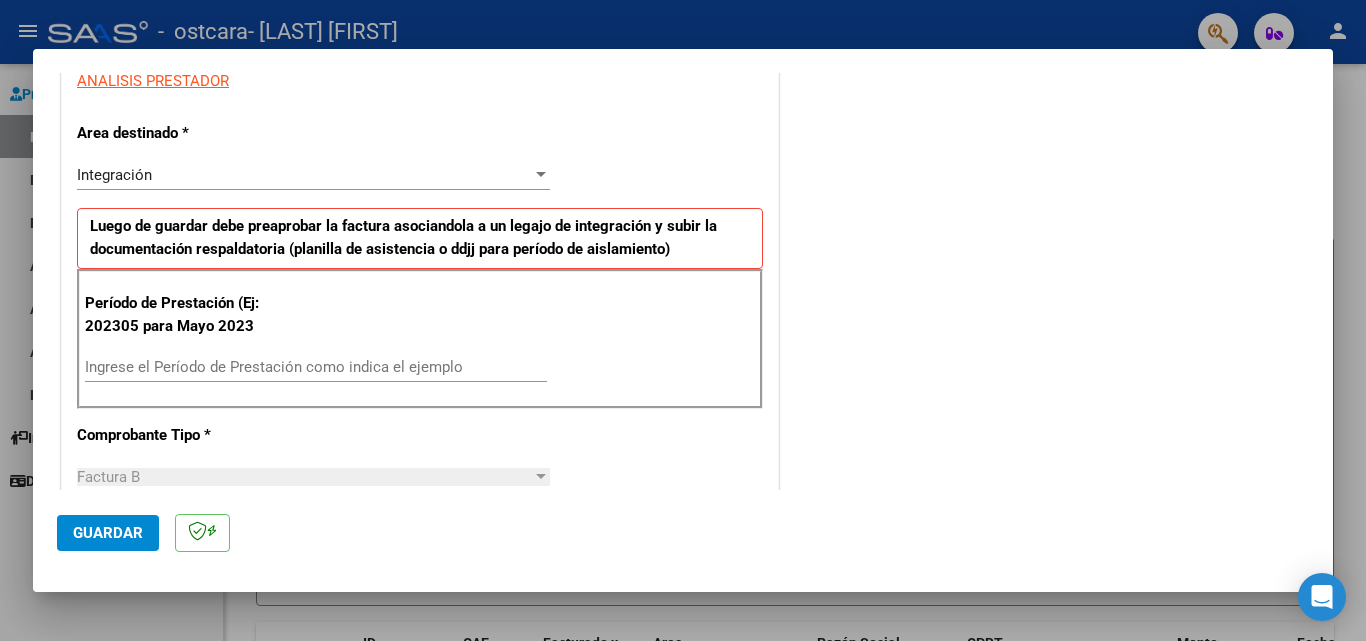 scroll, scrollTop: 400, scrollLeft: 0, axis: vertical 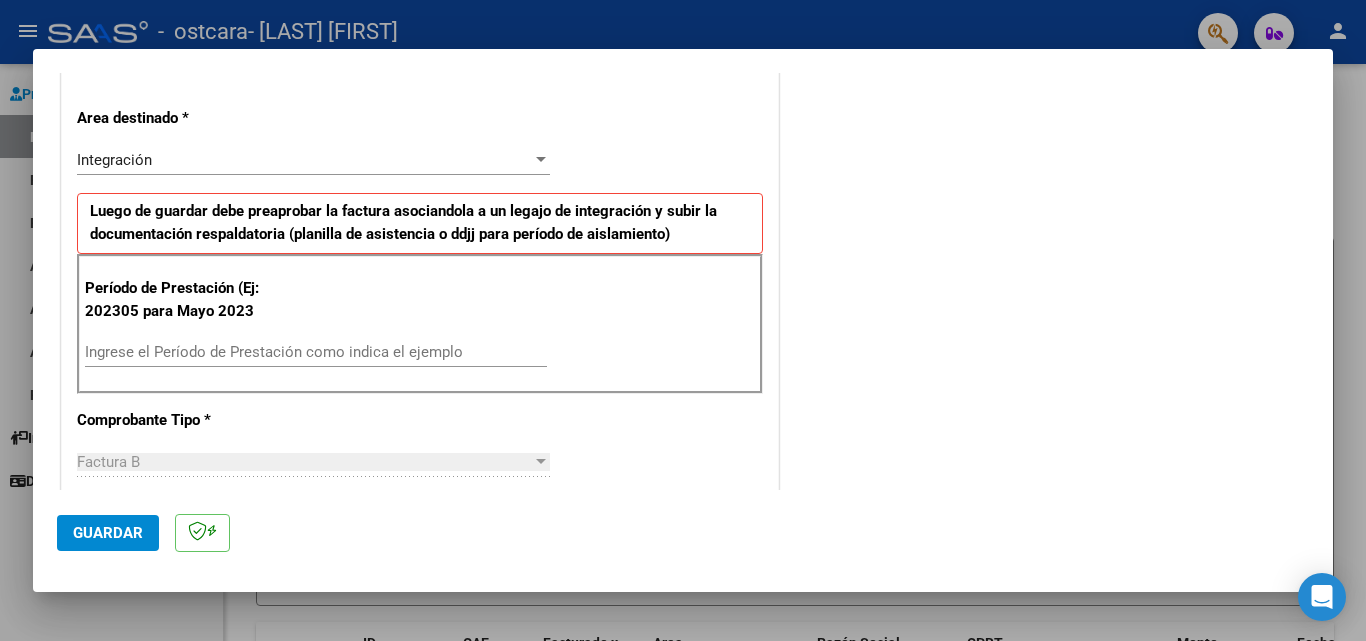 click on "Ingrese el Período de Prestación como indica el ejemplo" at bounding box center (316, 352) 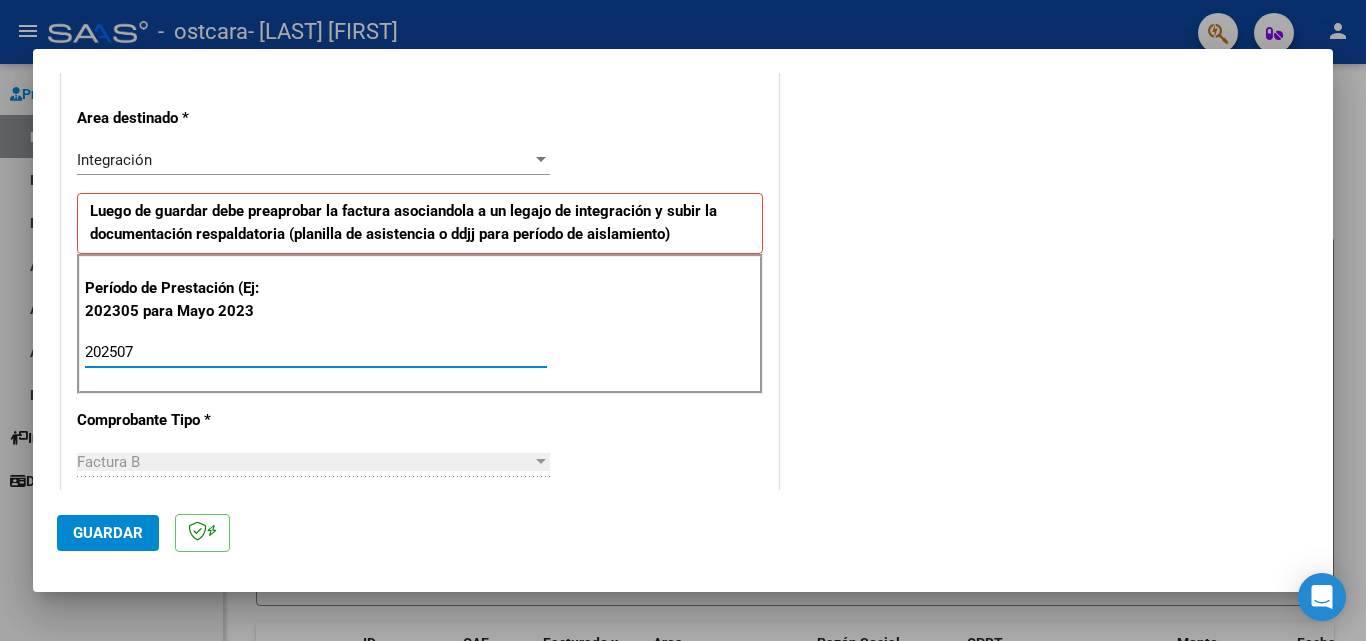 type on "202507" 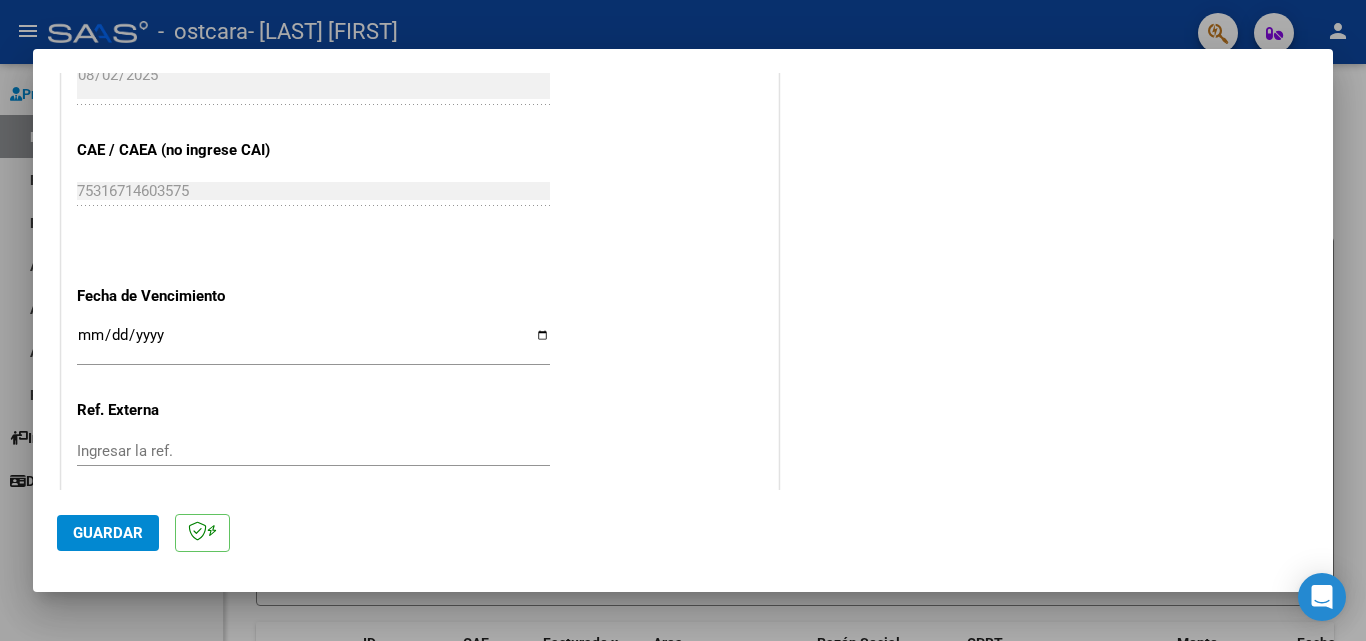 scroll, scrollTop: 1200, scrollLeft: 0, axis: vertical 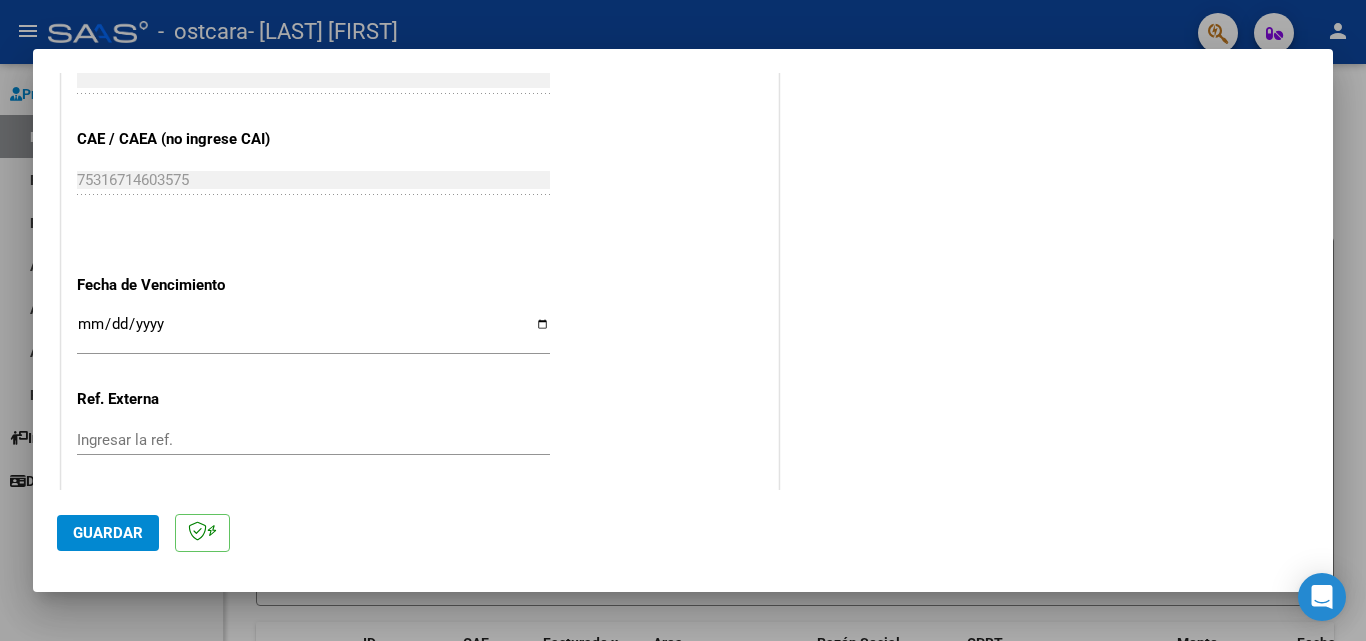 click on "Ingresar la fecha" at bounding box center (313, 332) 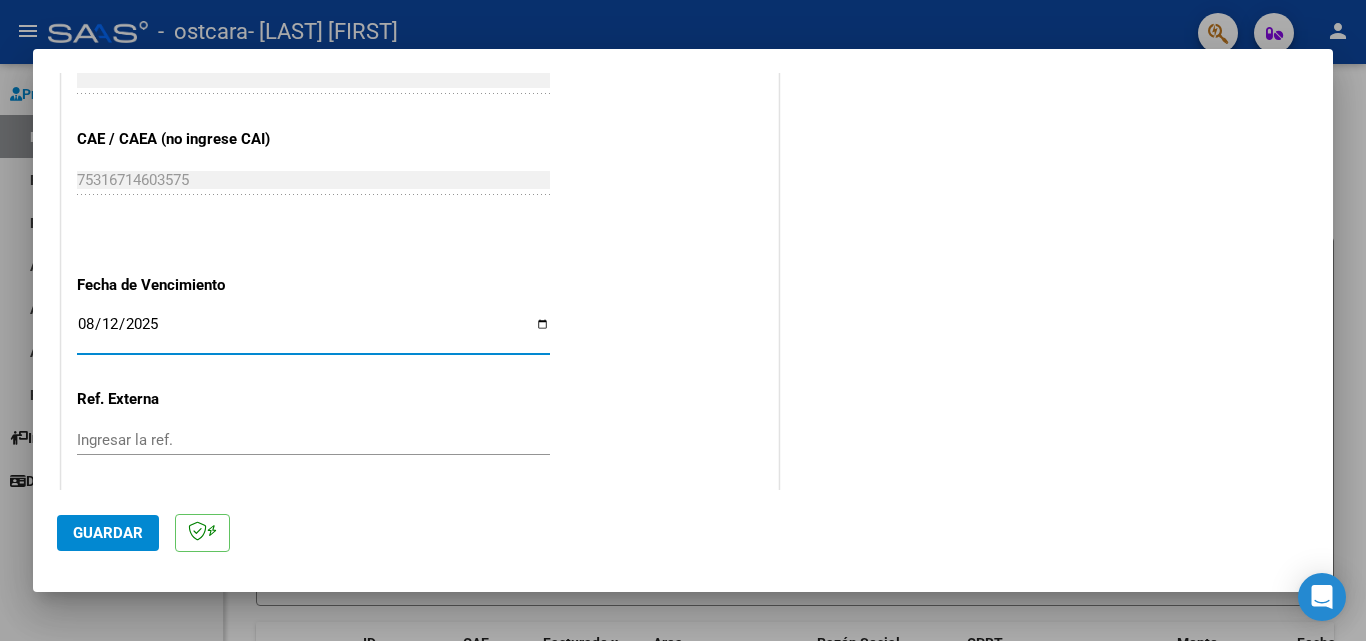 type on "2025-08-12" 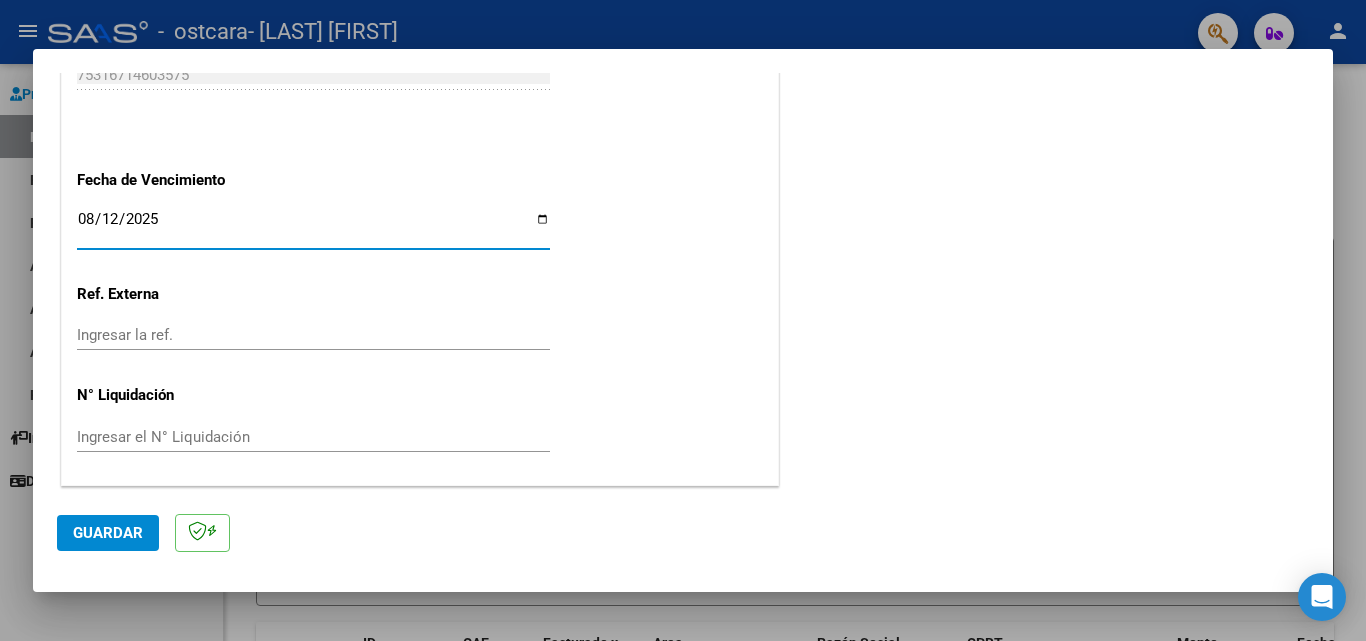 click on "Guardar" 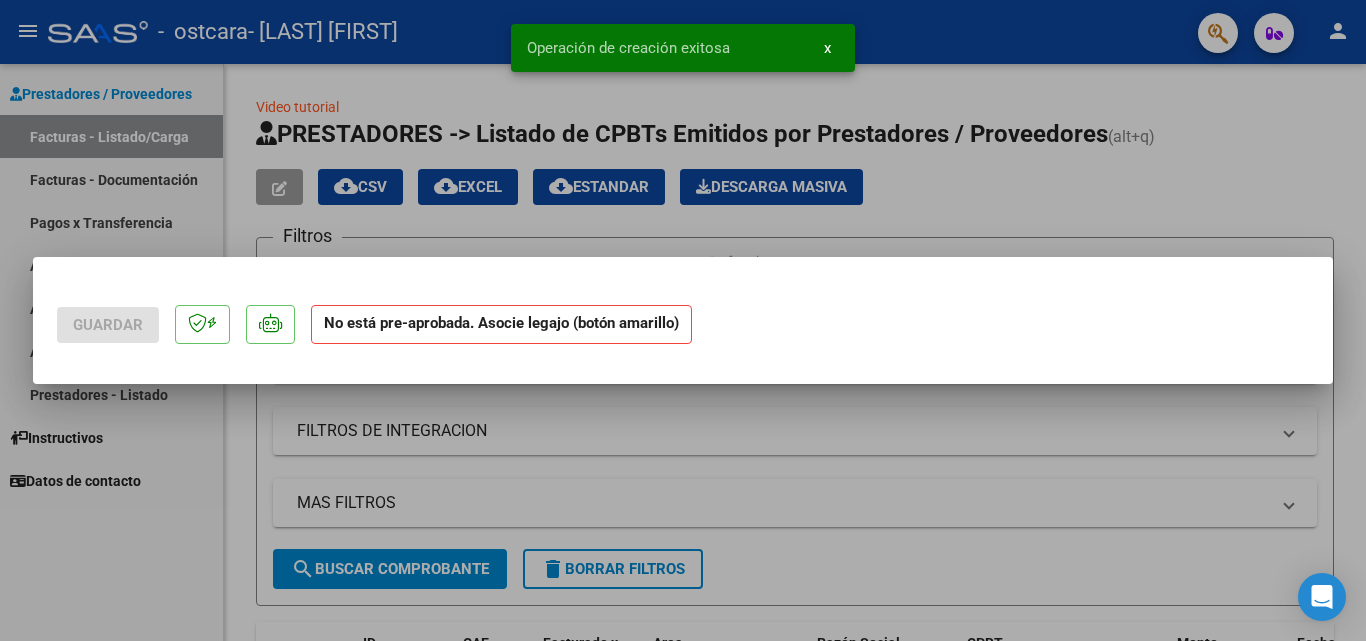 scroll, scrollTop: 0, scrollLeft: 0, axis: both 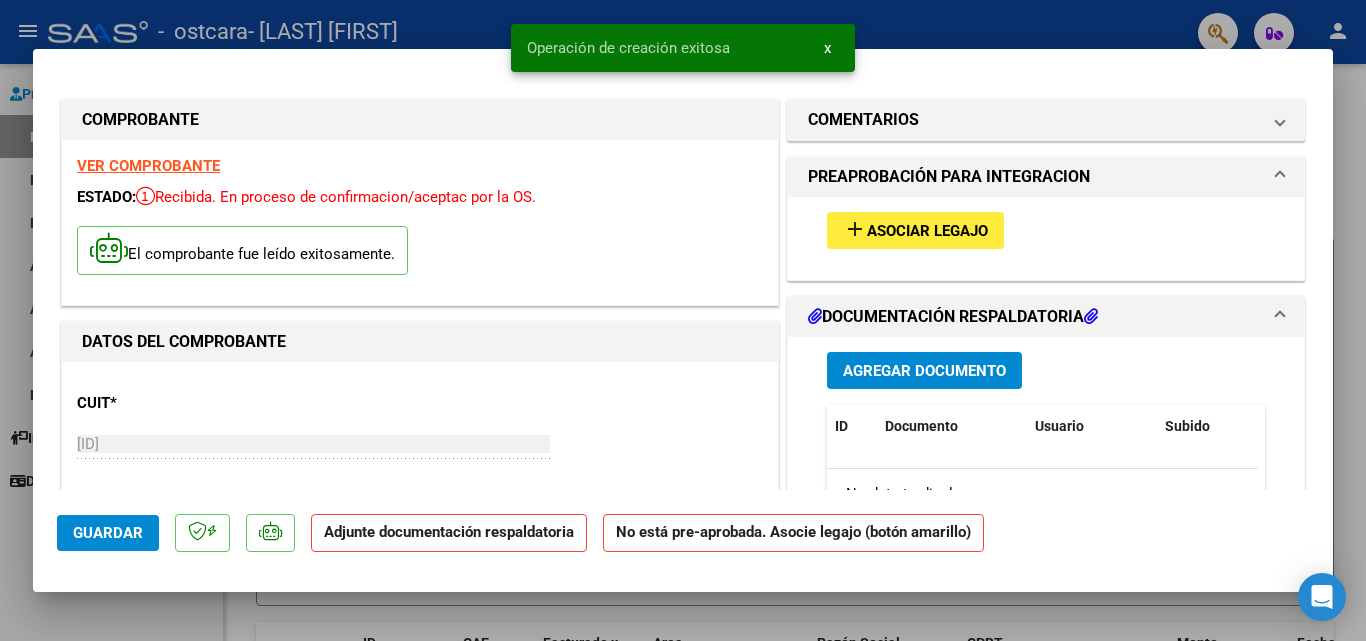 click on "Asociar Legajo" at bounding box center [927, 231] 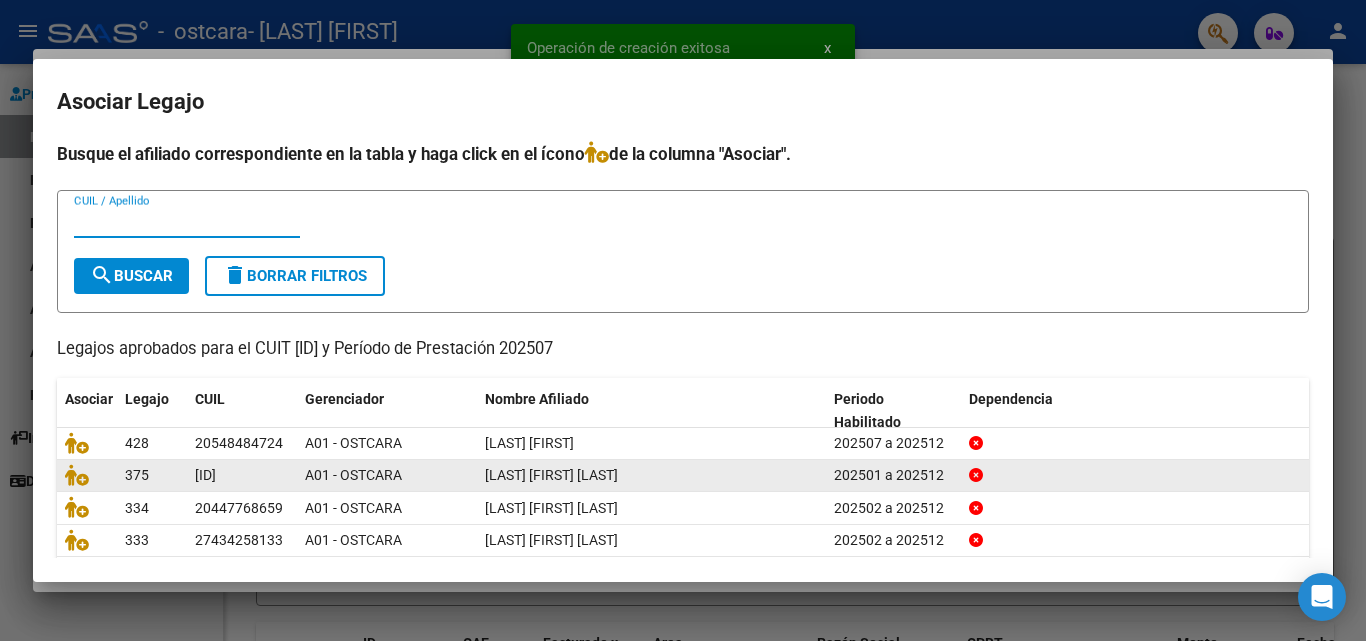 scroll, scrollTop: 109, scrollLeft: 0, axis: vertical 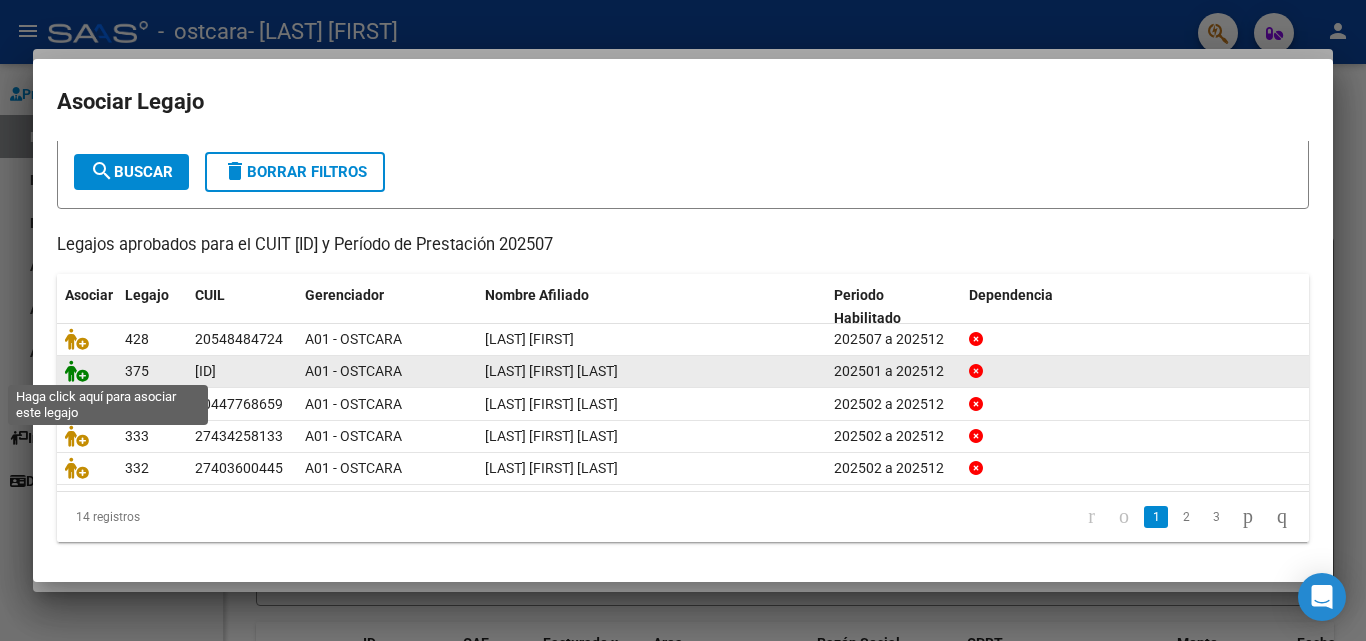 click 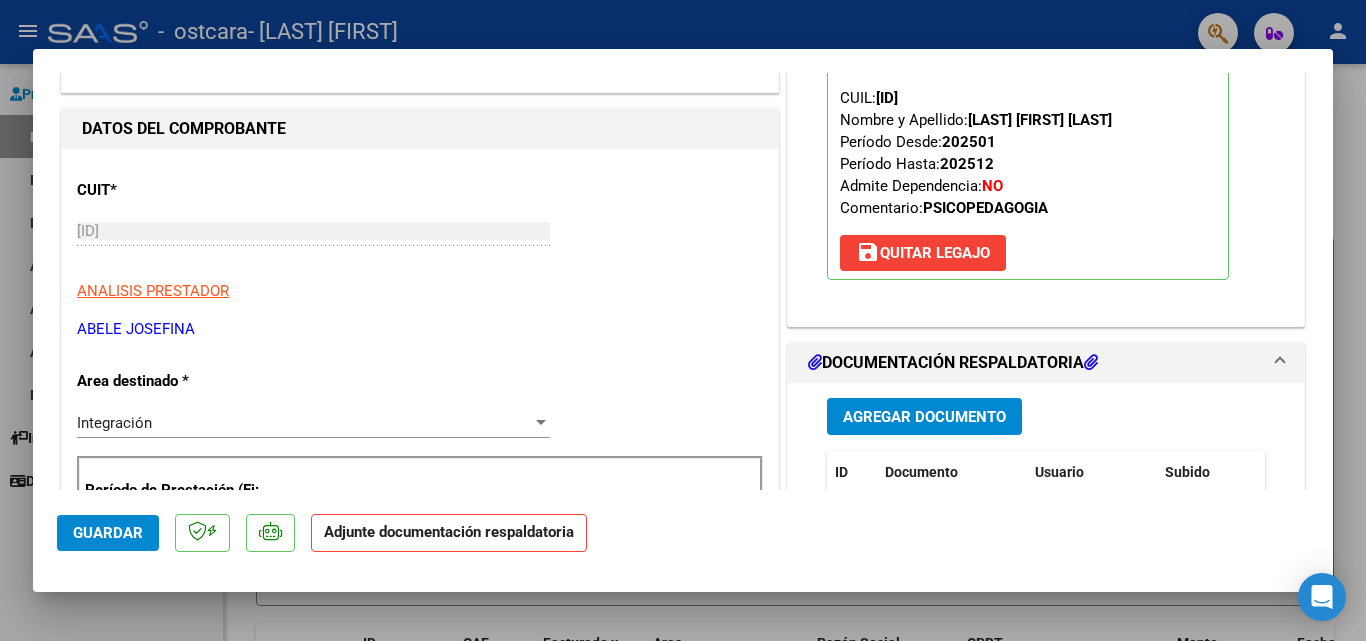 scroll, scrollTop: 300, scrollLeft: 0, axis: vertical 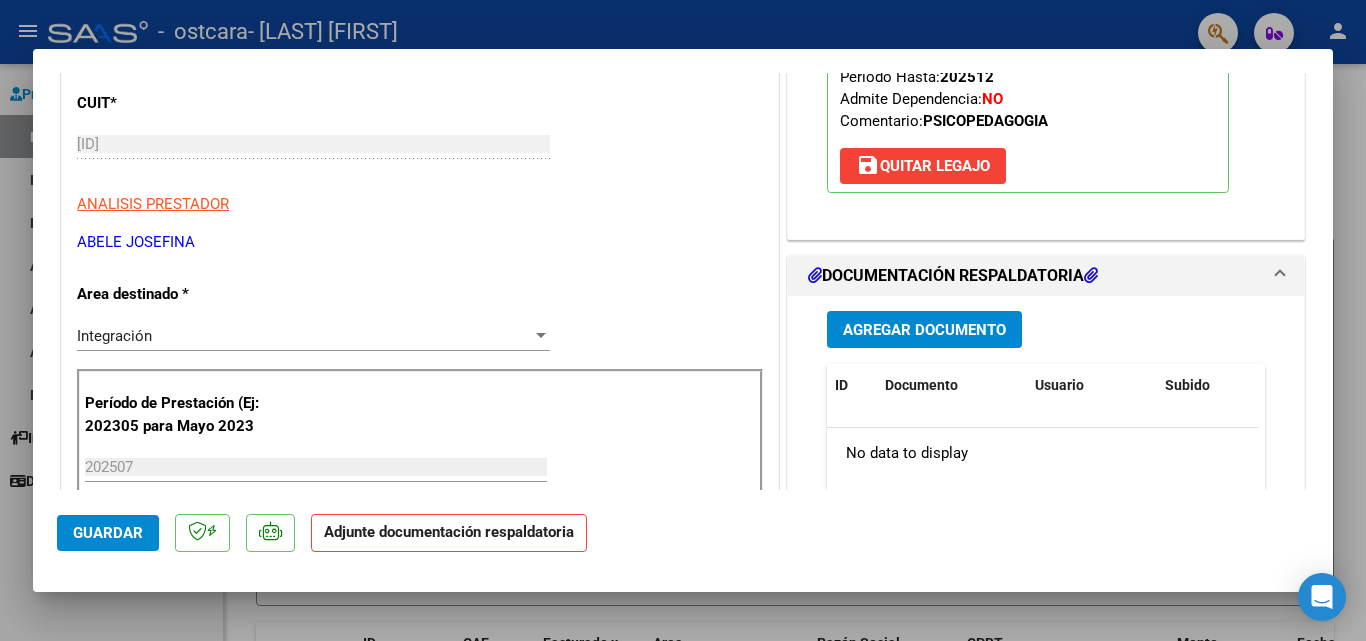 click on "Agregar Documento" at bounding box center [924, 330] 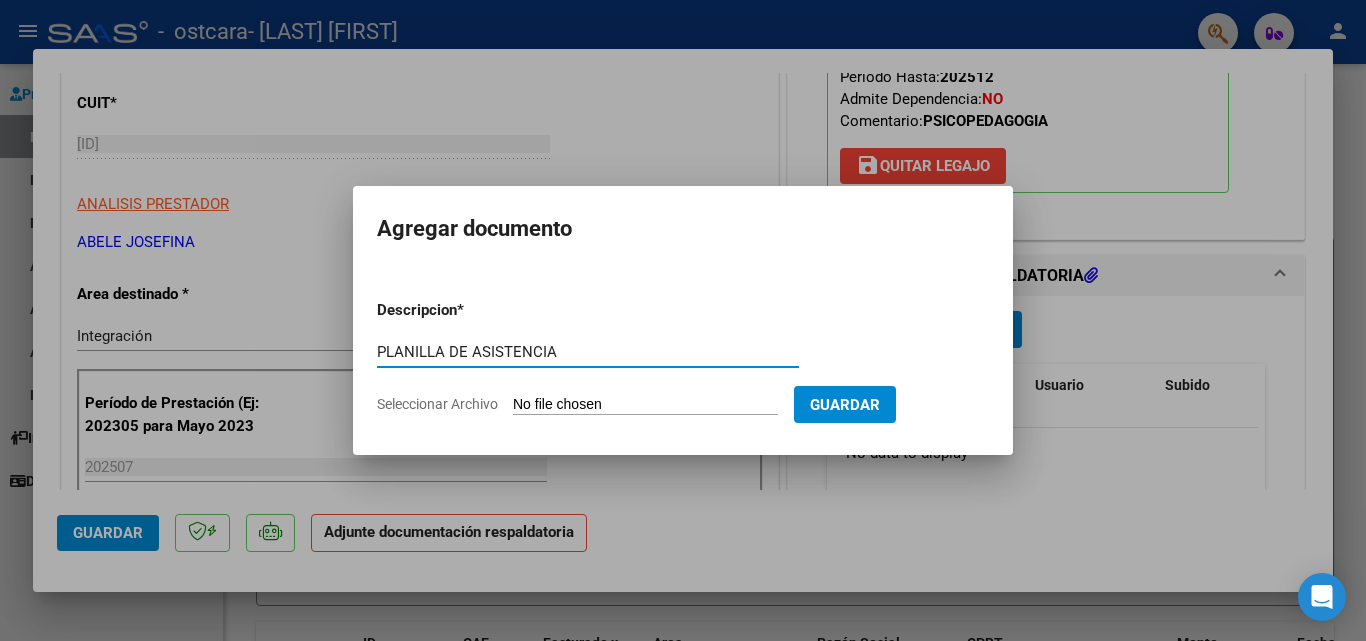 type on "PLANILLA DE ASISTENCIA" 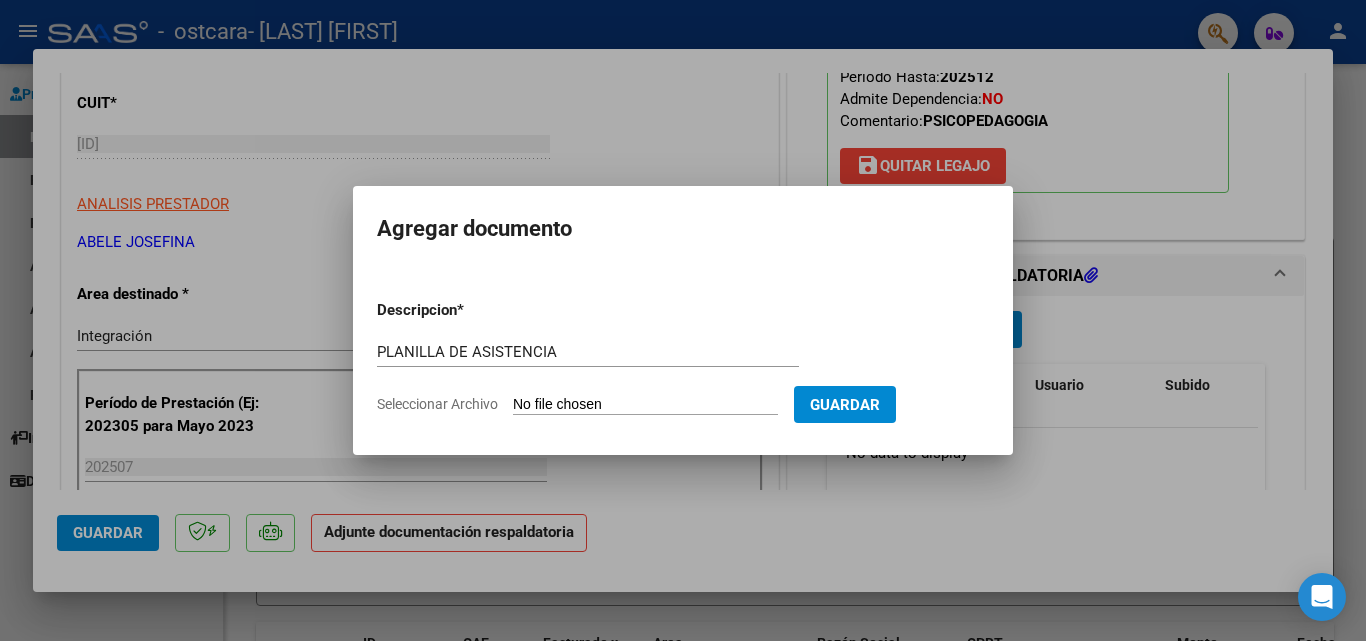 type on "C:\fakepath\ASISTENCIA JULIO [LAST] [LAST].pdf" 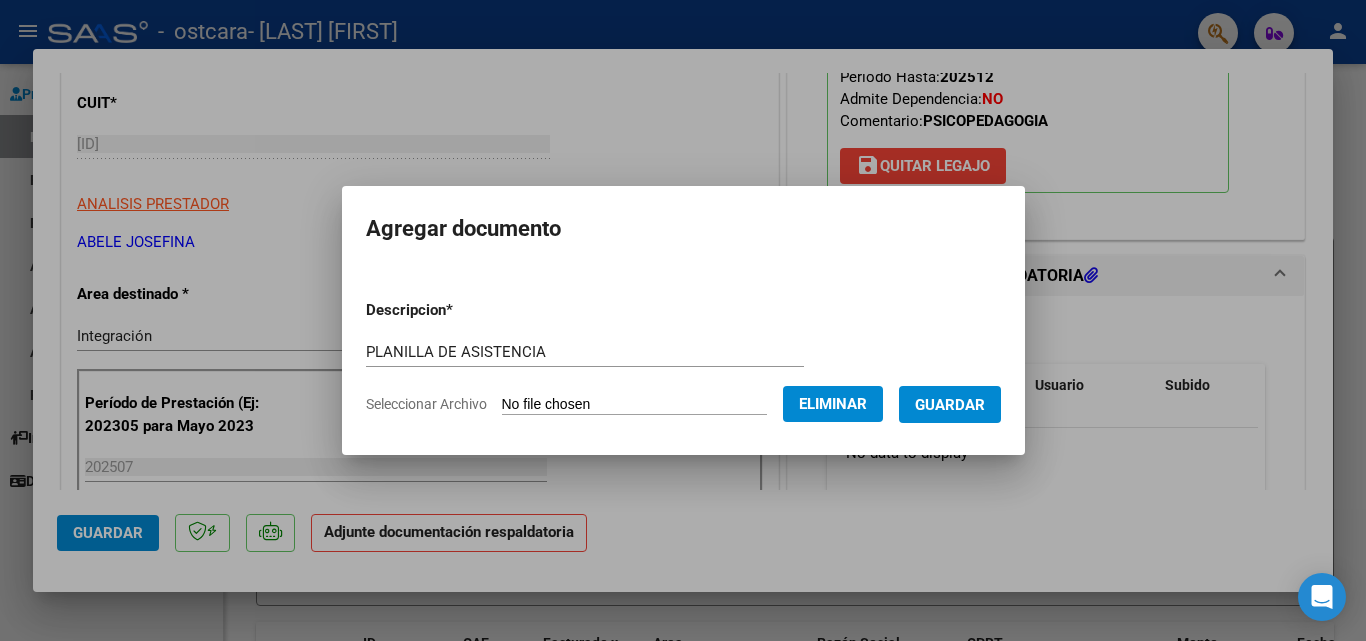 click on "Guardar" at bounding box center [950, 405] 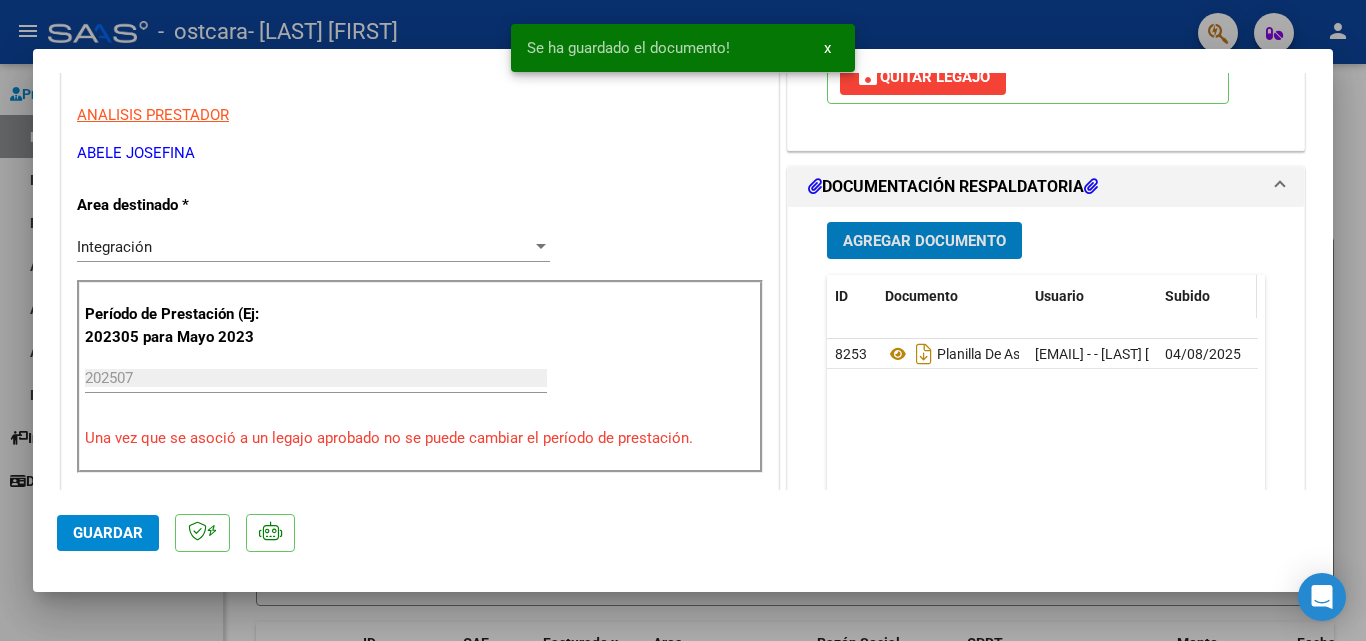 scroll, scrollTop: 600, scrollLeft: 0, axis: vertical 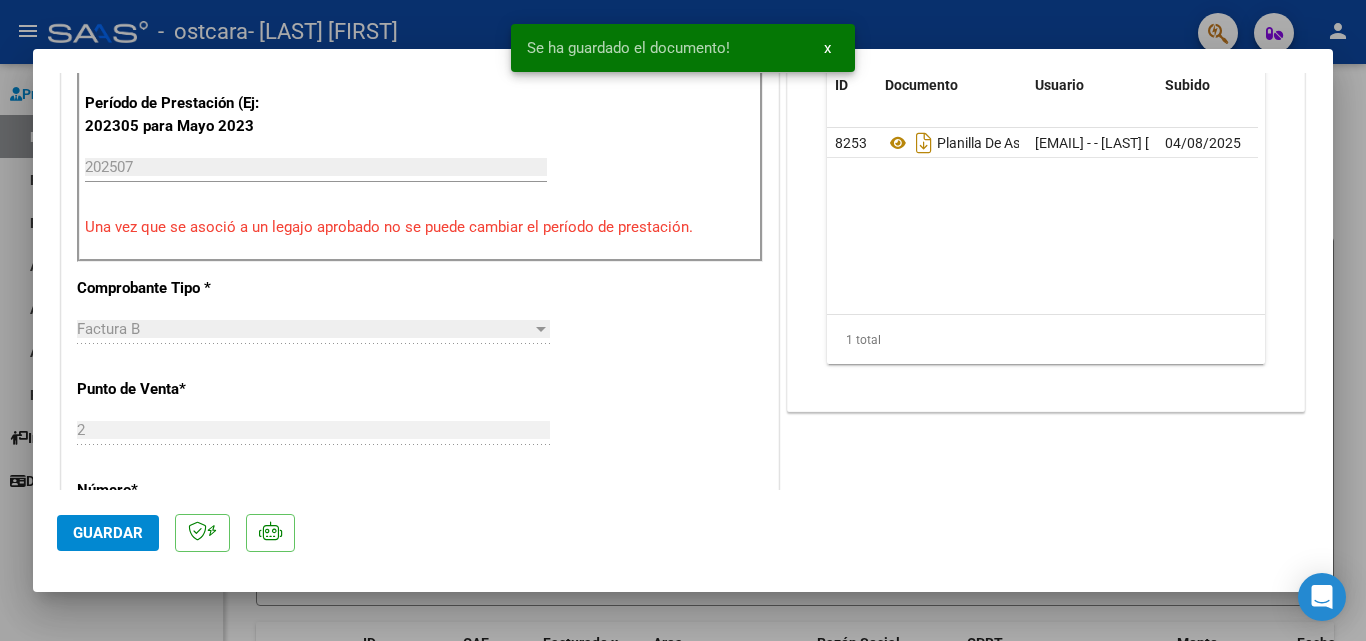 click on "Guardar" 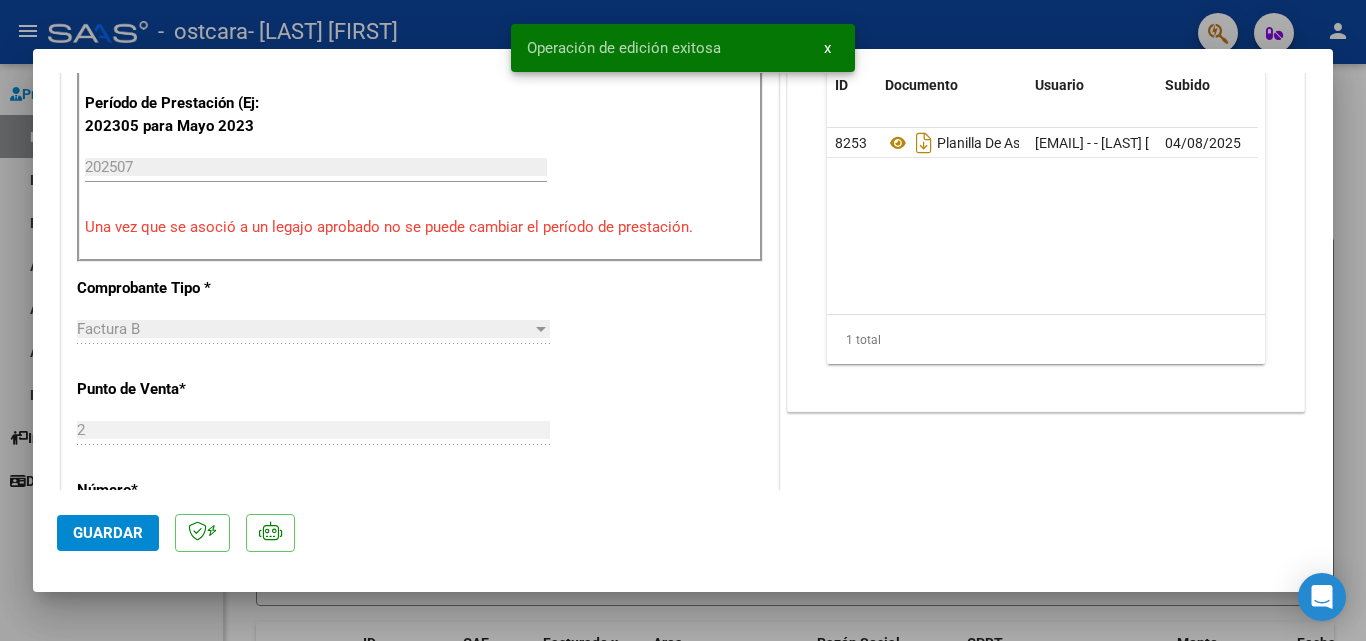 click on "Guardar" 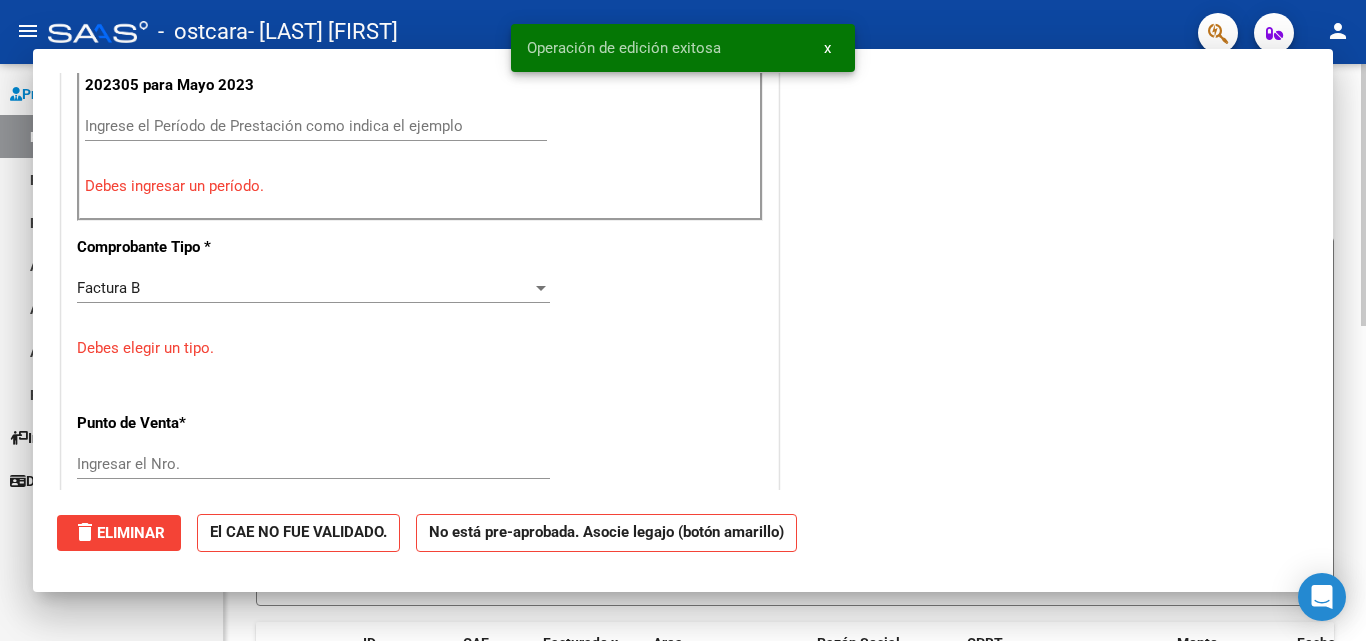 scroll, scrollTop: 0, scrollLeft: 0, axis: both 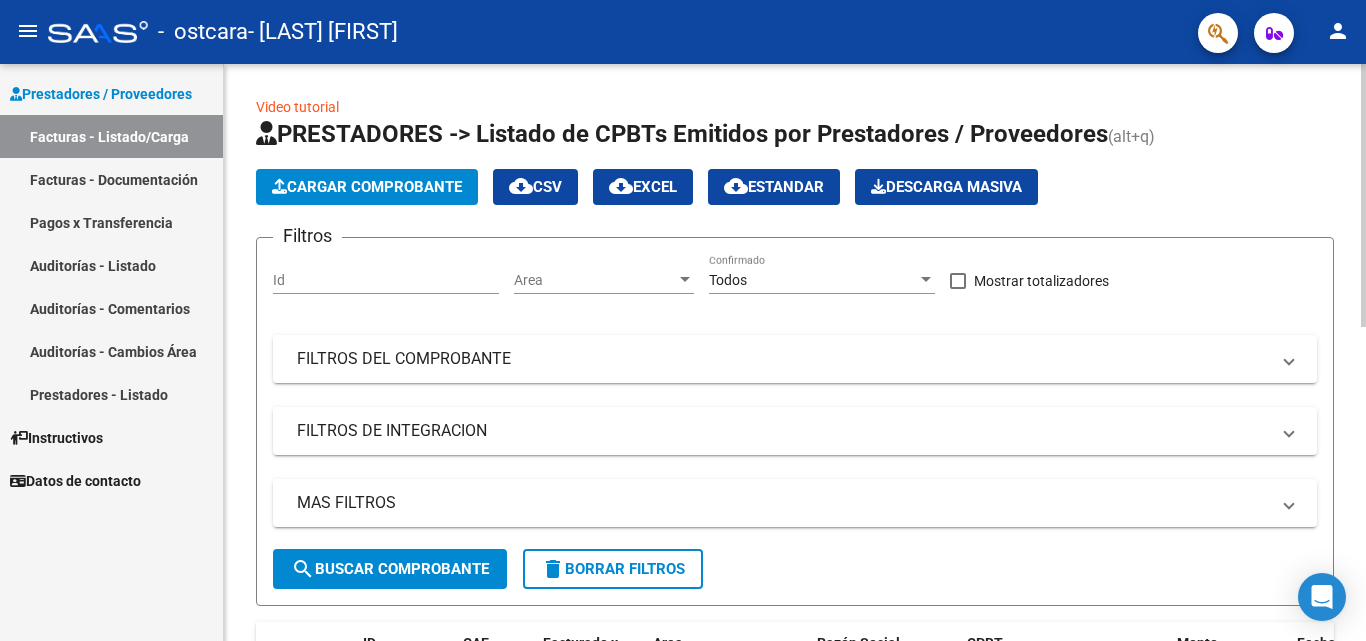 click on "Cargar Comprobante" 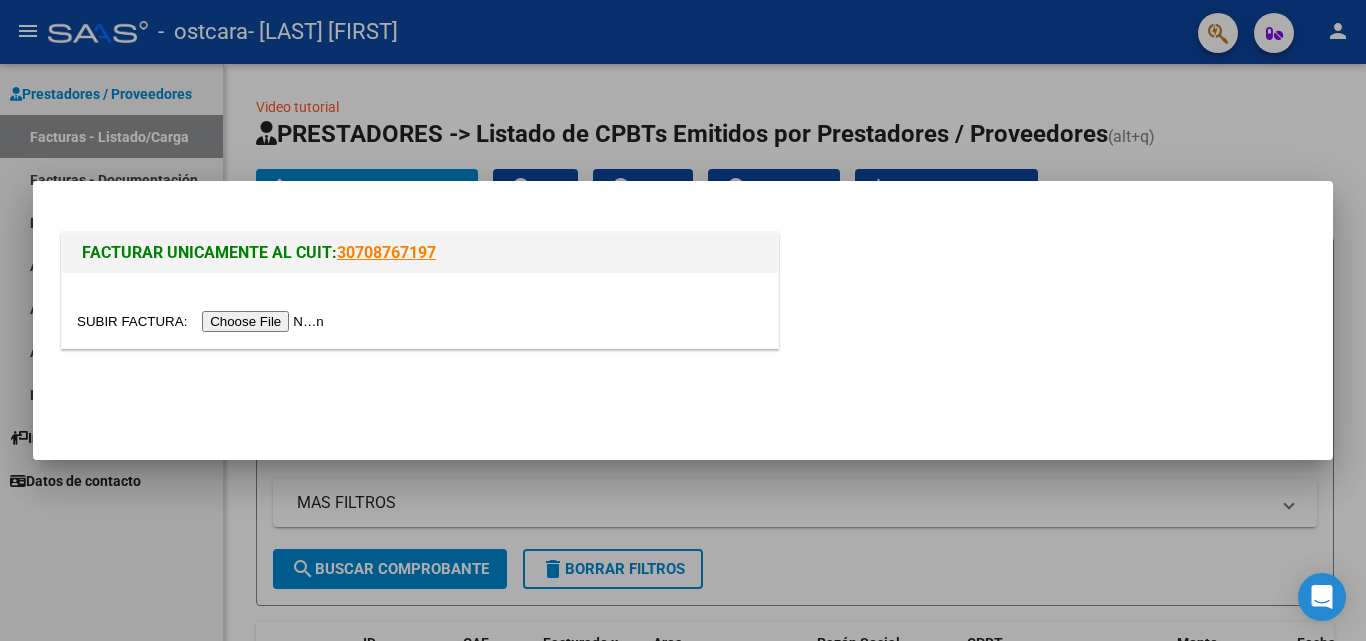 click at bounding box center [203, 321] 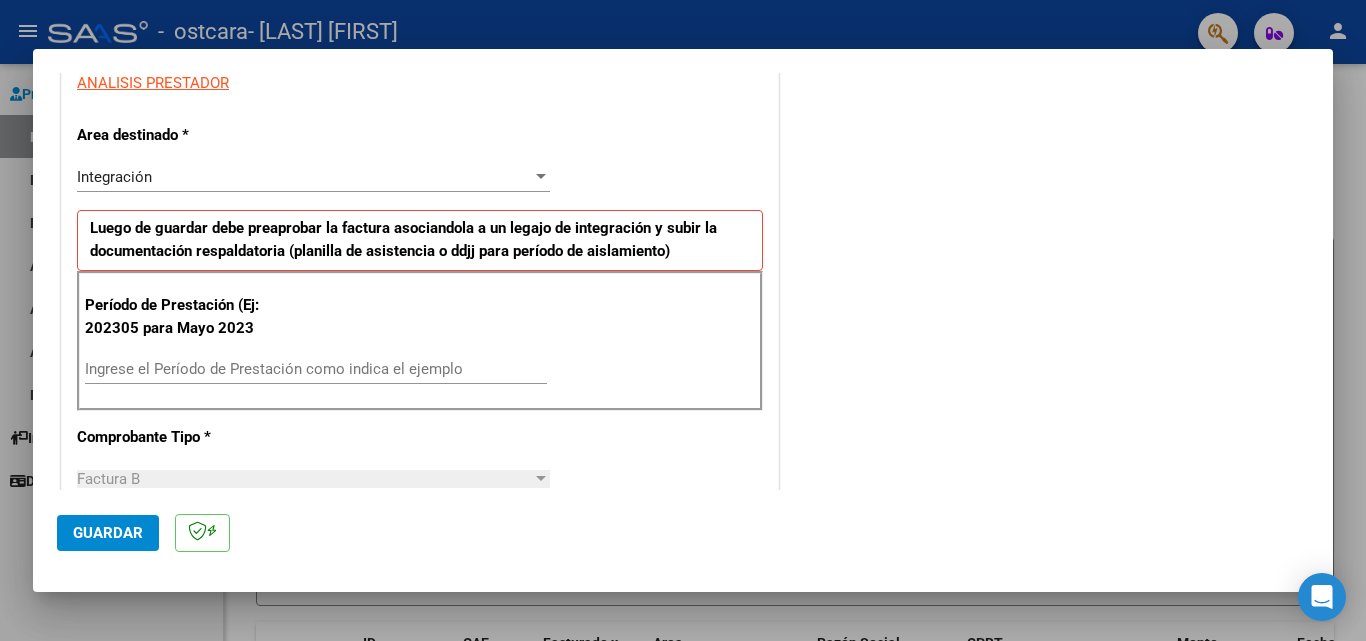 scroll, scrollTop: 400, scrollLeft: 0, axis: vertical 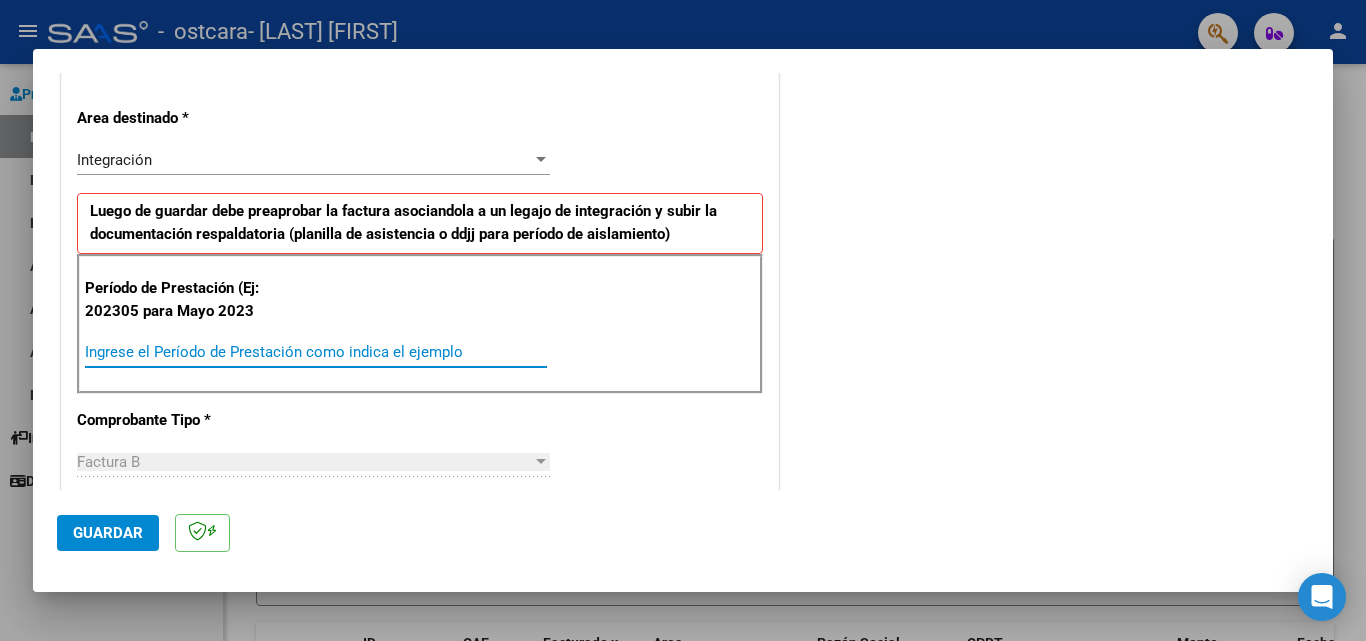 click on "Ingrese el Período de Prestación como indica el ejemplo" at bounding box center (316, 352) 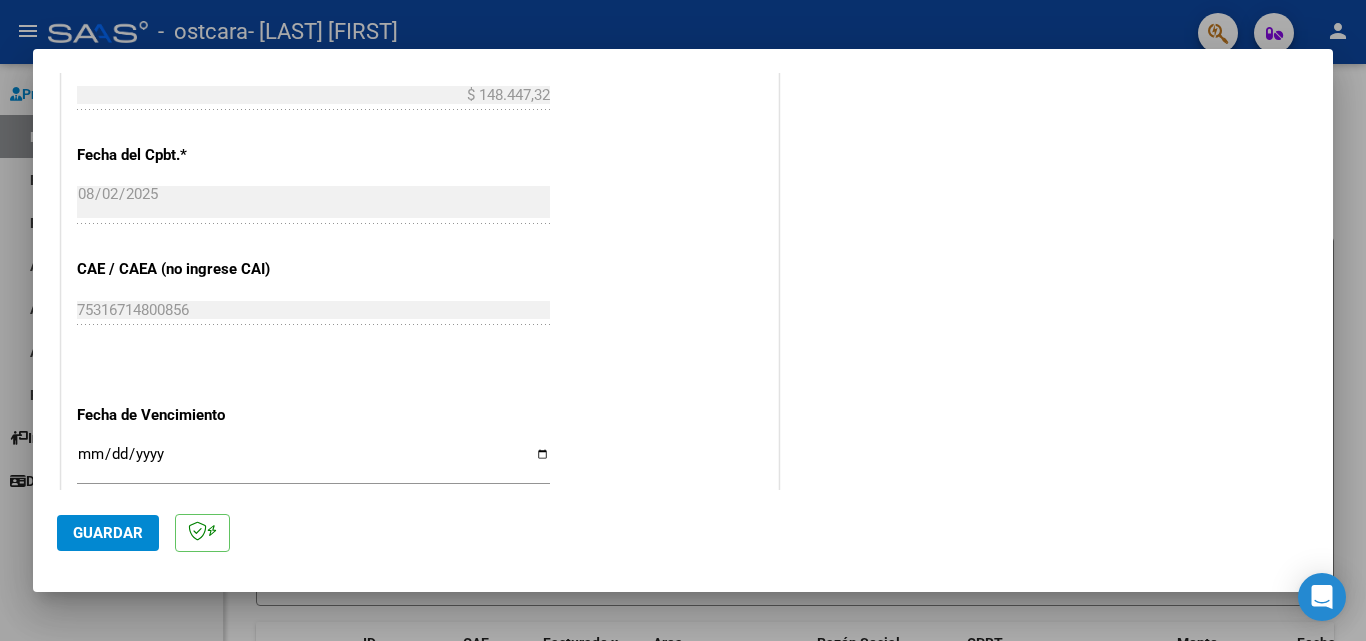 scroll, scrollTop: 1100, scrollLeft: 0, axis: vertical 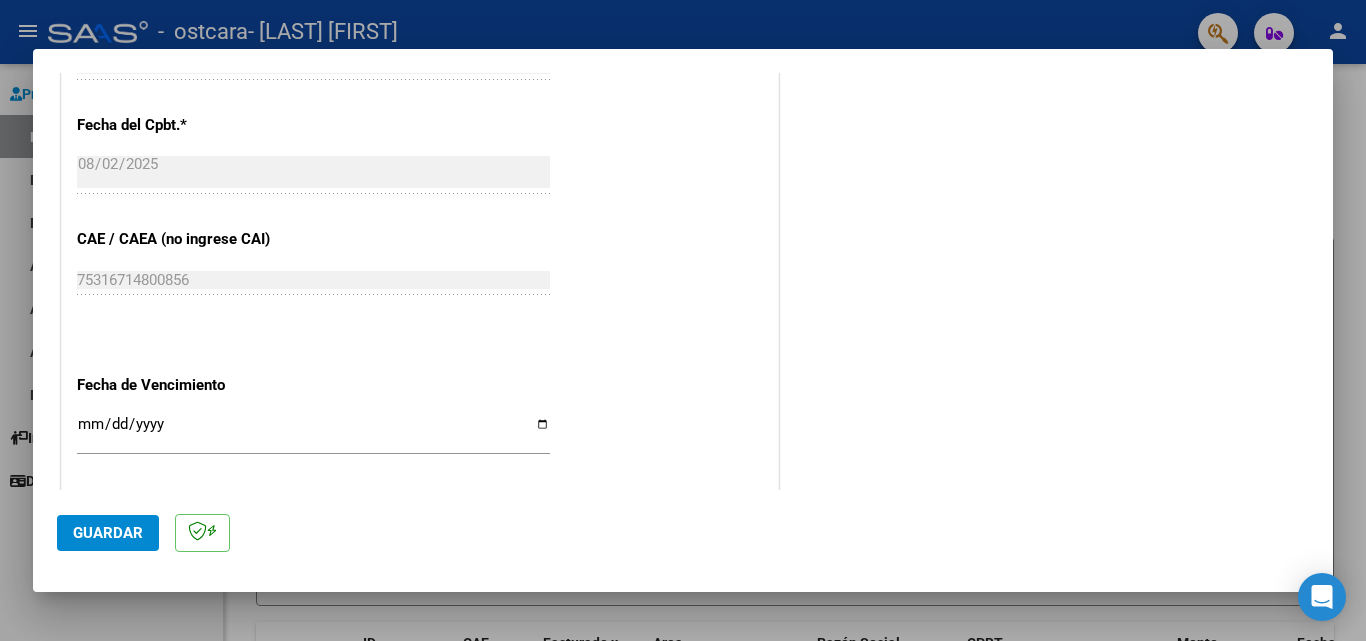 type on "202507" 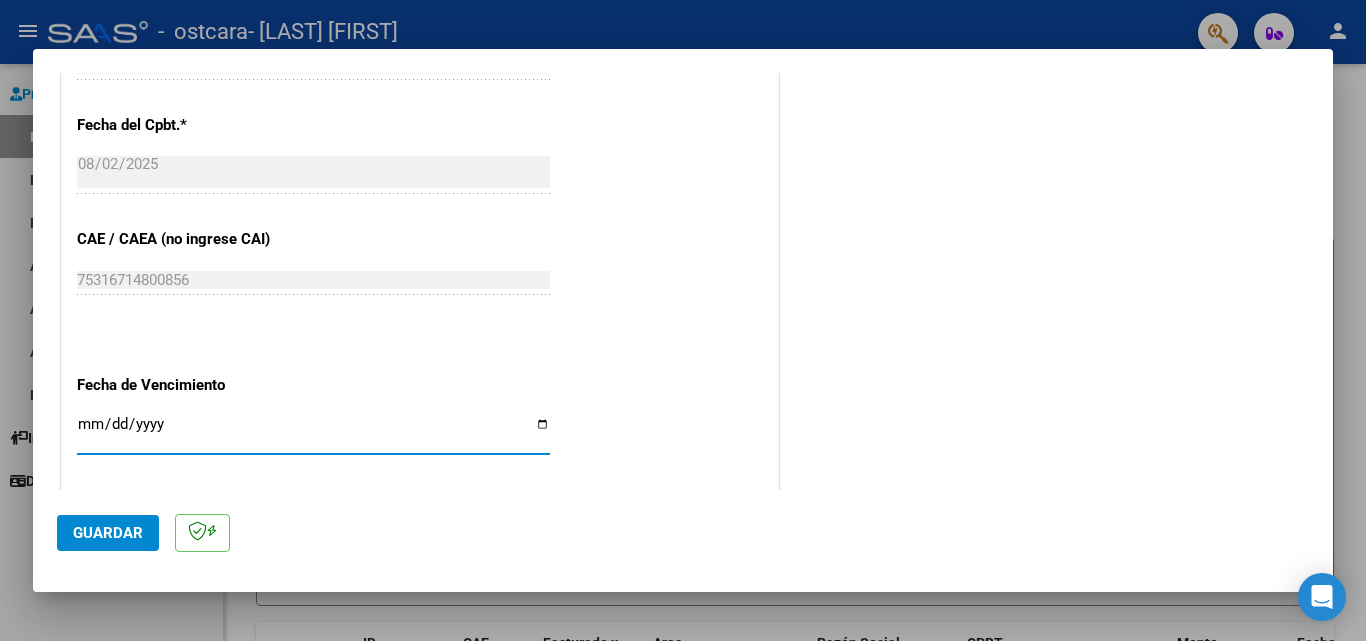 click on "Ingresar la fecha" at bounding box center [313, 432] 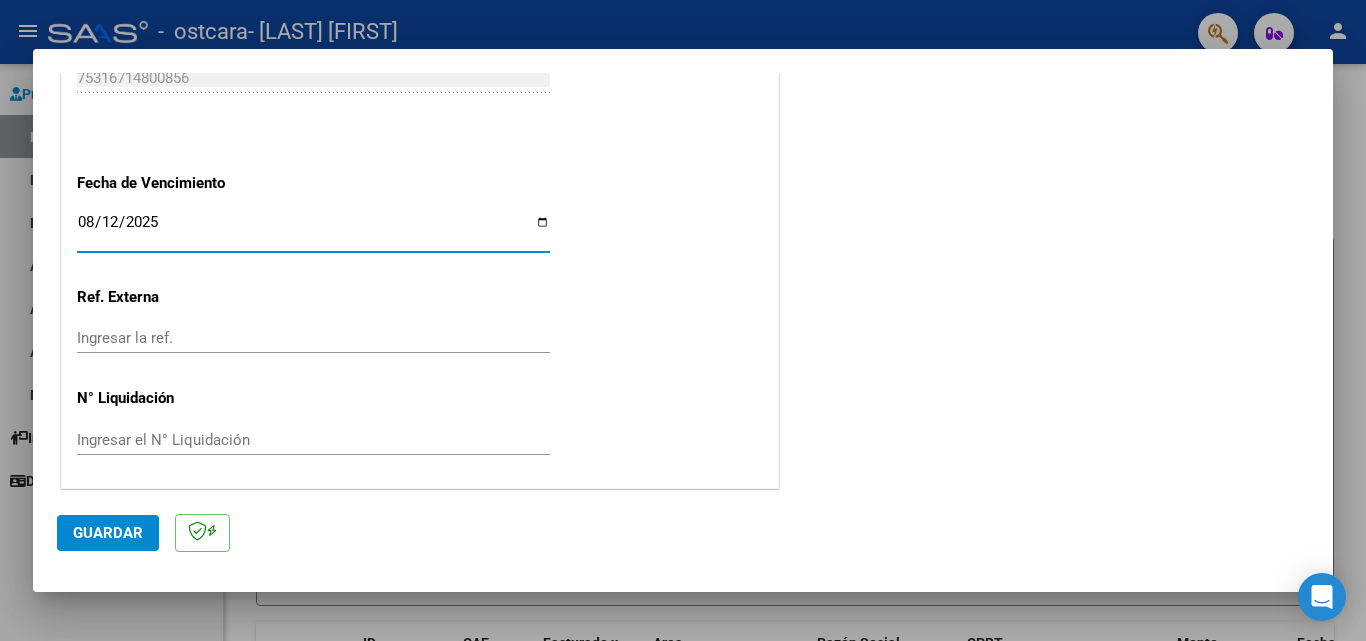 scroll, scrollTop: 1305, scrollLeft: 0, axis: vertical 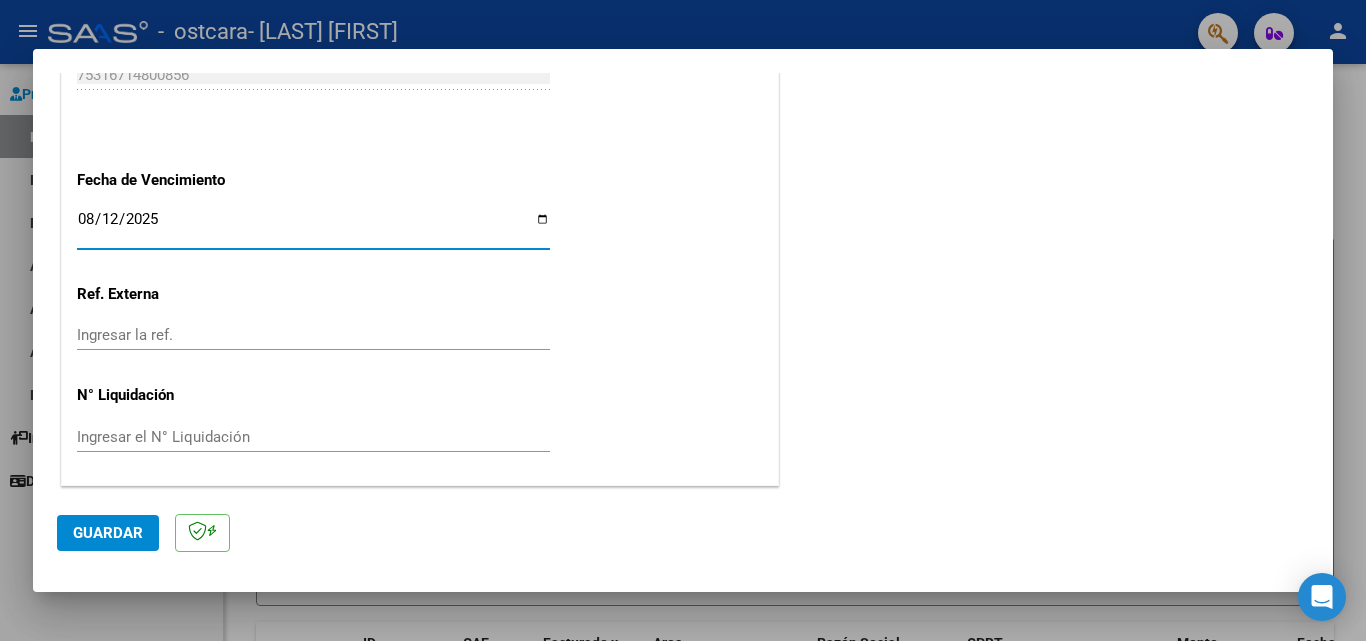 click on "Guardar" 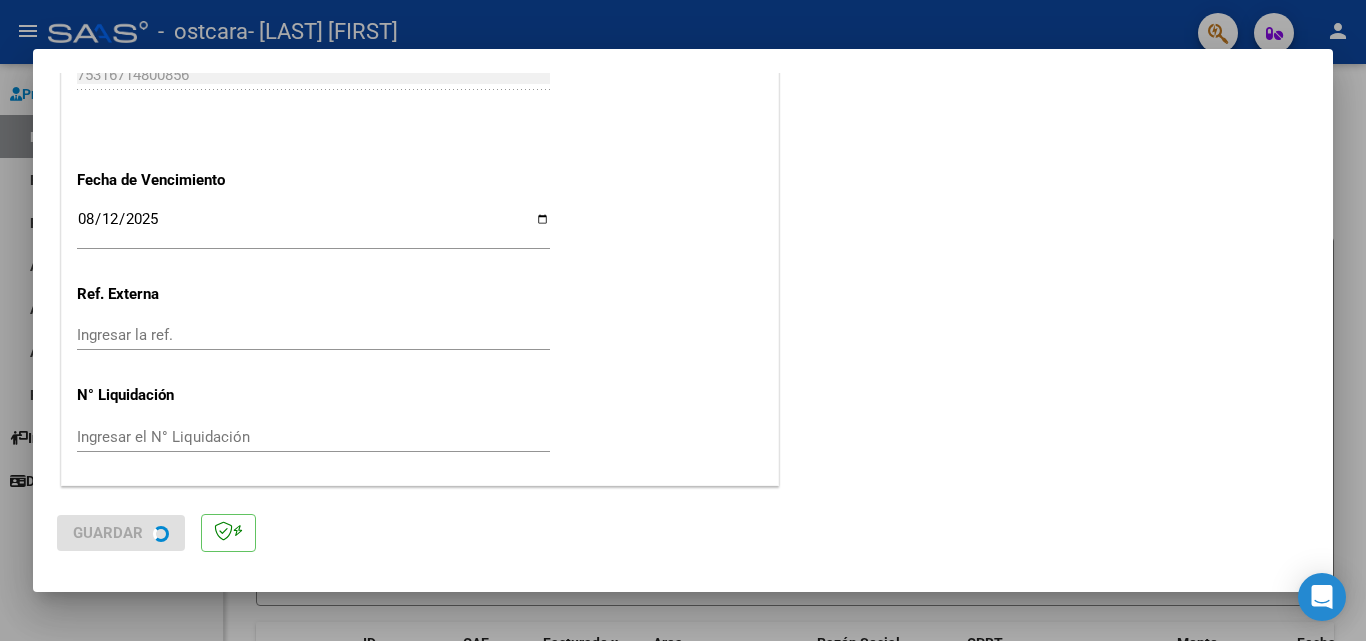scroll, scrollTop: 0, scrollLeft: 0, axis: both 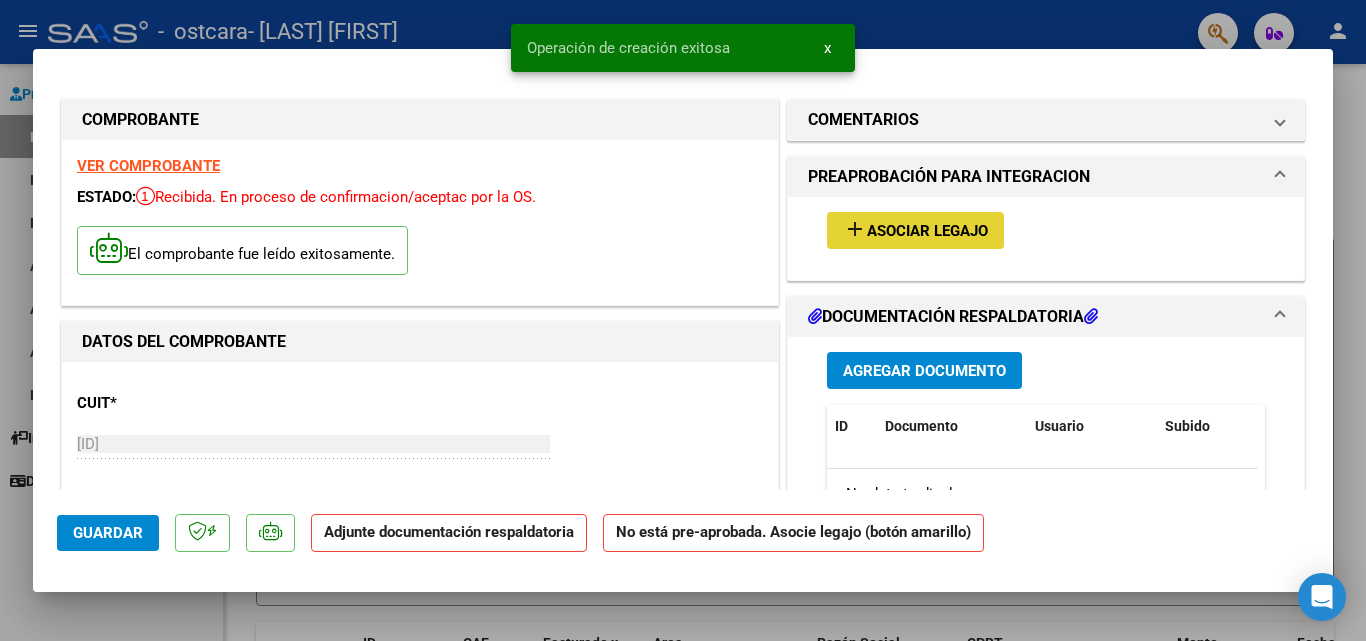 click on "add" at bounding box center [855, 229] 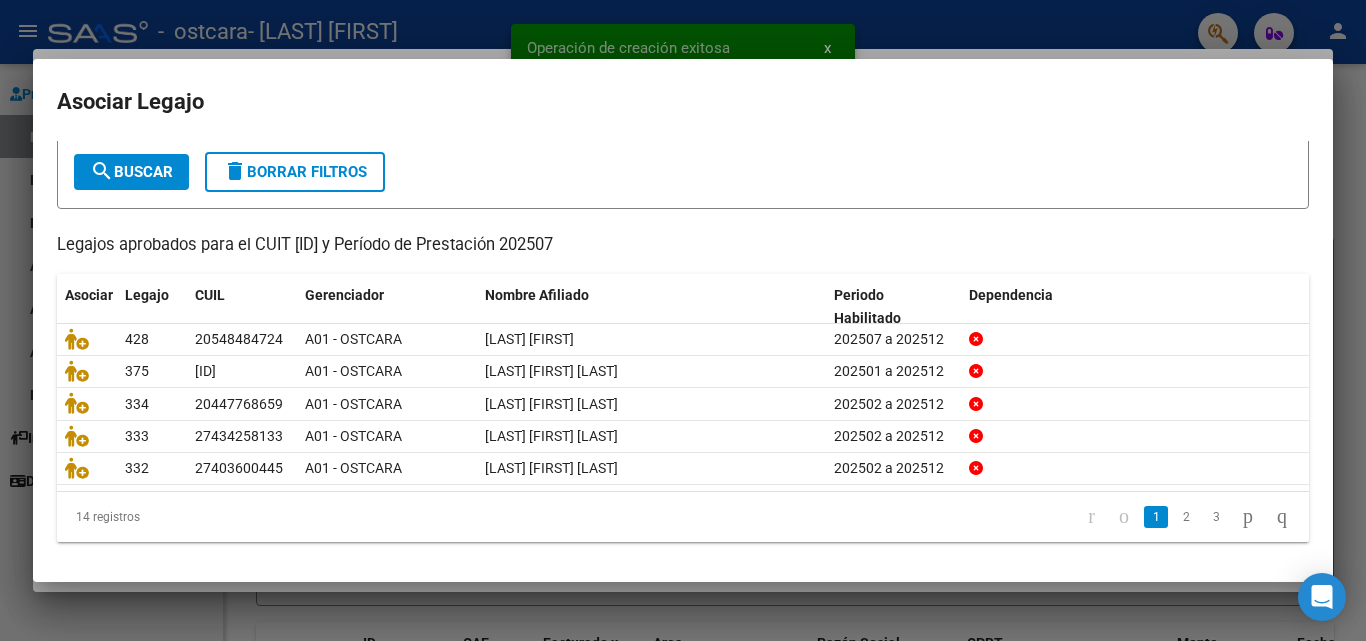 scroll, scrollTop: 109, scrollLeft: 0, axis: vertical 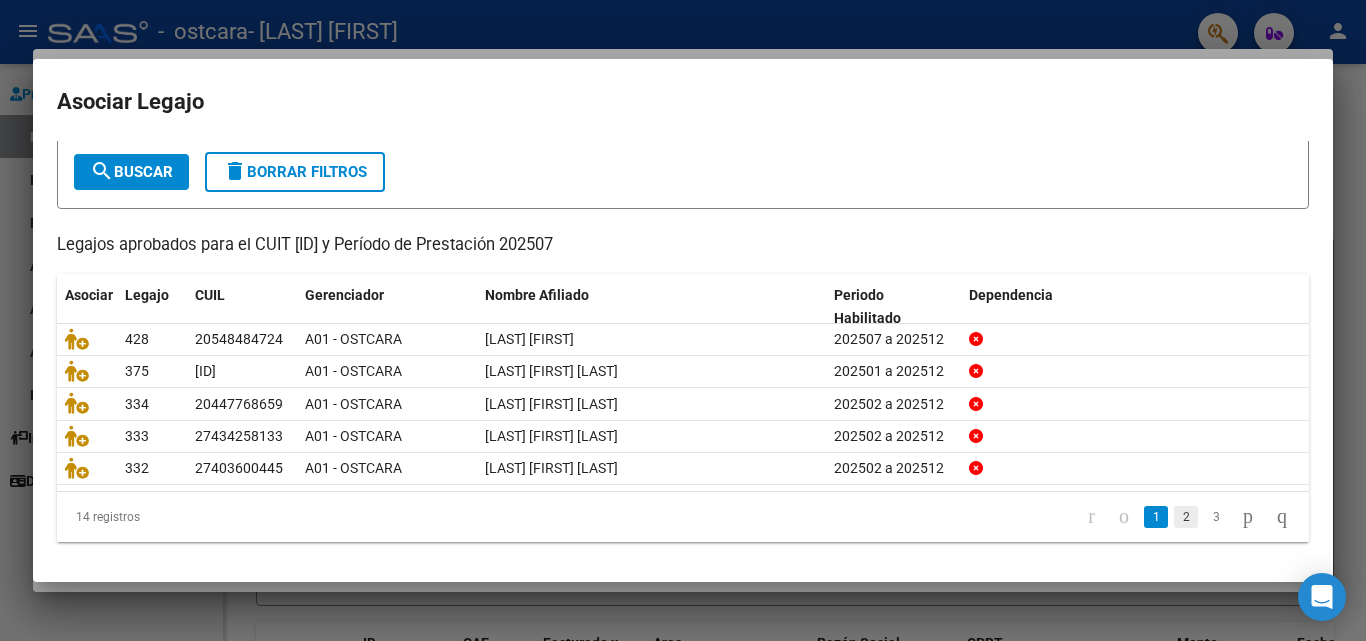 click on "2" 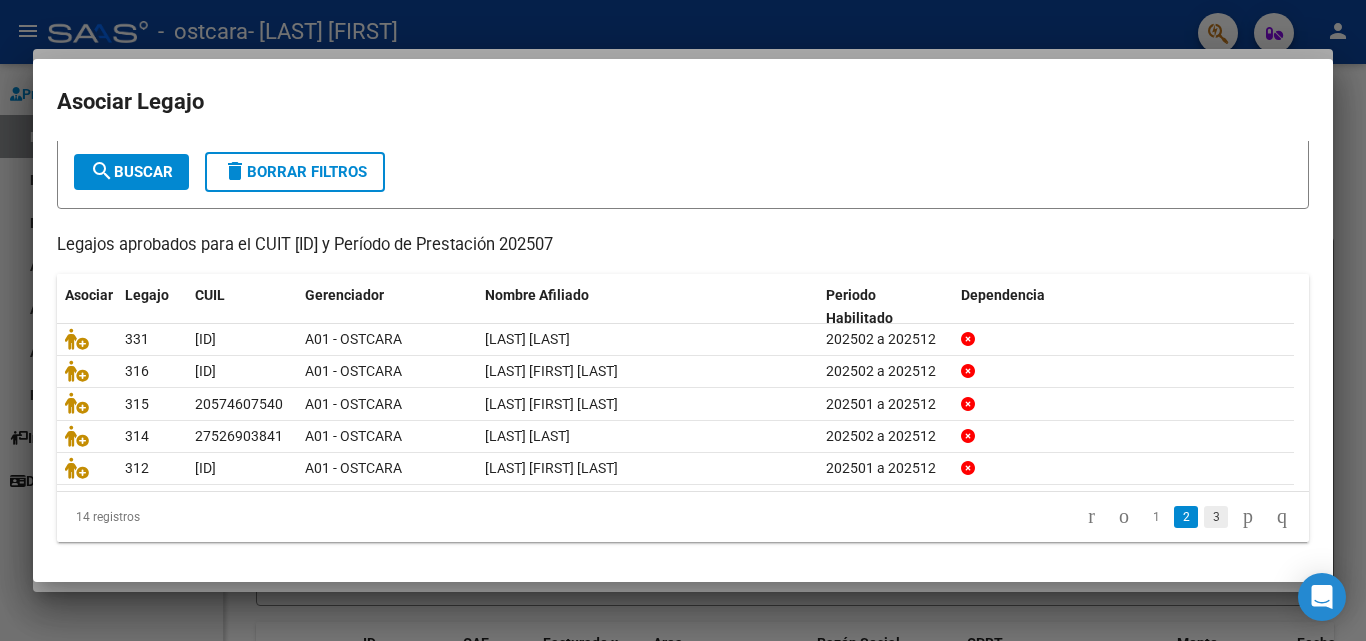 click on "3" 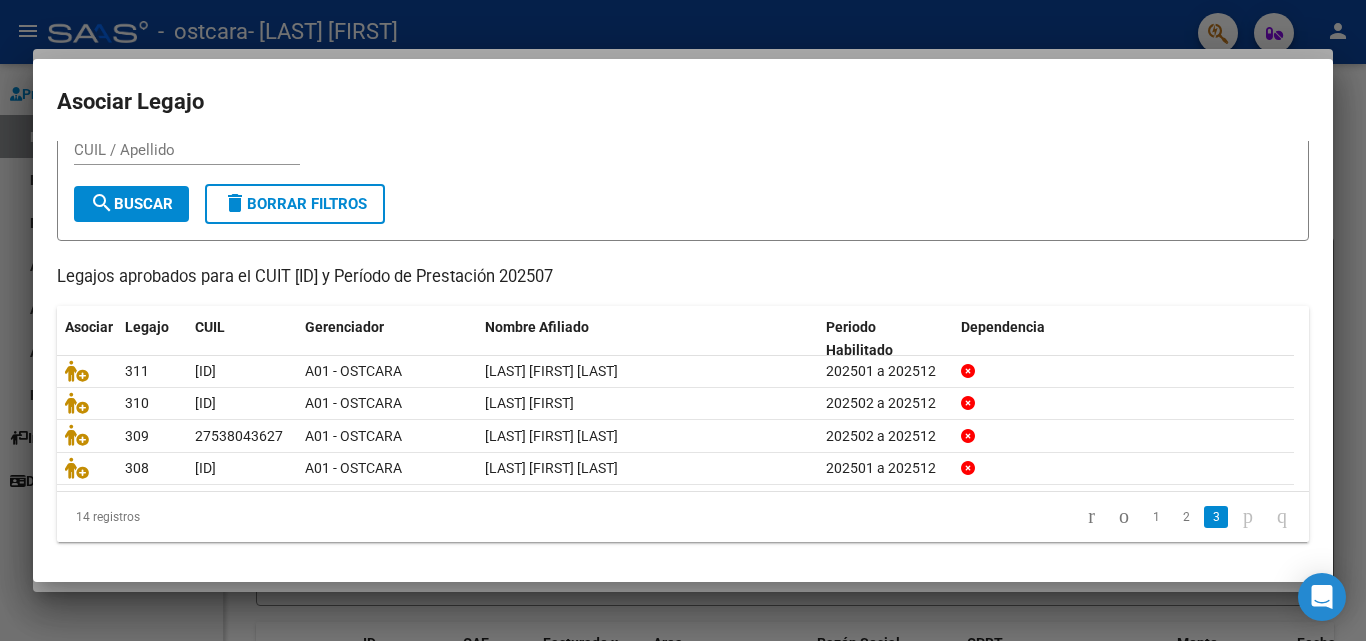 scroll, scrollTop: 76, scrollLeft: 0, axis: vertical 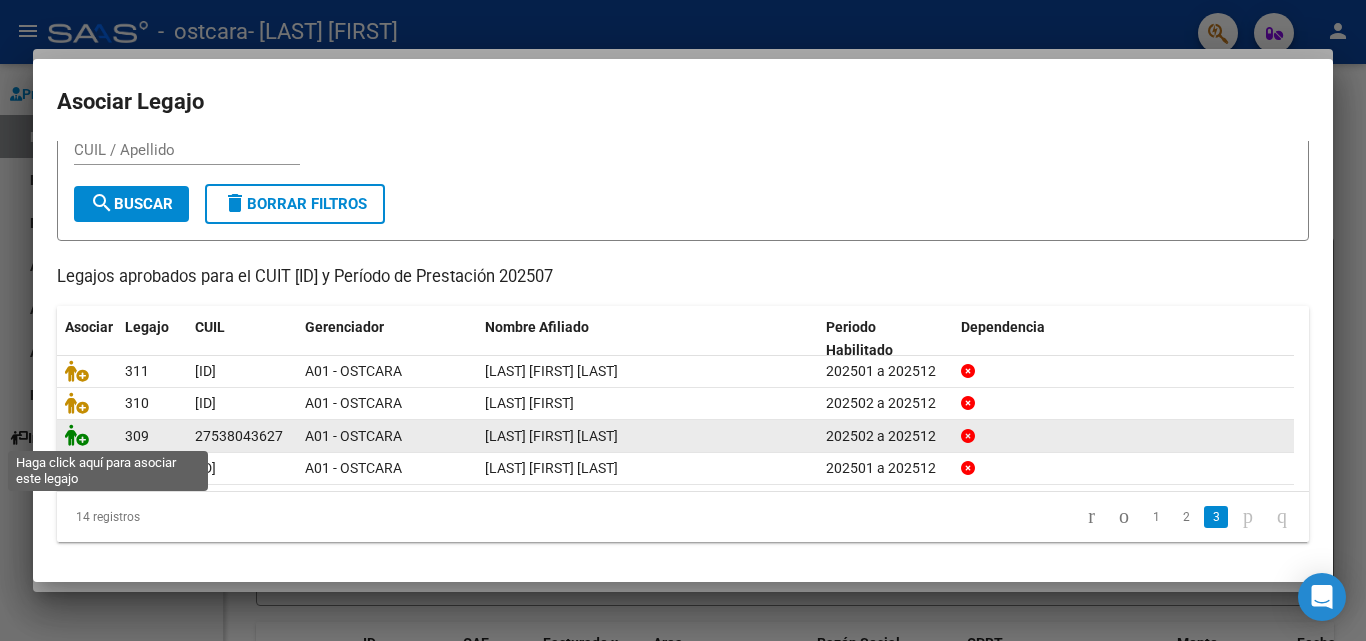 click 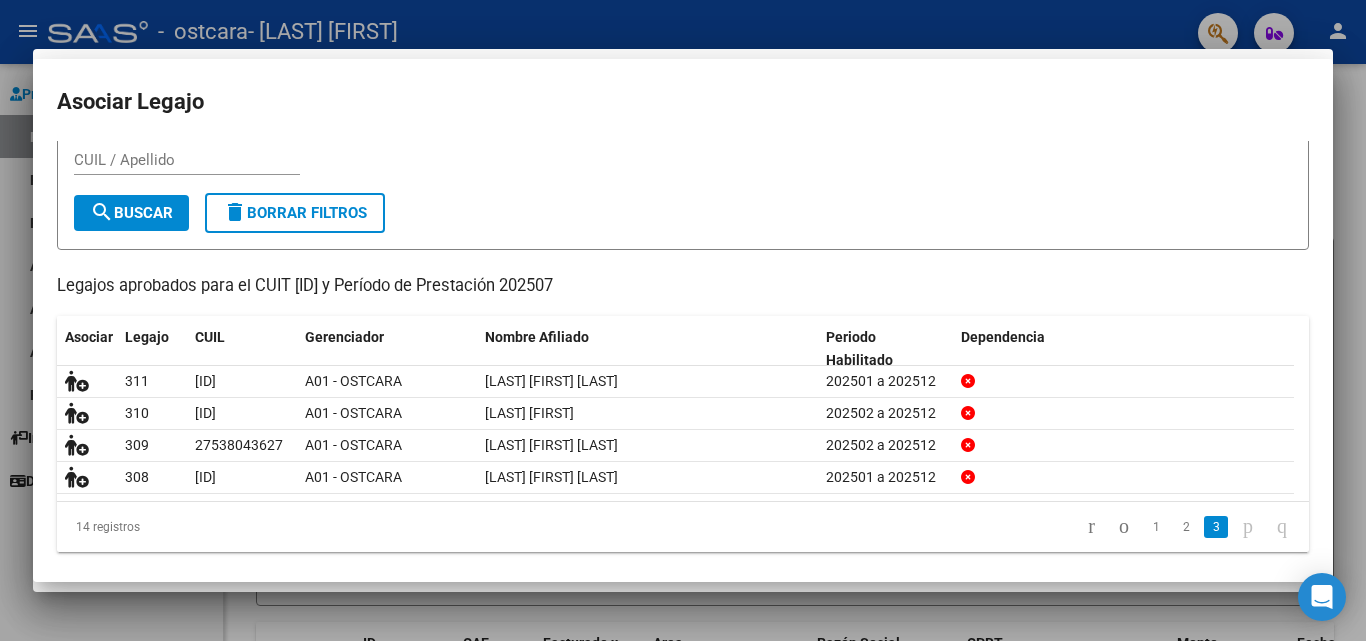 scroll, scrollTop: 89, scrollLeft: 0, axis: vertical 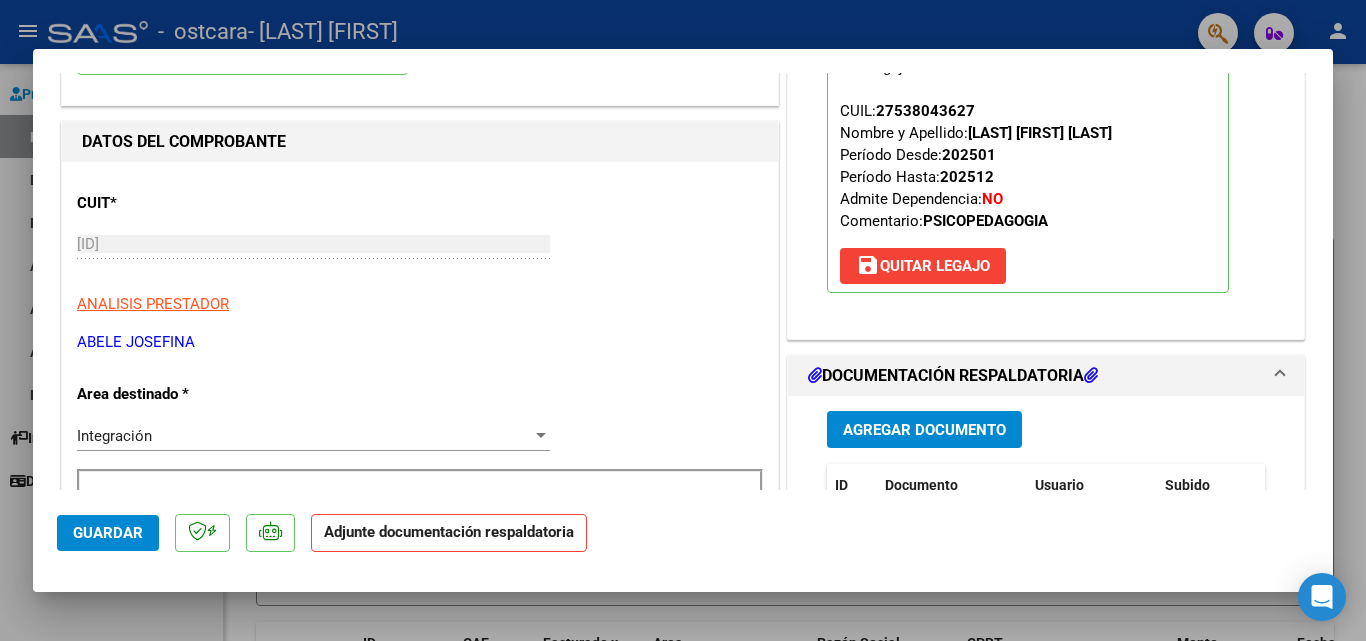 click on "Agregar Documento" at bounding box center [924, 430] 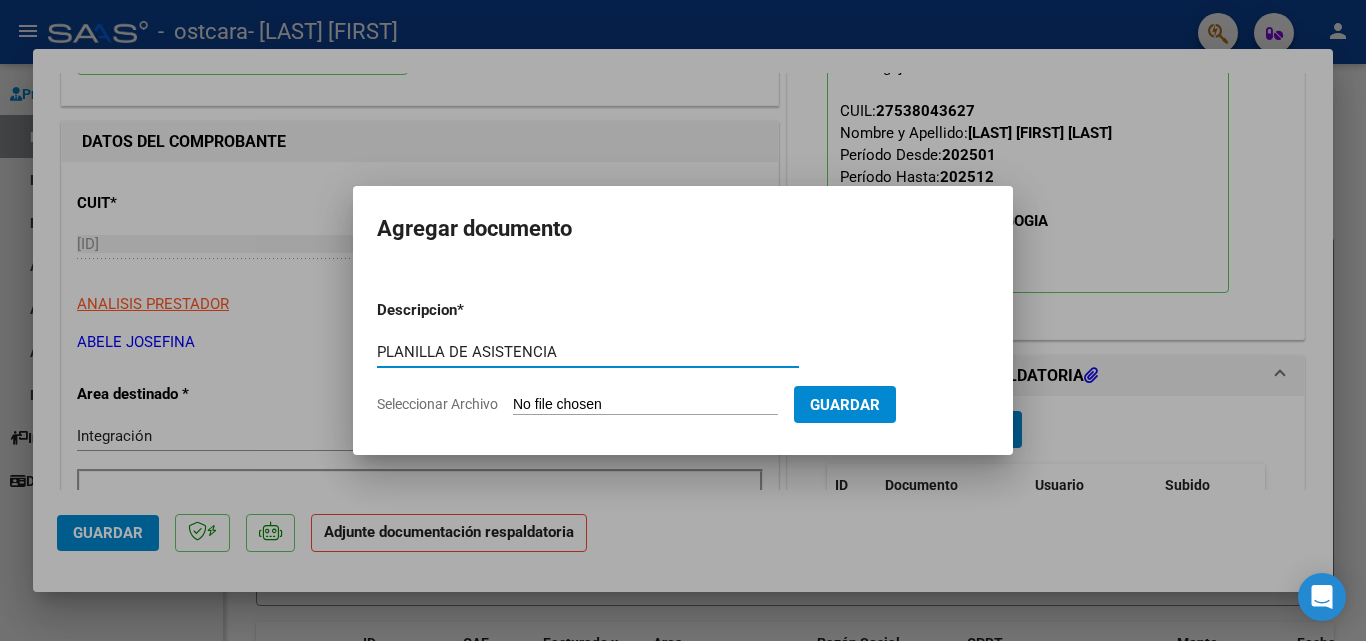 type on "PLANILLA DE ASISTENCIA" 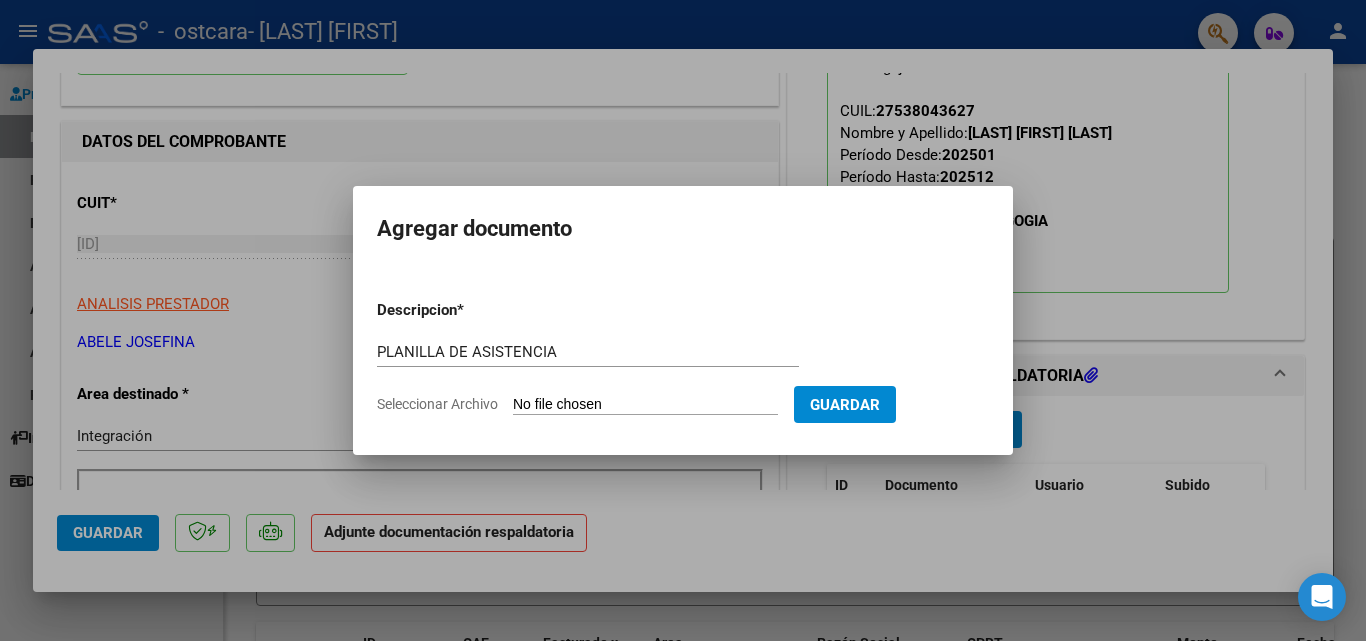 type on "C:\fakepath\ASISTENCIA JULIO [LAST] [LAST].pdf" 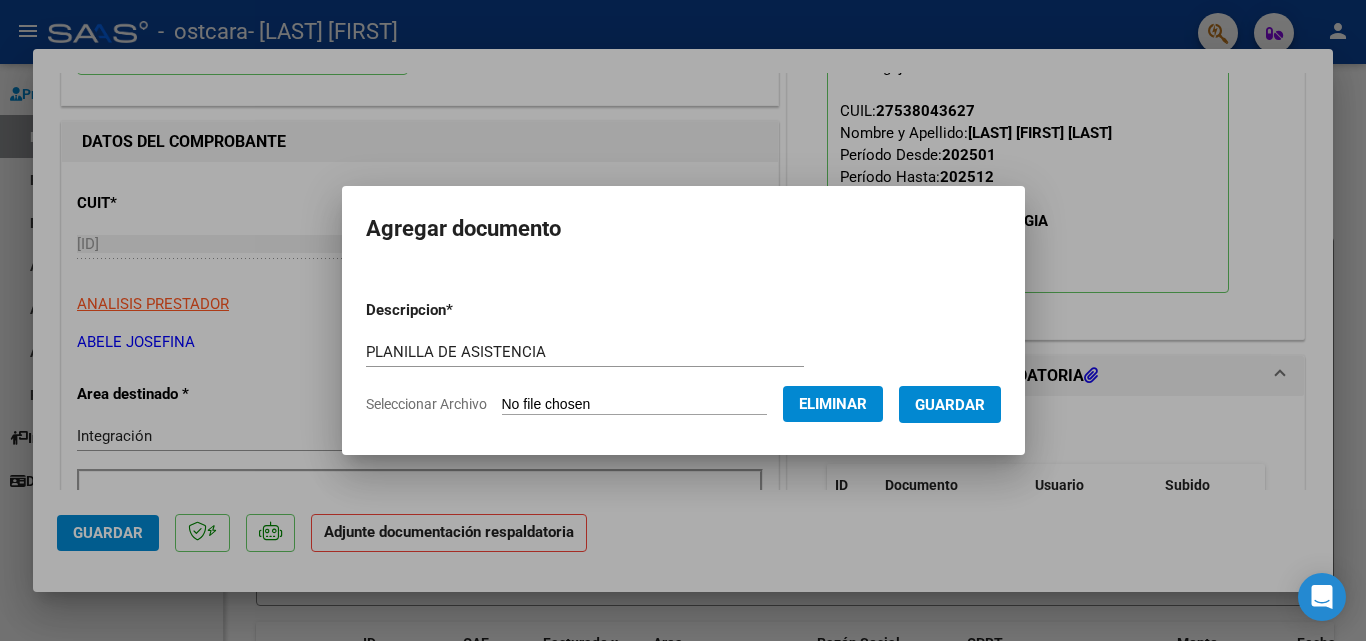 click on "Guardar" at bounding box center (950, 405) 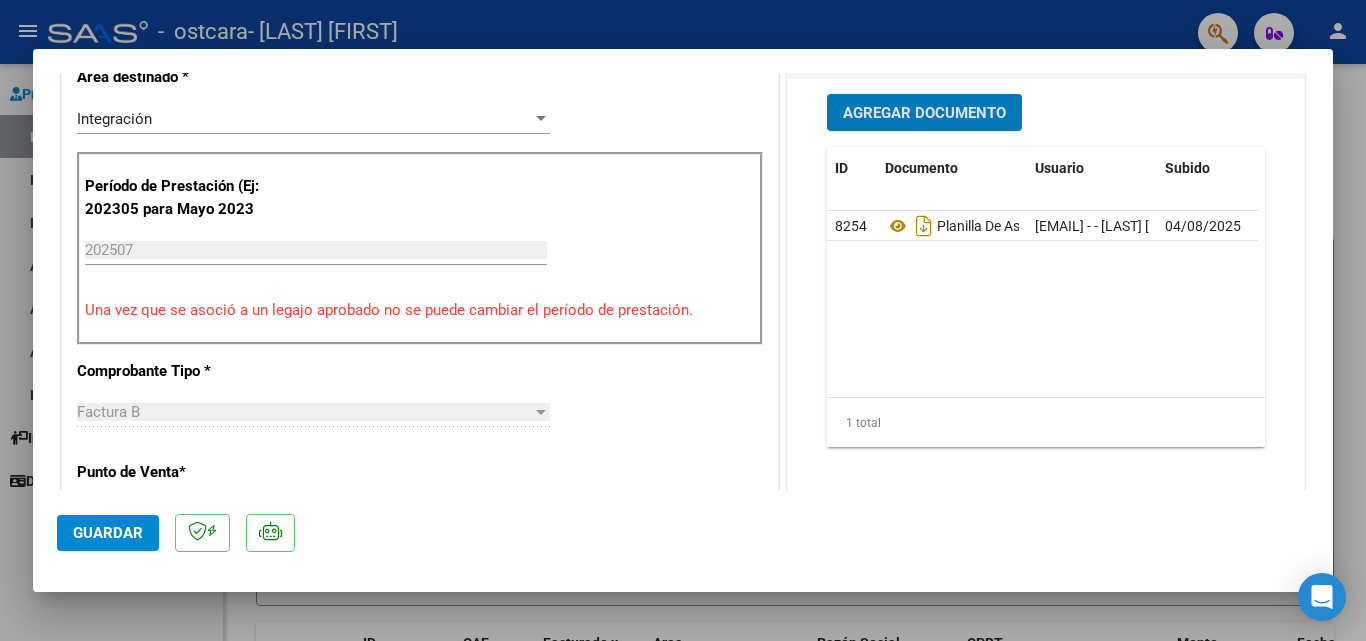 scroll, scrollTop: 600, scrollLeft: 0, axis: vertical 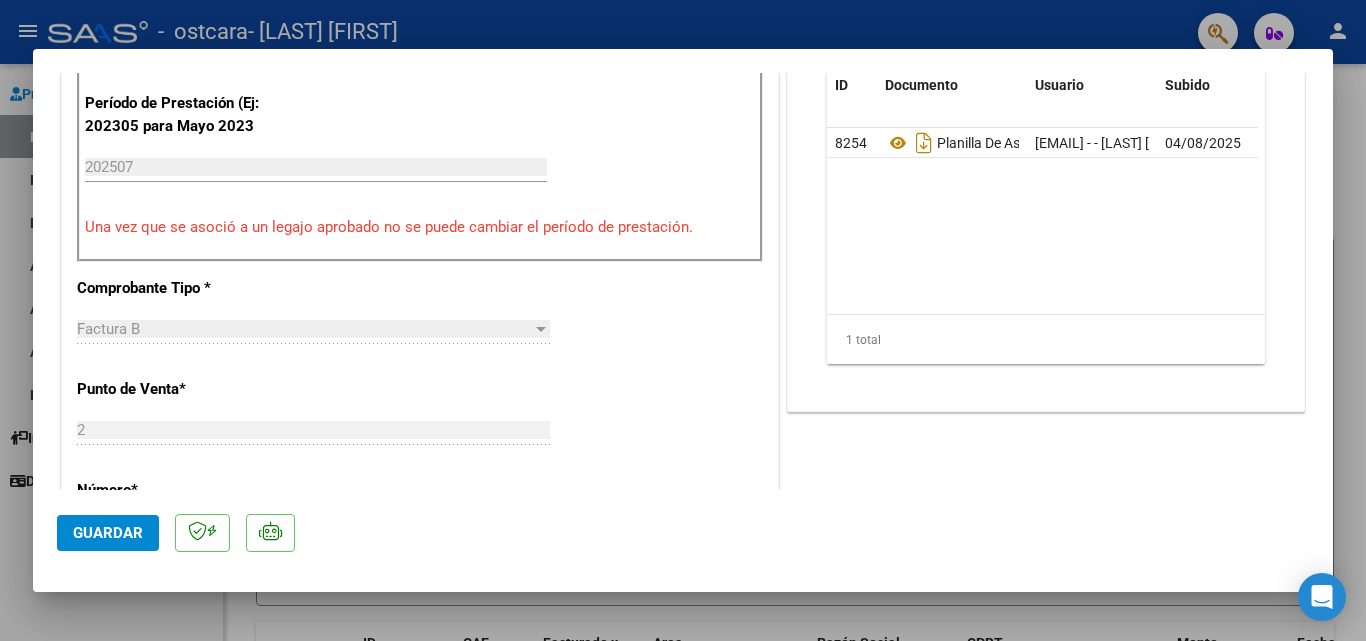 click on "Guardar" 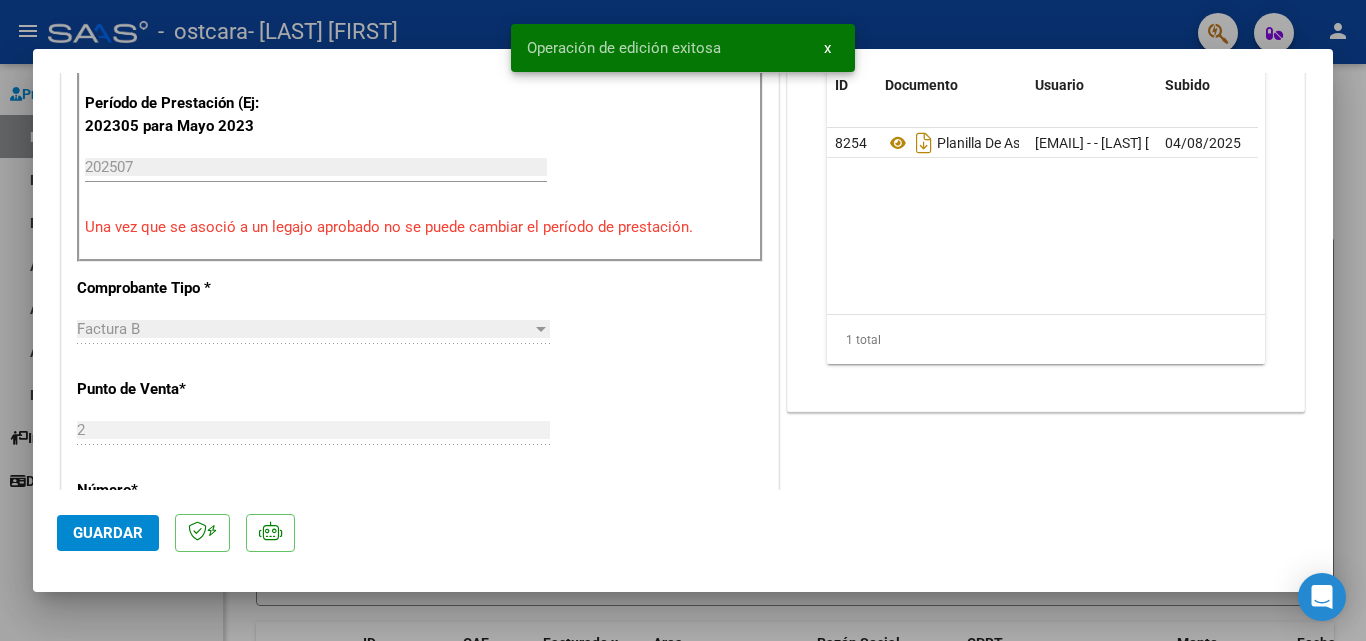 click at bounding box center (683, 320) 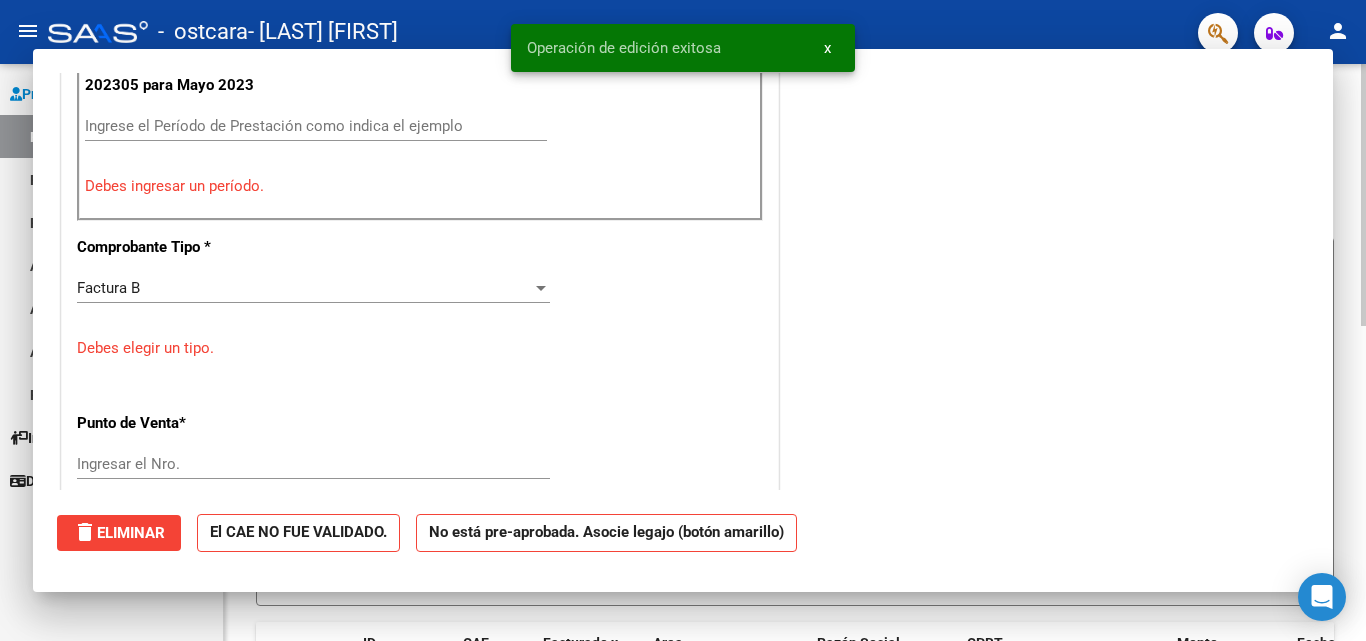 scroll, scrollTop: 0, scrollLeft: 0, axis: both 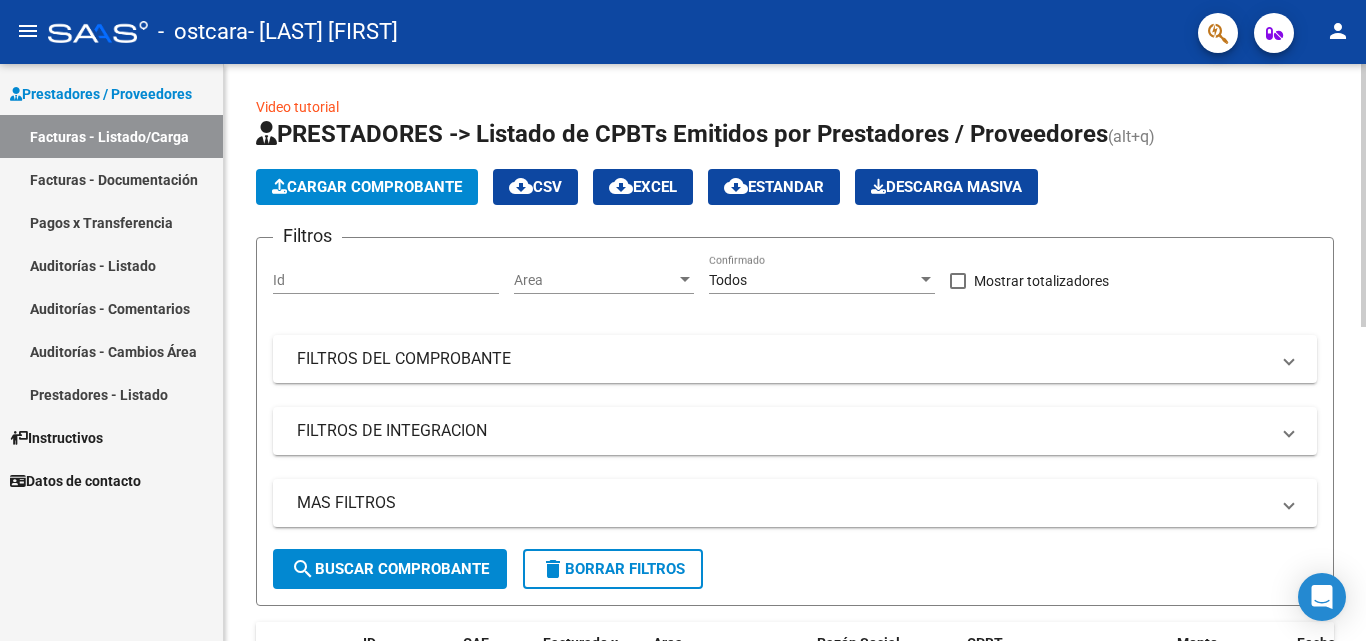 click on "Cargar Comprobante" 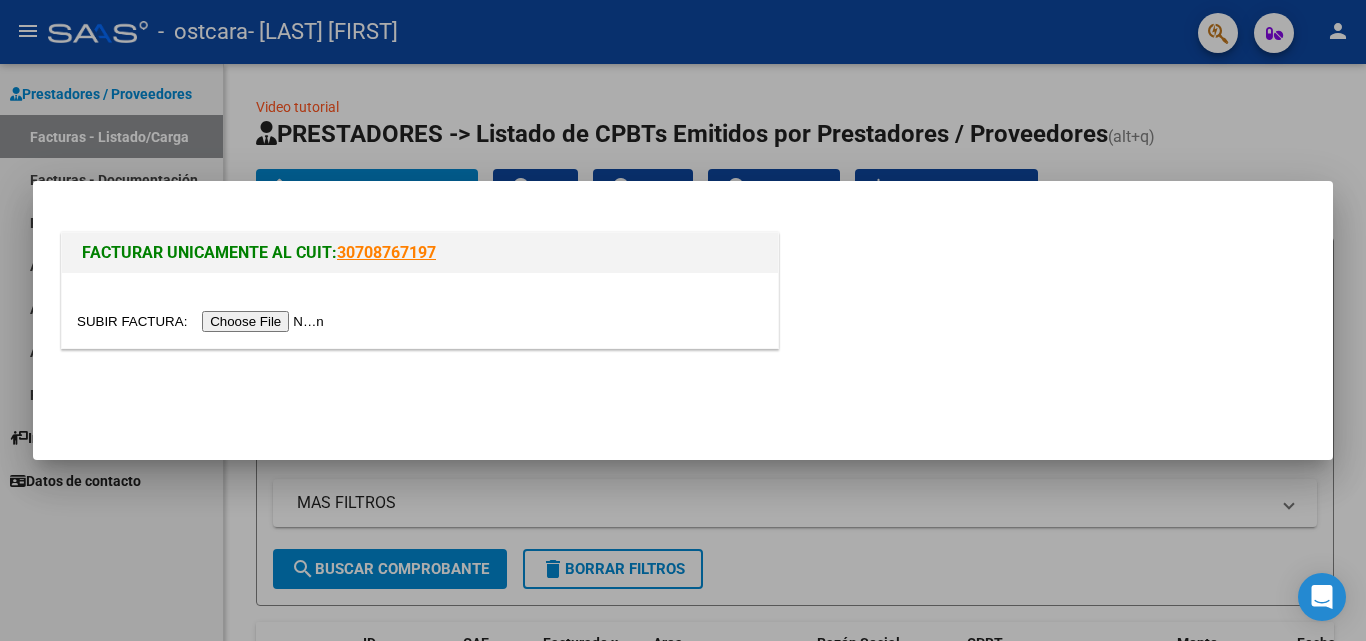 click at bounding box center [203, 321] 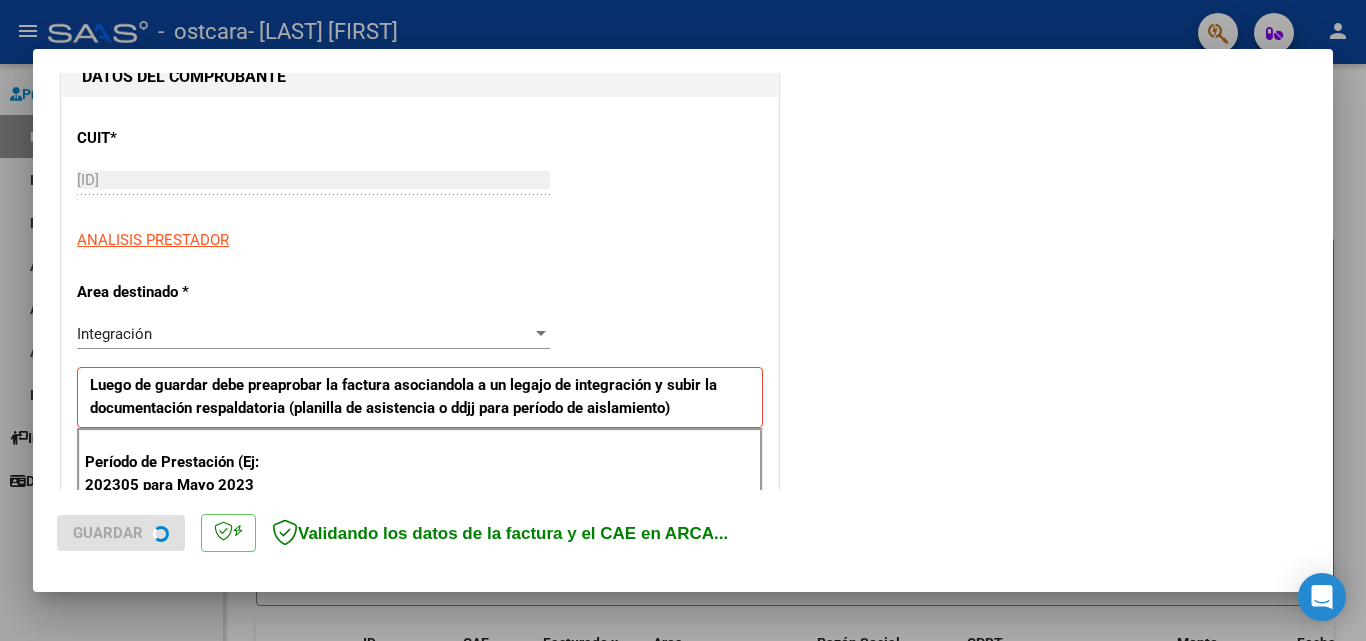 scroll, scrollTop: 300, scrollLeft: 0, axis: vertical 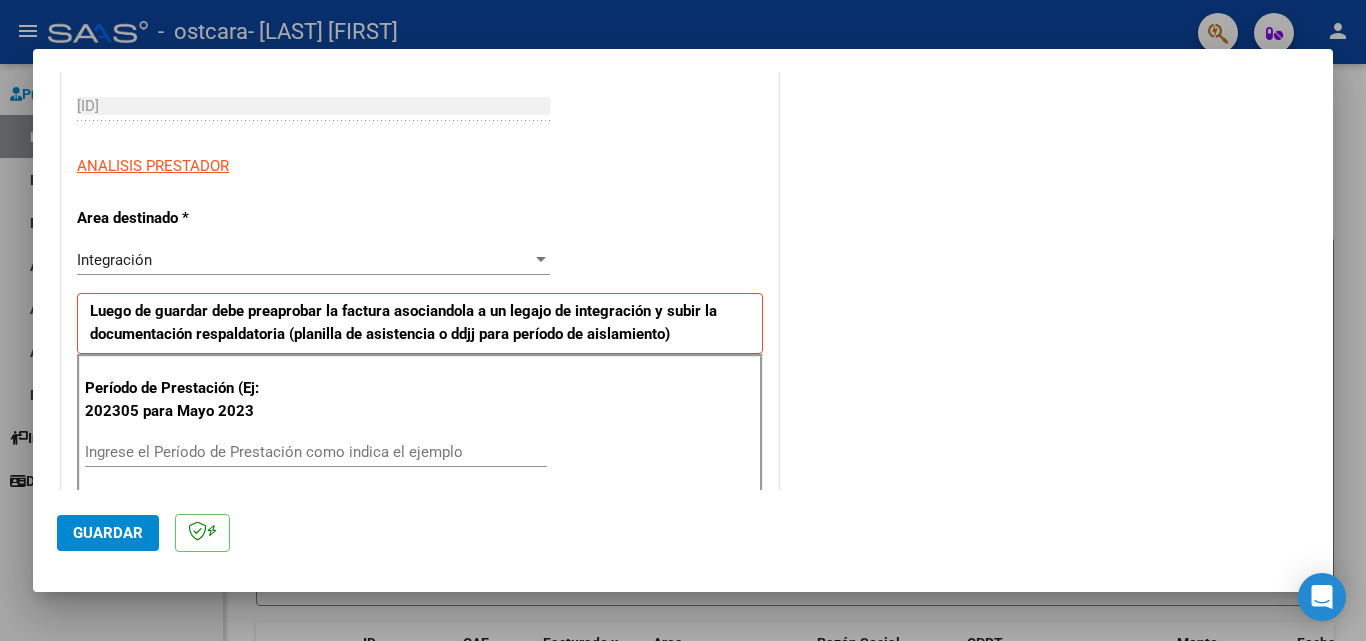 click on "Ingrese el Período de Prestación como indica el ejemplo" at bounding box center [316, 452] 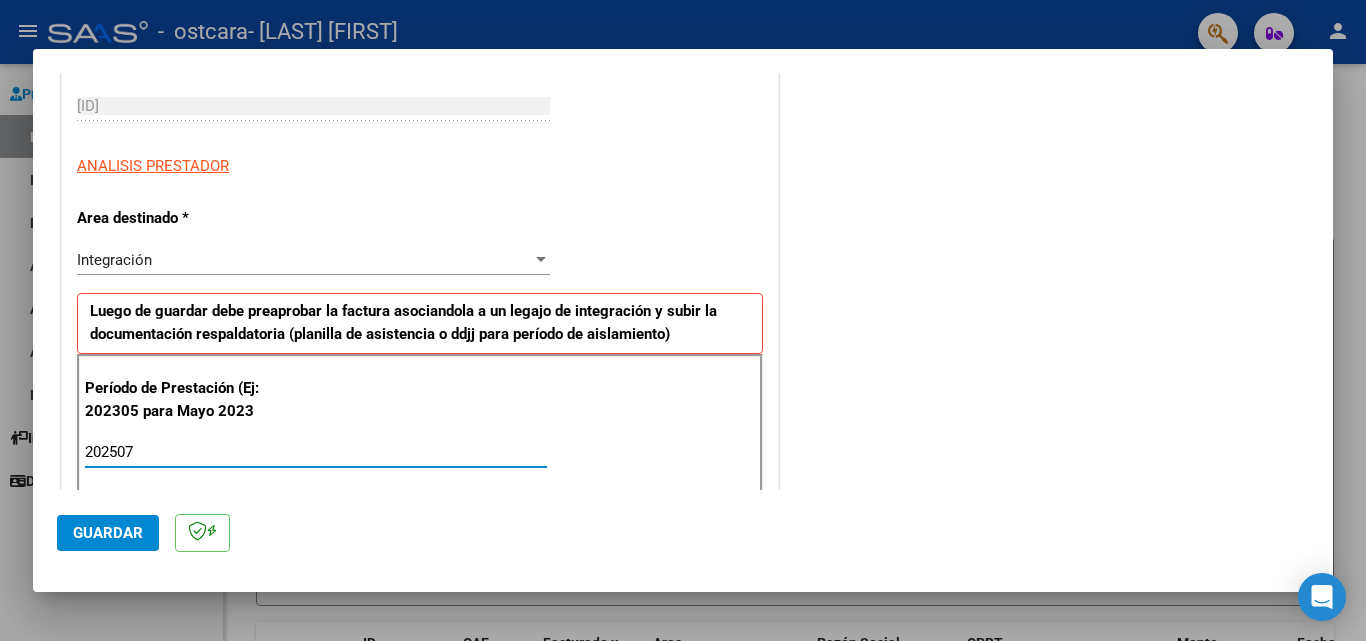 type on "202507" 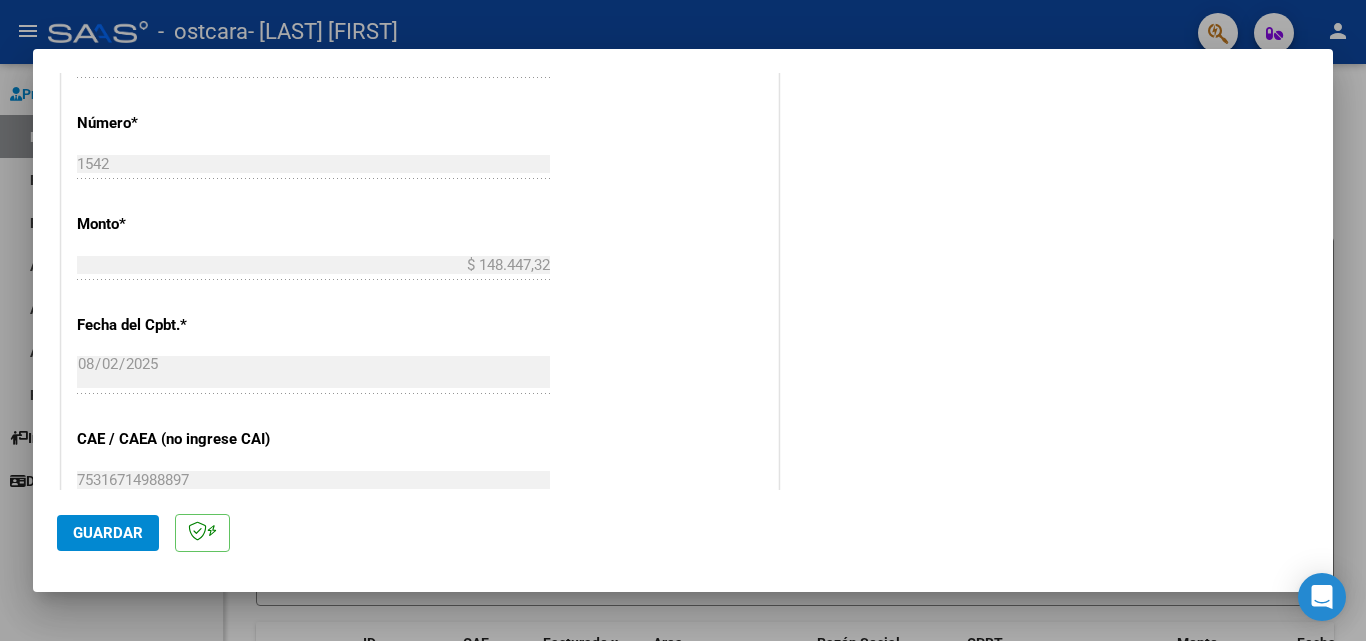scroll, scrollTop: 1100, scrollLeft: 0, axis: vertical 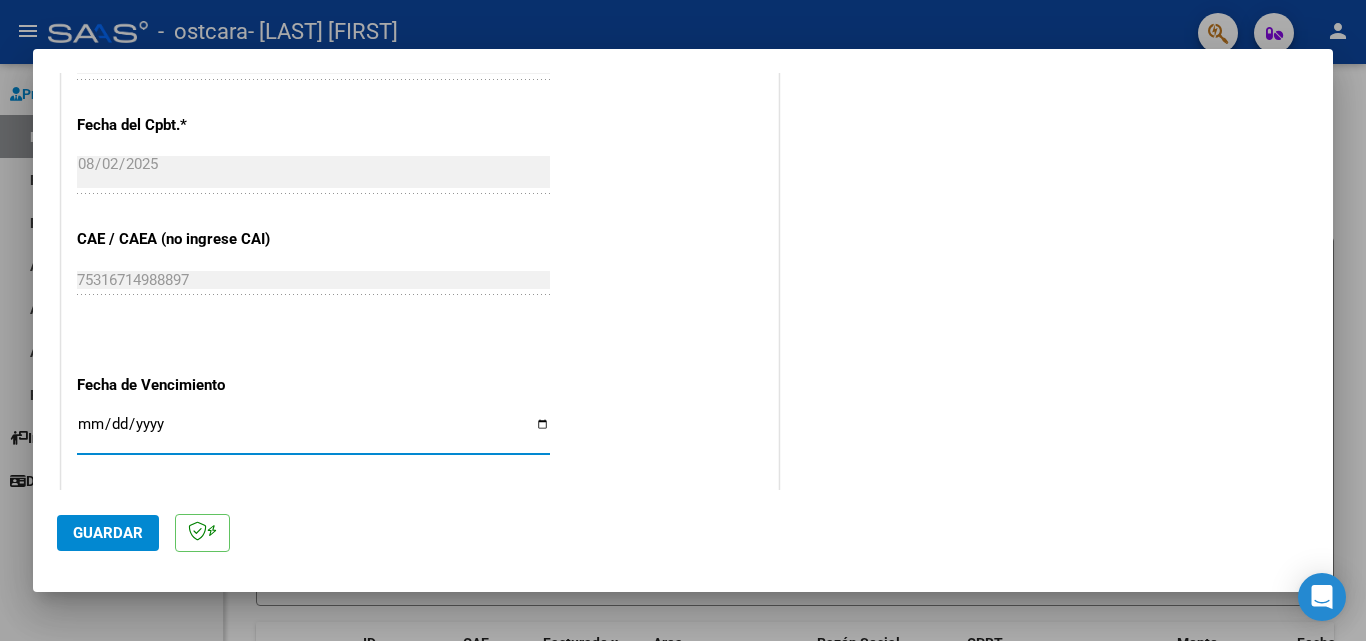 click on "Ingresar la fecha" at bounding box center (313, 432) 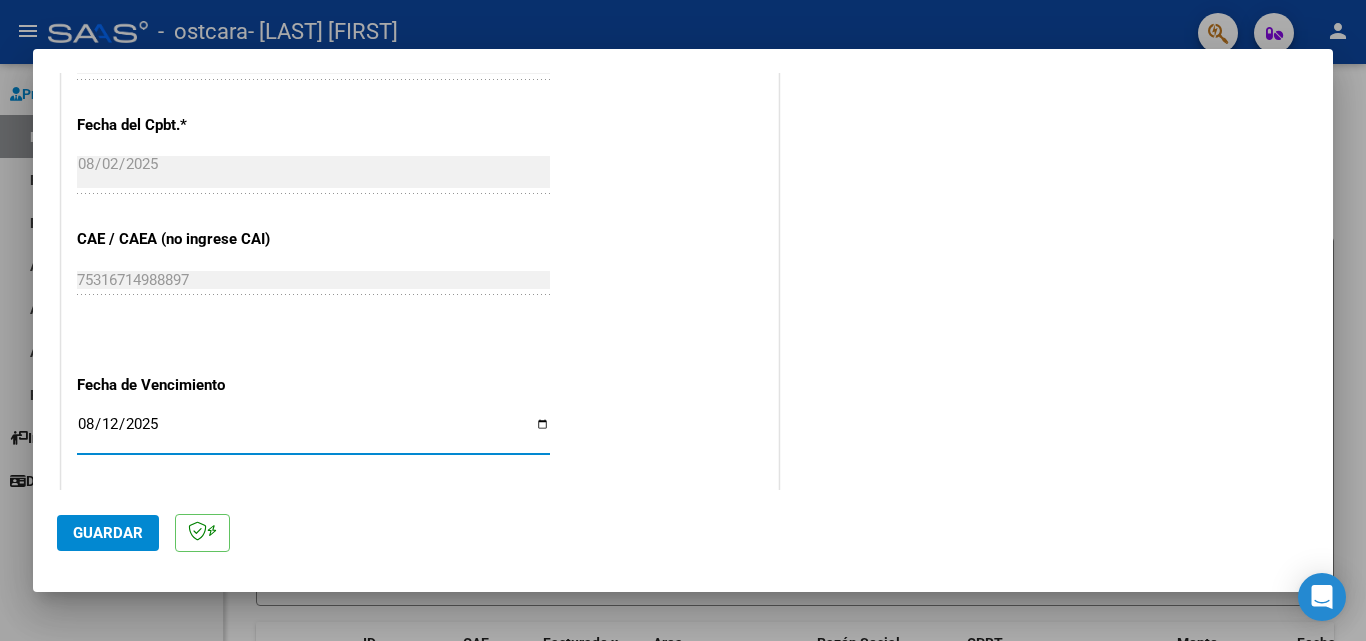 type on "2025-08-12" 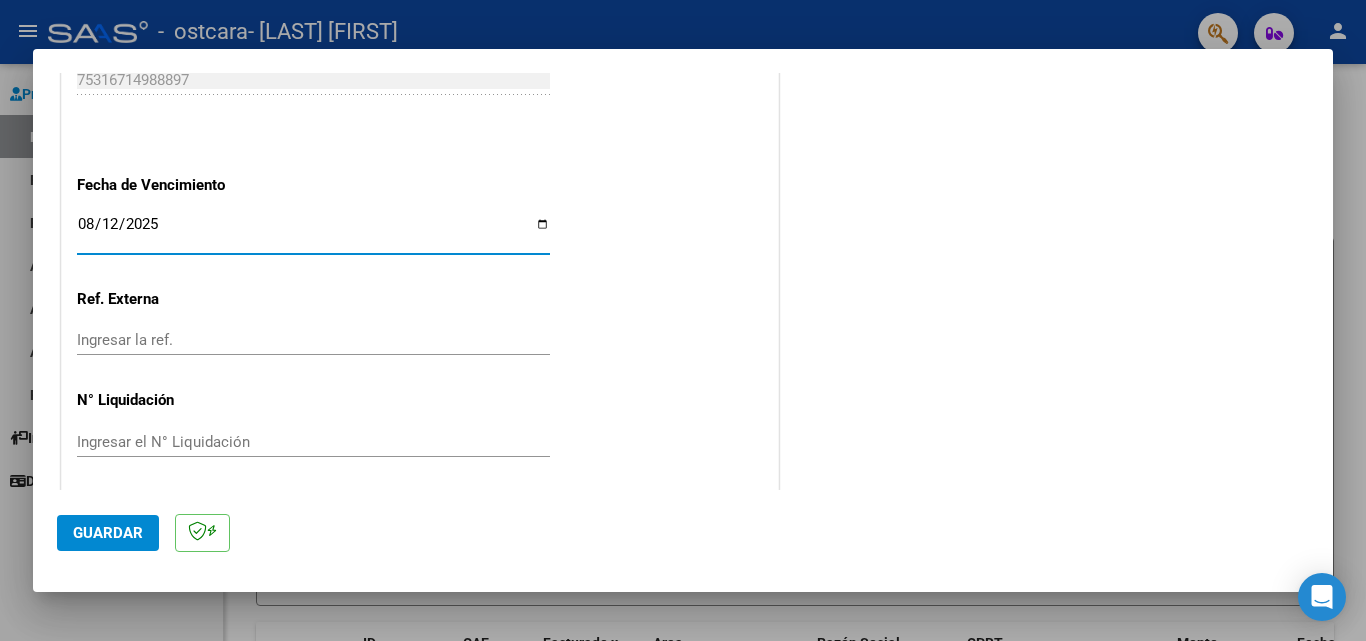 scroll, scrollTop: 1305, scrollLeft: 0, axis: vertical 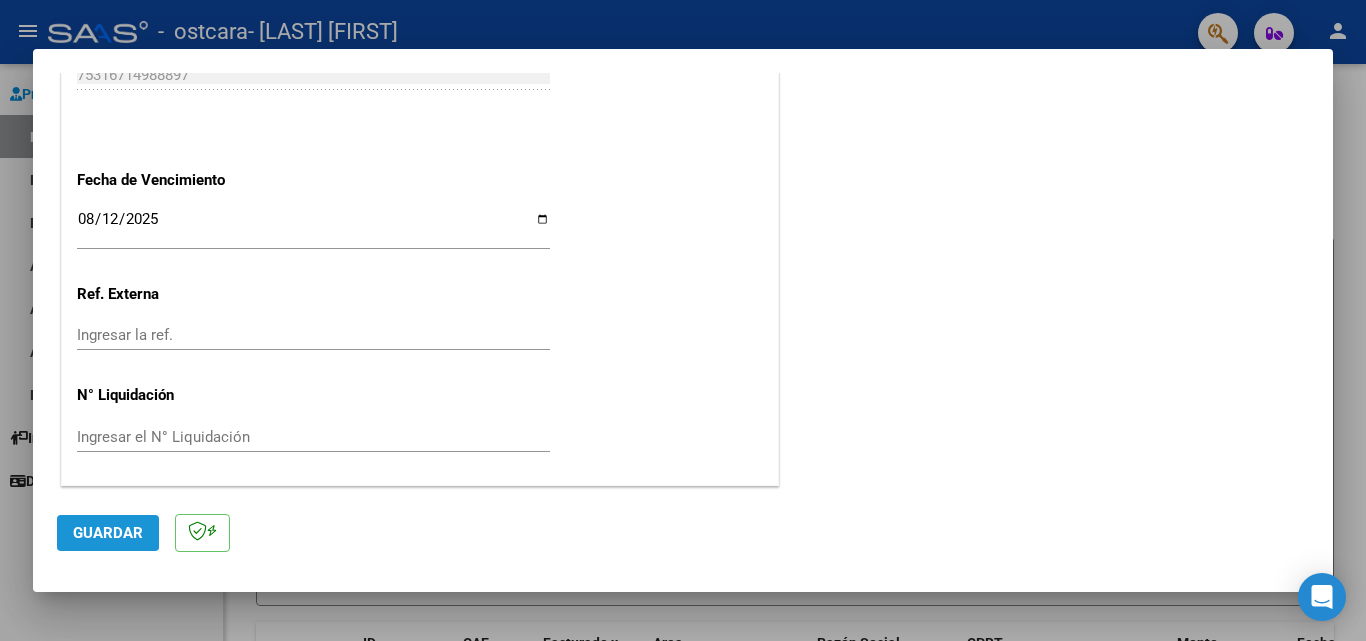 click on "Guardar" 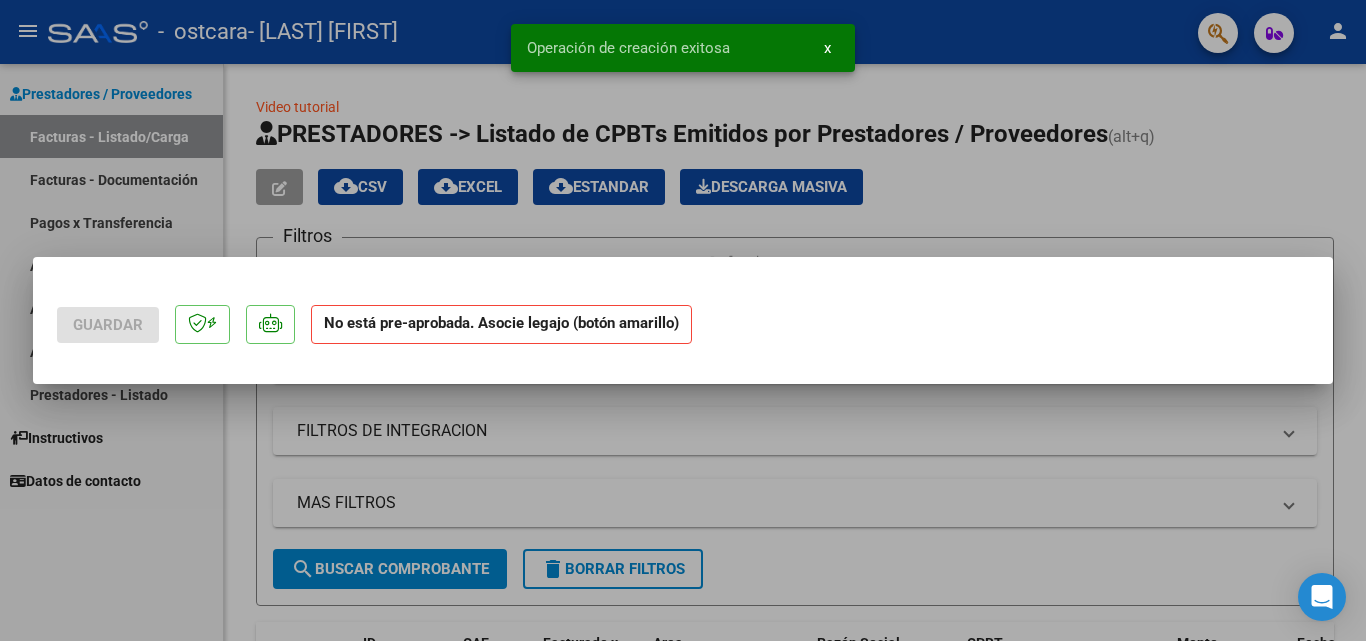 scroll, scrollTop: 0, scrollLeft: 0, axis: both 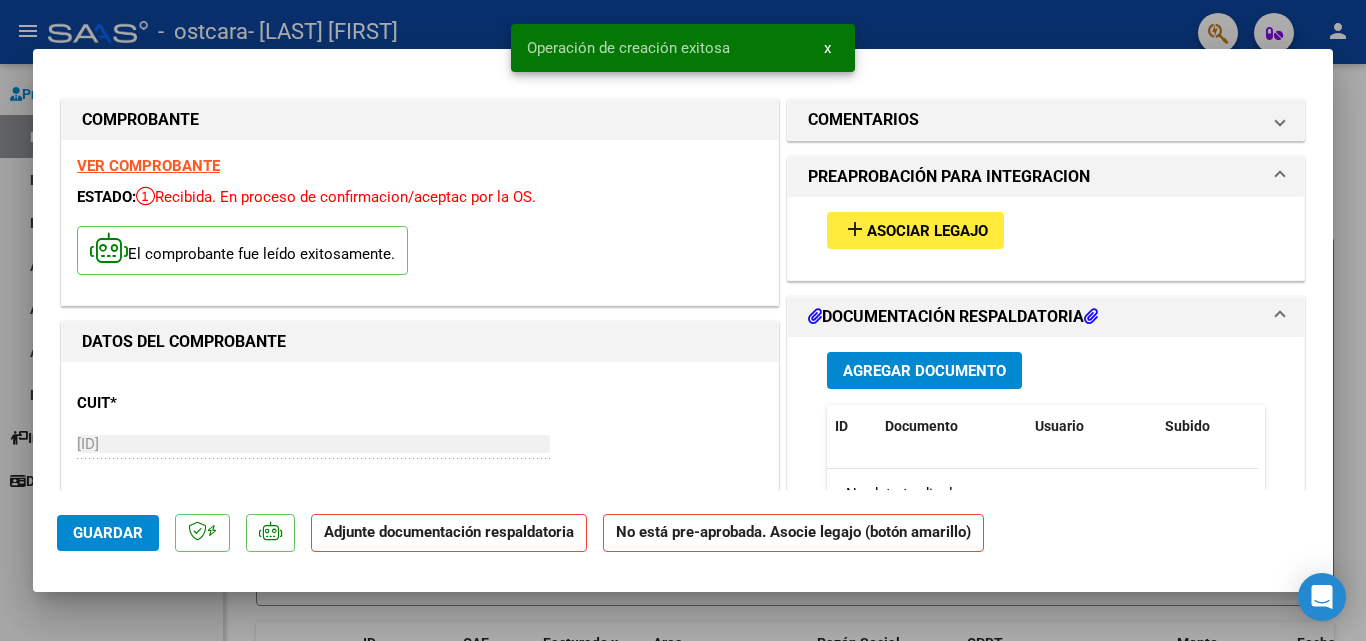 click on "Asociar Legajo" at bounding box center [927, 231] 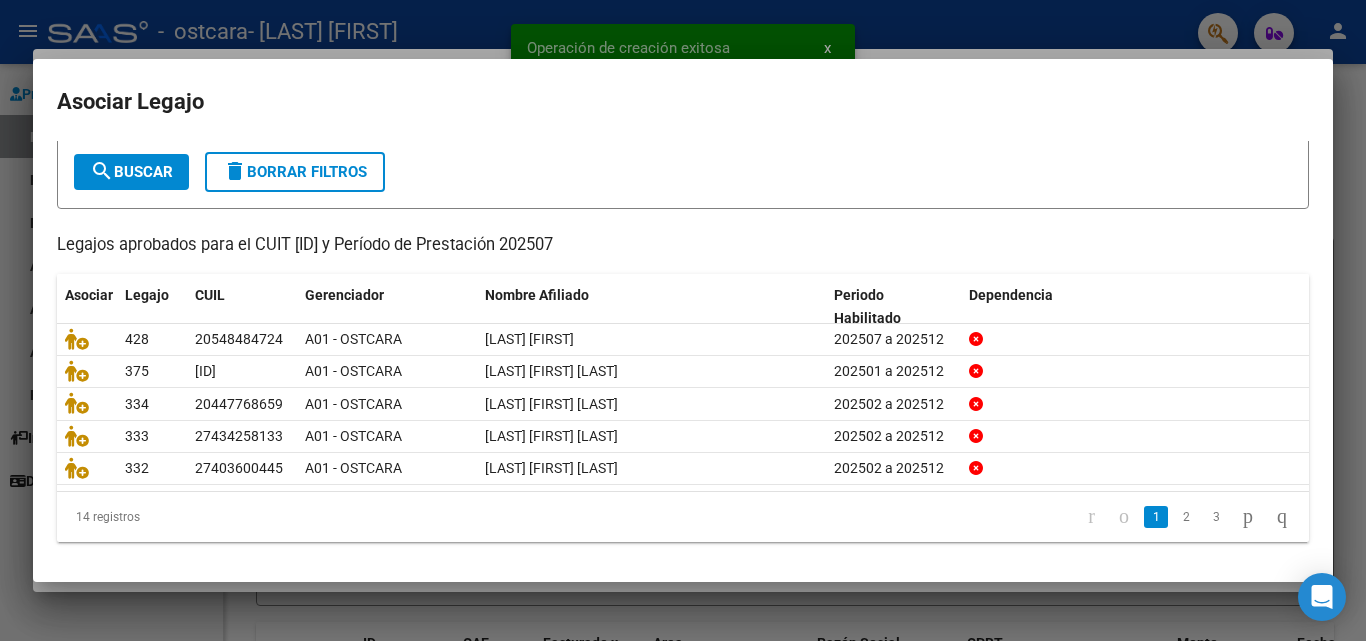 scroll, scrollTop: 109, scrollLeft: 0, axis: vertical 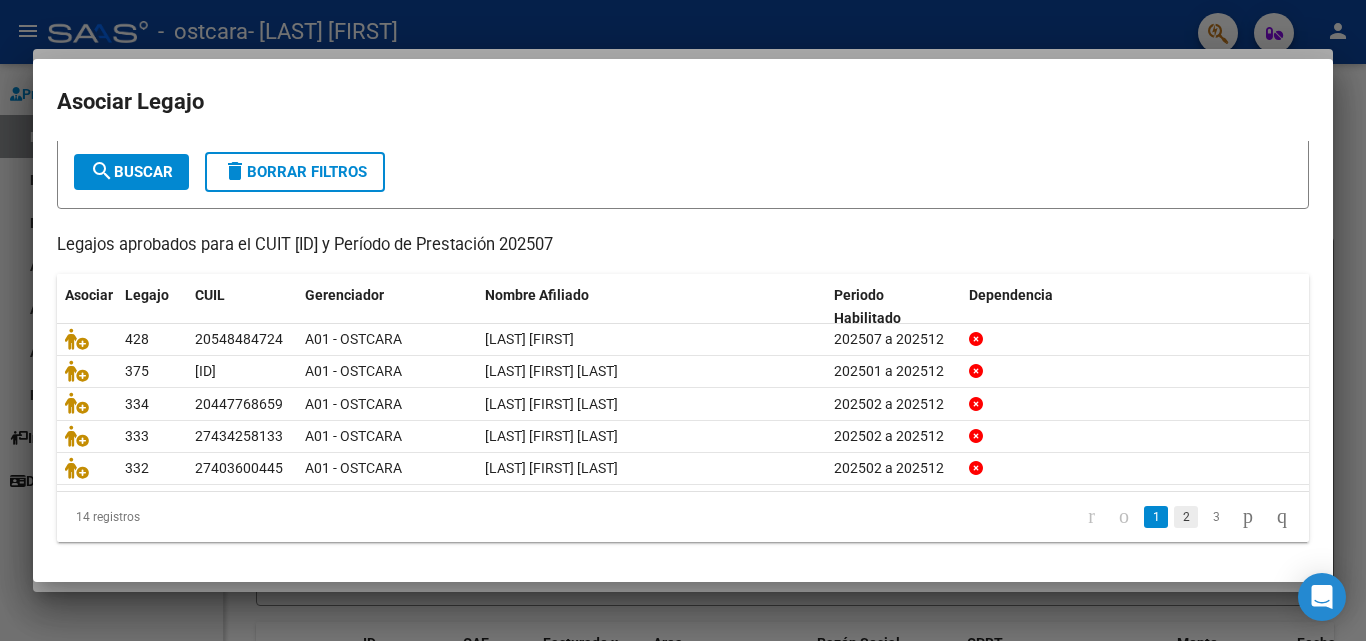 click on "2" 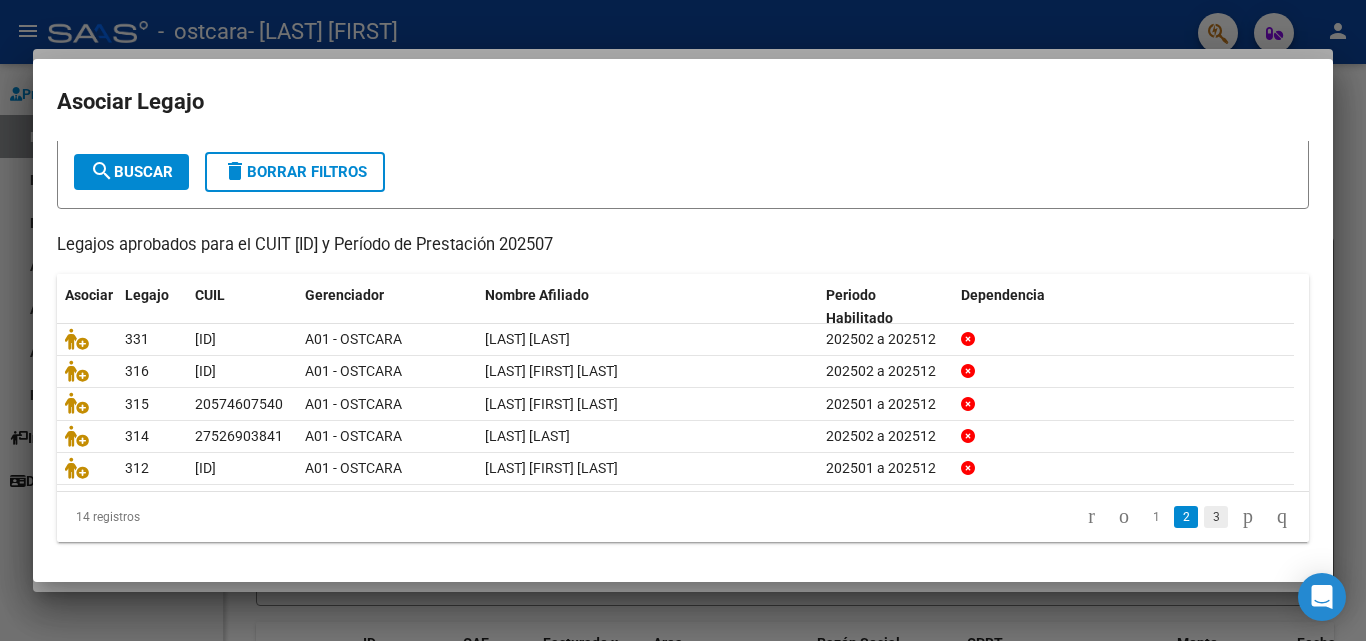 click on "3" 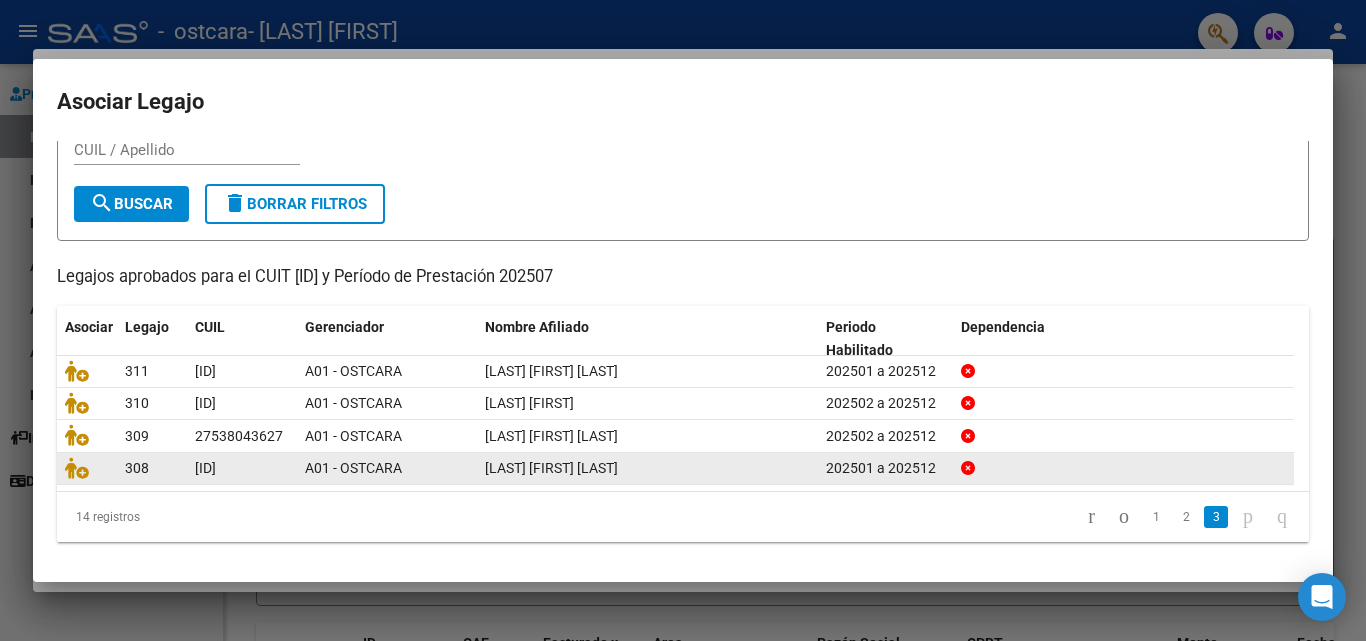 scroll, scrollTop: 76, scrollLeft: 0, axis: vertical 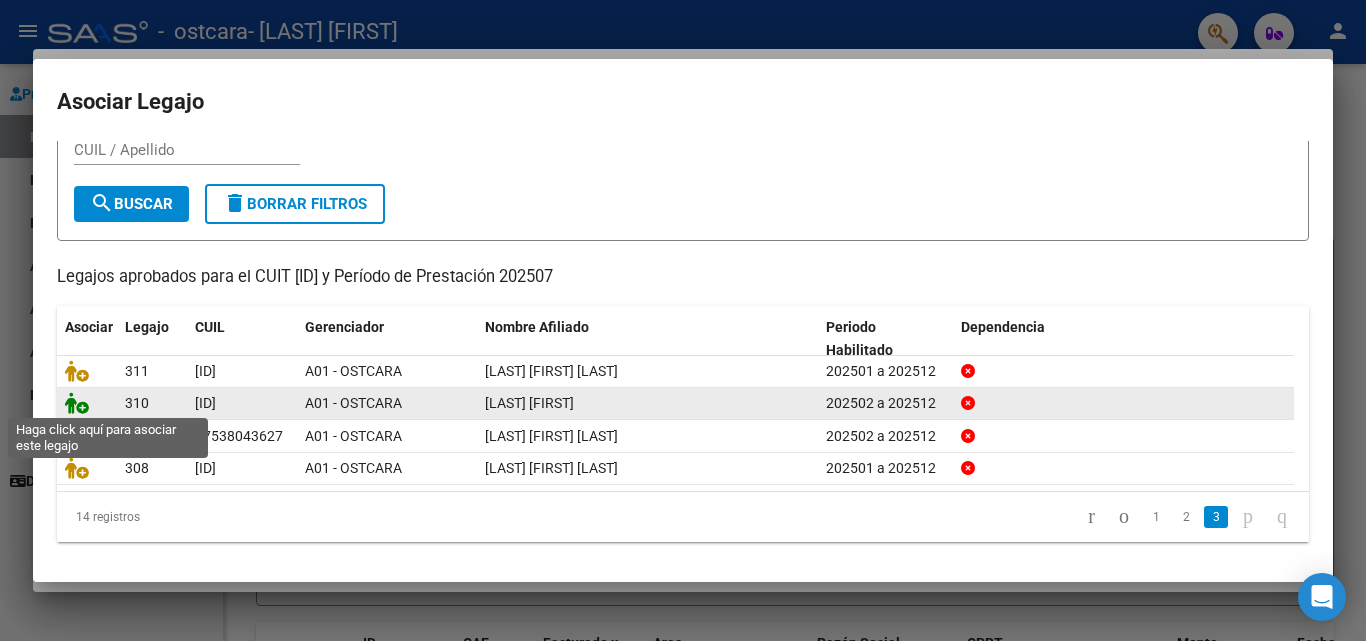 click 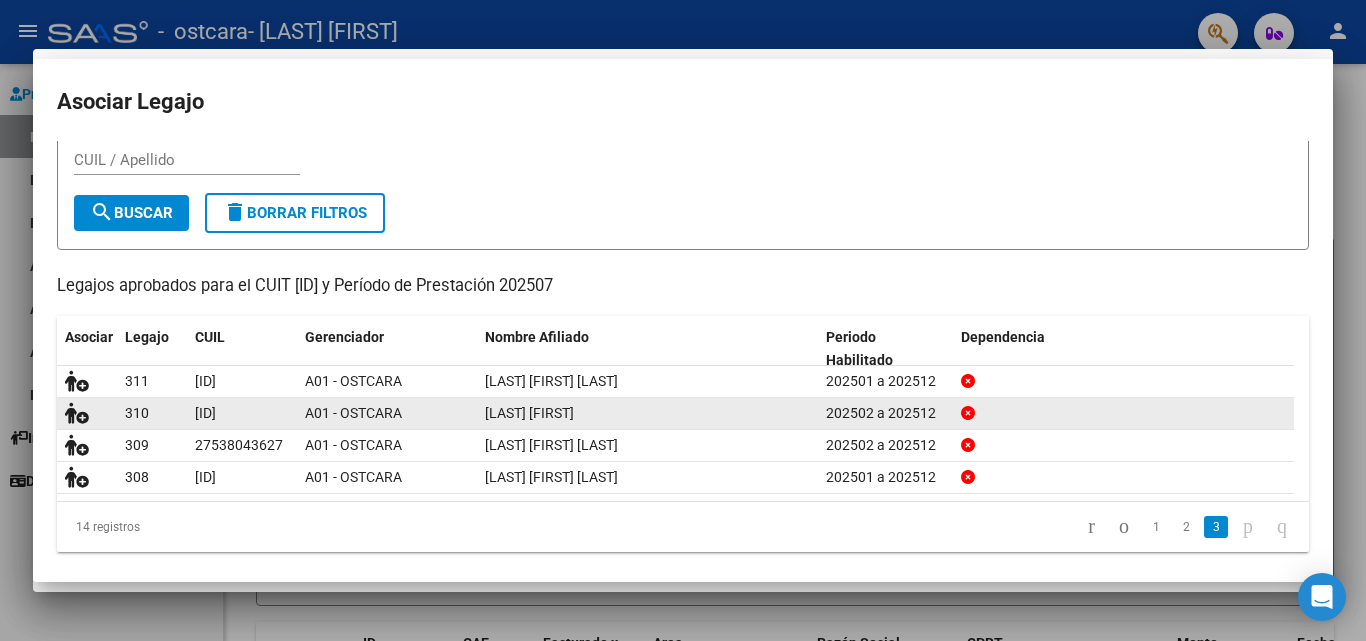 scroll, scrollTop: 0, scrollLeft: 0, axis: both 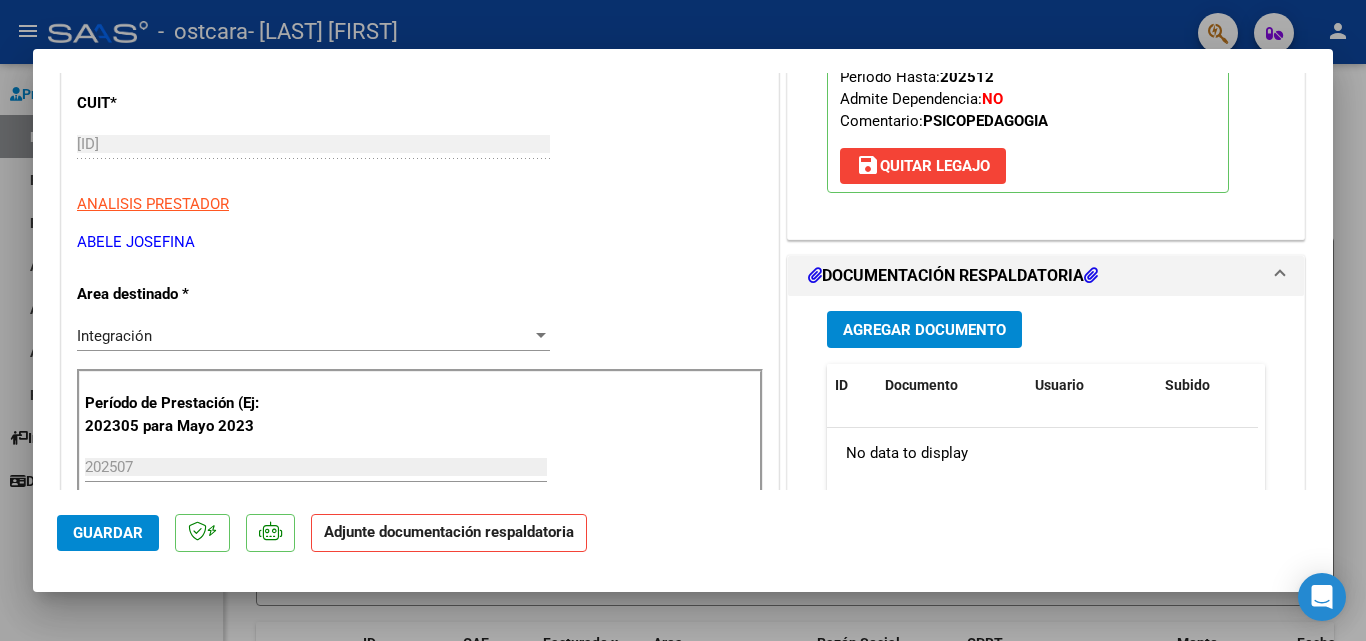 click on "Agregar Documento" at bounding box center [924, 330] 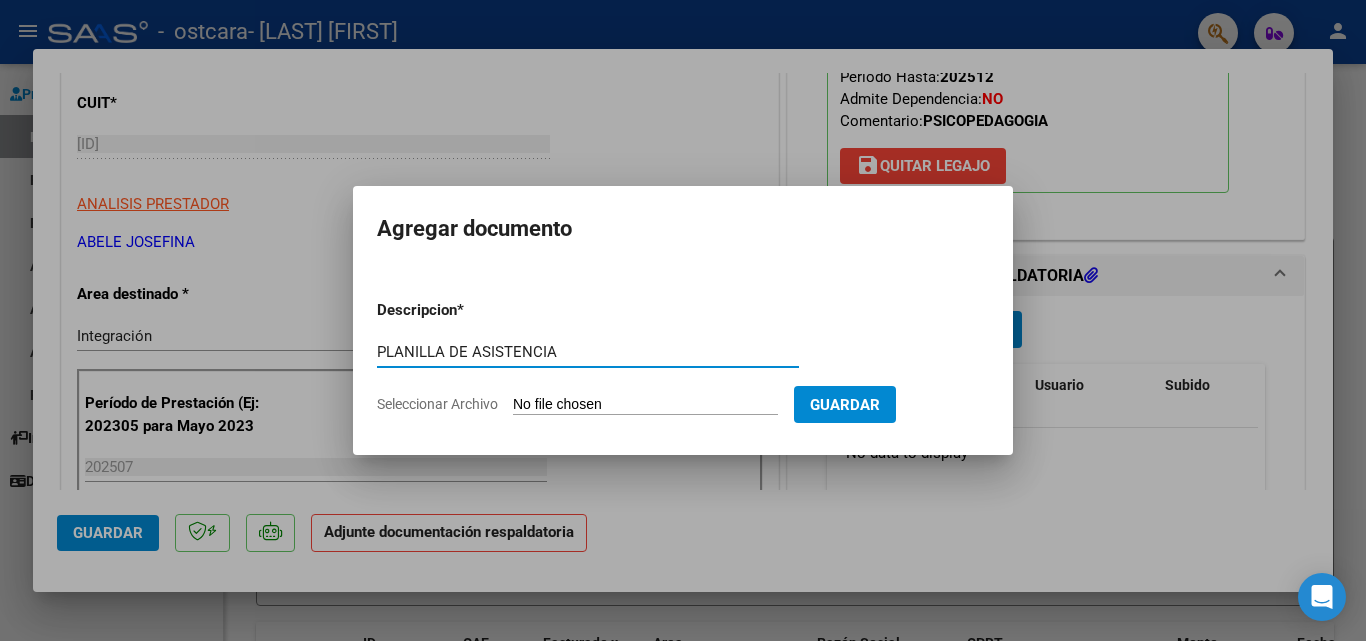 type on "PLANILLA DE ASISTENCIA" 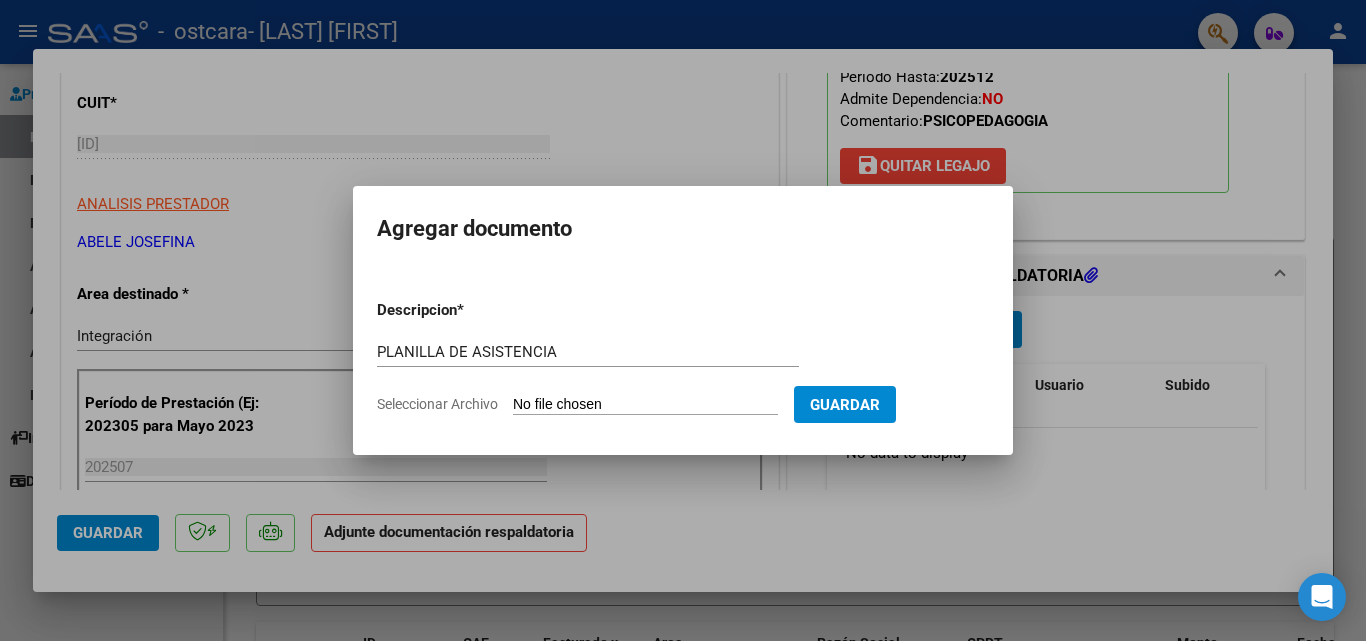 click on "Seleccionar Archivo" 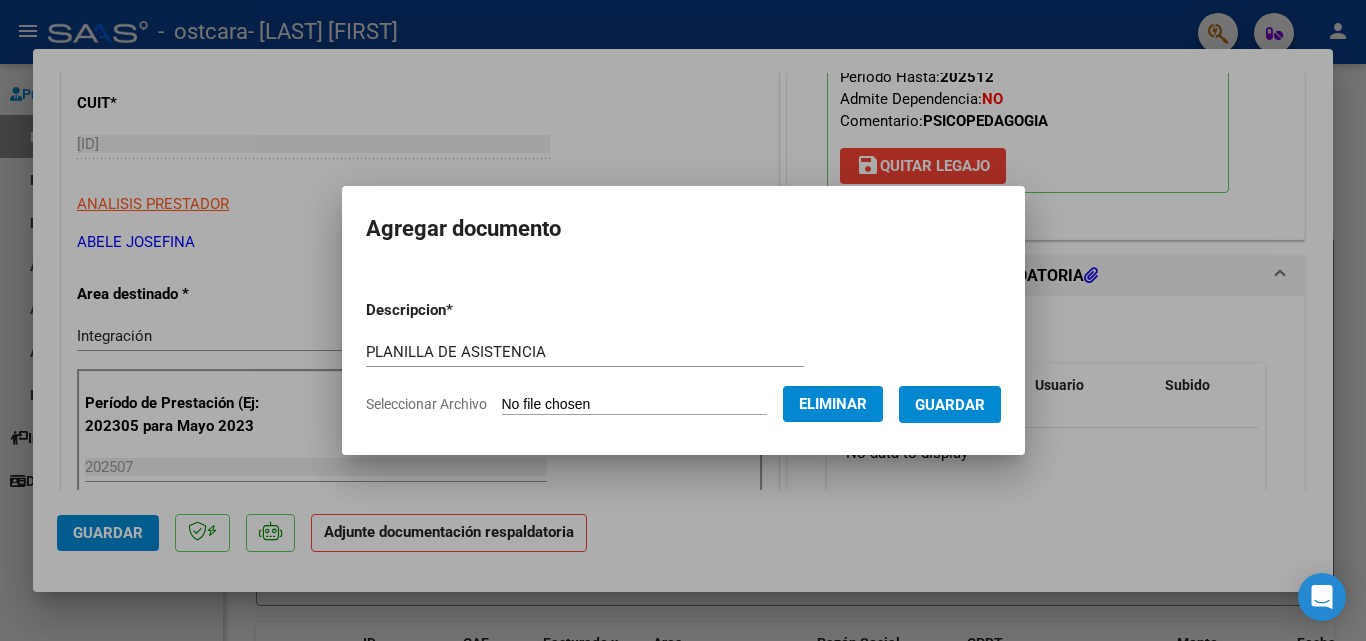 click on "Guardar" at bounding box center [950, 405] 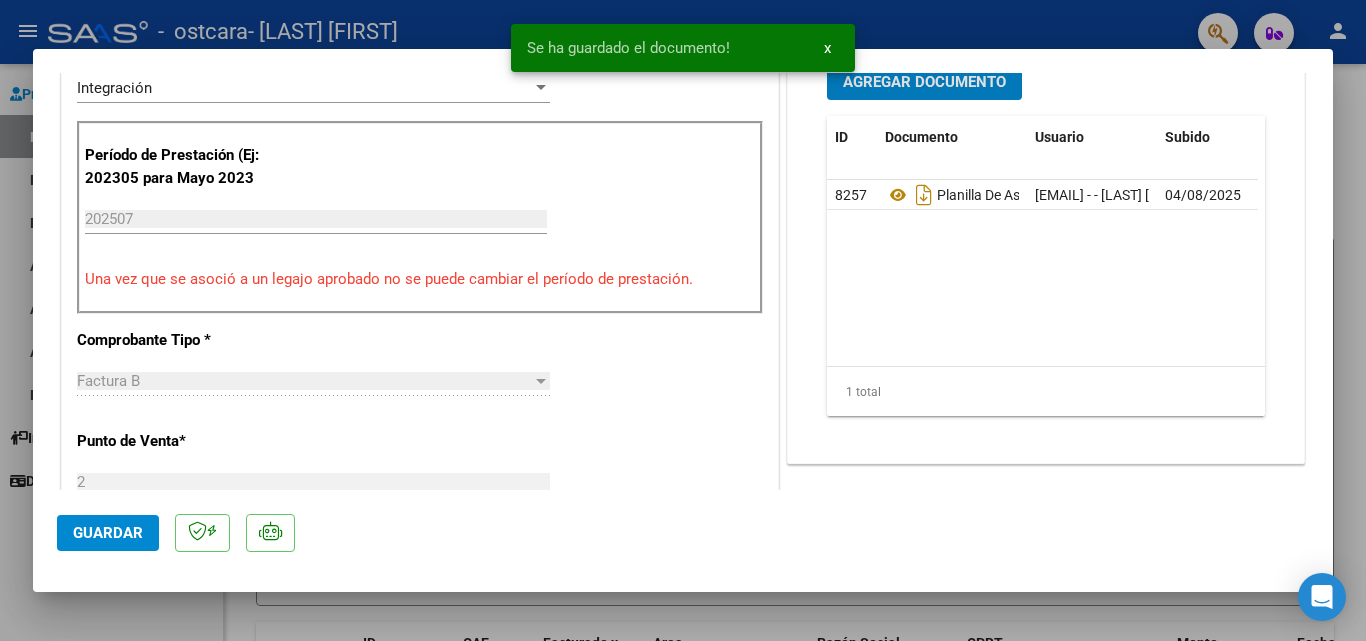 scroll, scrollTop: 700, scrollLeft: 0, axis: vertical 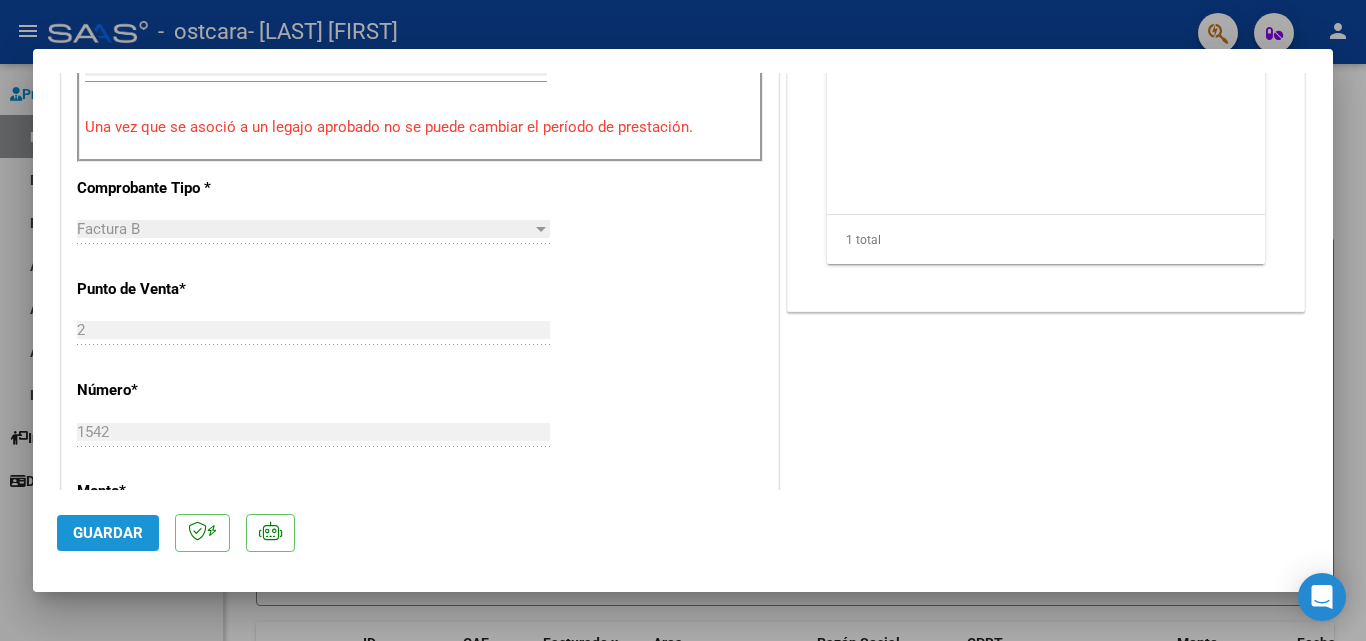 click on "Guardar" 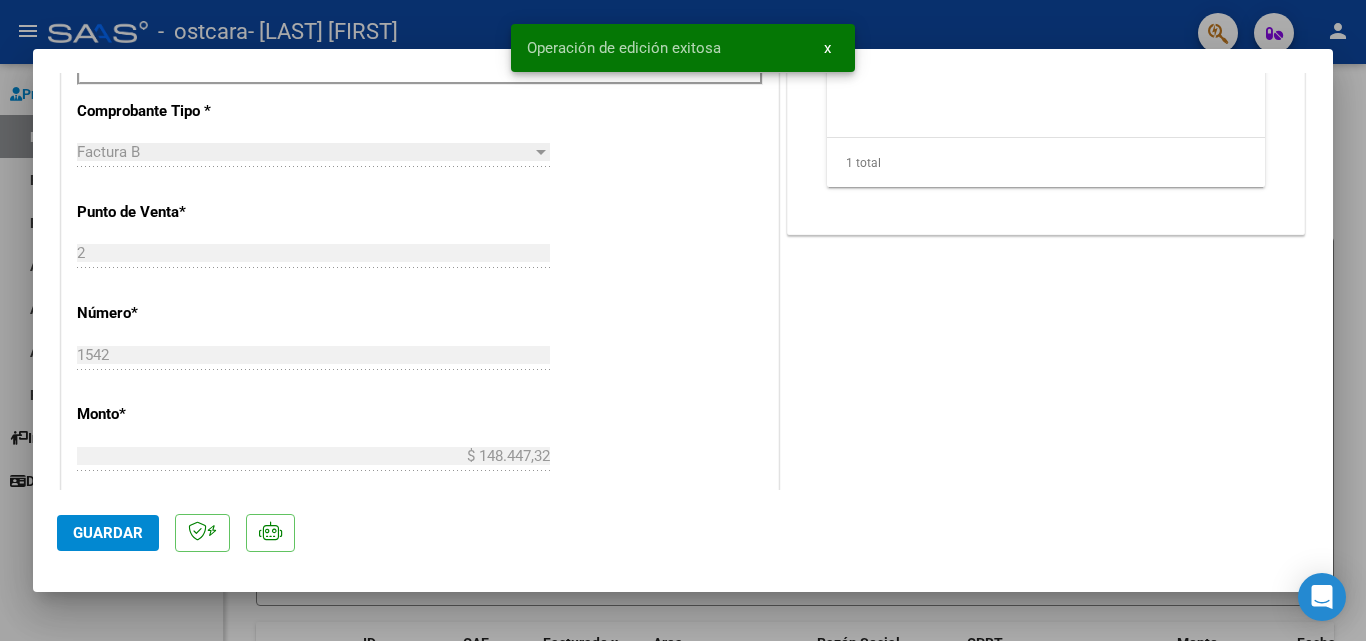 scroll, scrollTop: 800, scrollLeft: 0, axis: vertical 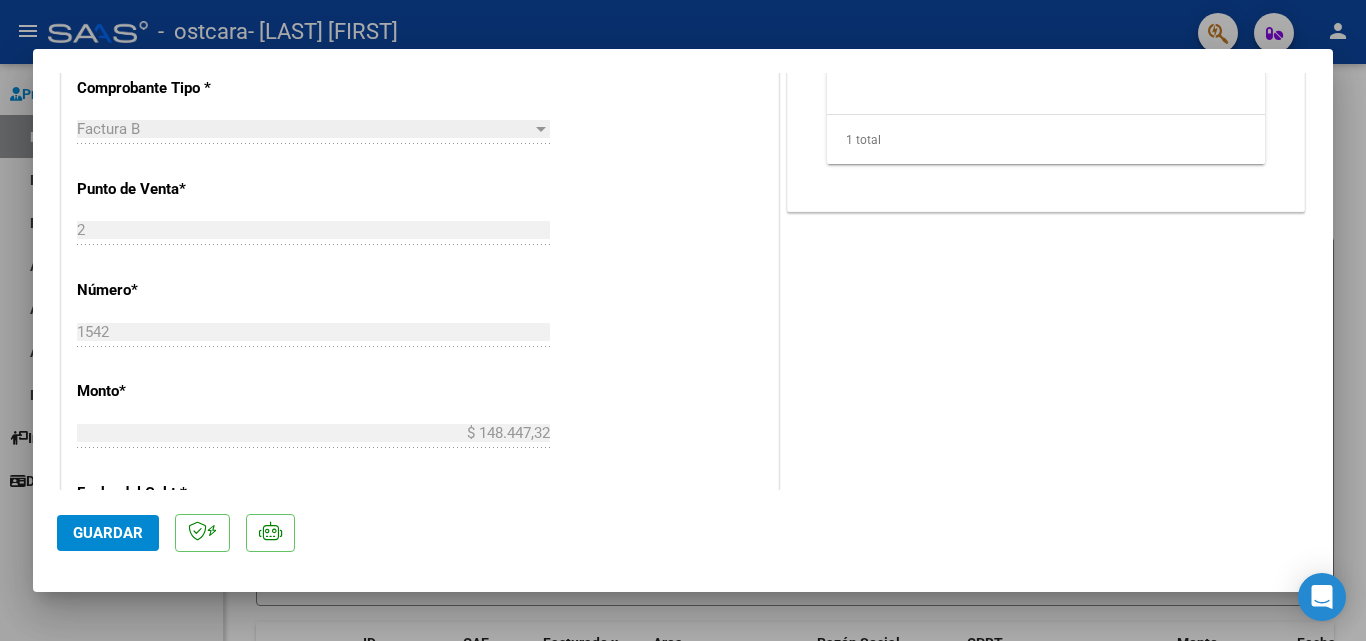 click at bounding box center [683, 320] 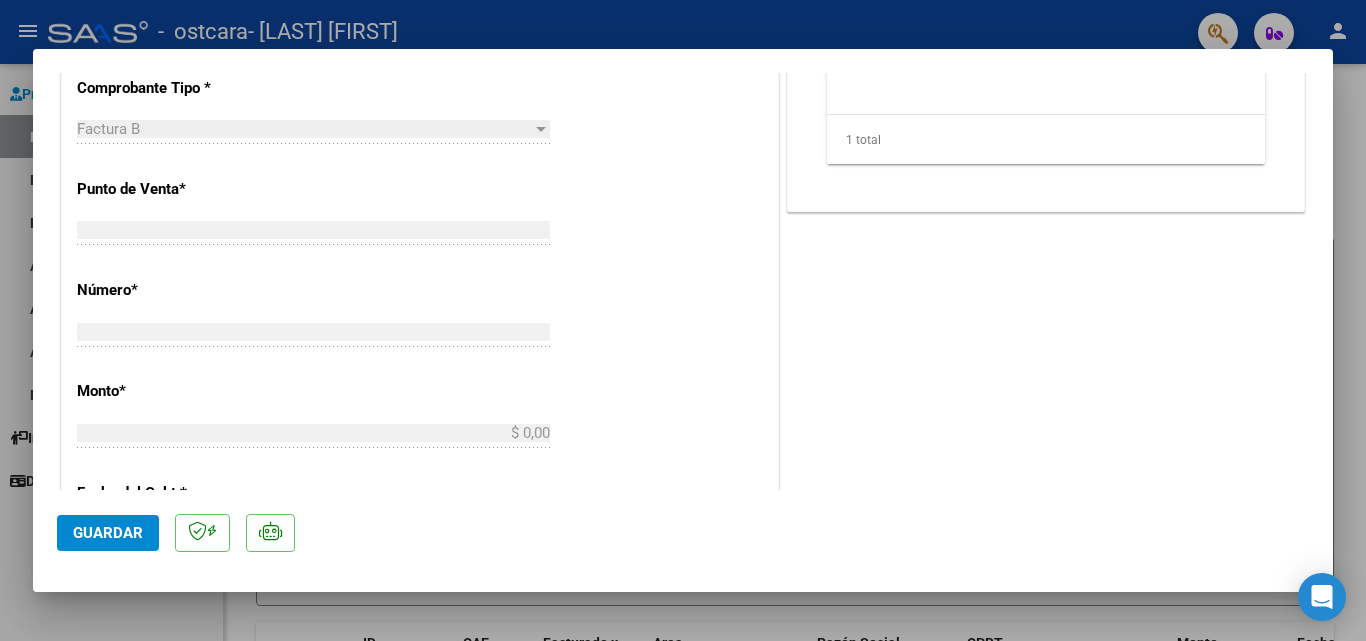 type 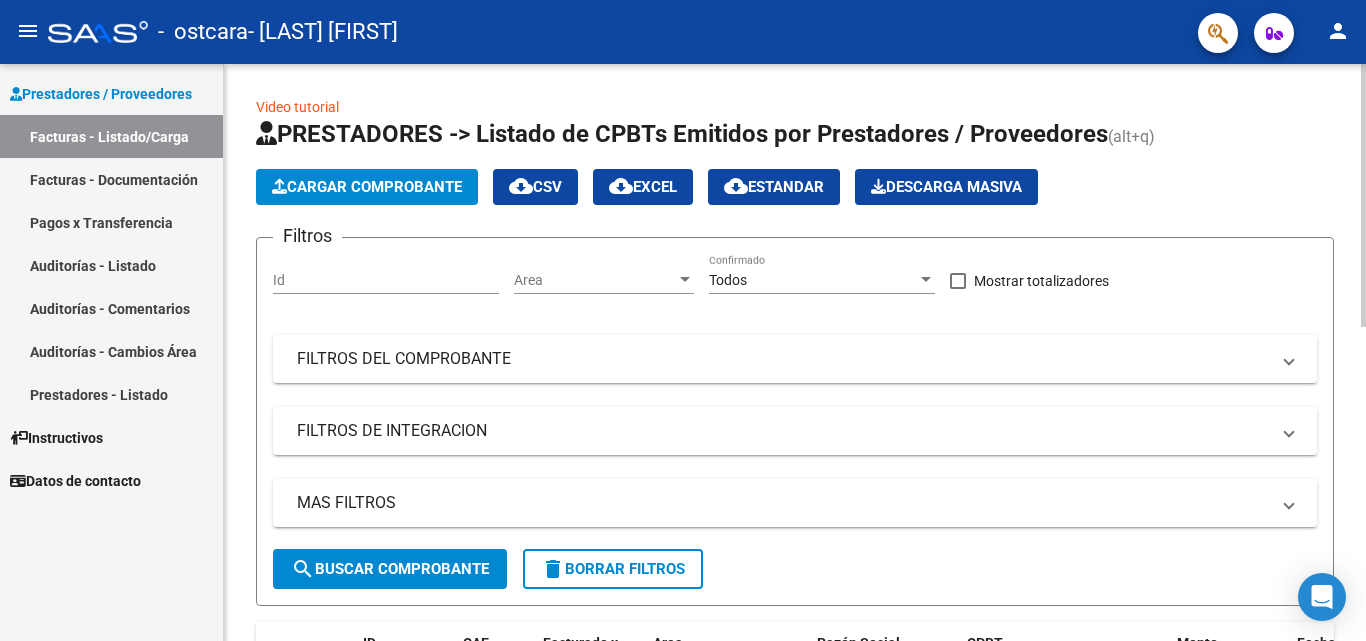 click on "Cargar Comprobante" 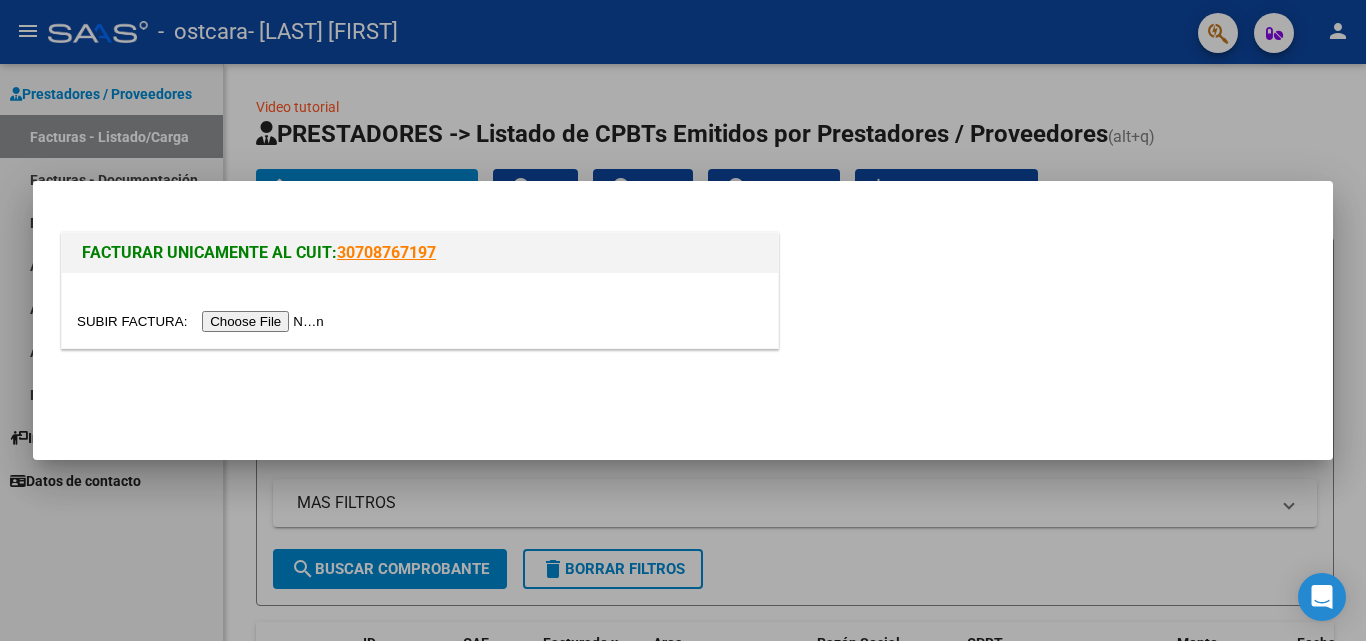 click at bounding box center [203, 321] 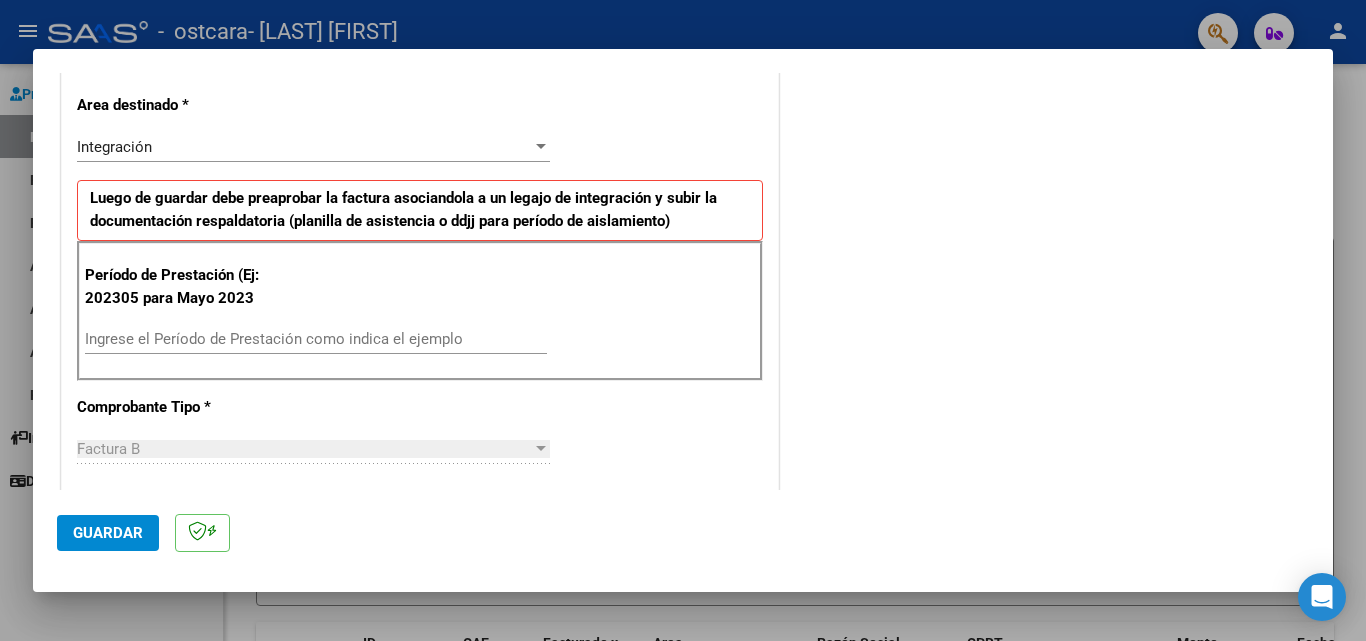 scroll, scrollTop: 500, scrollLeft: 0, axis: vertical 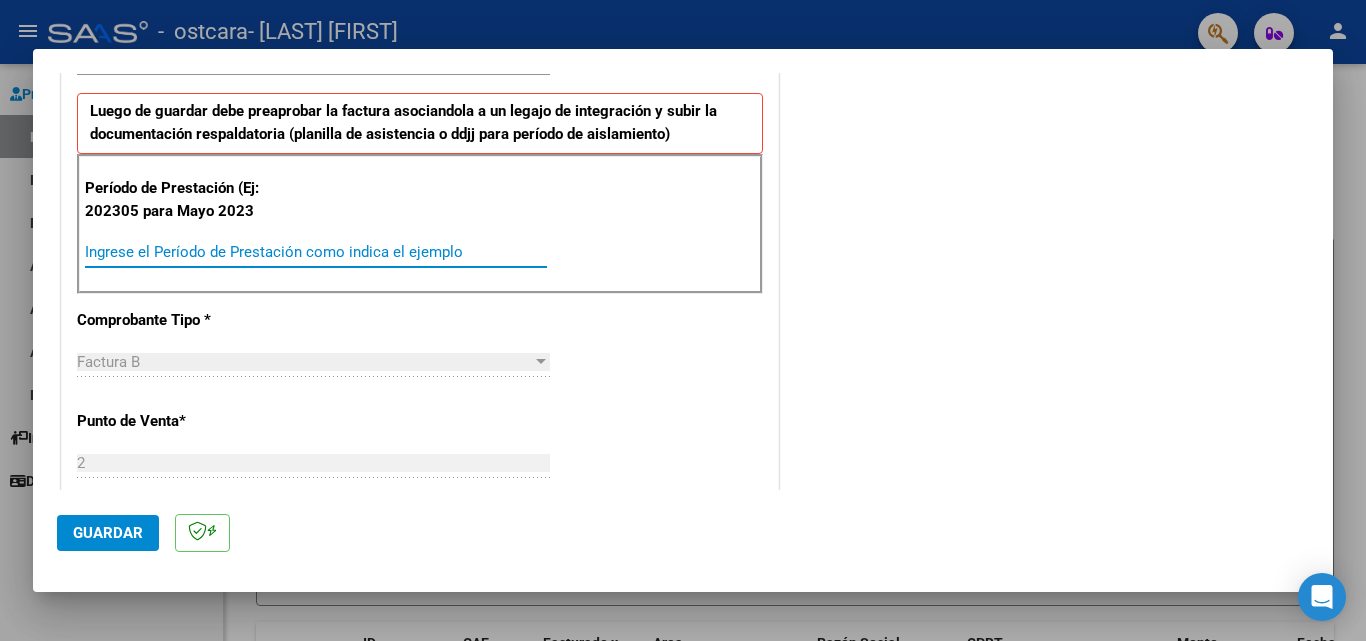 click on "Ingrese el Período de Prestación como indica el ejemplo" at bounding box center [316, 252] 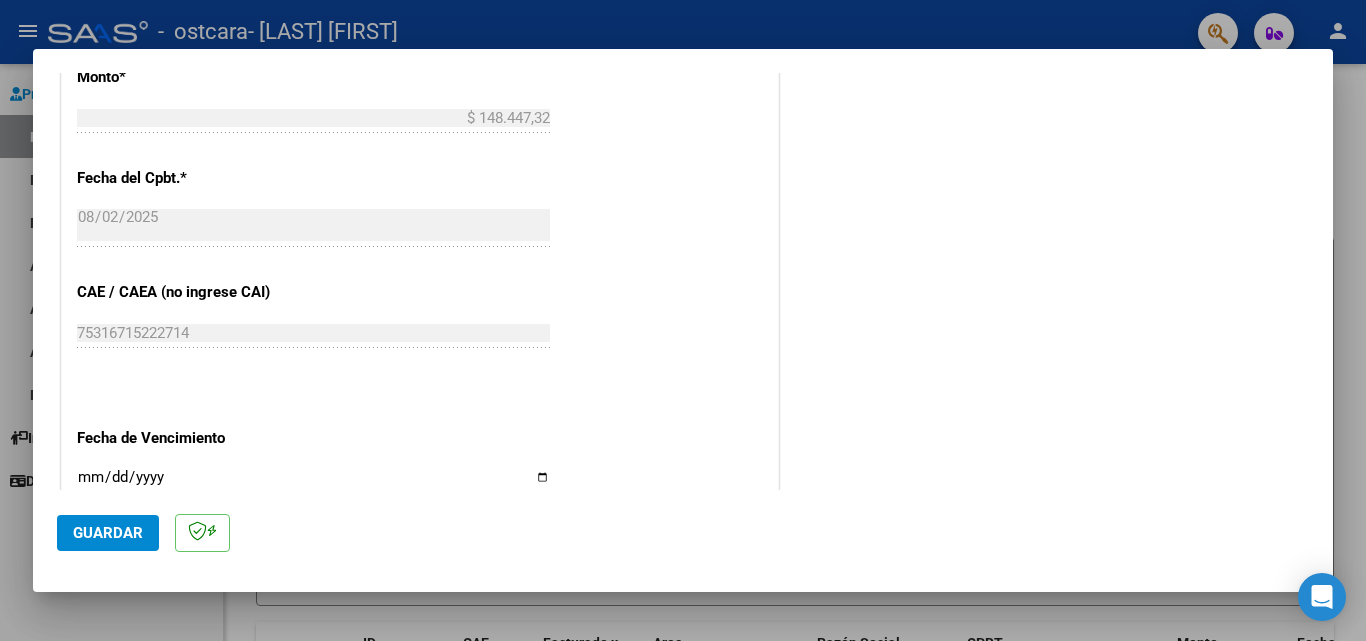 scroll, scrollTop: 1100, scrollLeft: 0, axis: vertical 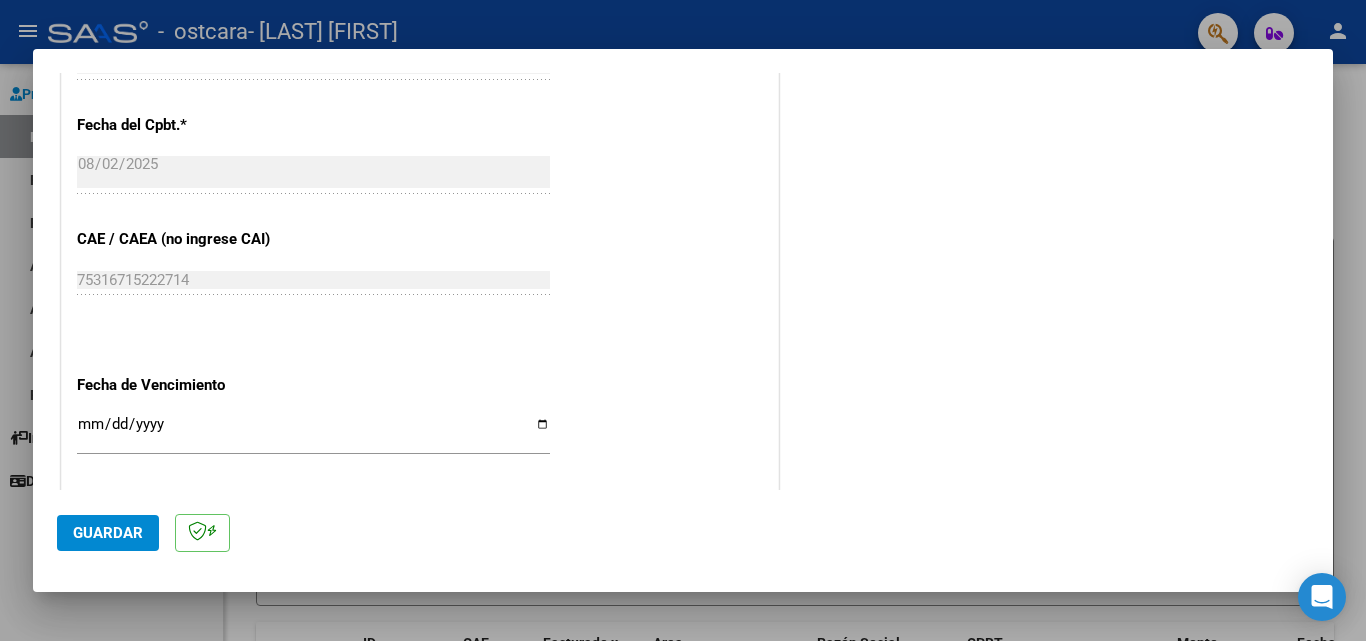 type on "202507" 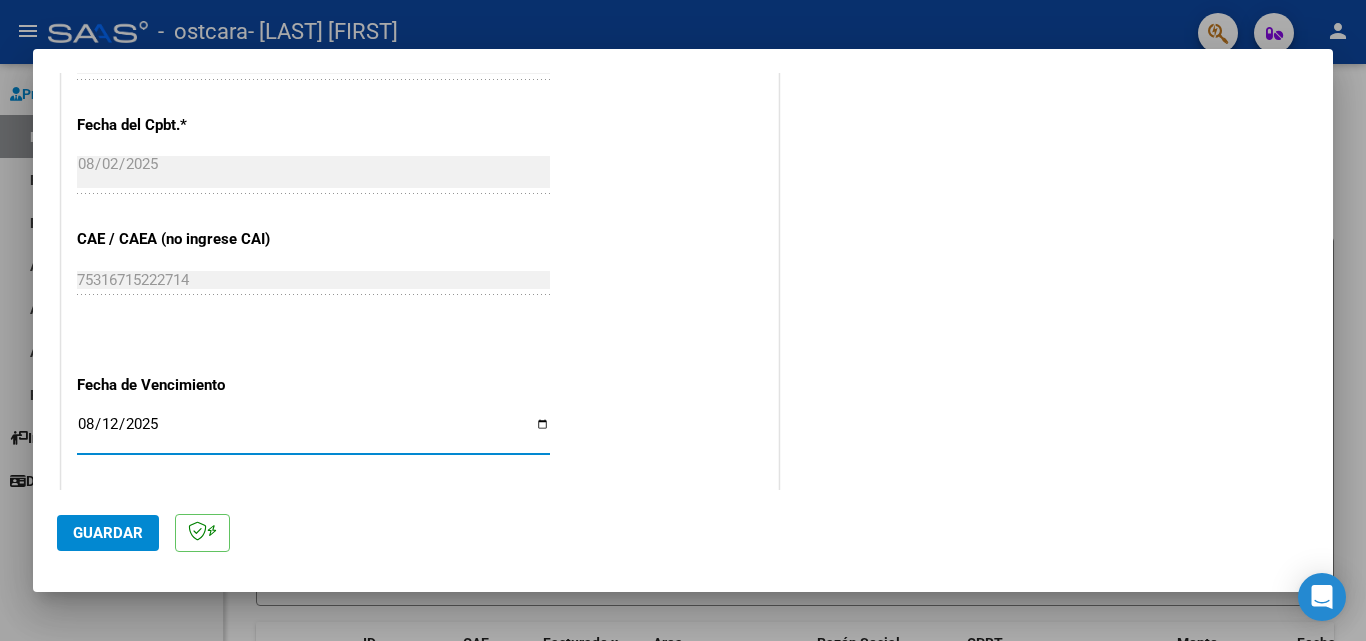 type on "2025-08-12" 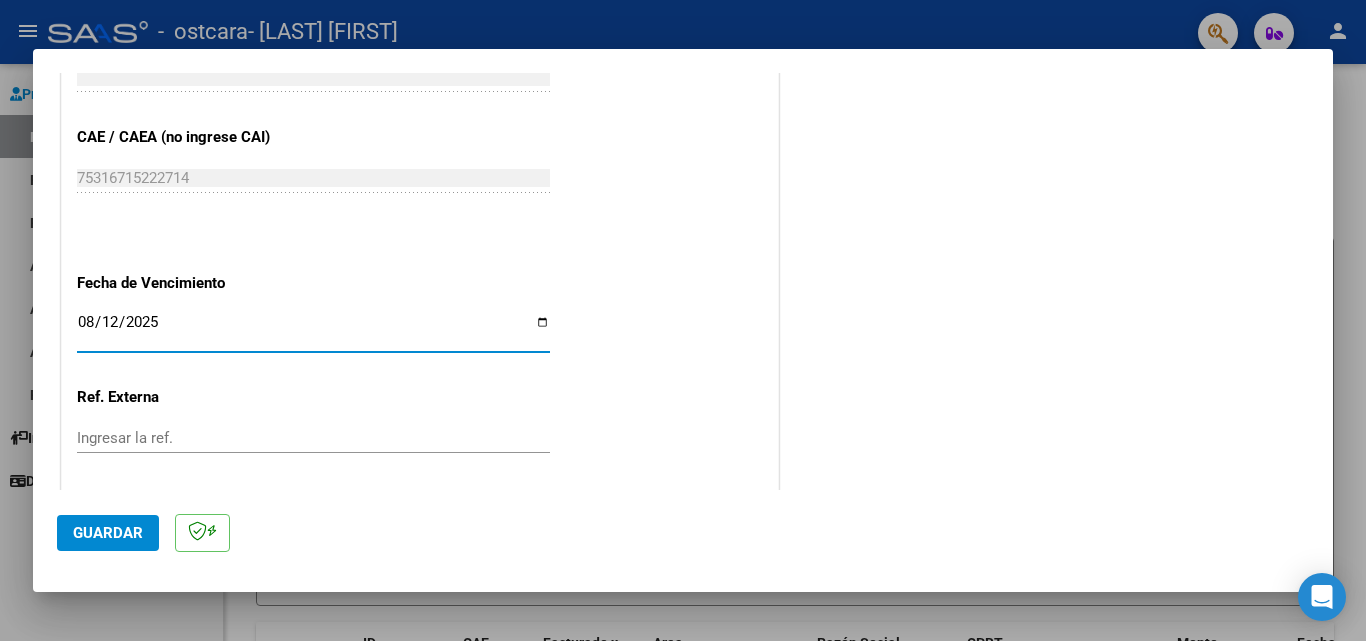 scroll, scrollTop: 1305, scrollLeft: 0, axis: vertical 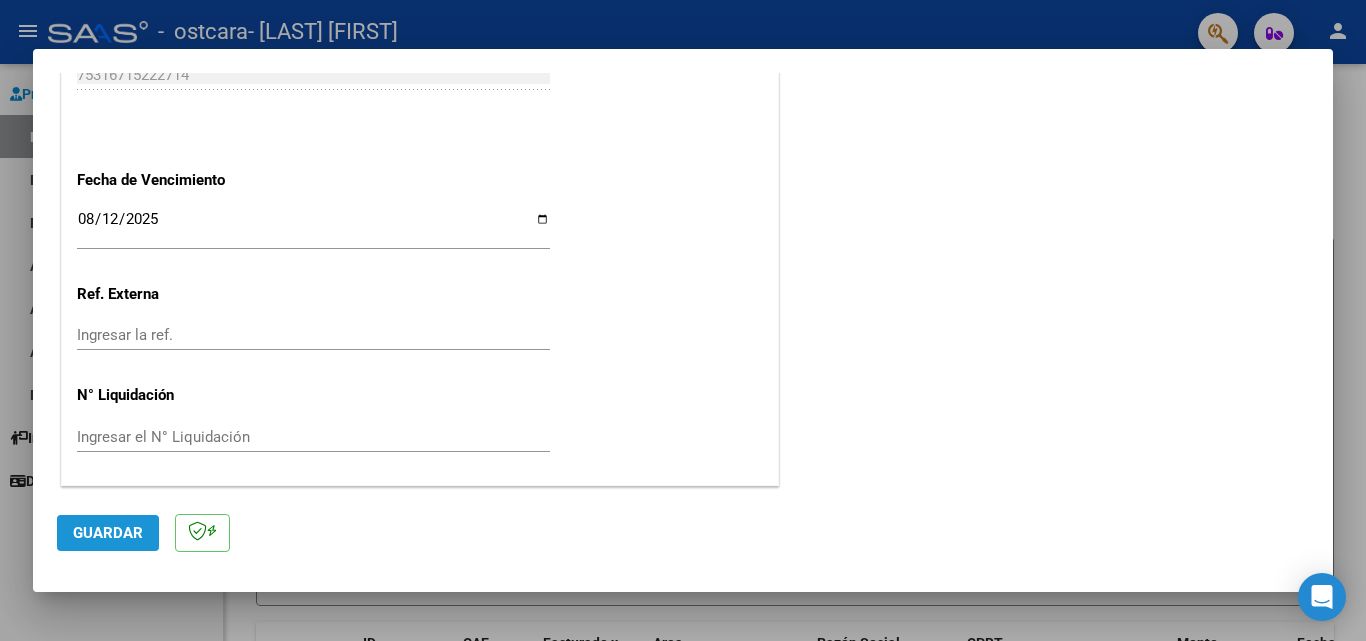 click on "Guardar" 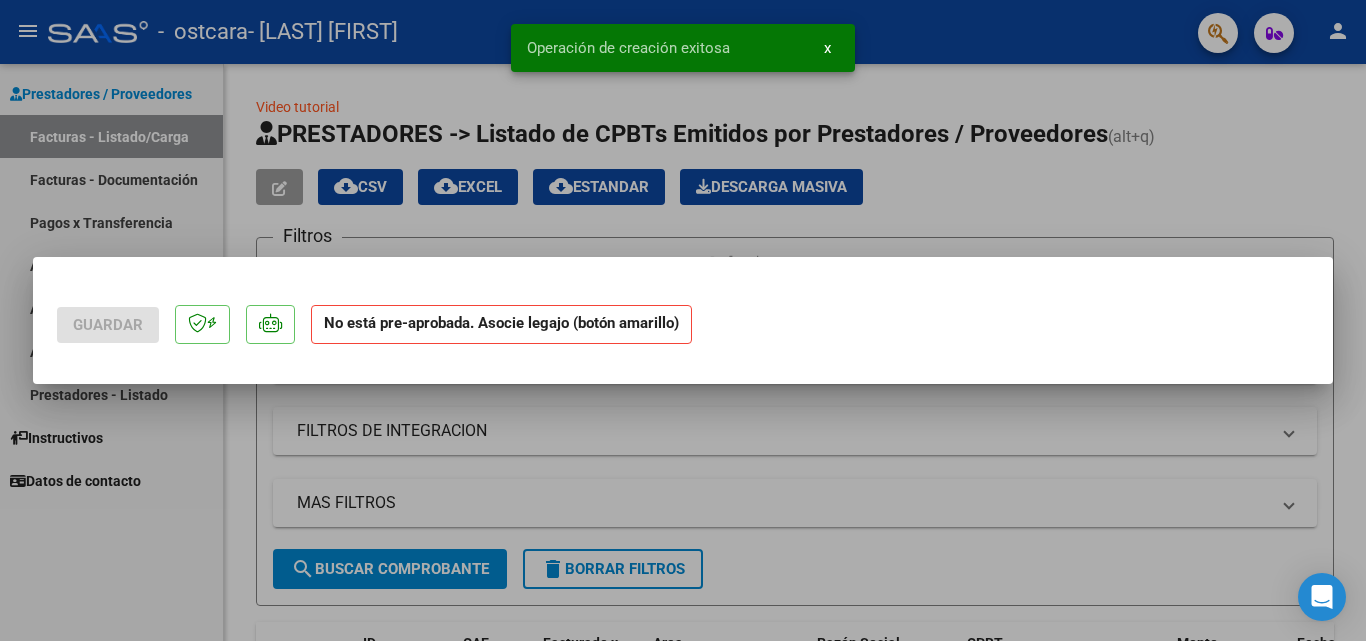 scroll, scrollTop: 0, scrollLeft: 0, axis: both 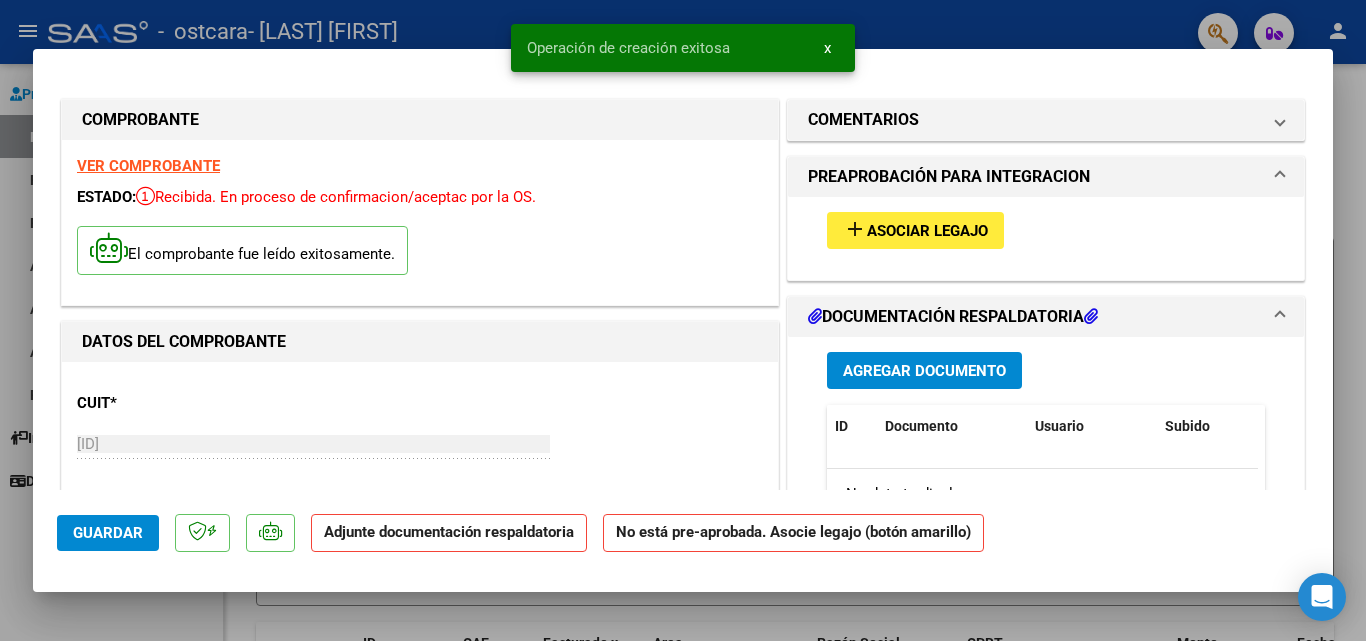 click on "Asociar Legajo" at bounding box center (927, 231) 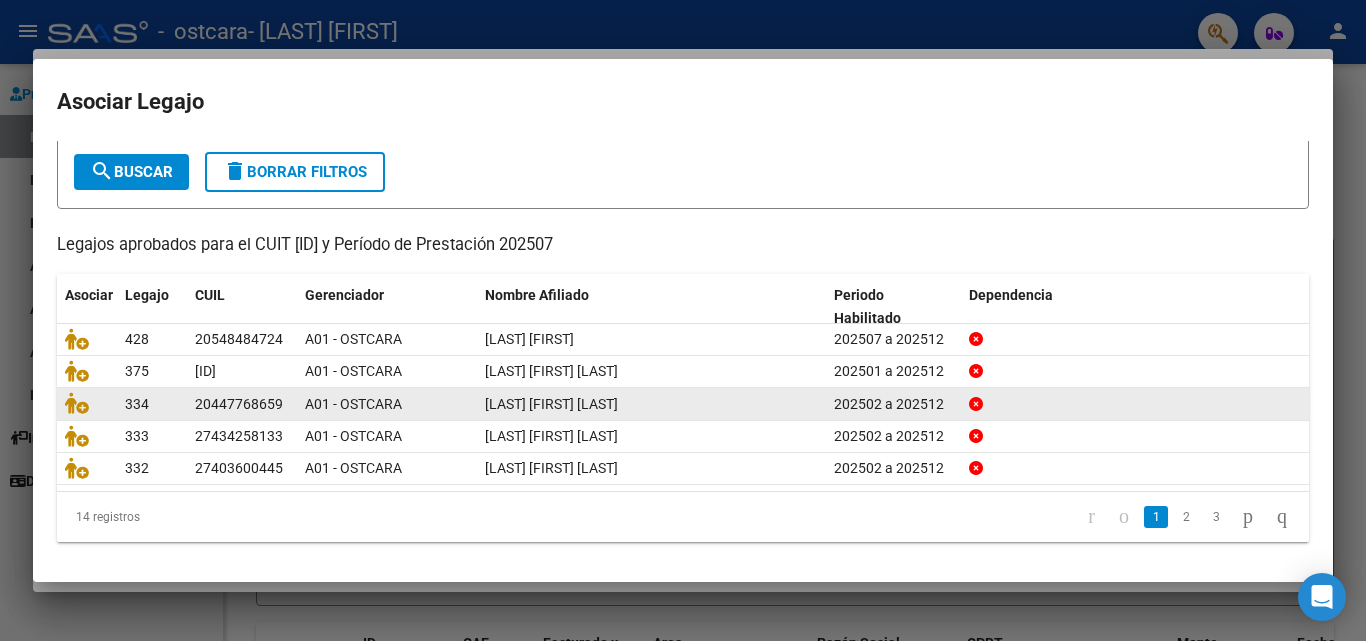 scroll, scrollTop: 109, scrollLeft: 0, axis: vertical 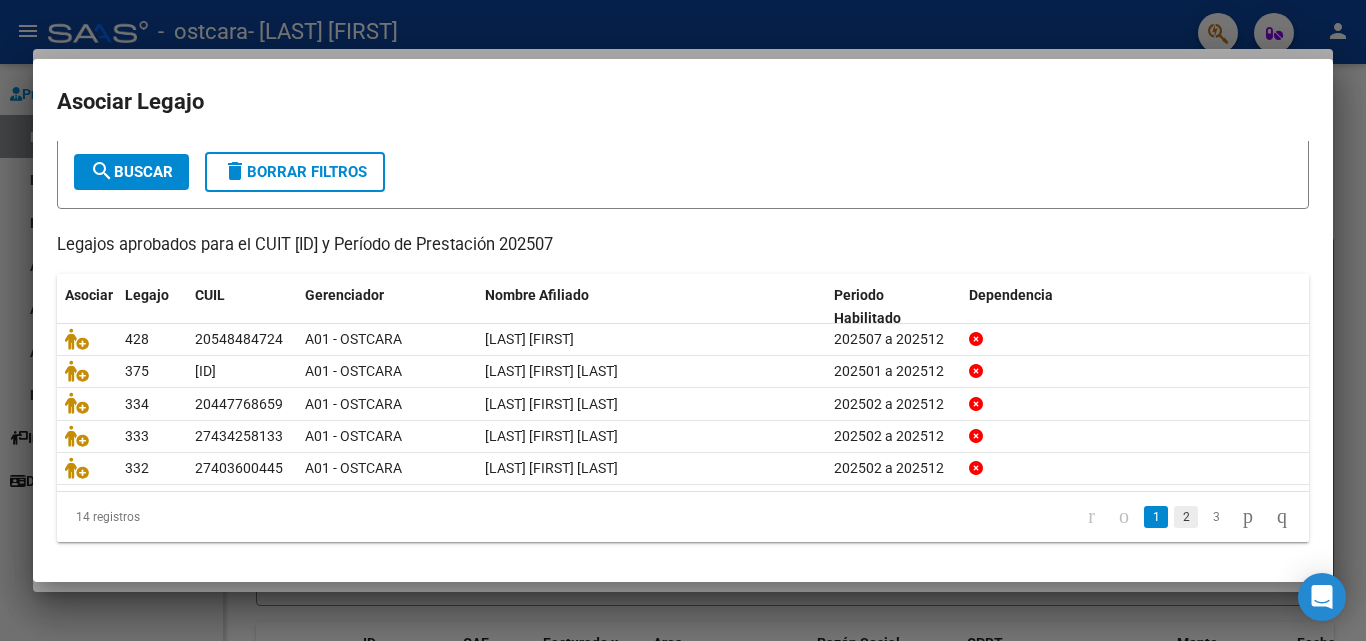 click on "2" 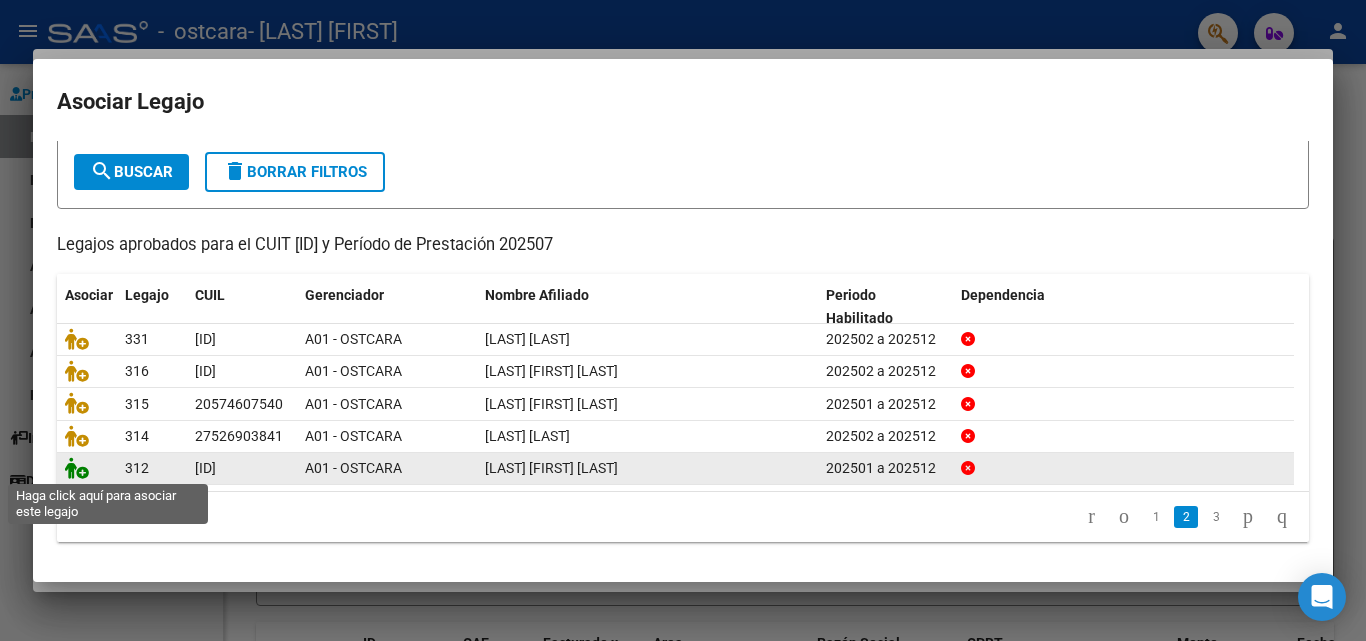 click 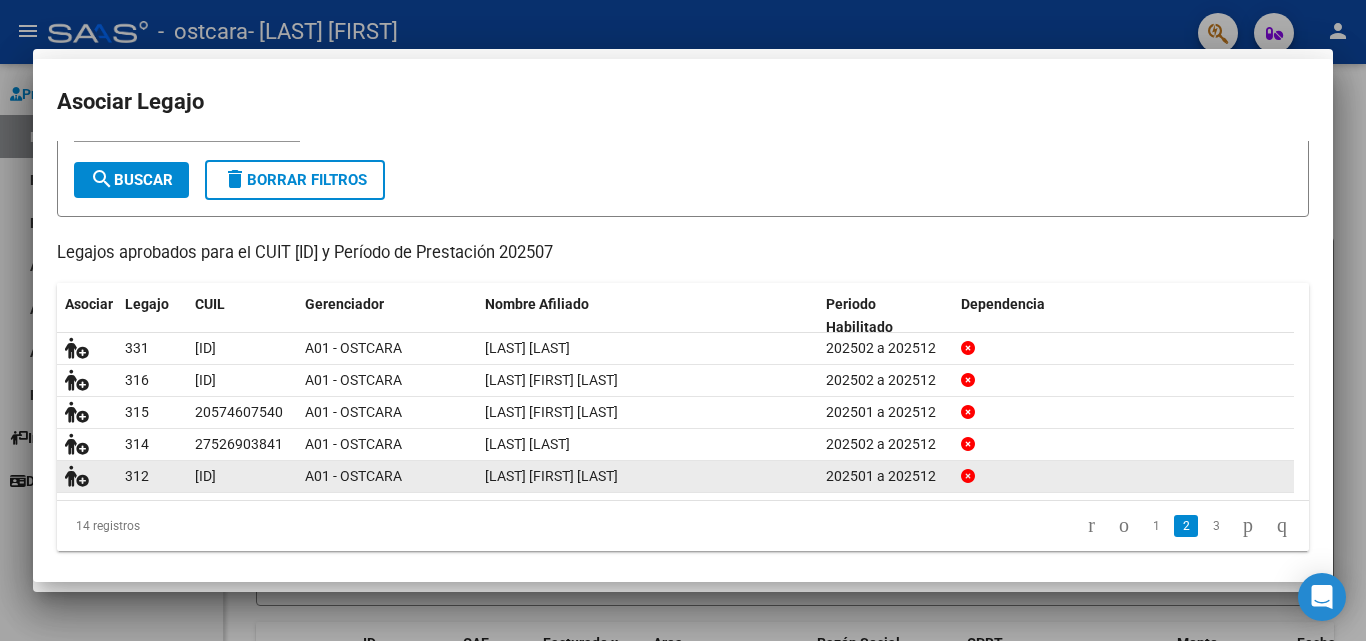 scroll, scrollTop: 122, scrollLeft: 0, axis: vertical 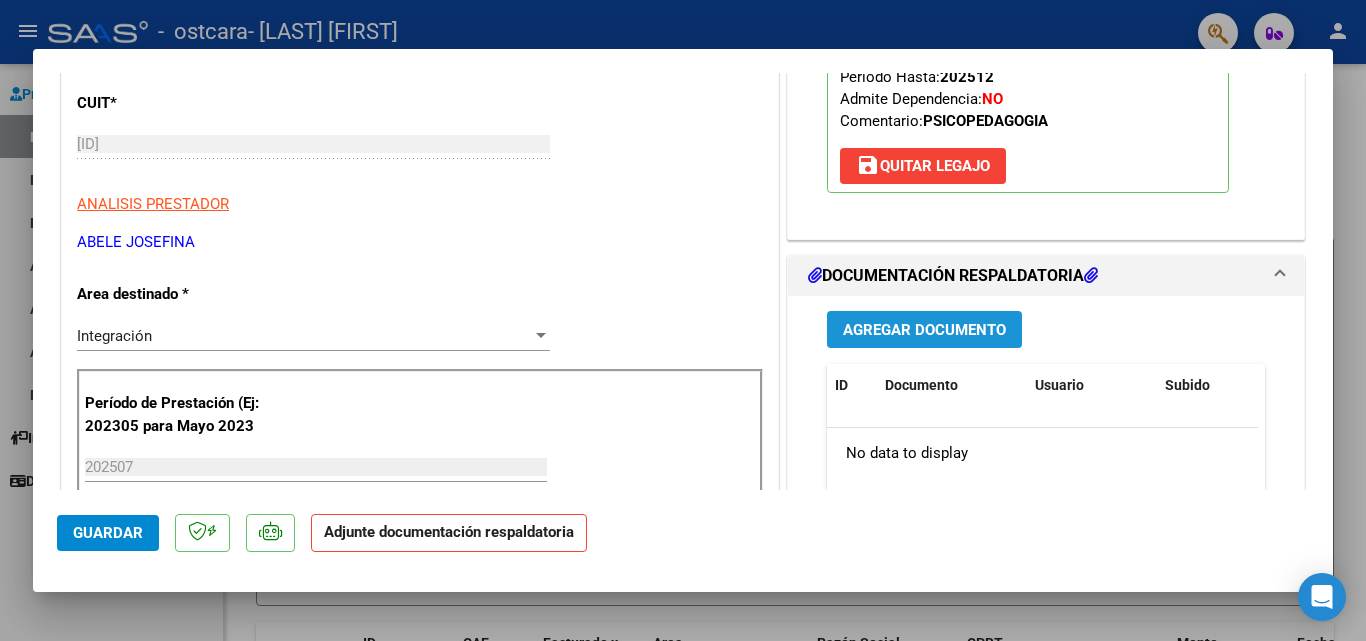 click on "Agregar Documento" at bounding box center (924, 330) 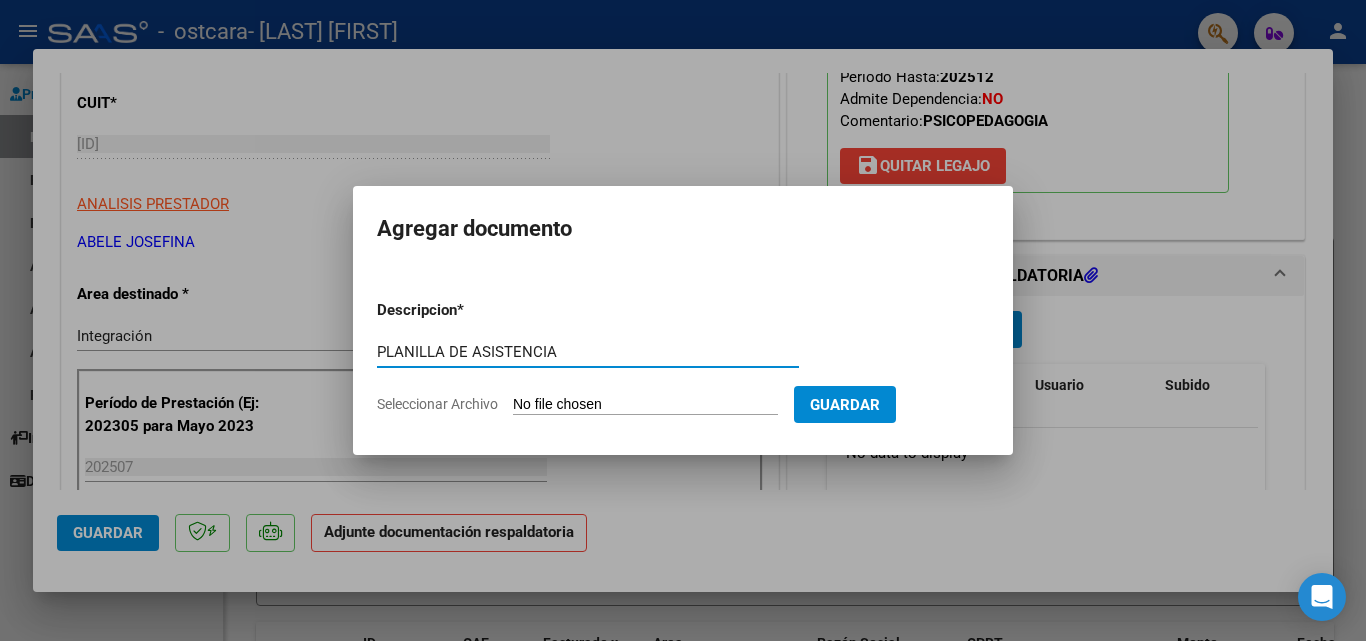 type on "PLANILLA DE ASISTENCIA" 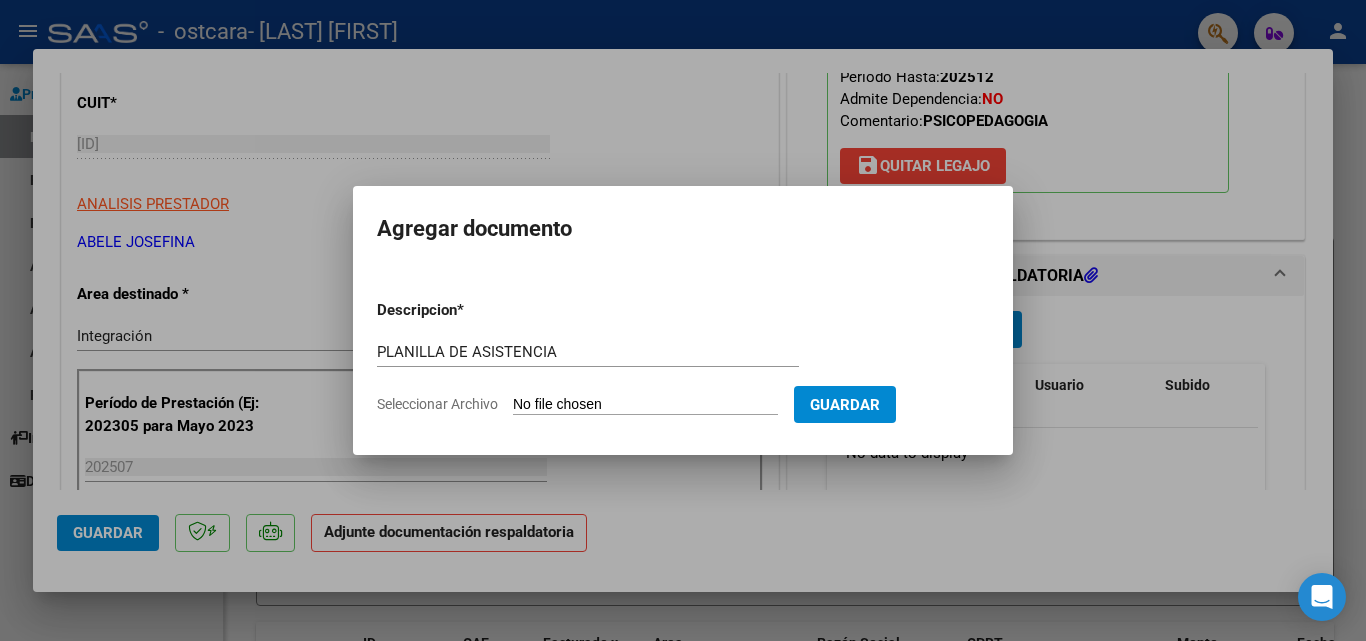 type on "C:\fakepath\ASISTENCIA JULIO [LAST] [LAST].pdf" 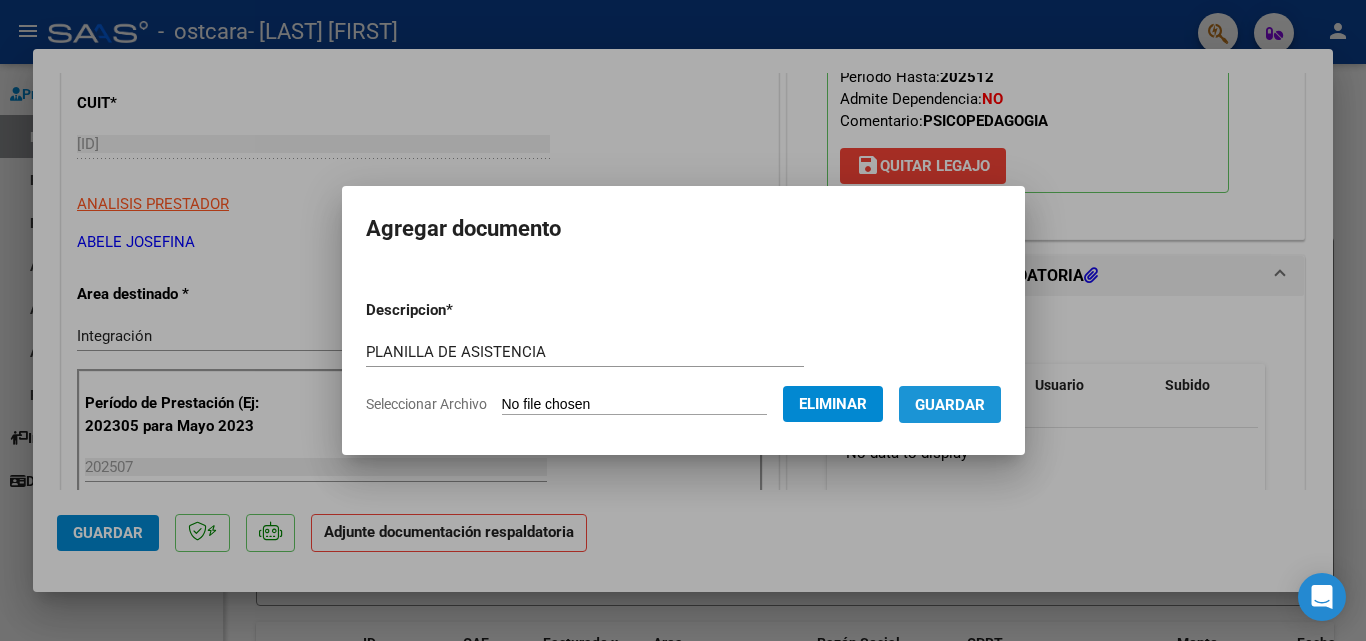 click on "Guardar" at bounding box center (950, 405) 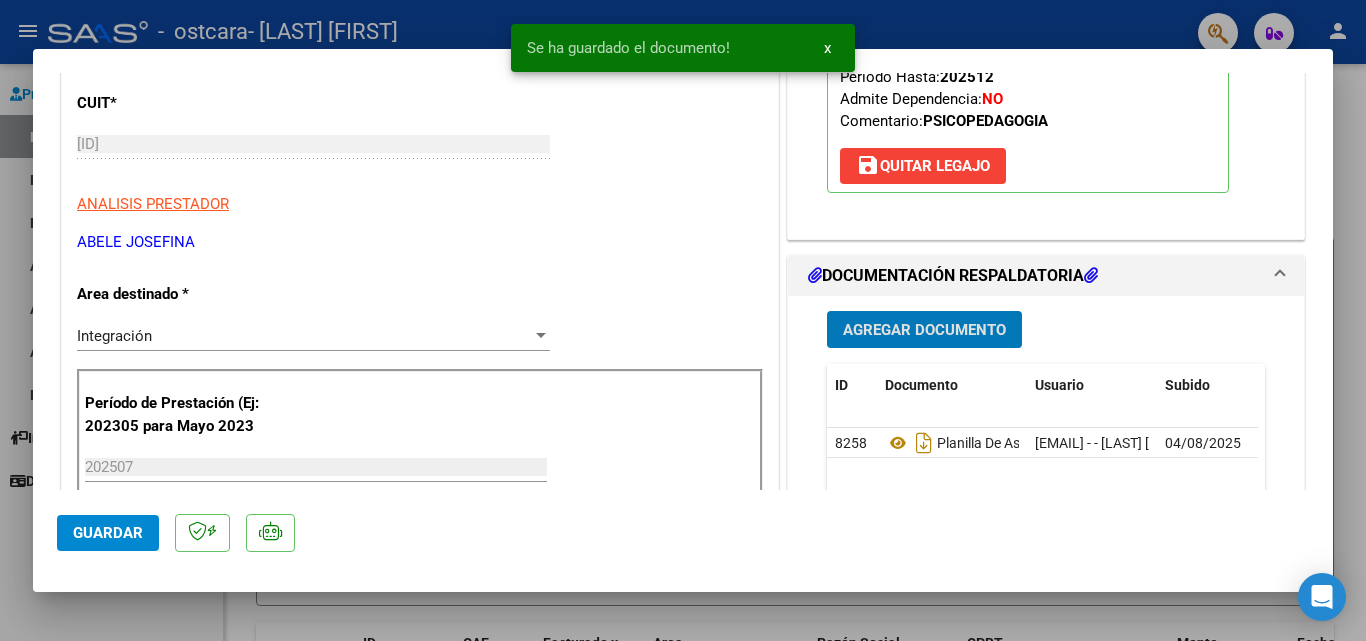 click on "Guardar" 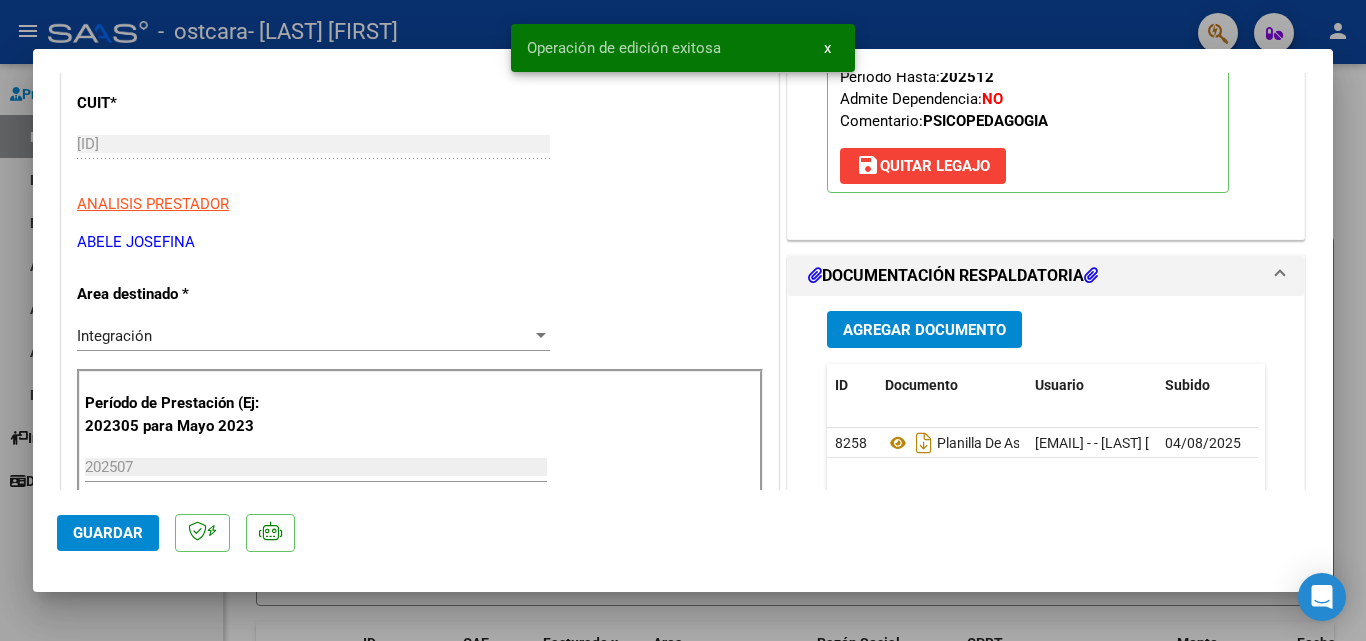 click at bounding box center (683, 320) 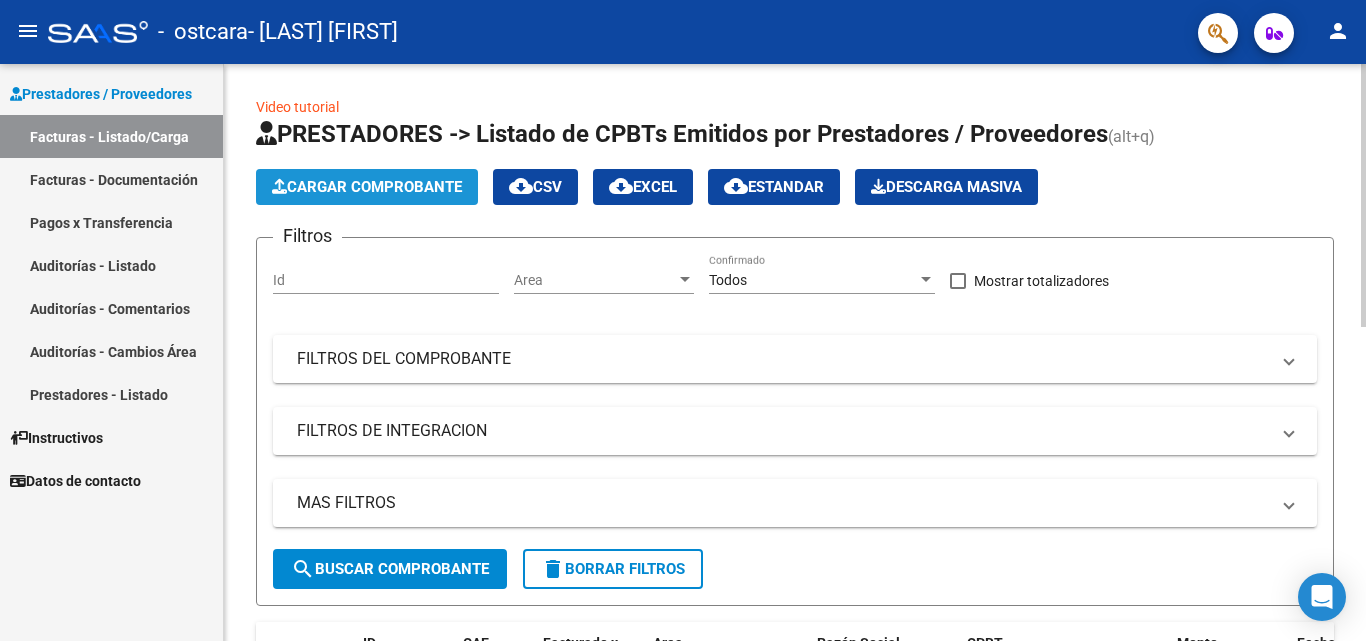 click on "Cargar Comprobante" 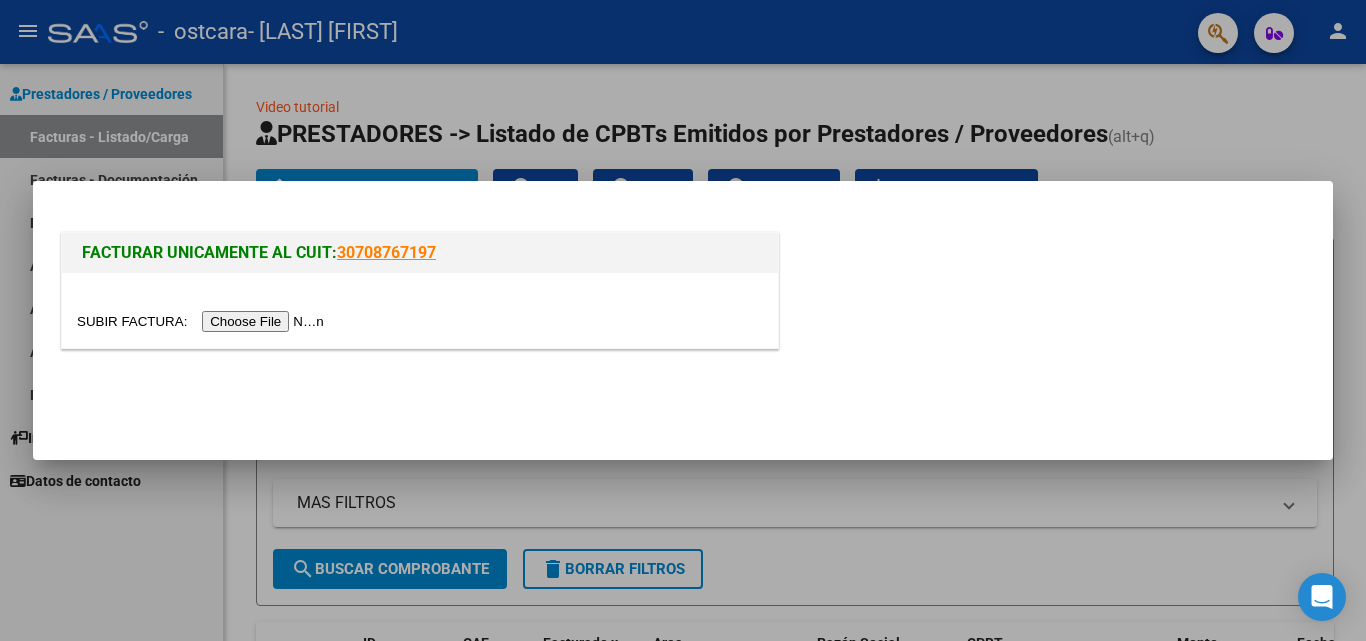 click at bounding box center (203, 321) 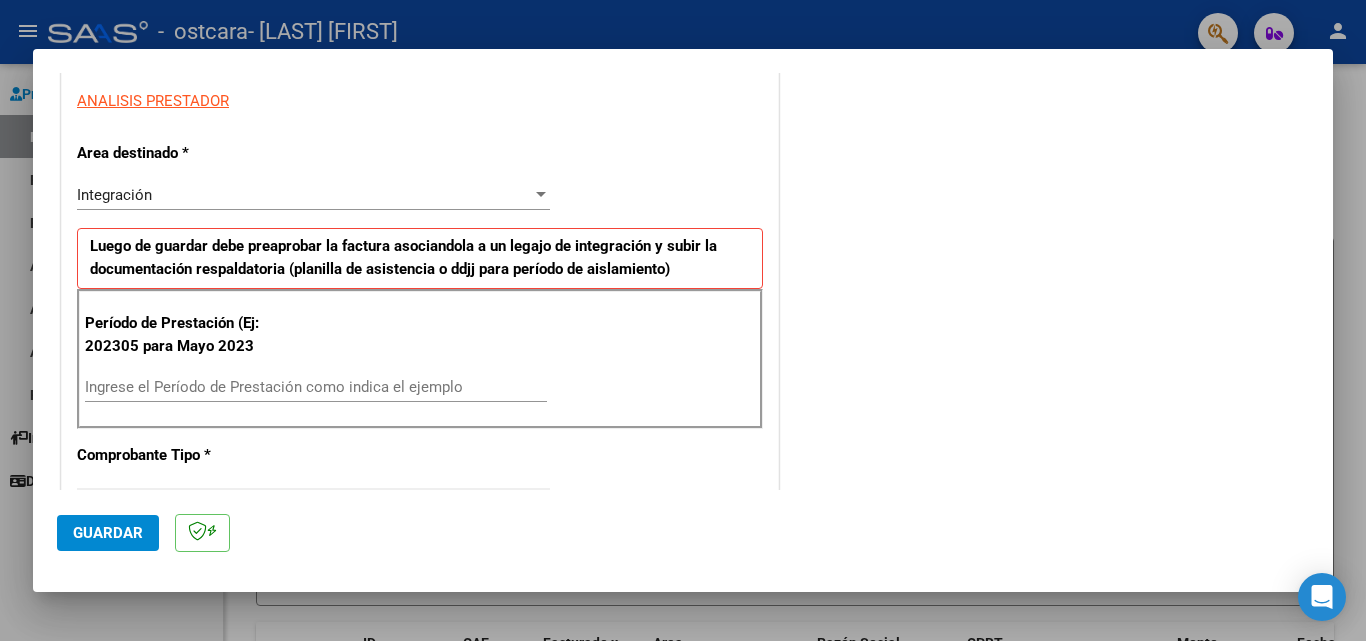 scroll, scrollTop: 400, scrollLeft: 0, axis: vertical 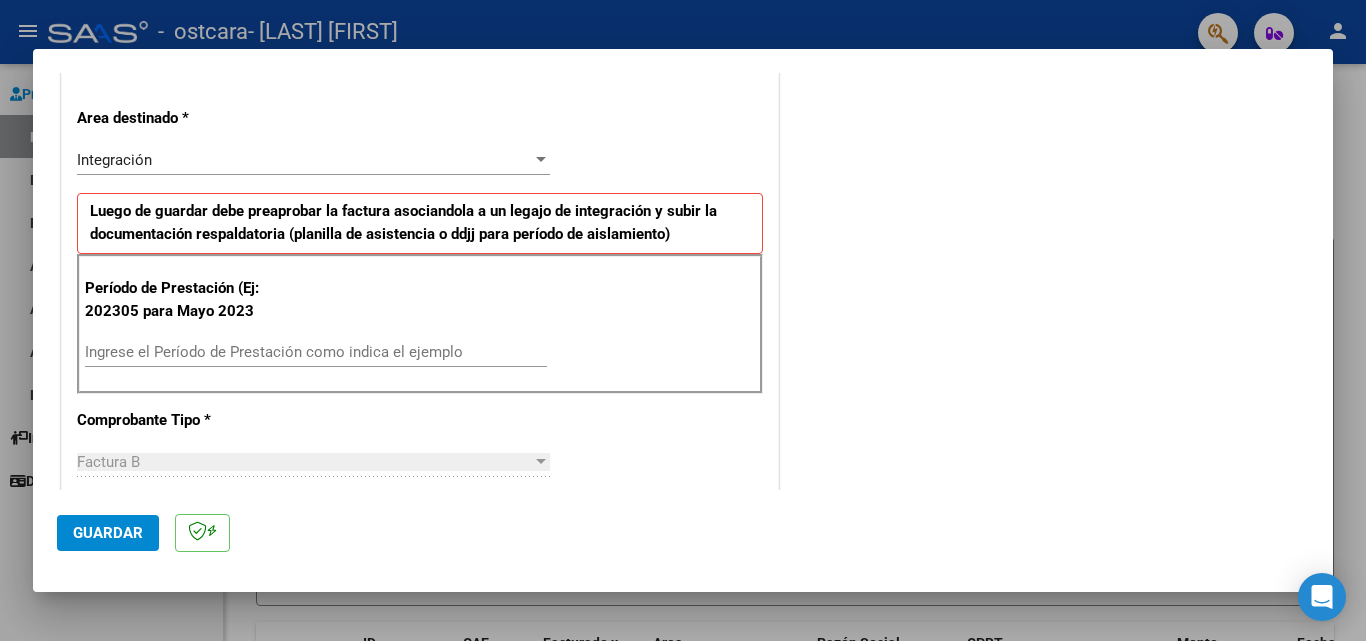 click on "Ingrese el Período de Prestación como indica el ejemplo" at bounding box center [316, 352] 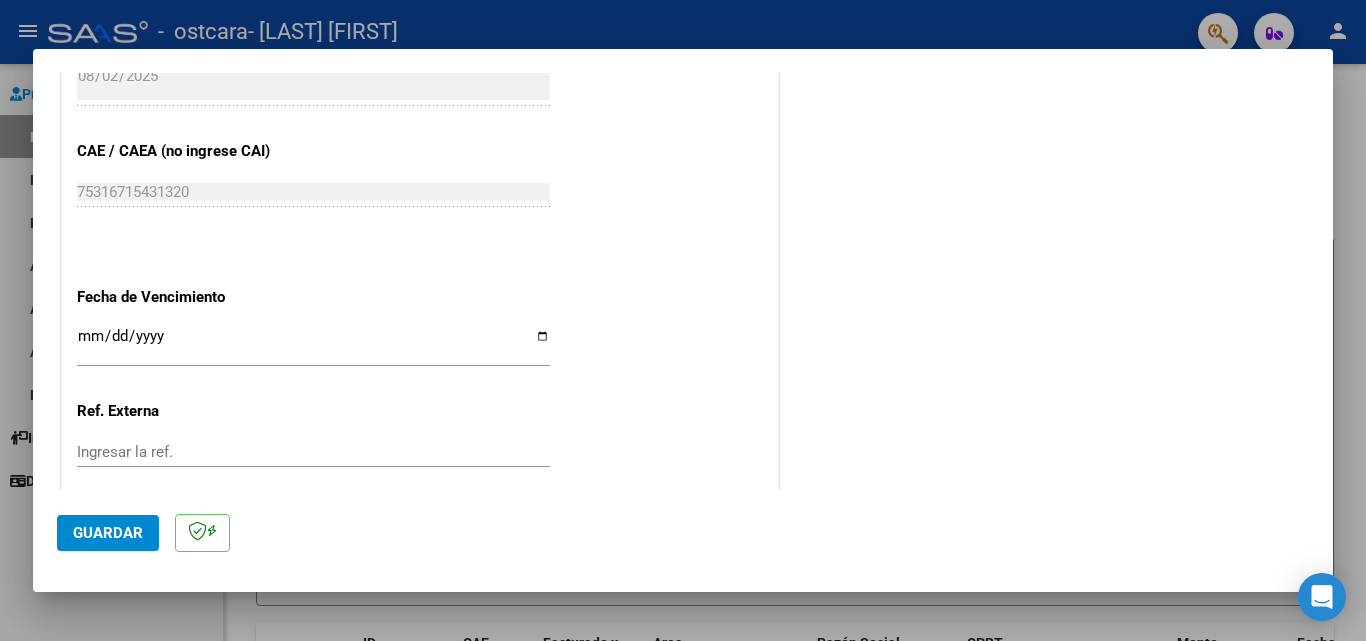 scroll, scrollTop: 1200, scrollLeft: 0, axis: vertical 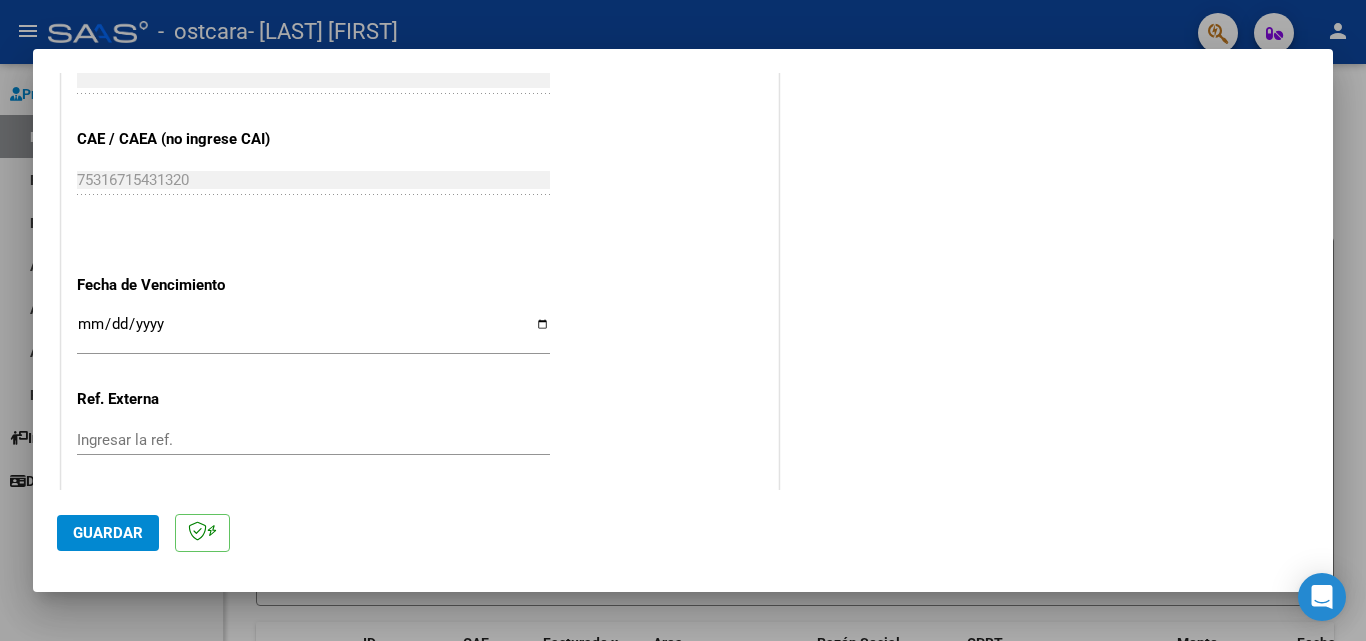 type on "202507" 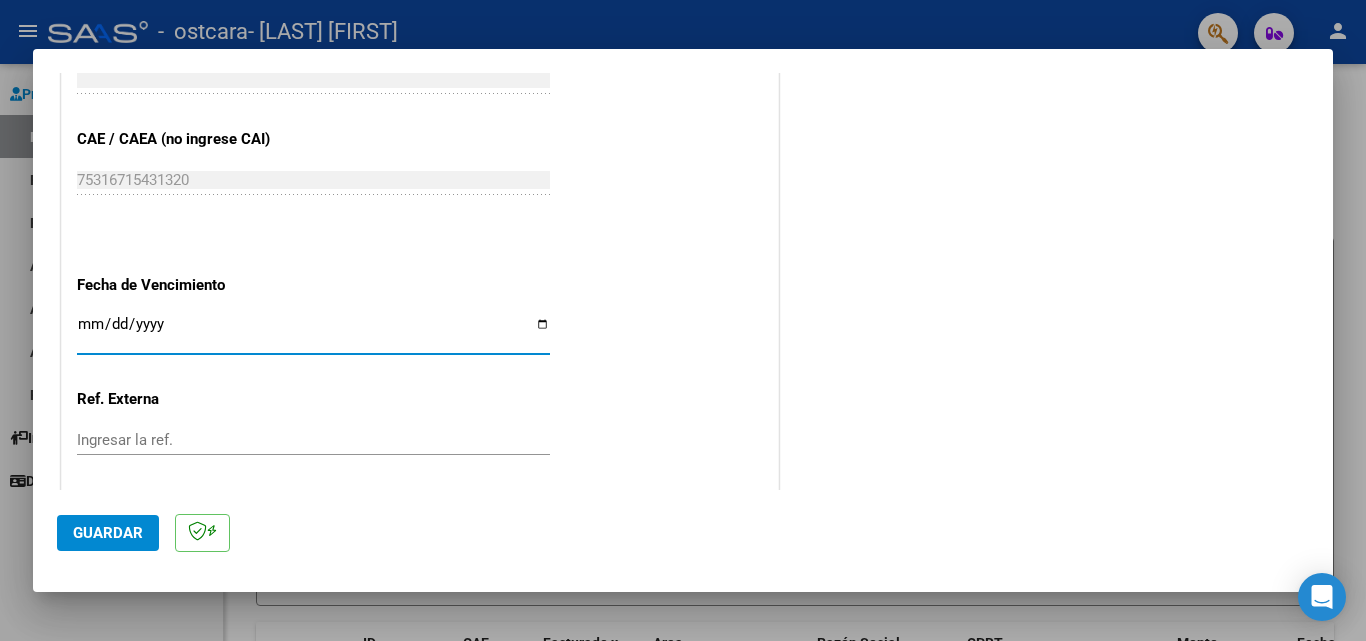 type on "2025-08-12" 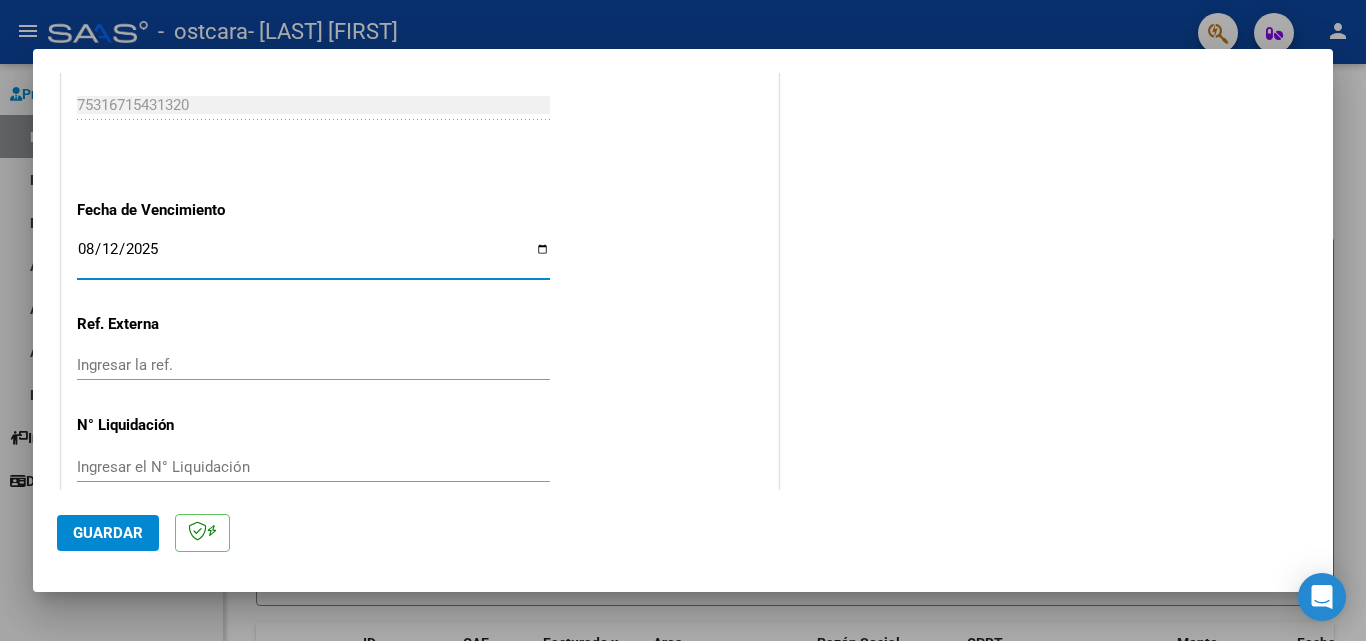 scroll, scrollTop: 1305, scrollLeft: 0, axis: vertical 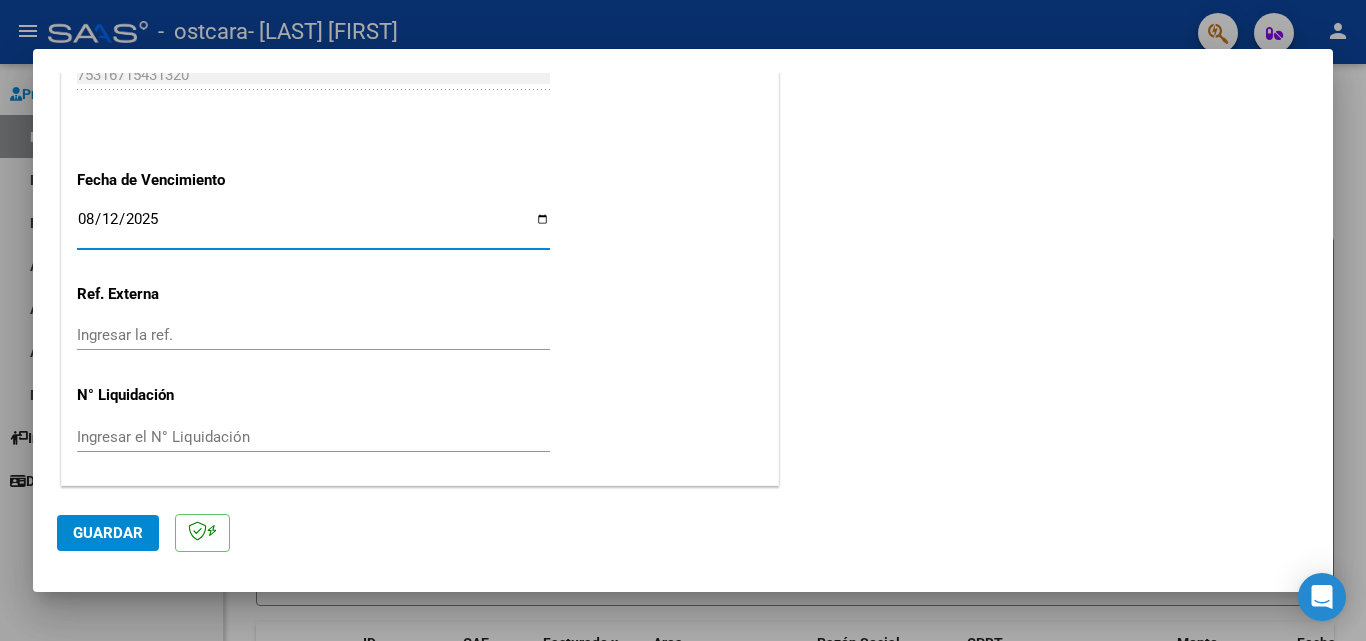 click on "Guardar" 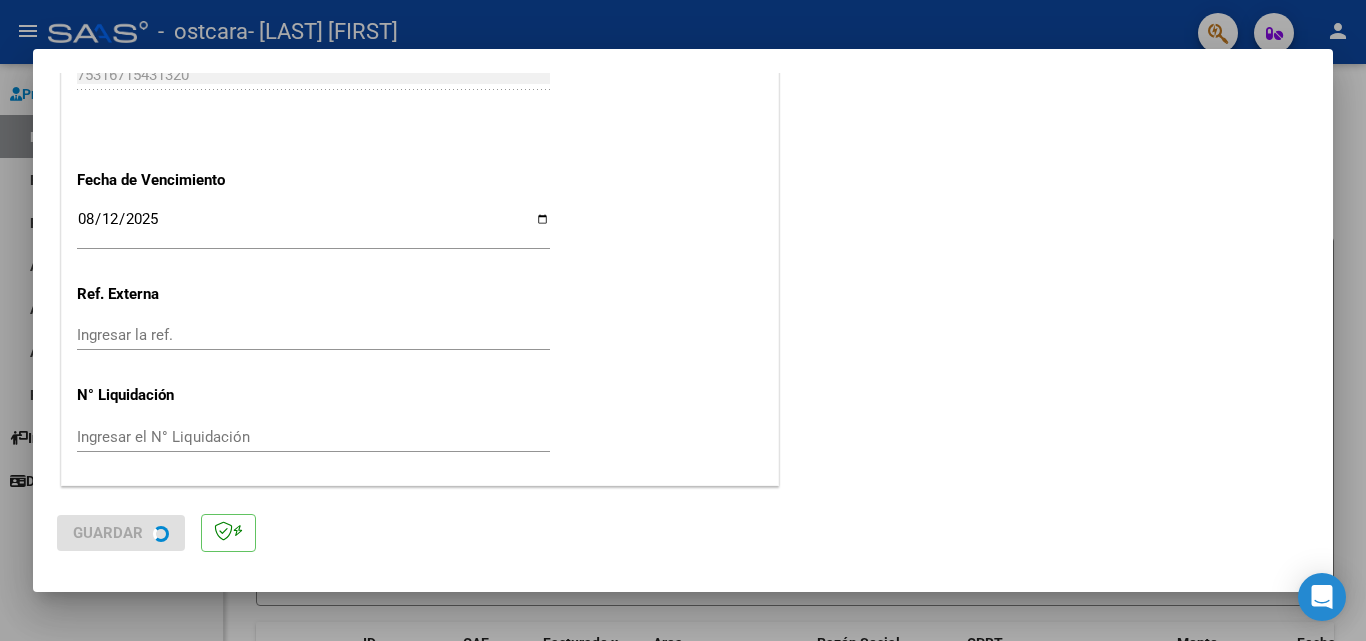 scroll, scrollTop: 0, scrollLeft: 0, axis: both 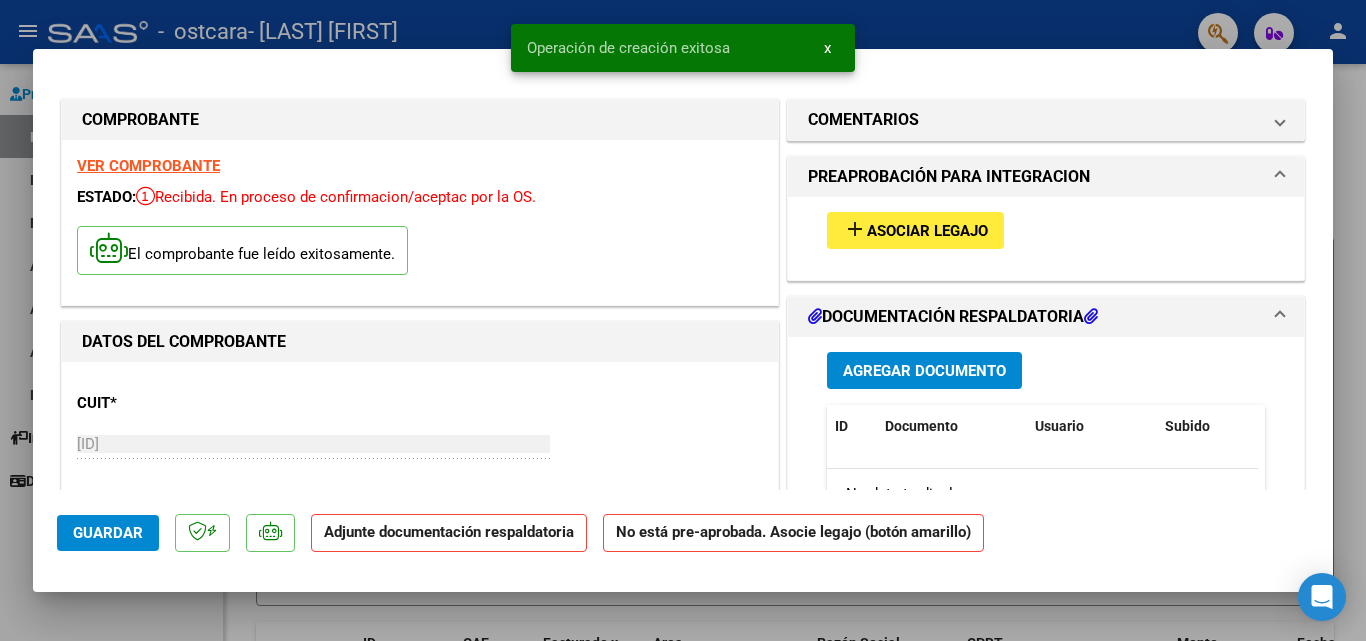 click on "Asociar Legajo" at bounding box center (927, 231) 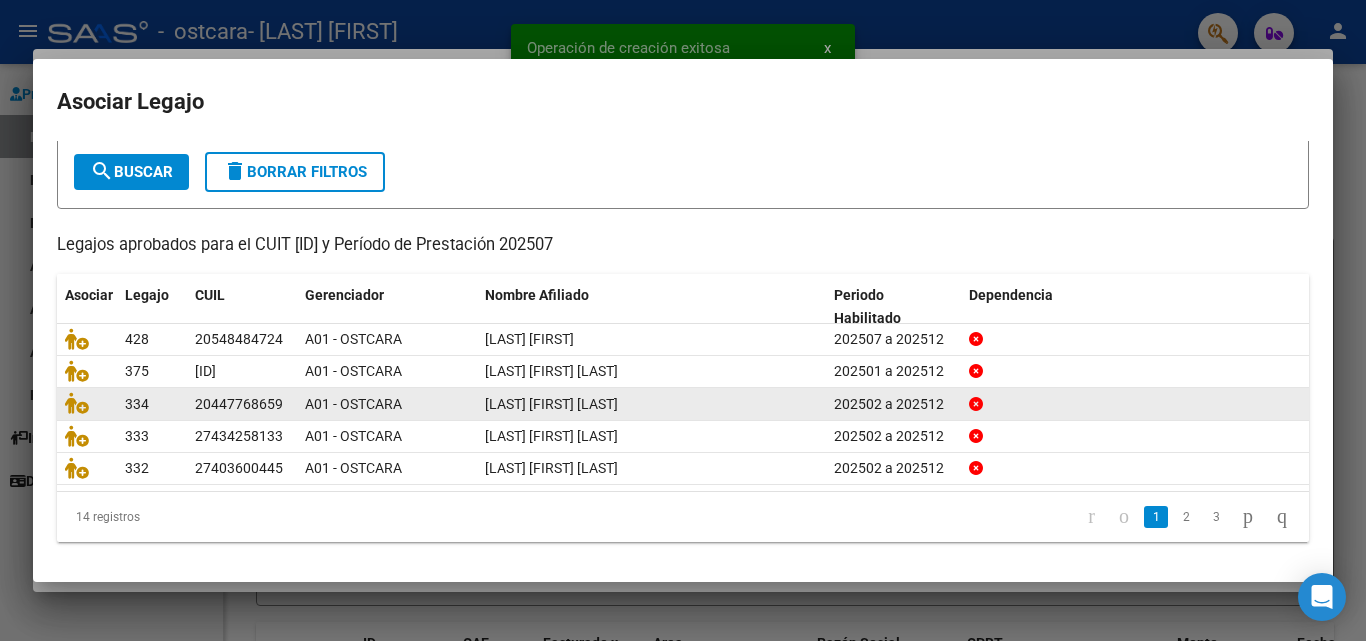 scroll, scrollTop: 109, scrollLeft: 0, axis: vertical 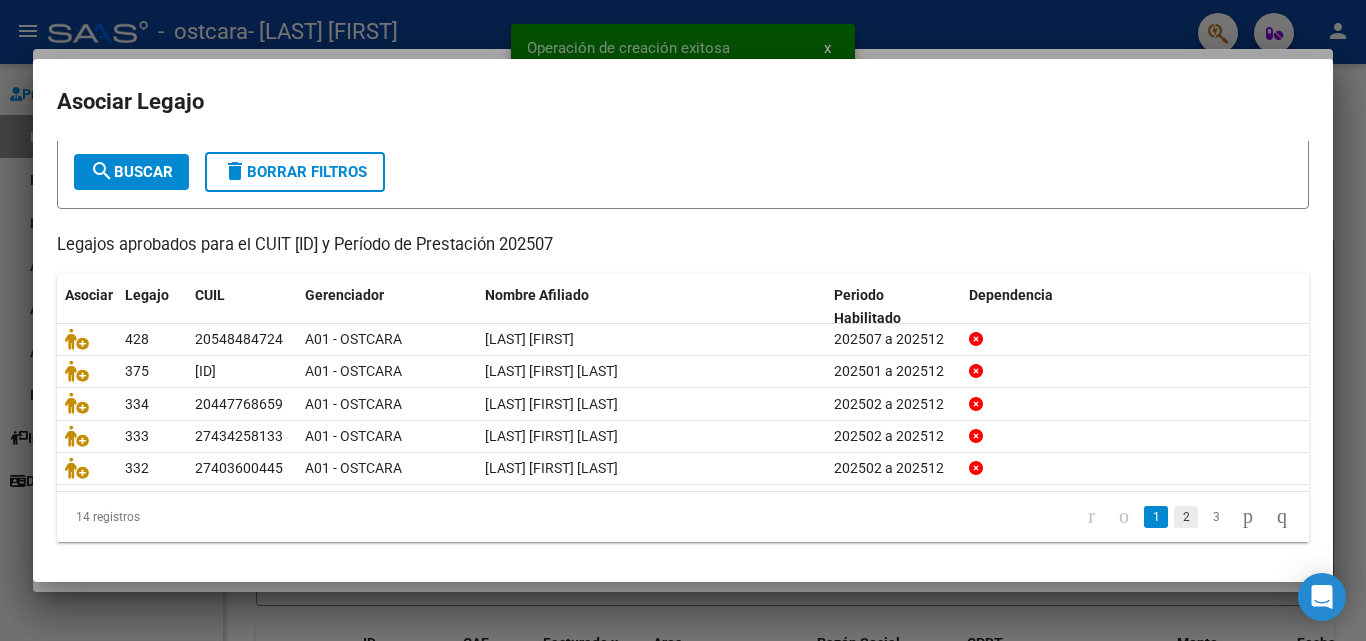 click on "2" 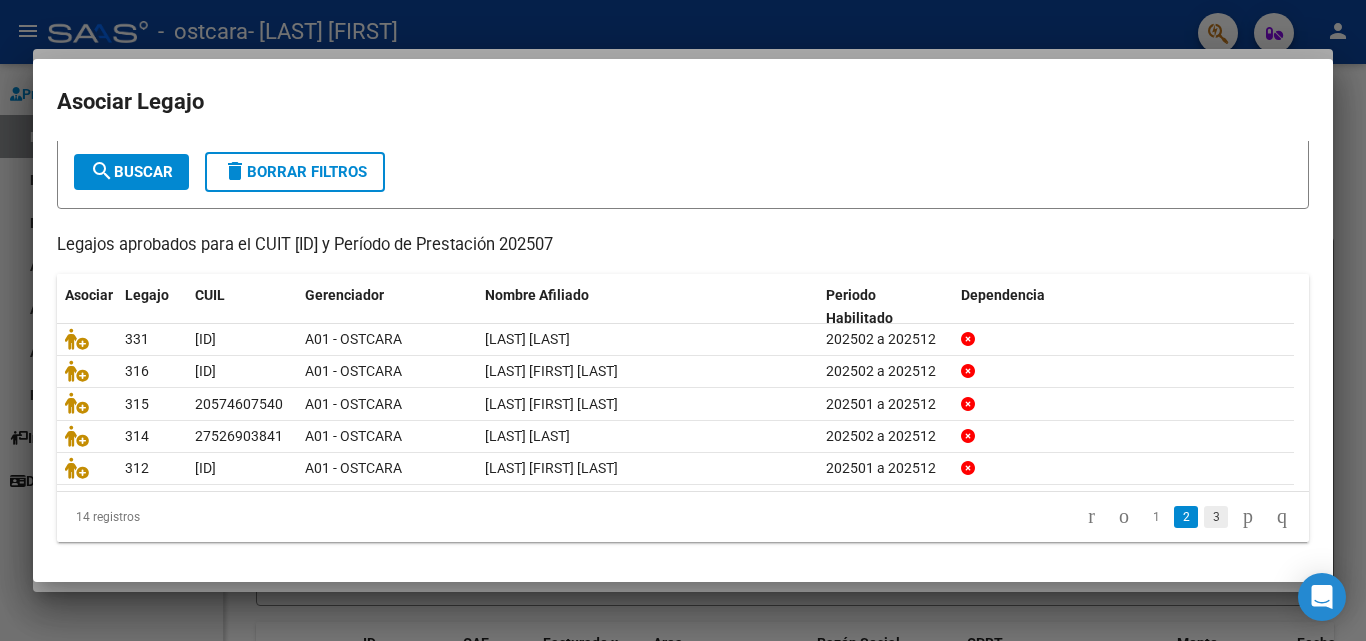 click on "3" 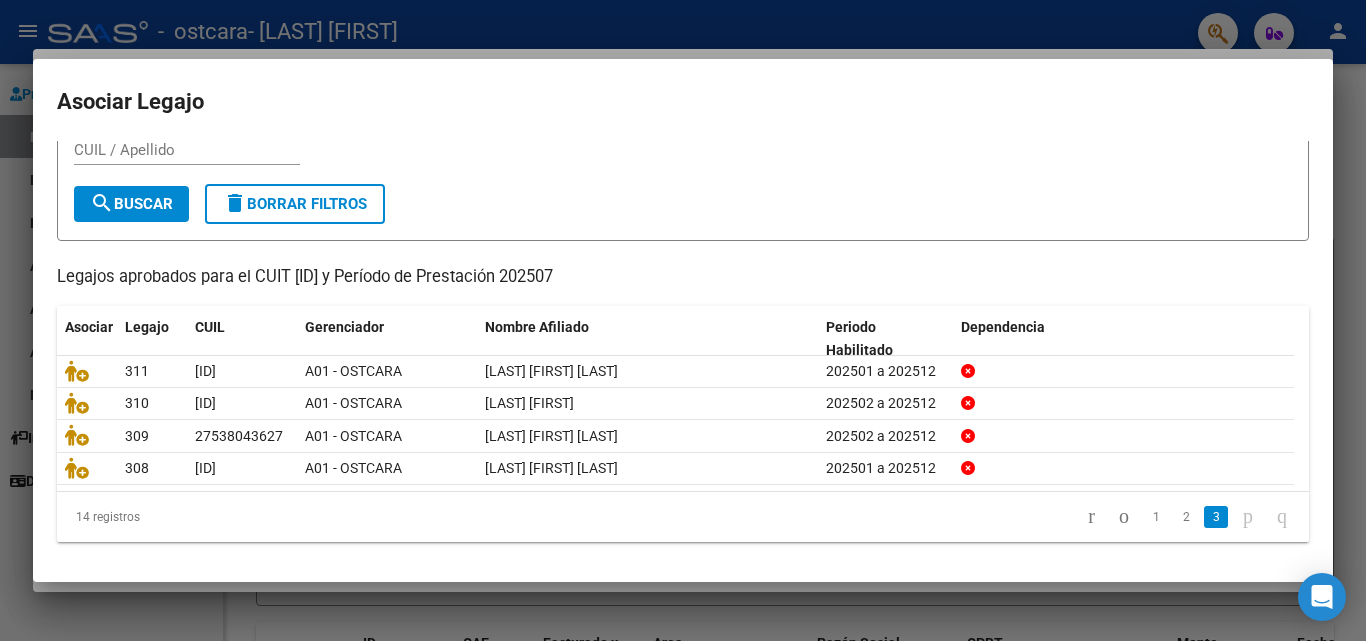 scroll, scrollTop: 76, scrollLeft: 0, axis: vertical 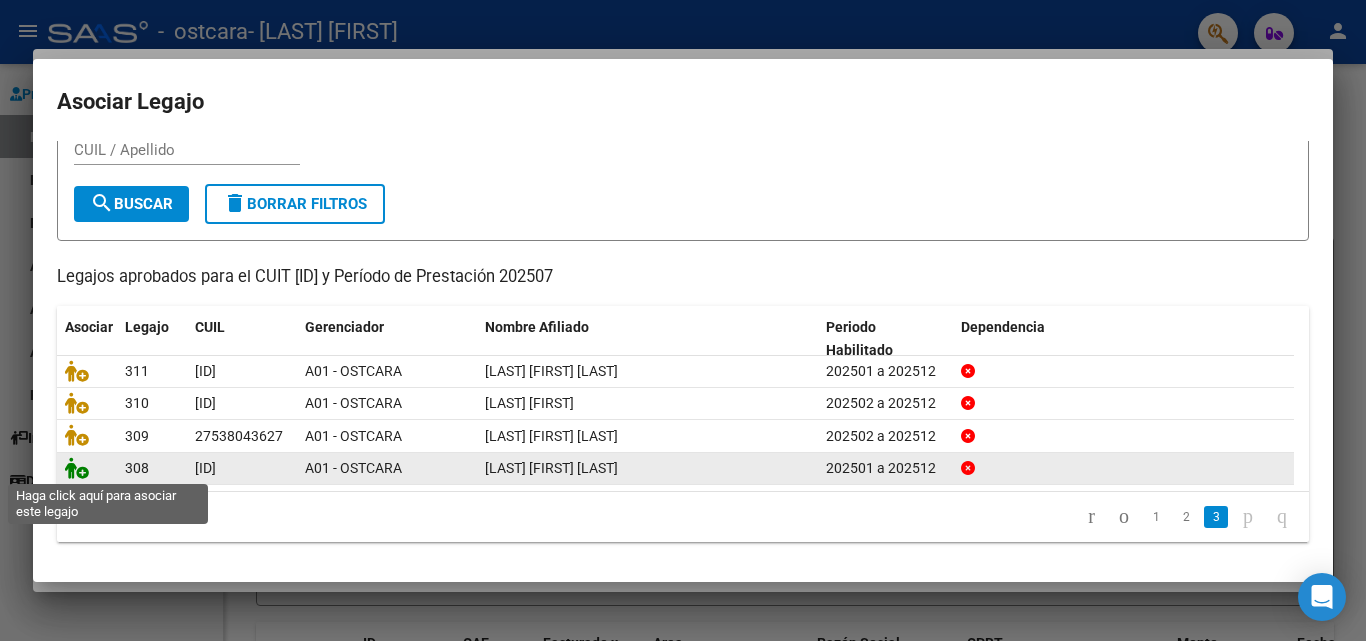 click 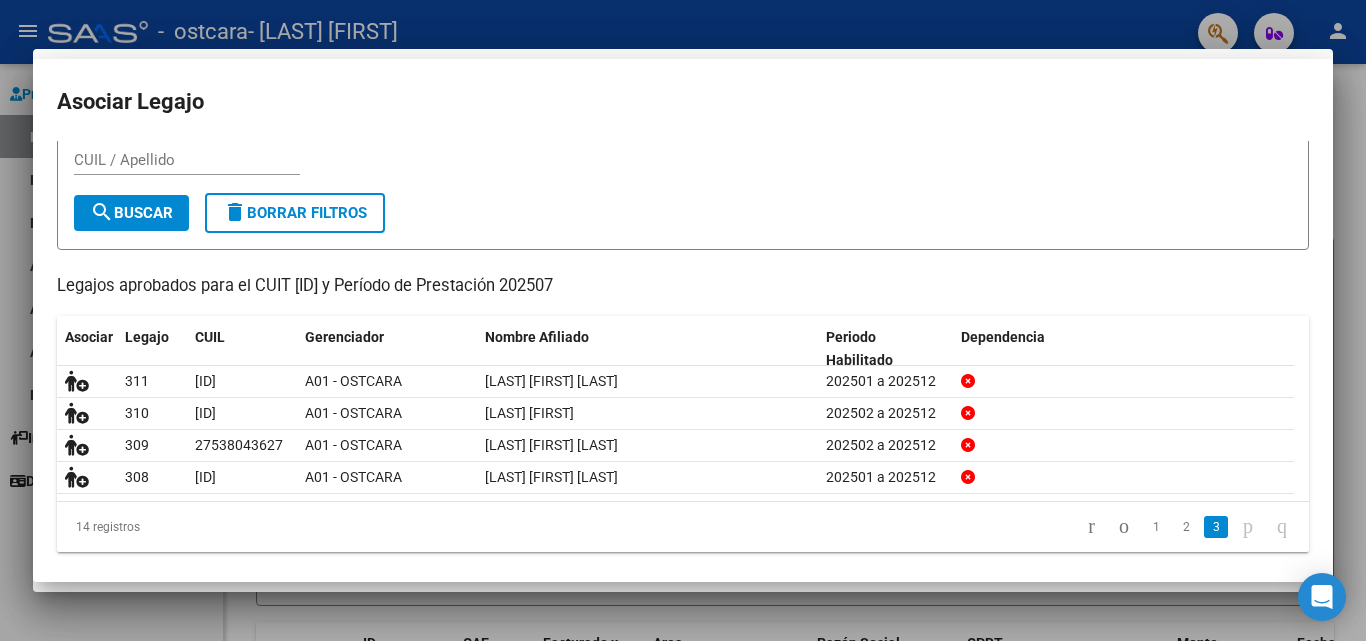 scroll, scrollTop: 89, scrollLeft: 0, axis: vertical 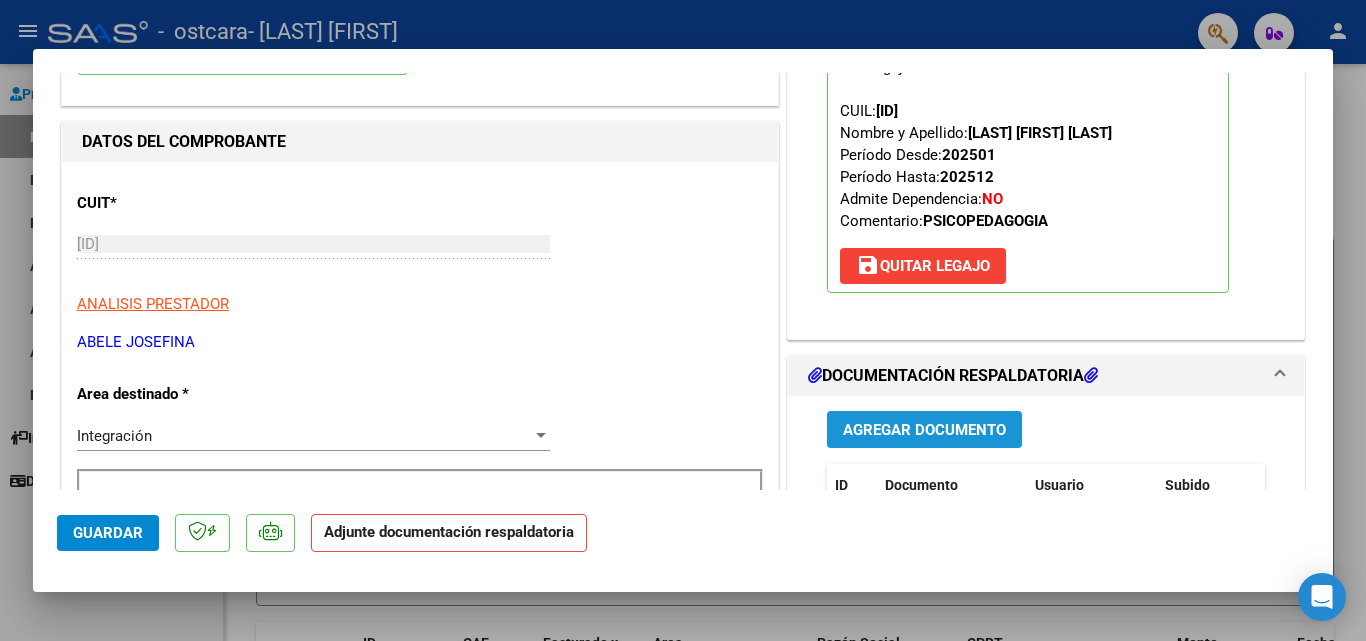 click on "Agregar Documento" at bounding box center (924, 430) 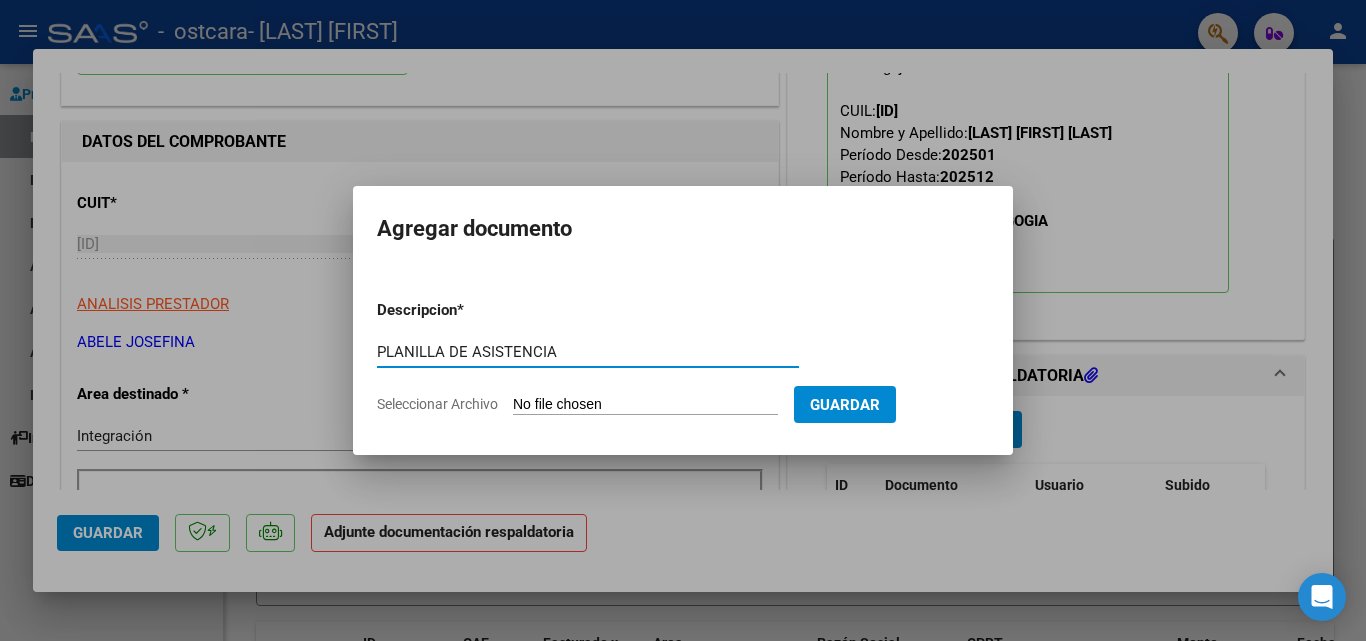 type on "PLANILLA DE ASISTENCIA" 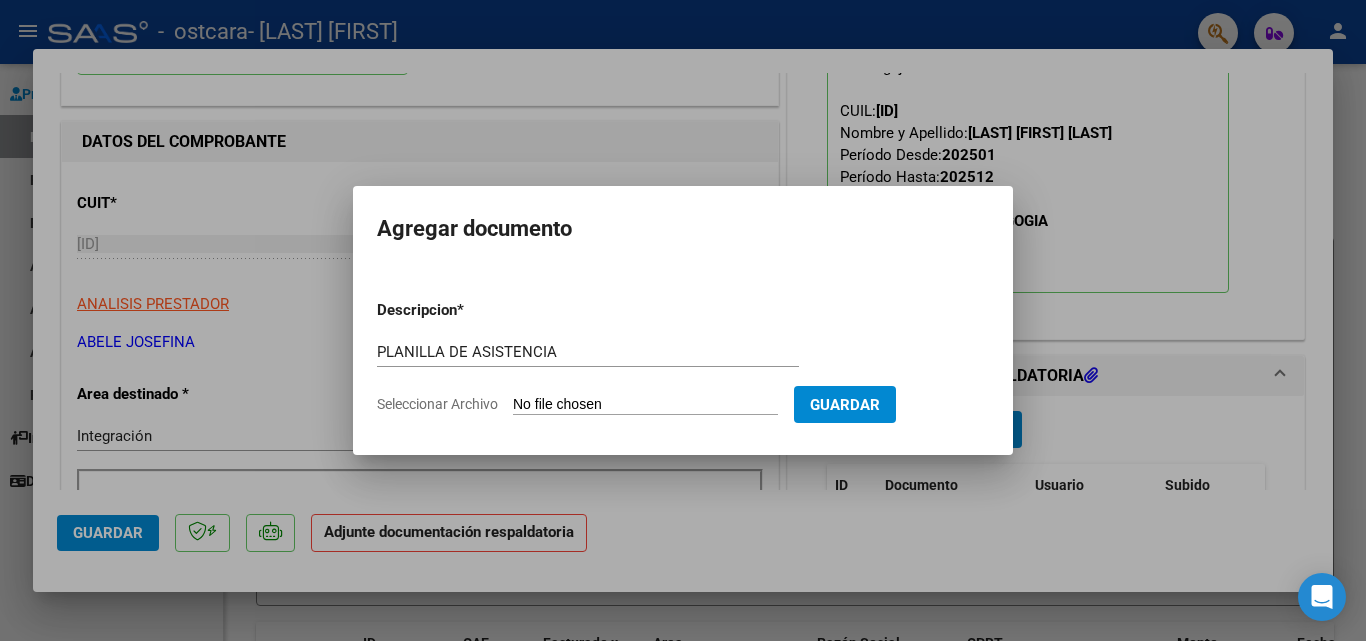 type on "C:\fakepath\[ID]_006_00002_00001544.pdf" 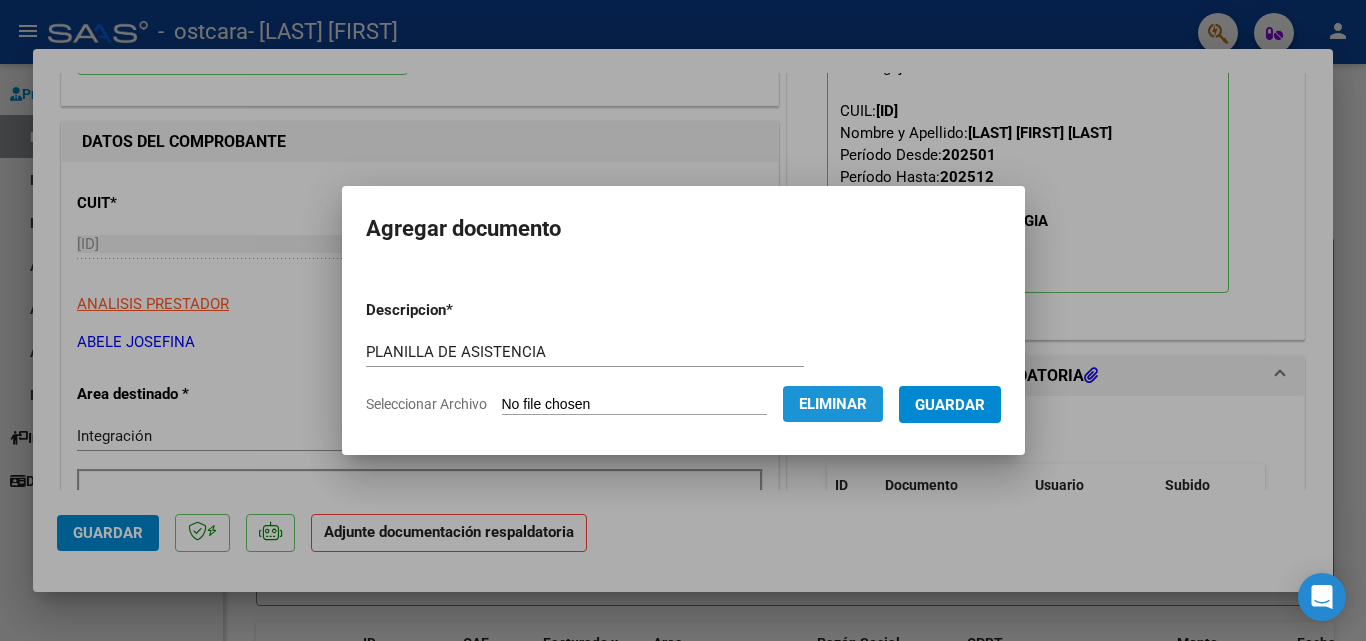 click on "Eliminar" 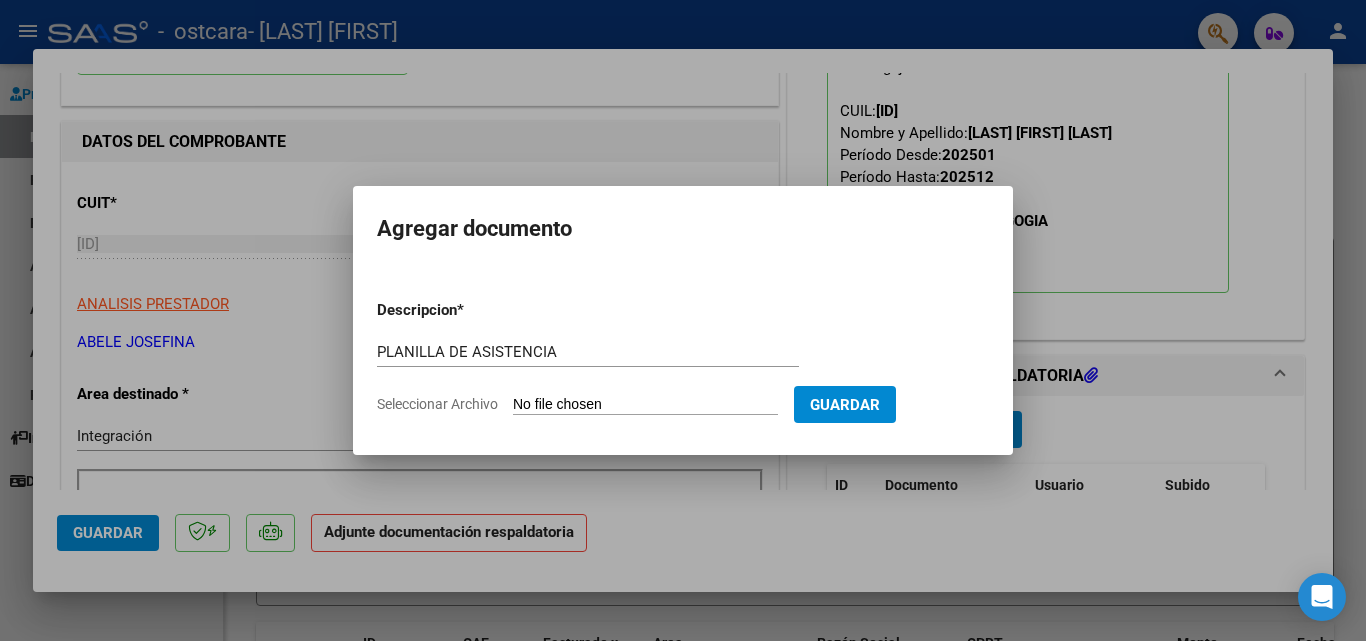 click on "Seleccionar Archivo" 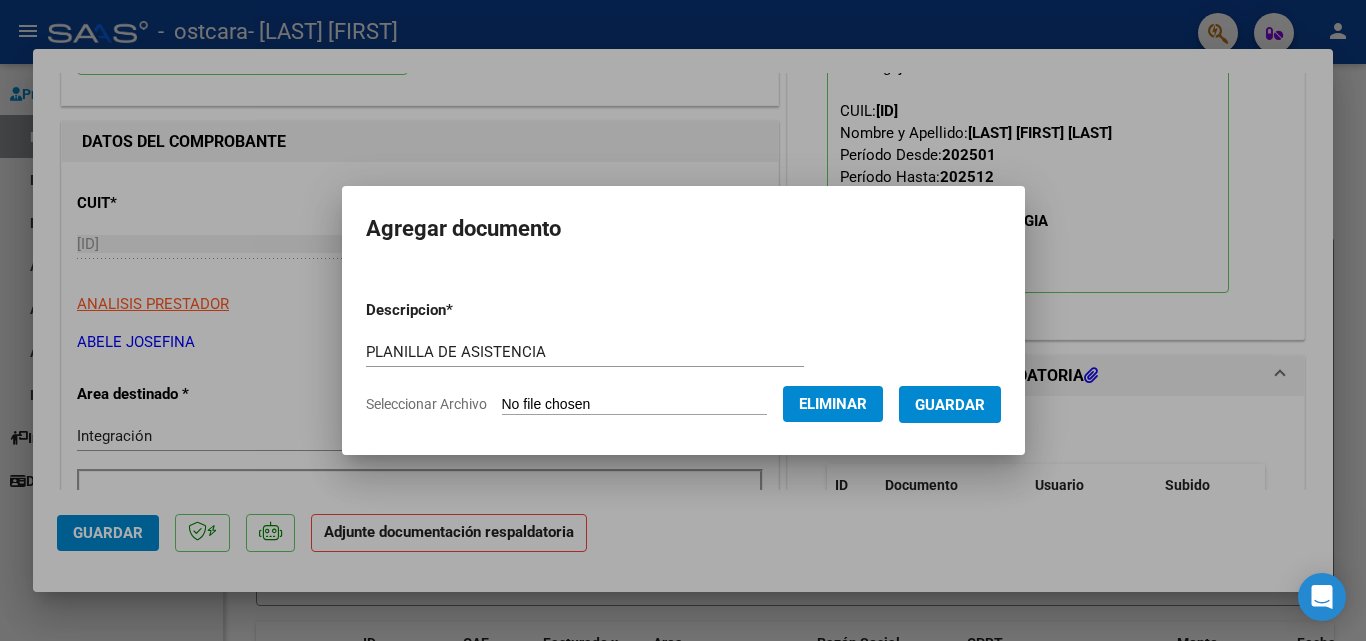 click on "Guardar" at bounding box center (950, 405) 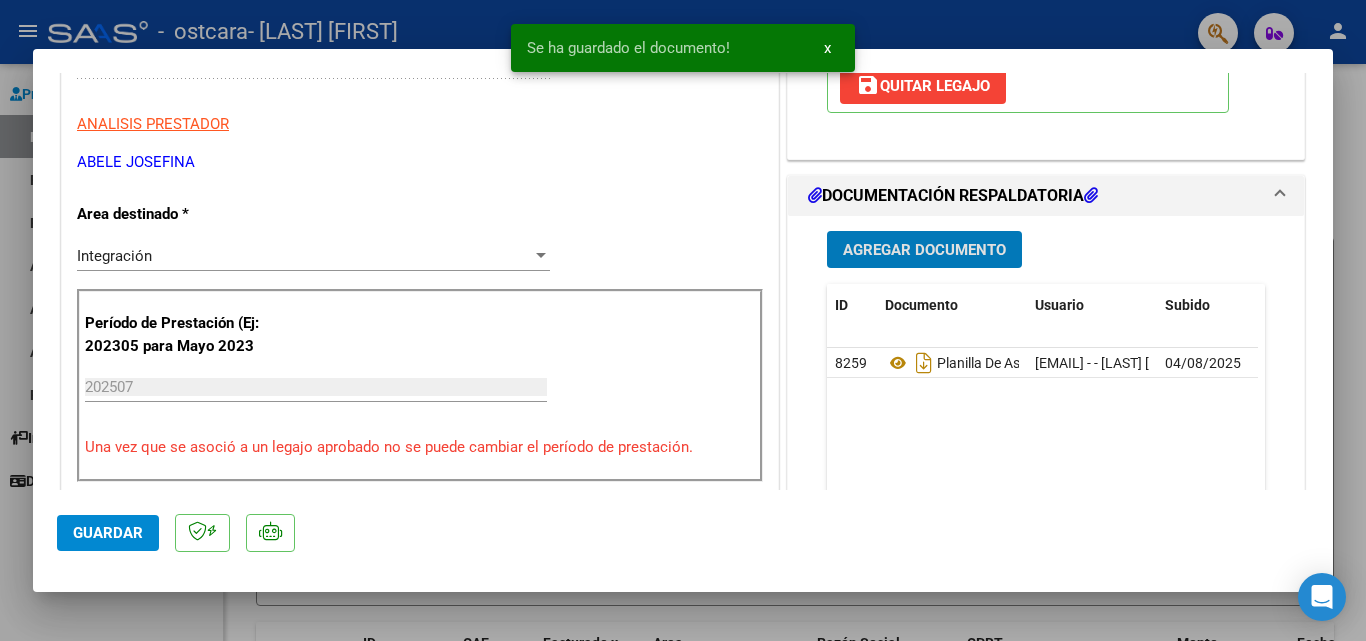 scroll, scrollTop: 400, scrollLeft: 0, axis: vertical 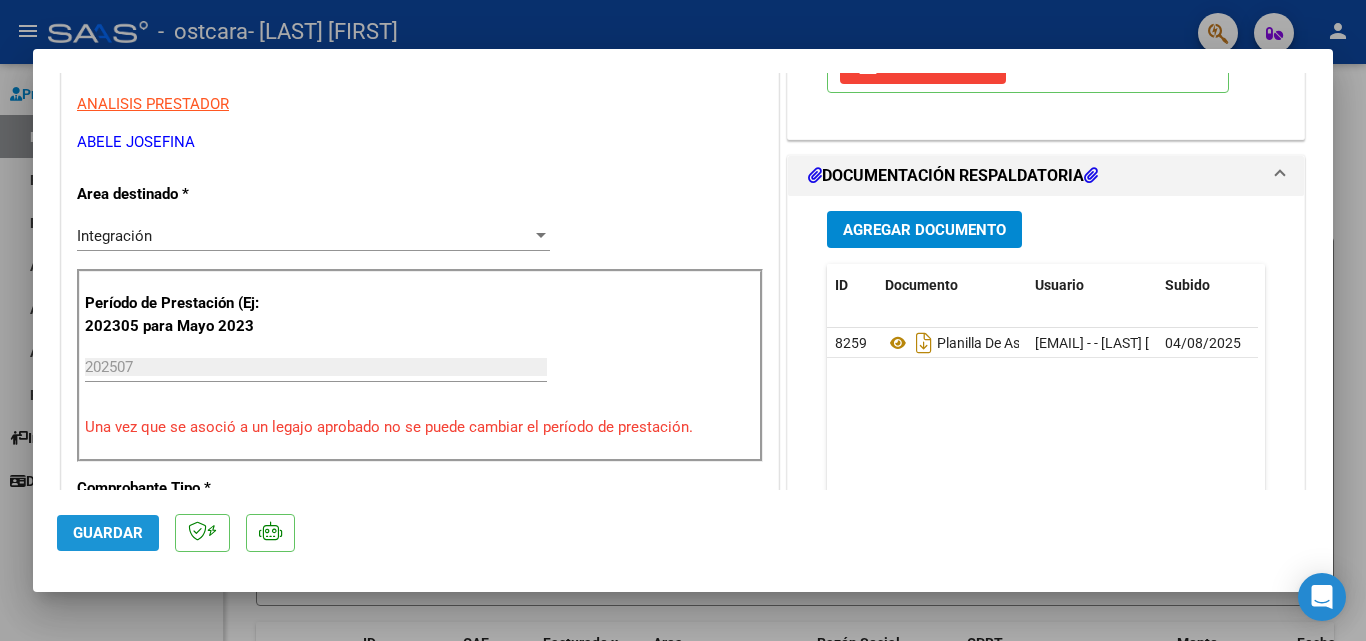 click on "Guardar" 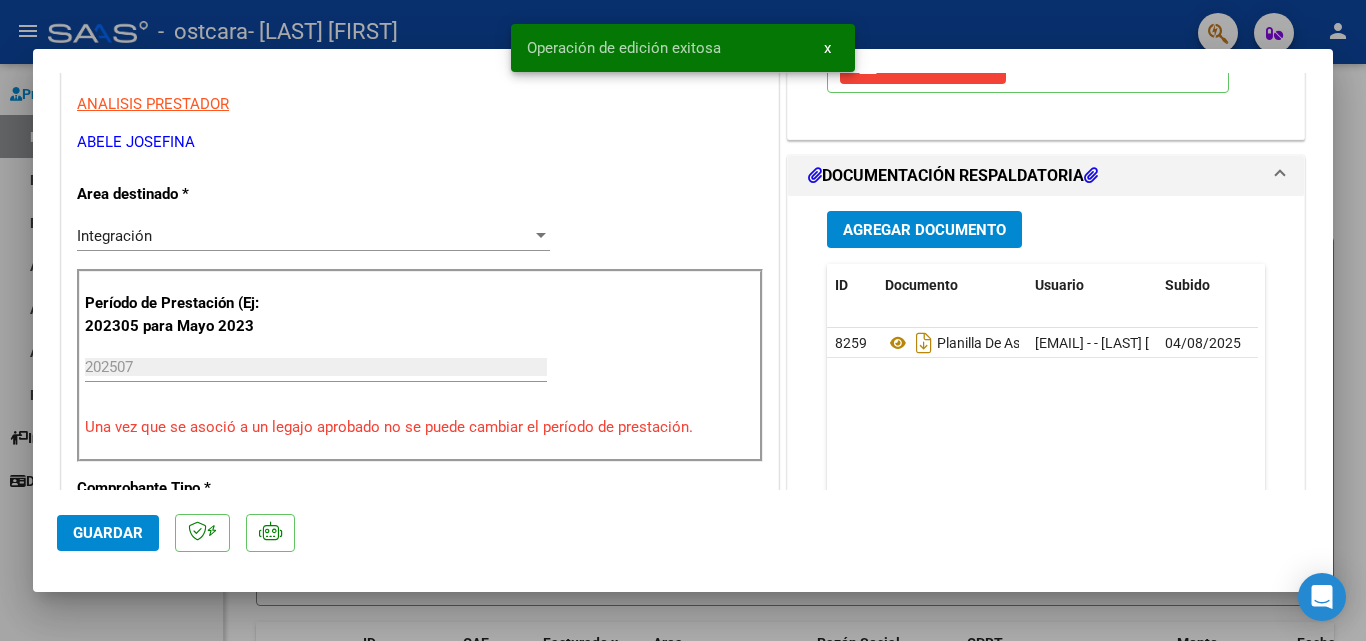 click at bounding box center [683, 320] 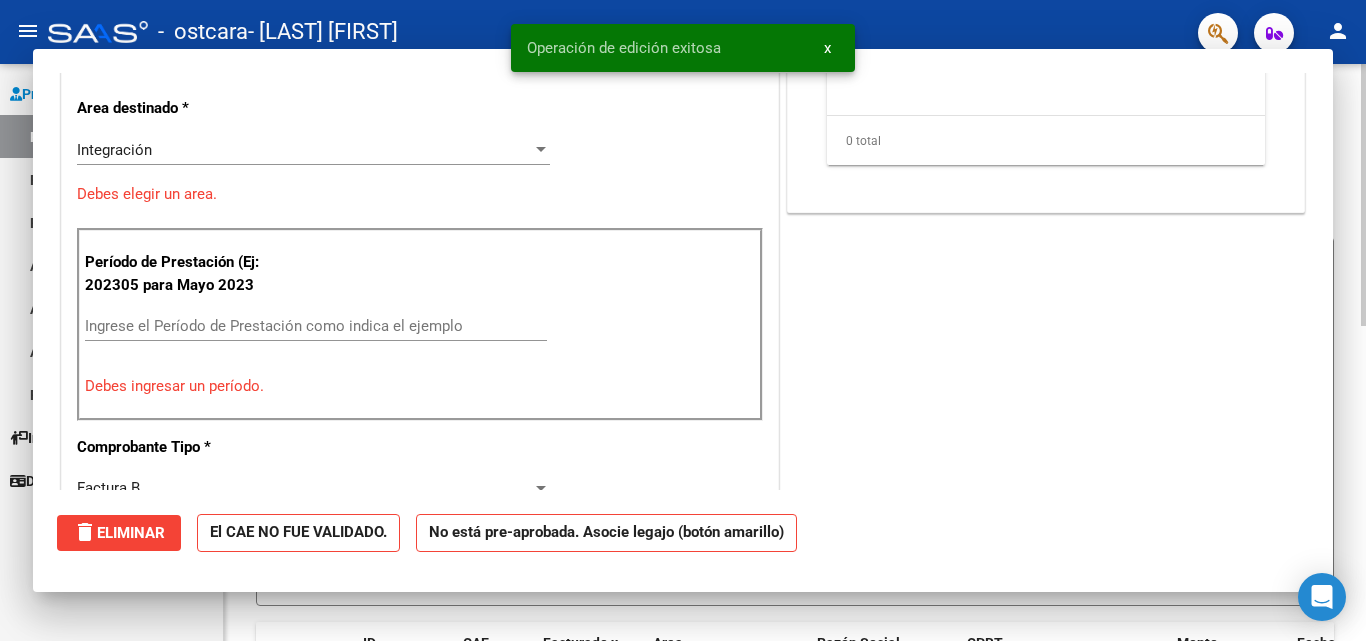 scroll, scrollTop: 0, scrollLeft: 0, axis: both 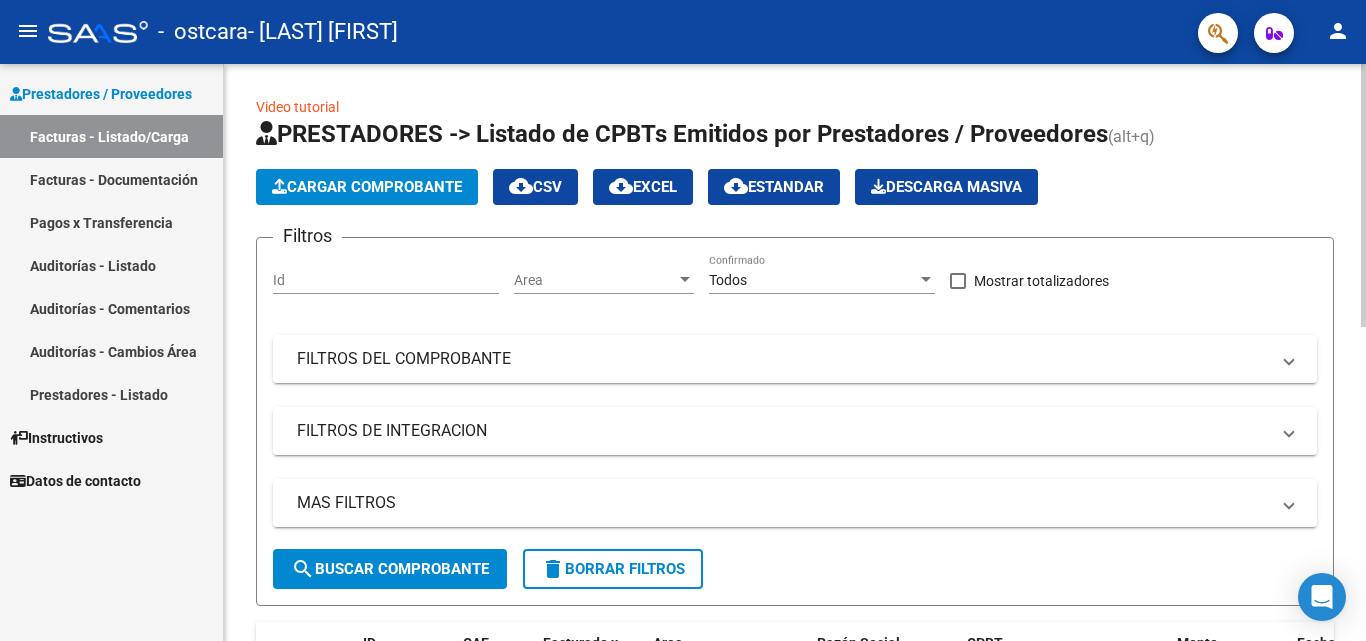 click on "Cargar Comprobante" 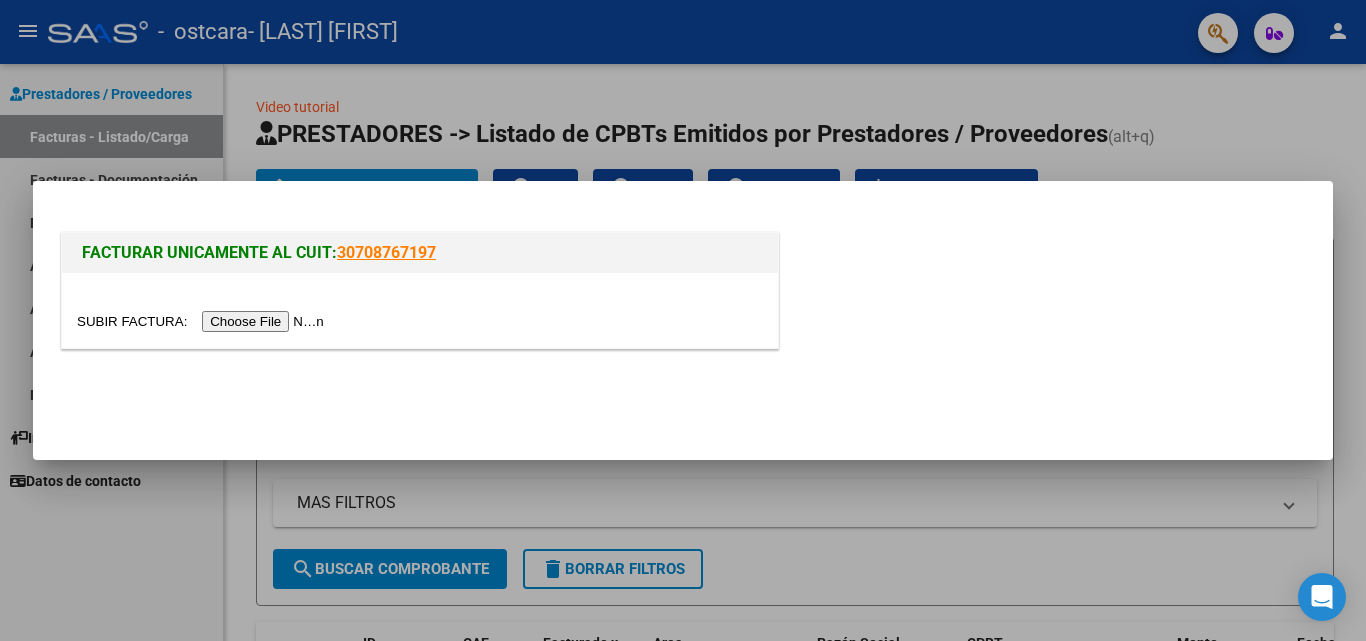 click at bounding box center [203, 321] 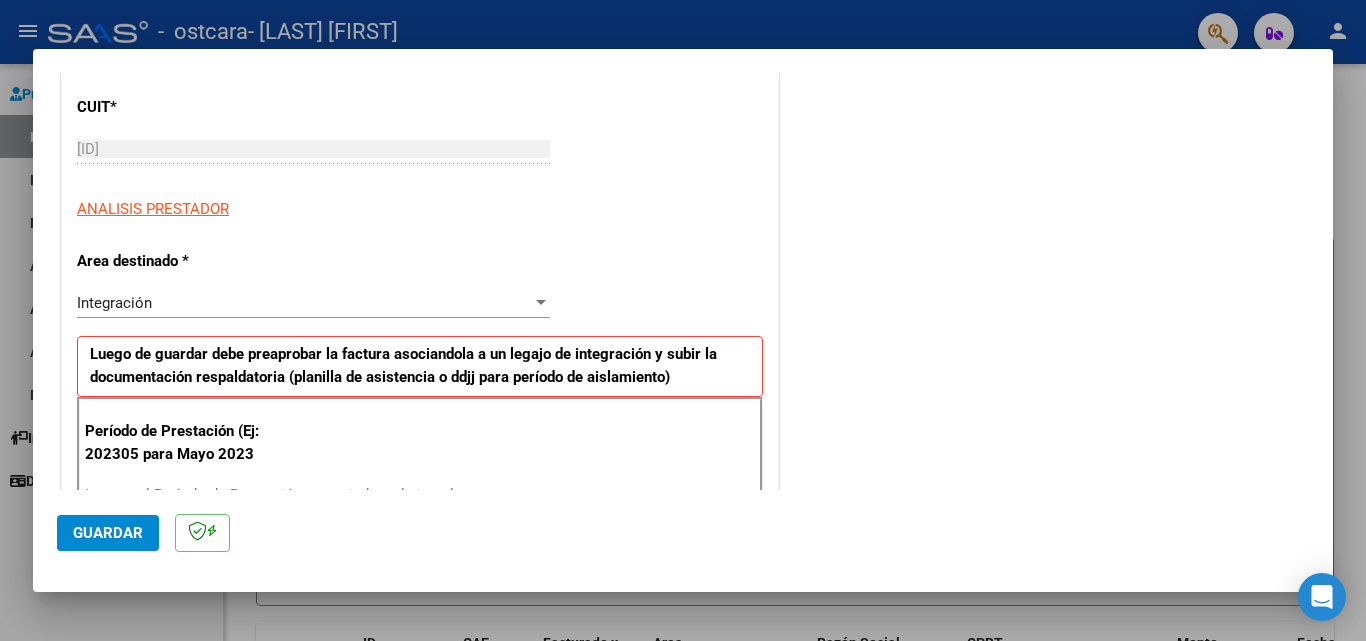 scroll, scrollTop: 400, scrollLeft: 0, axis: vertical 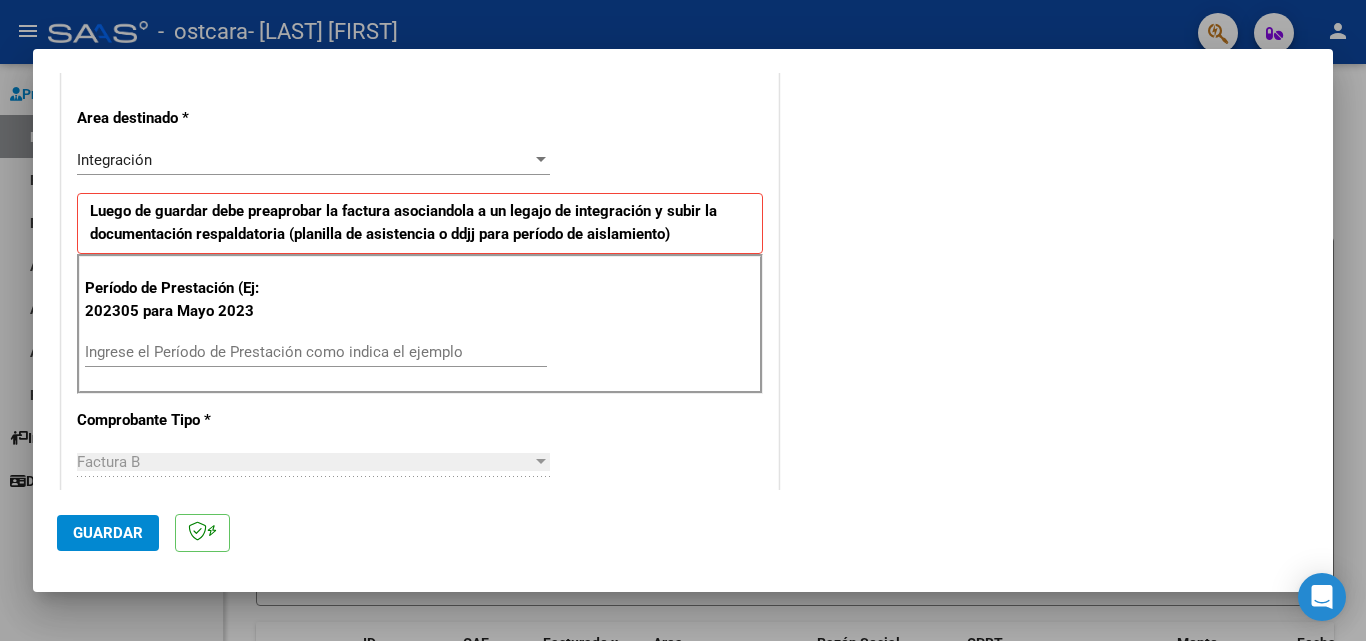 click on "Ingrese el Período de Prestación como indica el ejemplo" at bounding box center (316, 352) 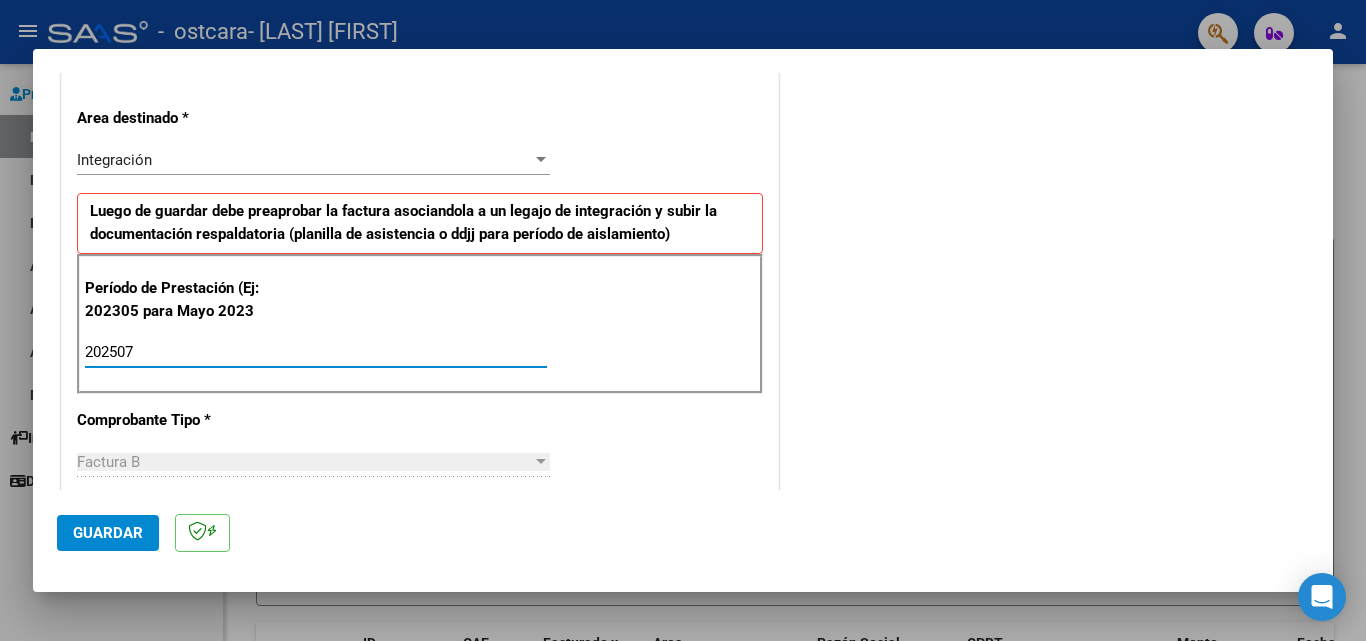 type on "202507" 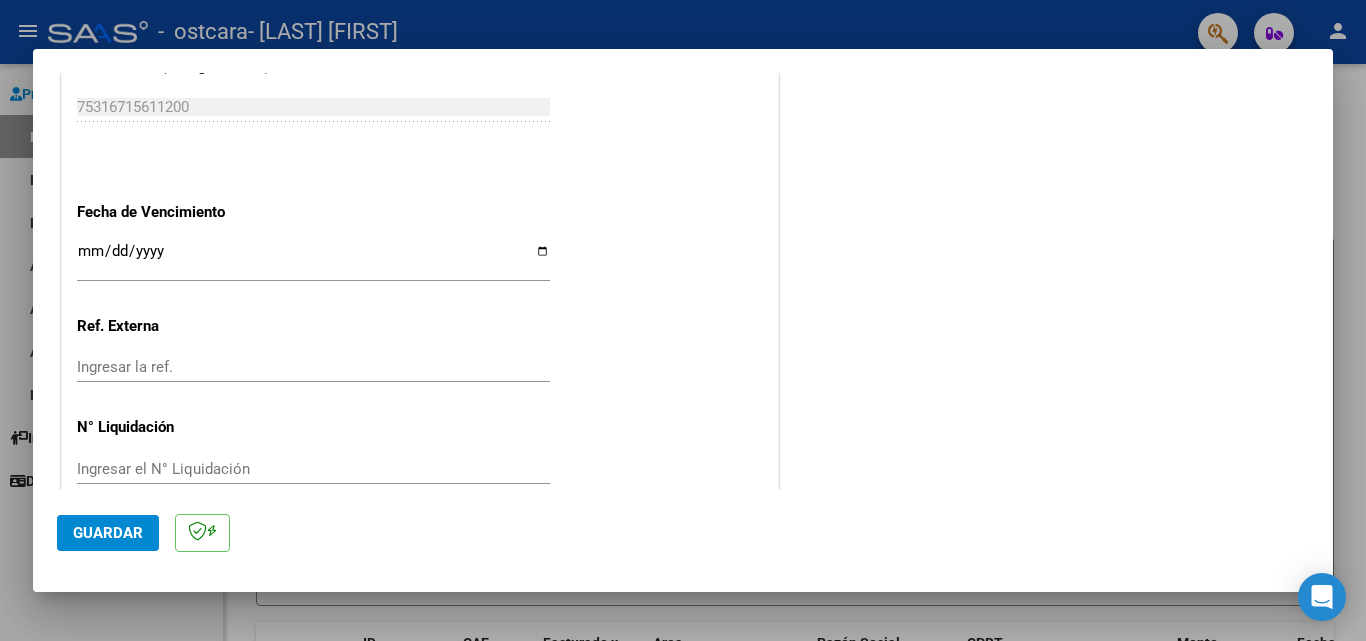scroll, scrollTop: 1300, scrollLeft: 0, axis: vertical 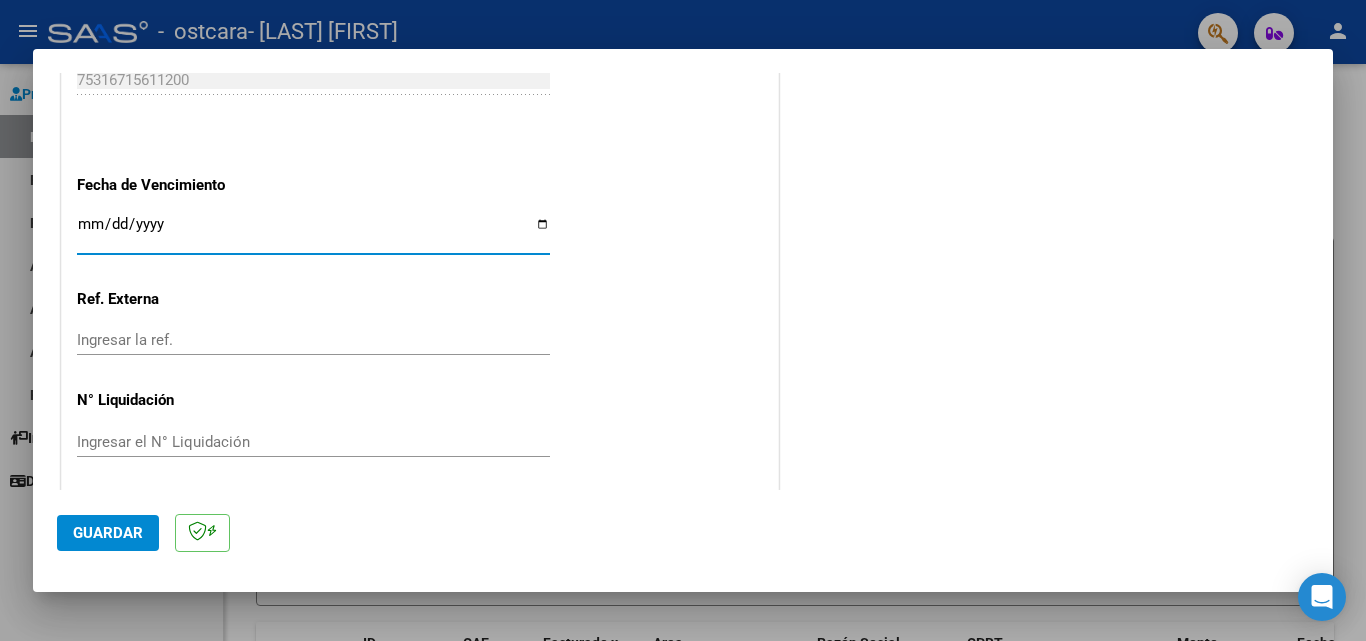click on "Ingresar la fecha" at bounding box center [313, 232] 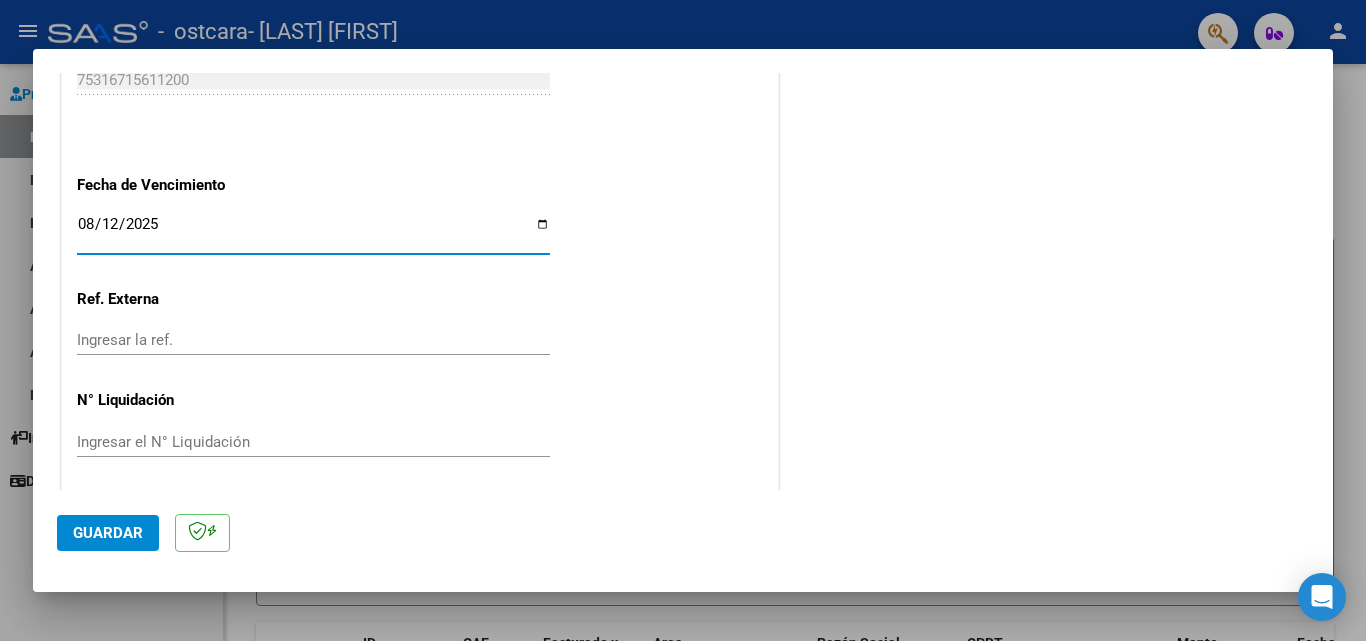 scroll, scrollTop: 1305, scrollLeft: 0, axis: vertical 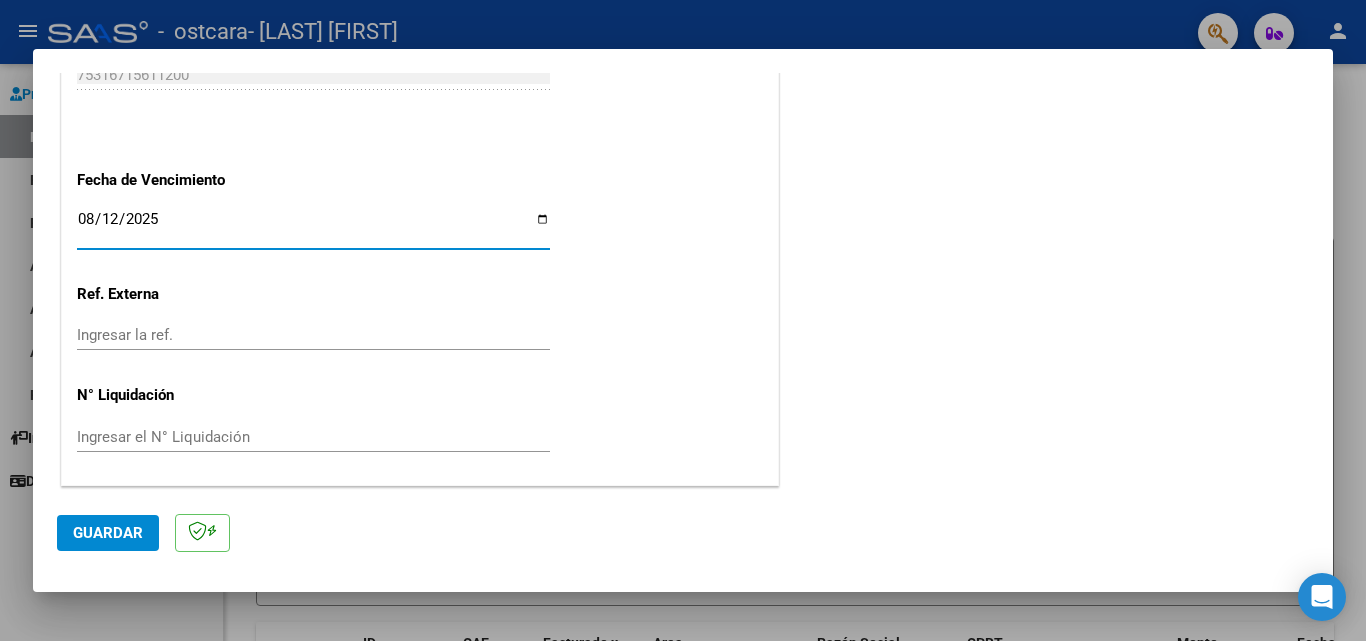 click on "Guardar" 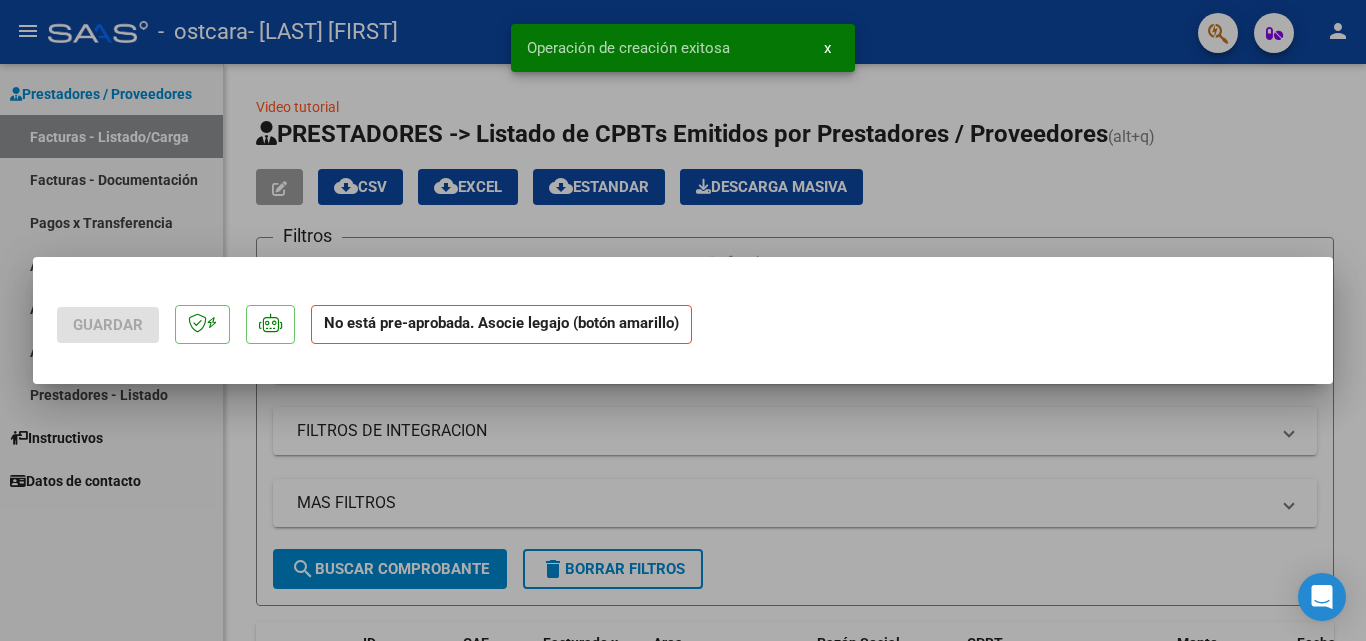 scroll, scrollTop: 0, scrollLeft: 0, axis: both 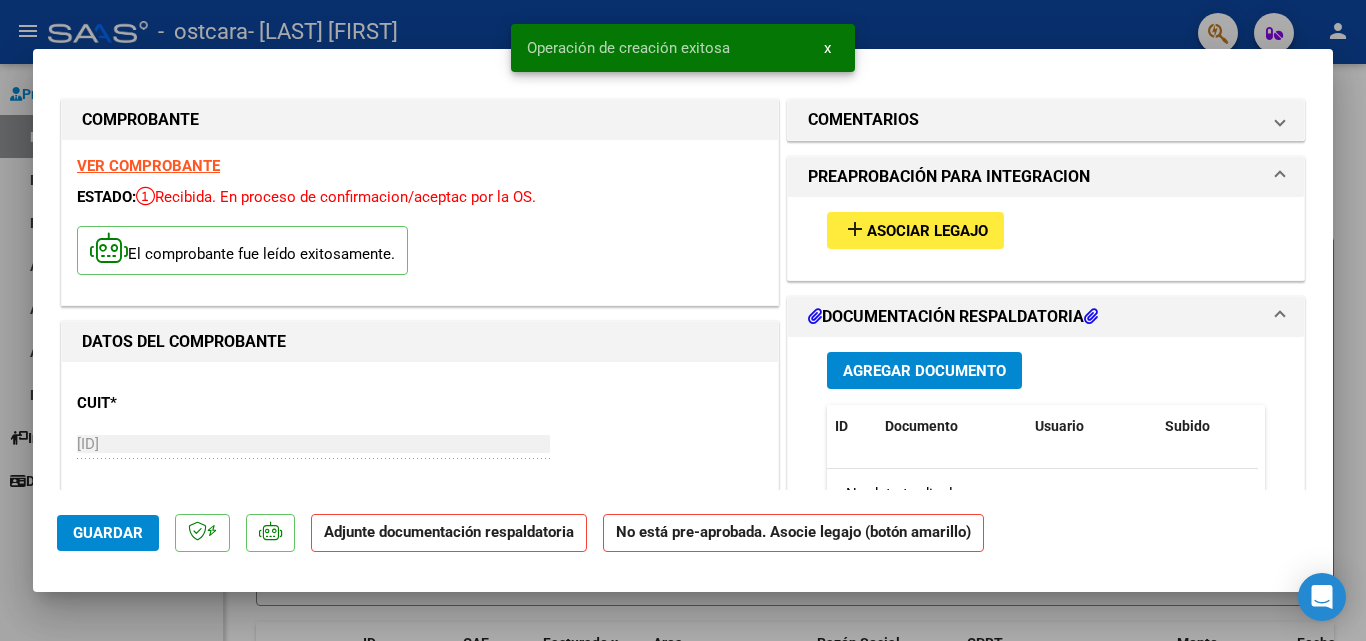 click on "Asociar Legajo" at bounding box center (927, 231) 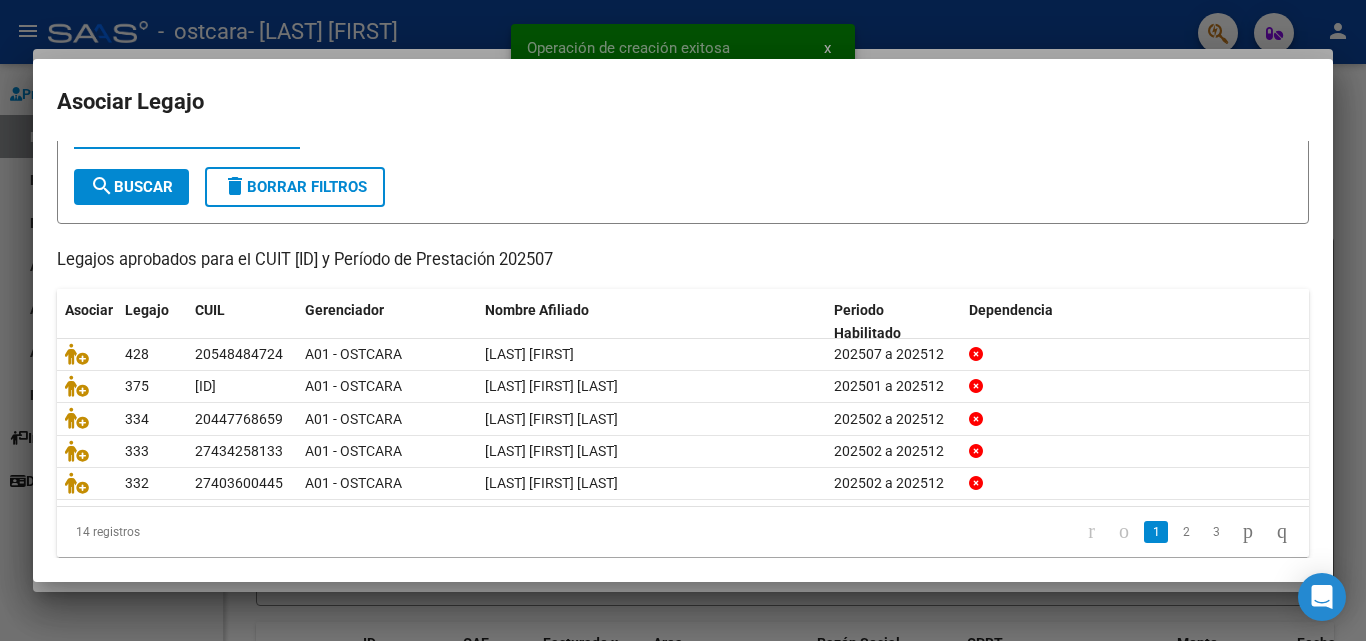 scroll, scrollTop: 109, scrollLeft: 0, axis: vertical 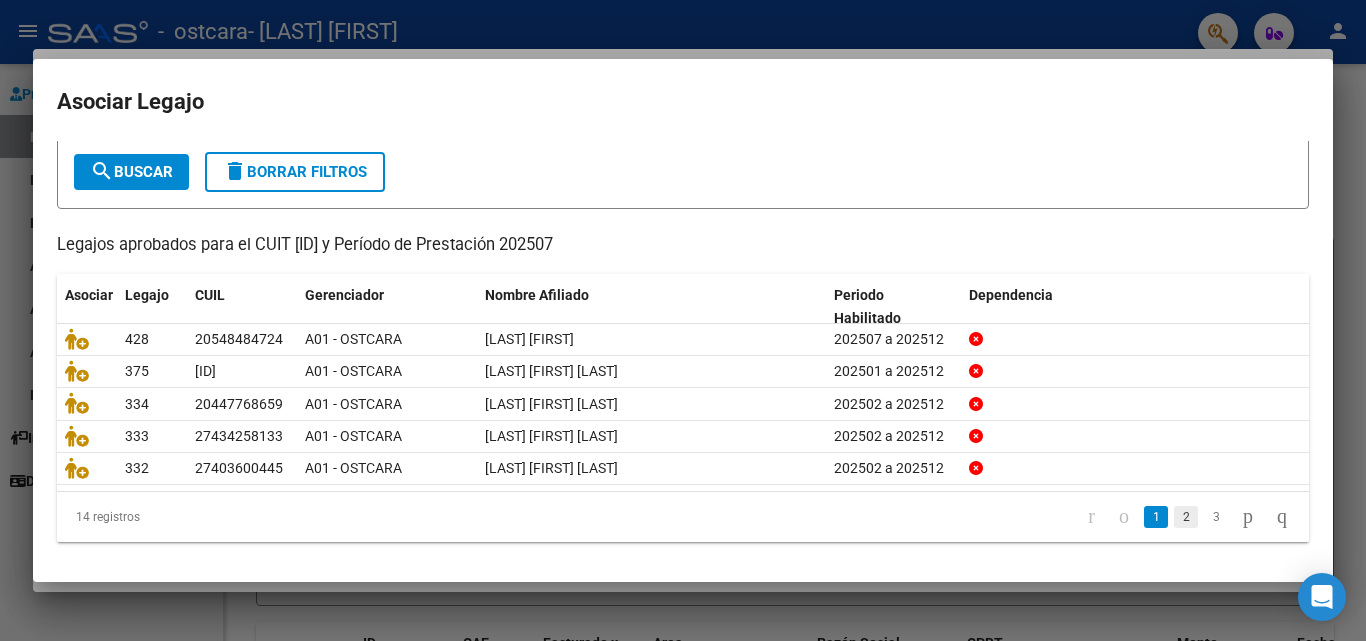 click on "2" 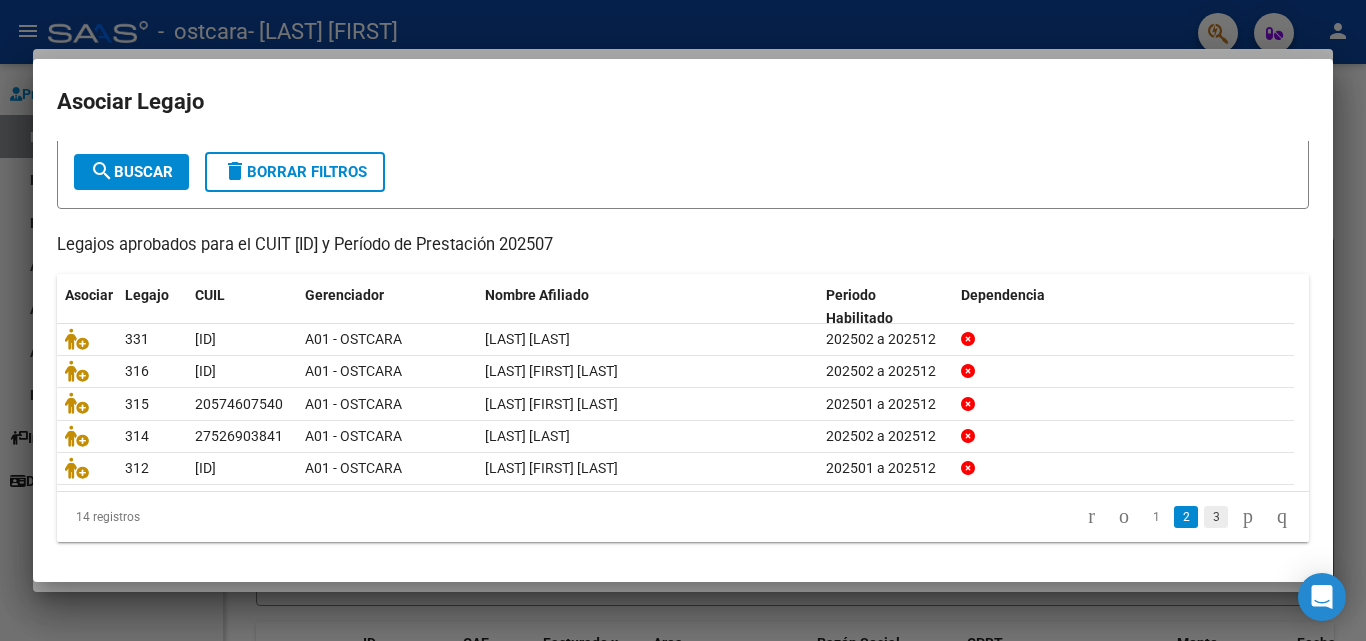 click on "3" 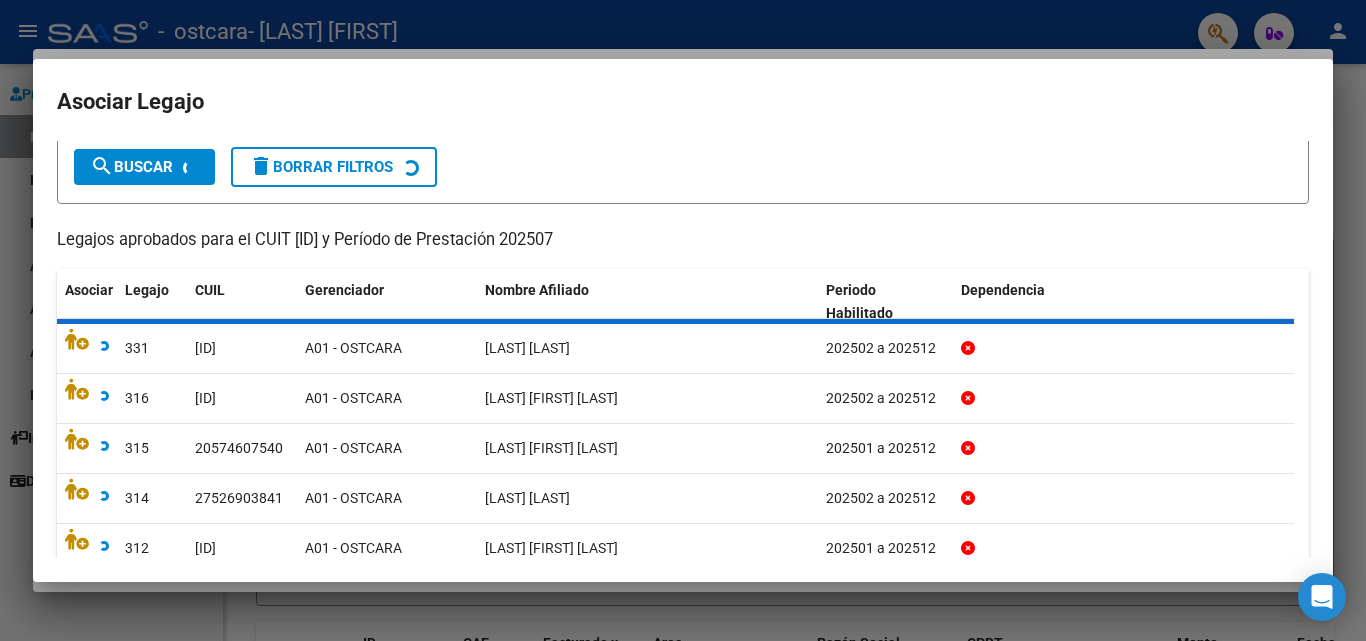 scroll, scrollTop: 76, scrollLeft: 0, axis: vertical 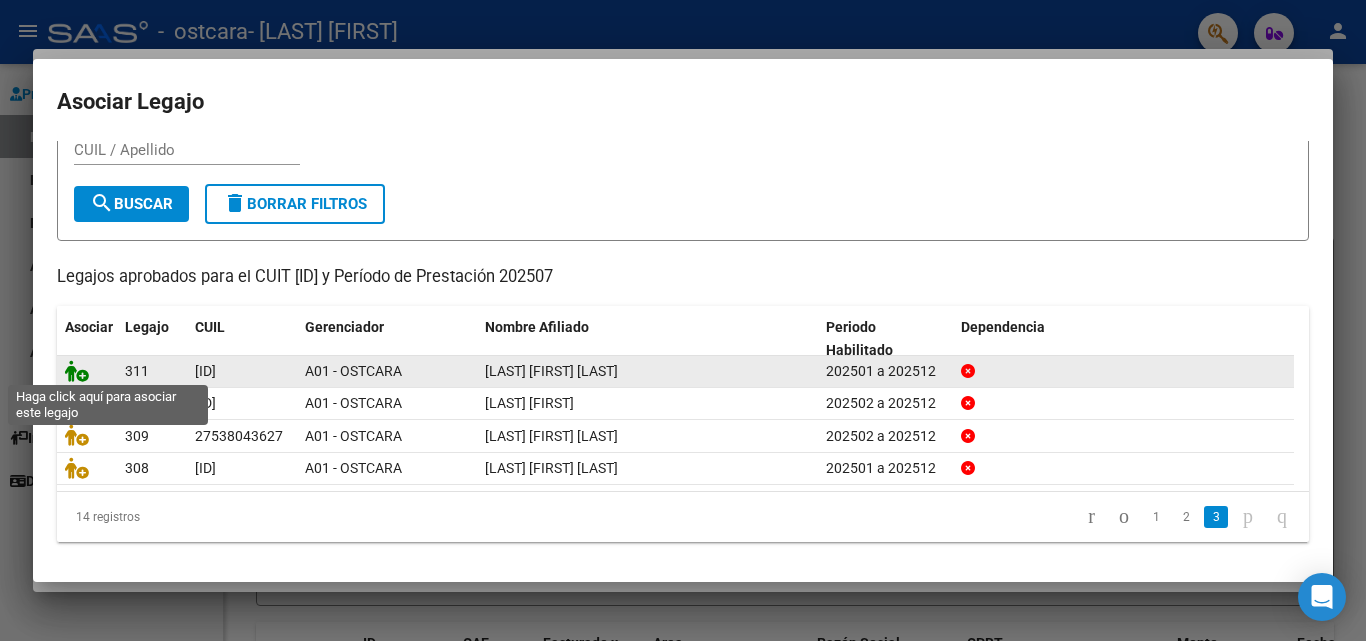 click 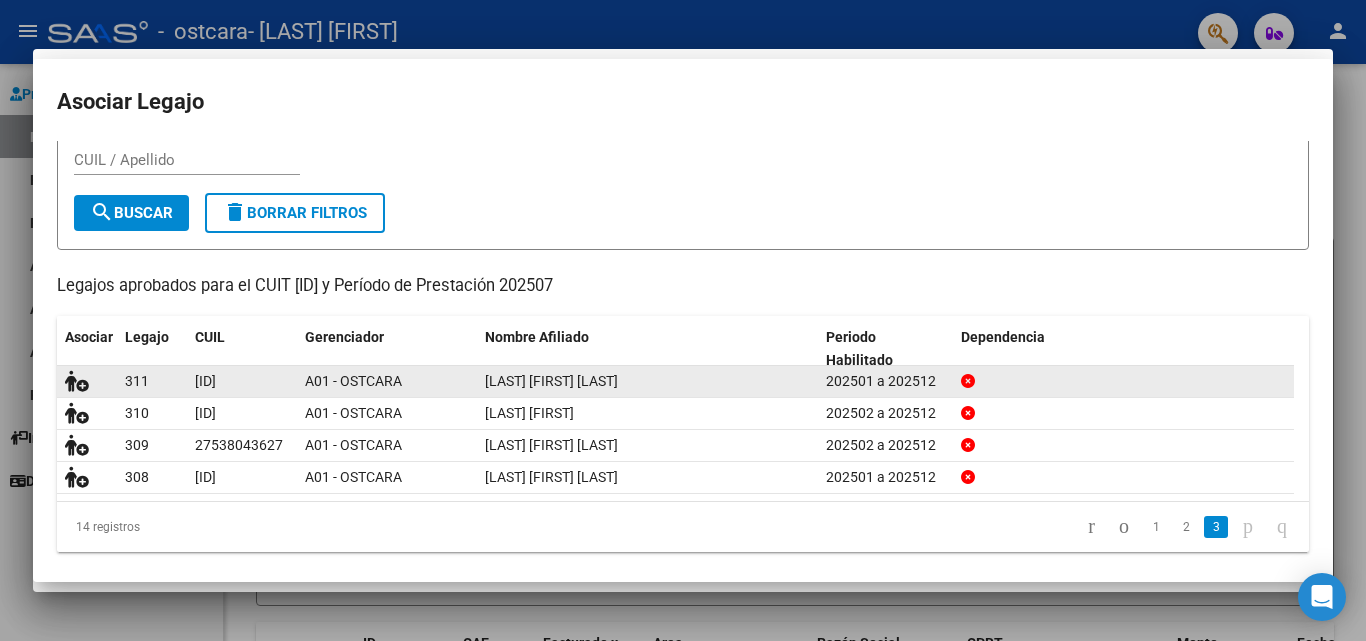 scroll, scrollTop: 89, scrollLeft: 0, axis: vertical 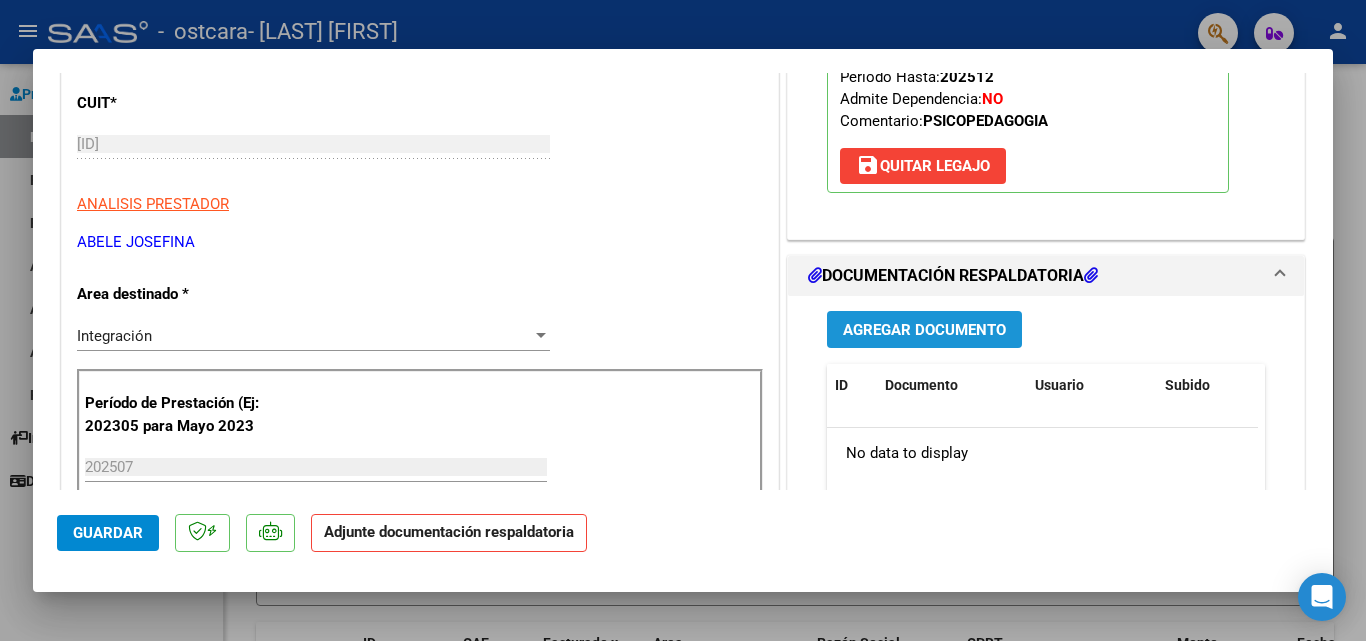 click on "Agregar Documento" at bounding box center [924, 330] 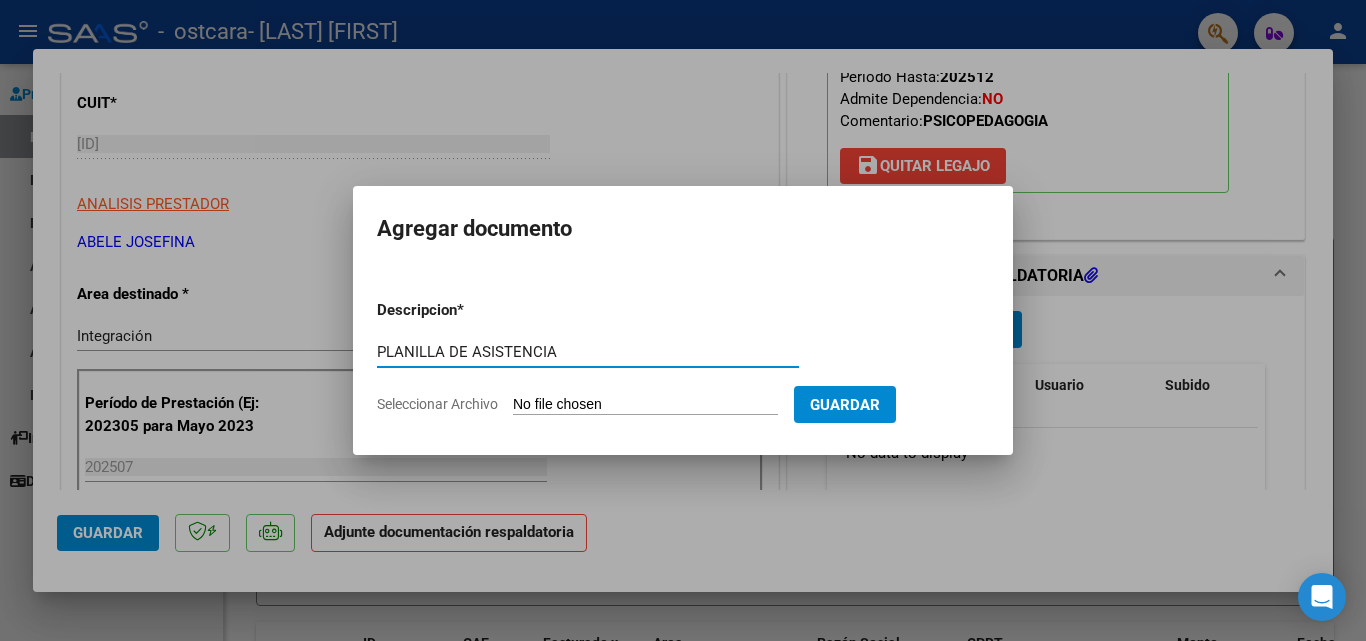 type on "PLANILLA DE ASISTENCIA" 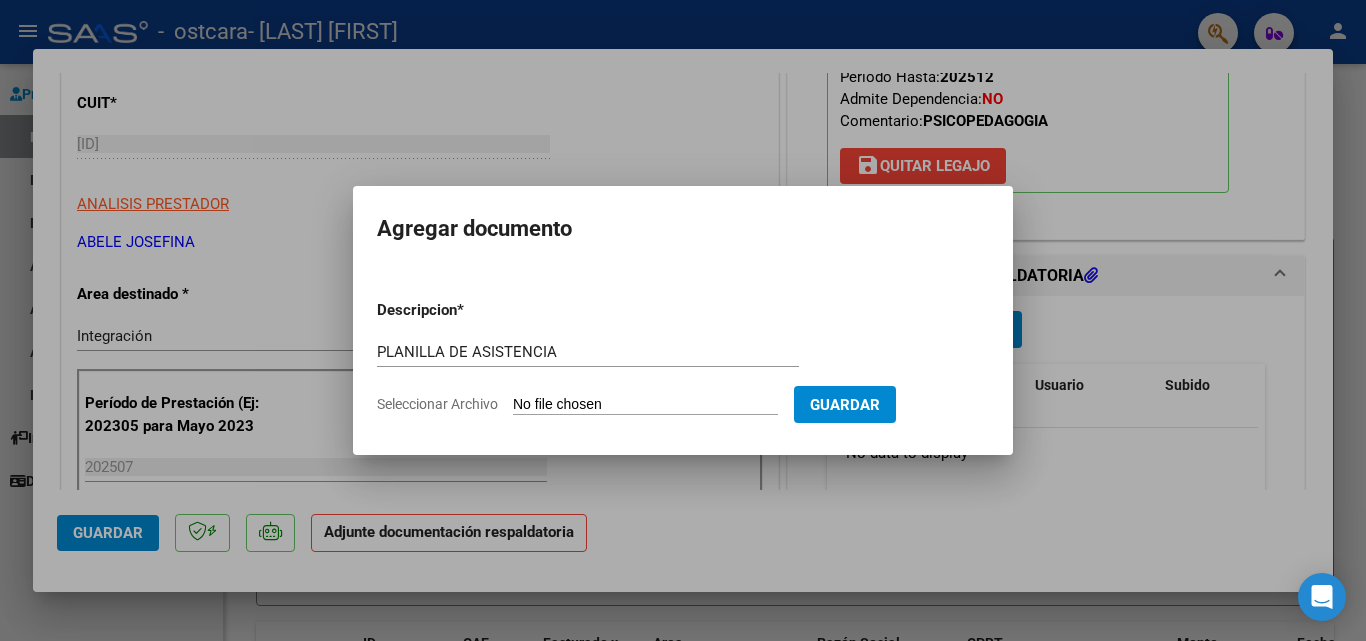 type on "C:\fakepath\ASISTENCIA JULIO [LAST] [FIRST].pdf" 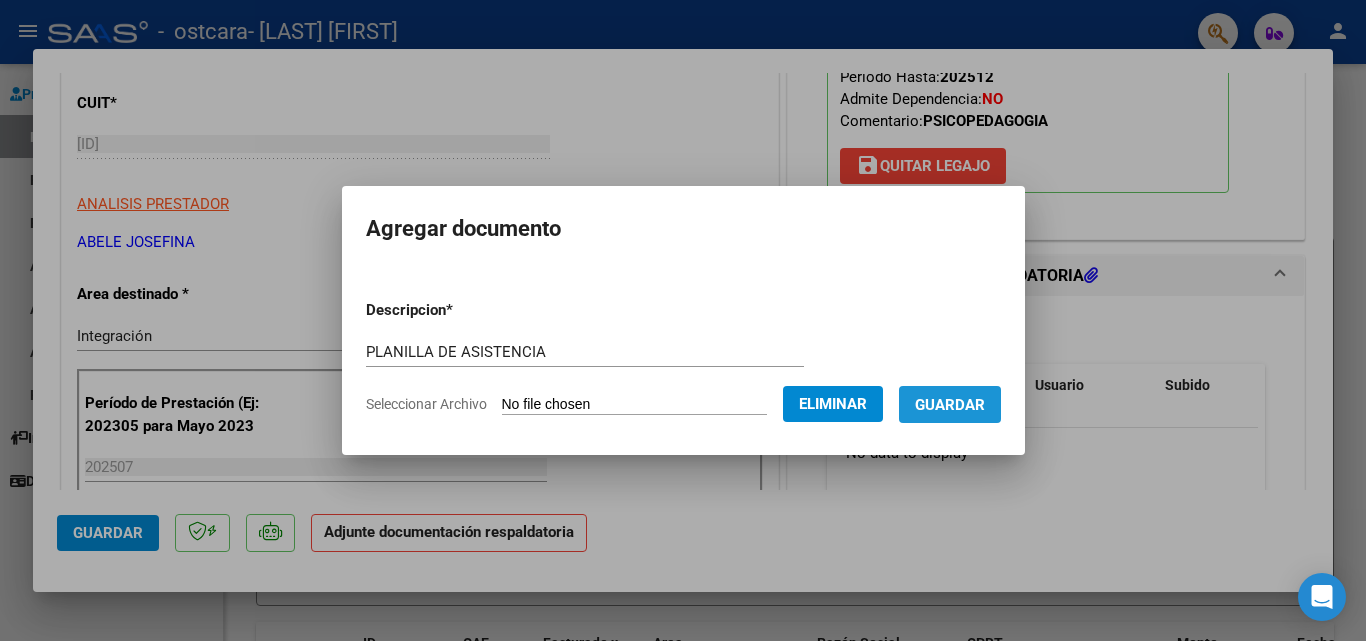 click on "Guardar" at bounding box center (950, 405) 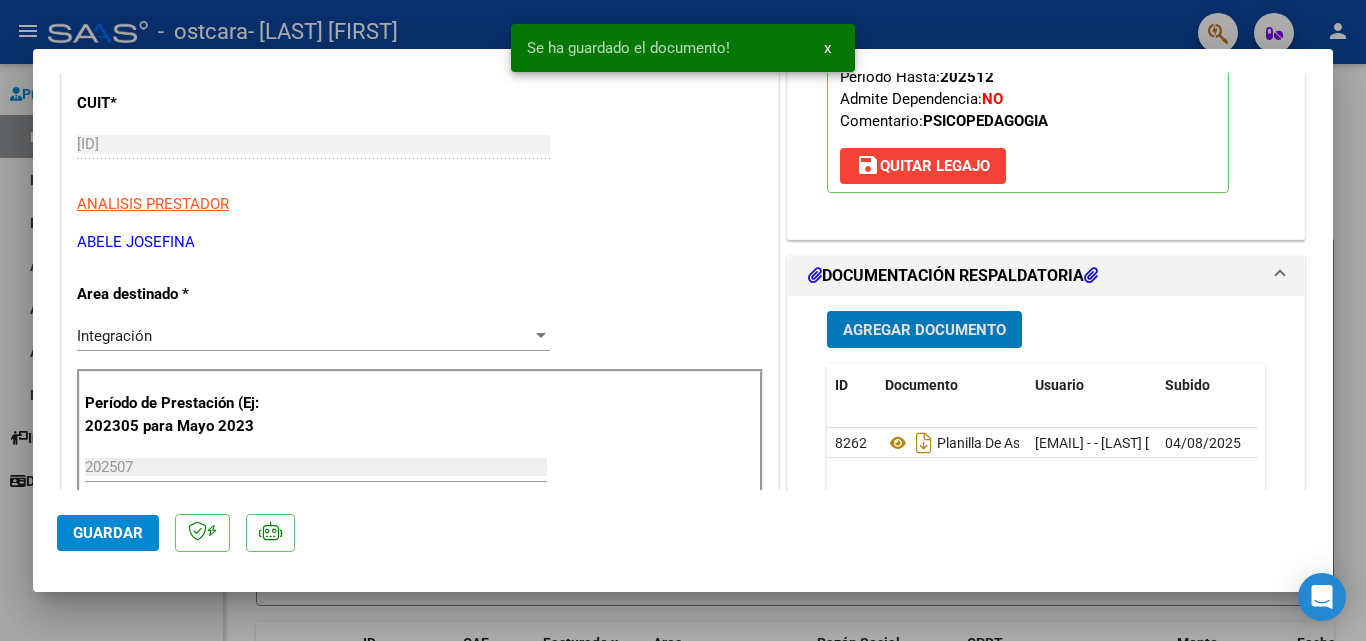 click on "Guardar" 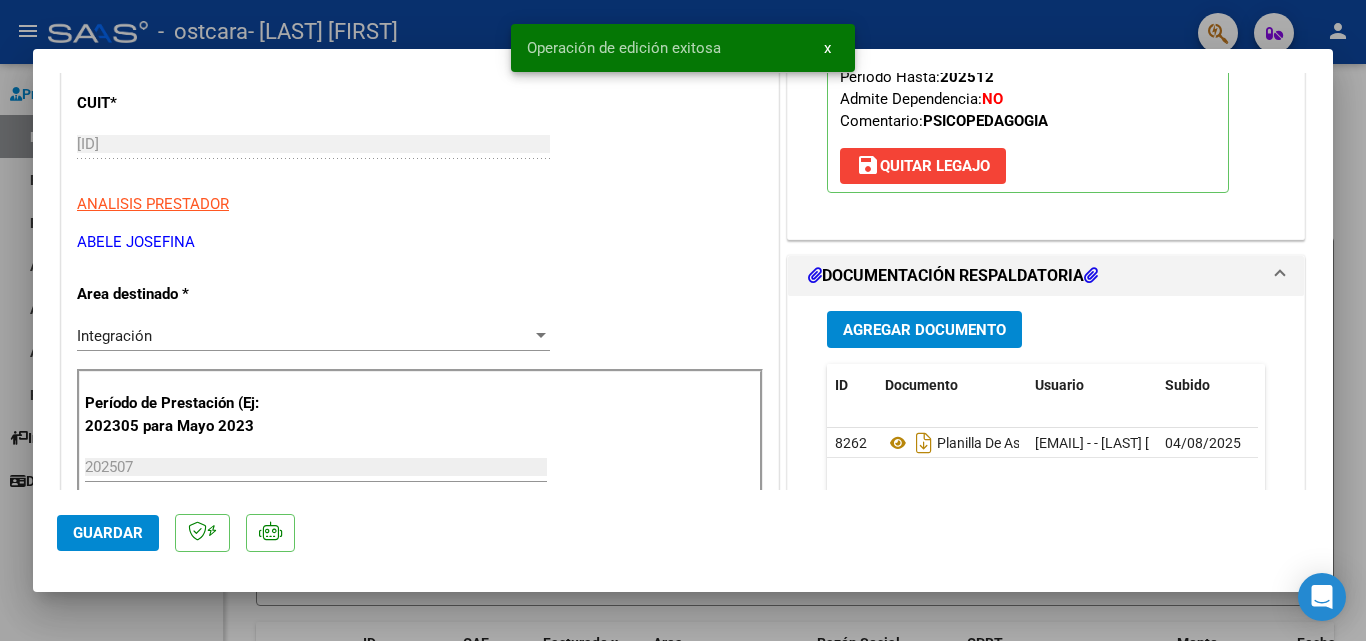 click at bounding box center (683, 320) 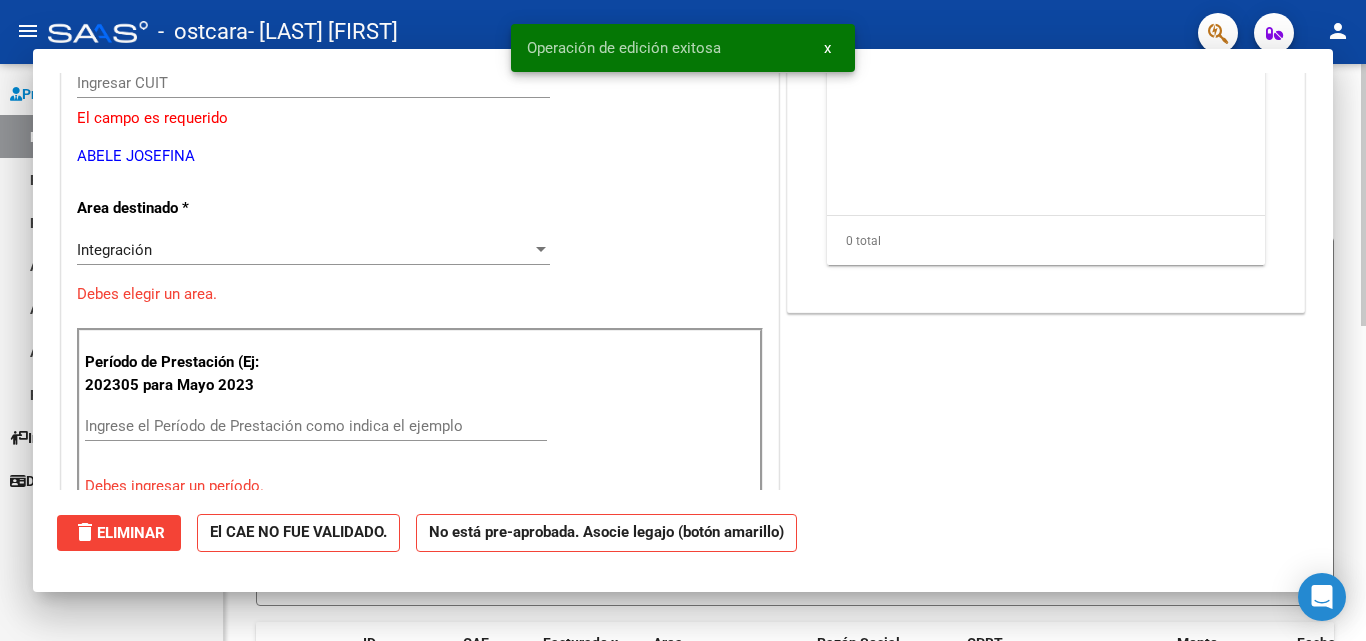 scroll, scrollTop: 0, scrollLeft: 0, axis: both 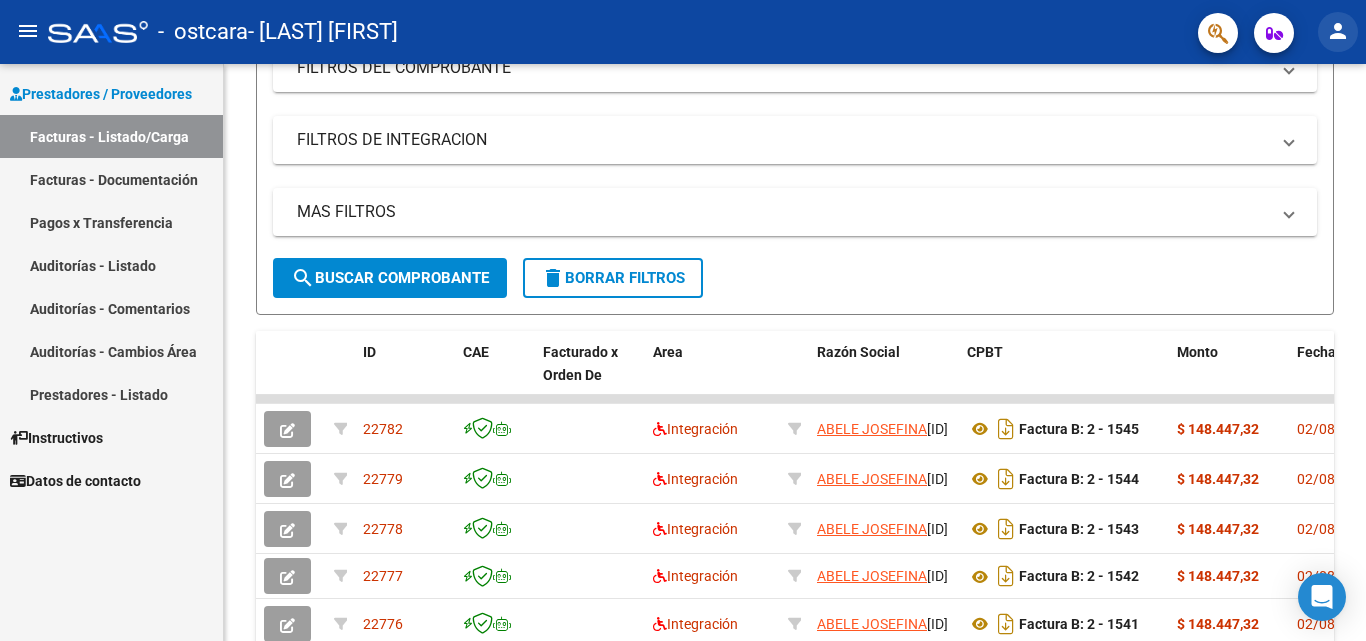 click on "person" 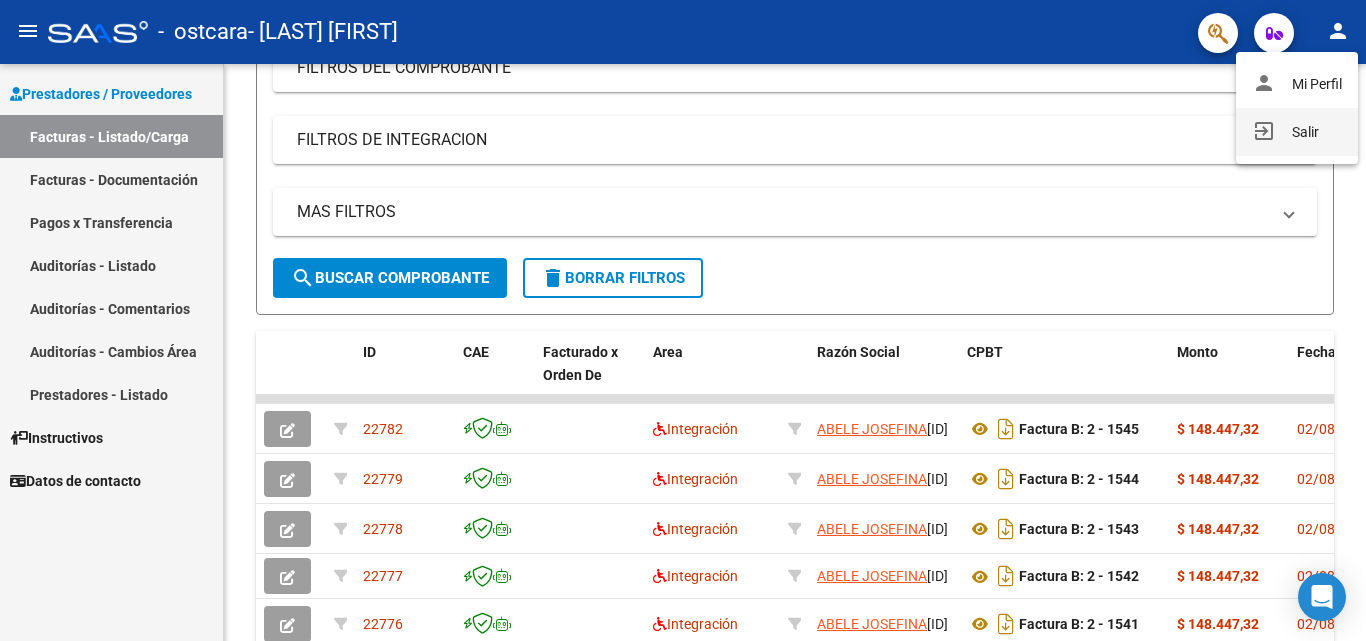 click on "exit_to_app  Salir" at bounding box center [1297, 132] 